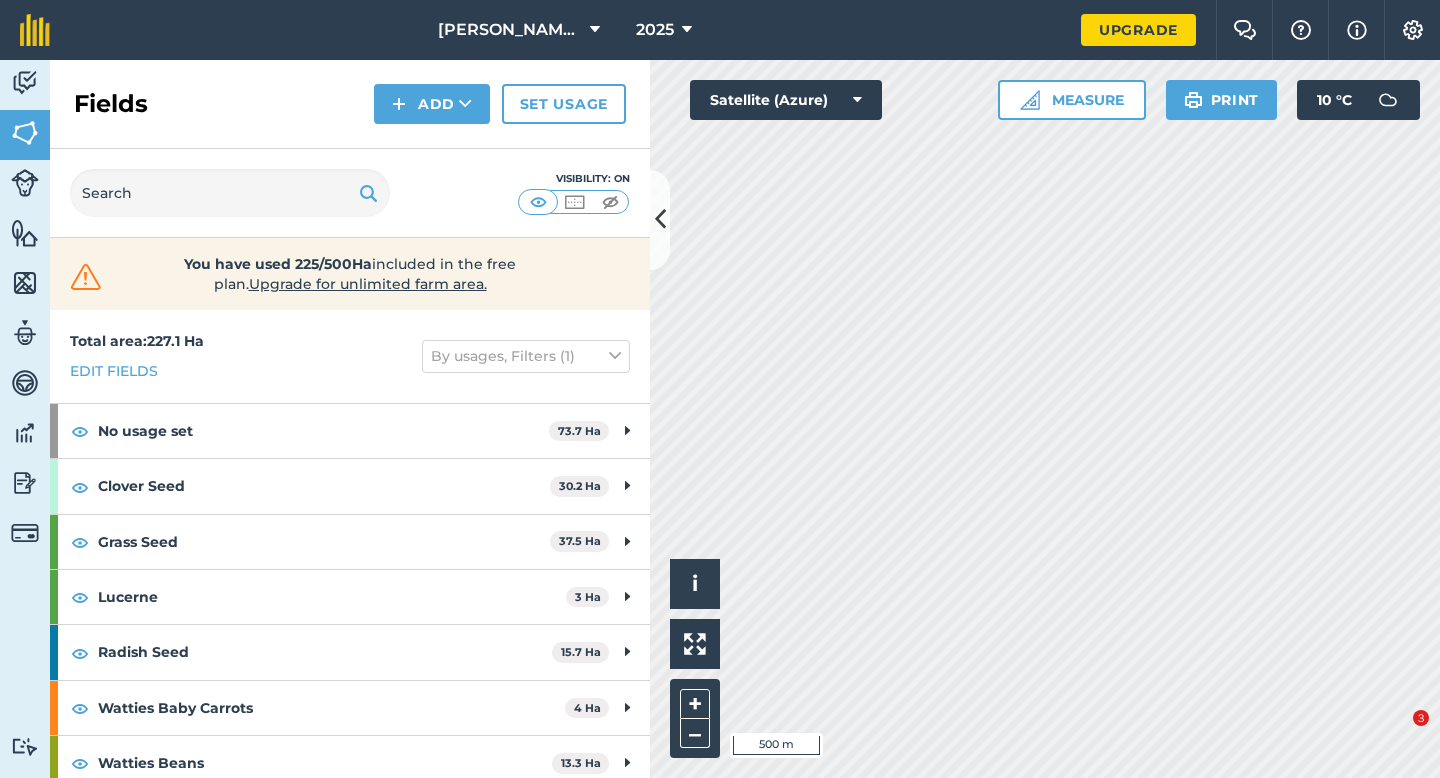 scroll, scrollTop: 0, scrollLeft: 0, axis: both 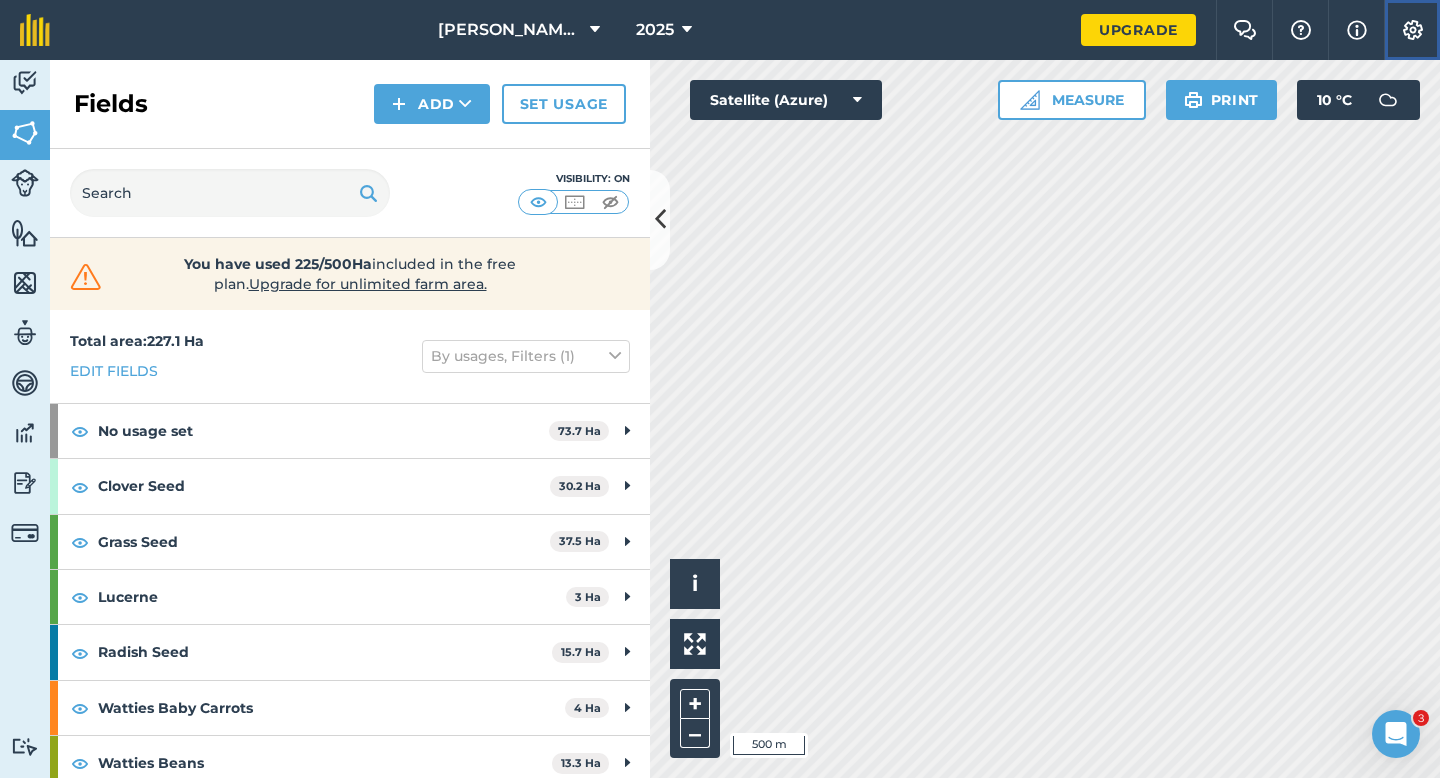 click on "Settings" at bounding box center [1412, 30] 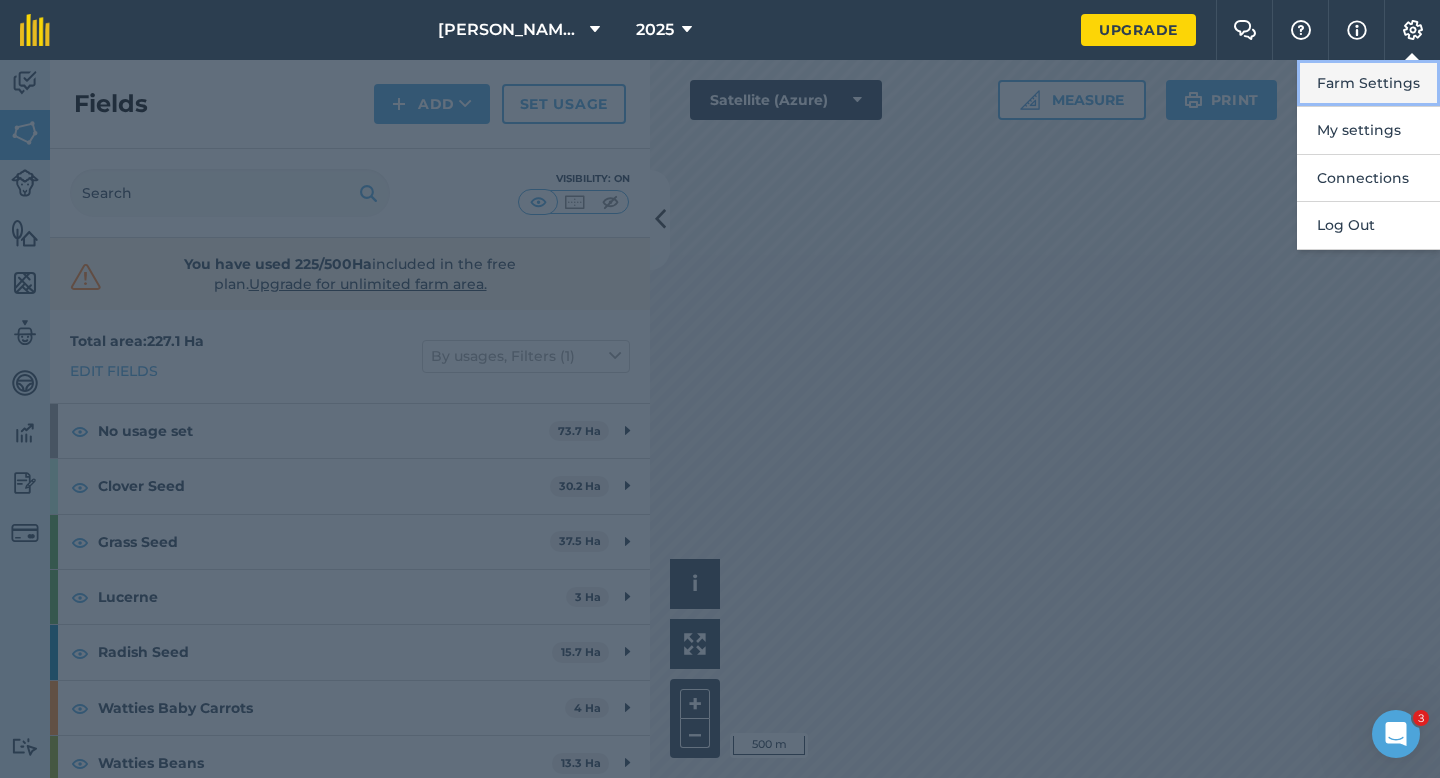 click on "Farm Settings" at bounding box center (1368, 83) 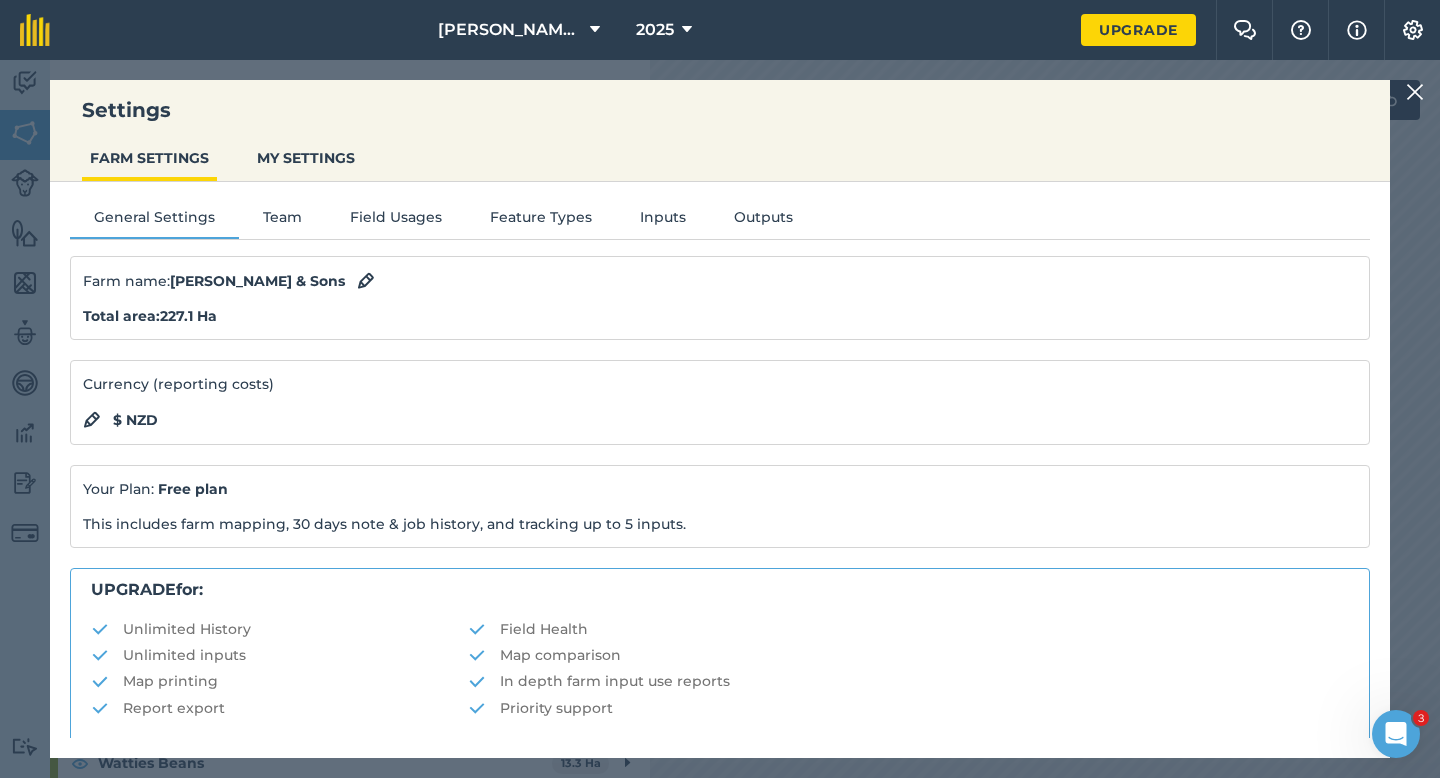 scroll, scrollTop: 384, scrollLeft: 0, axis: vertical 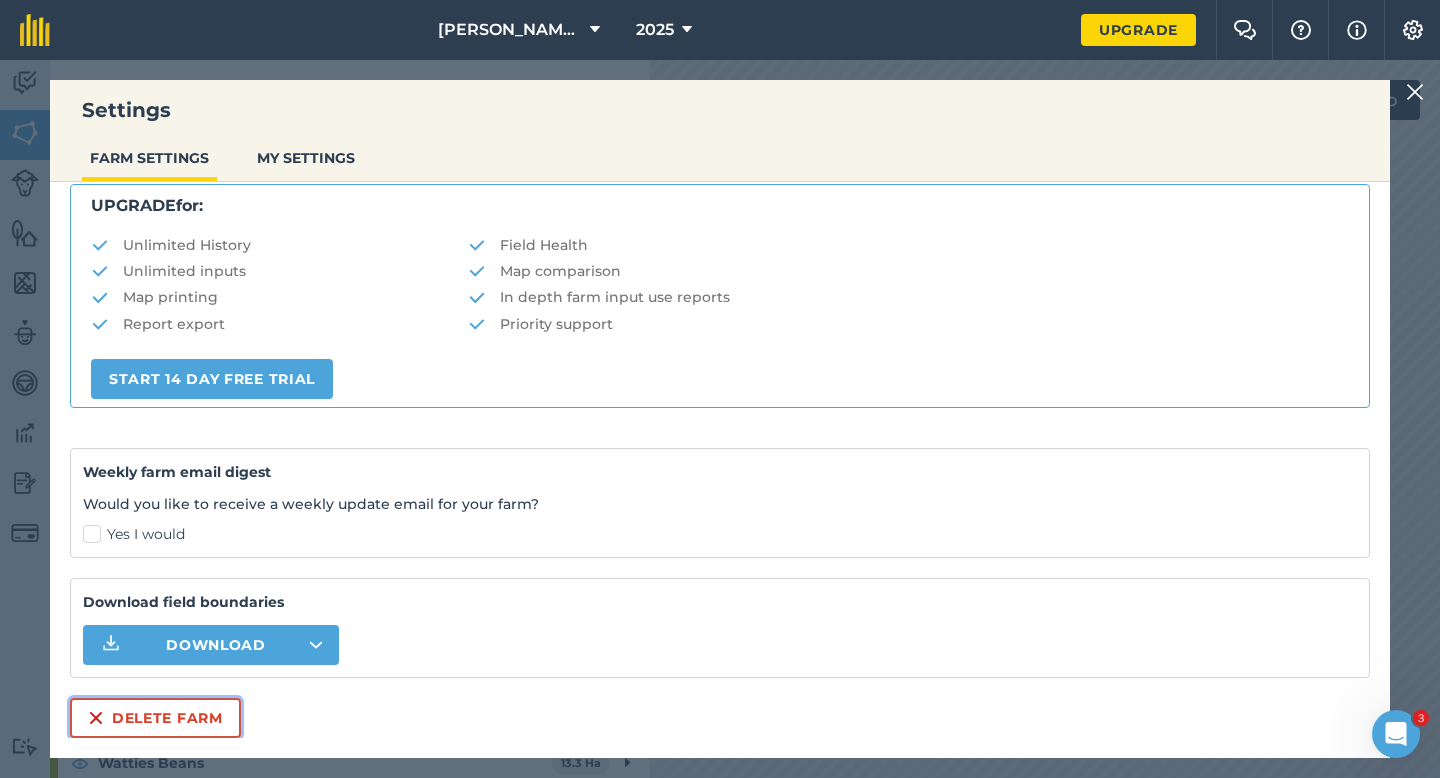 click on "Delete farm" at bounding box center (155, 718) 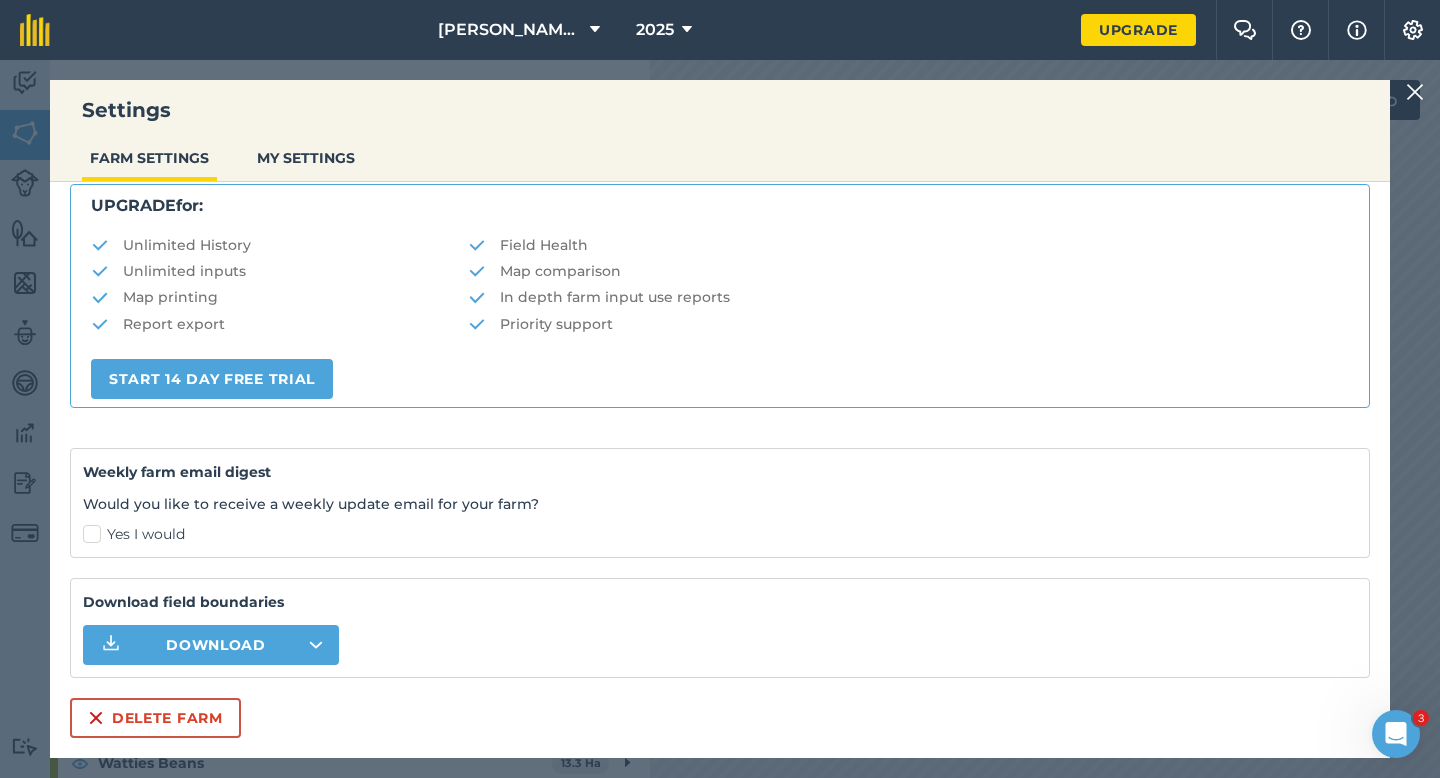 scroll, scrollTop: 0, scrollLeft: 0, axis: both 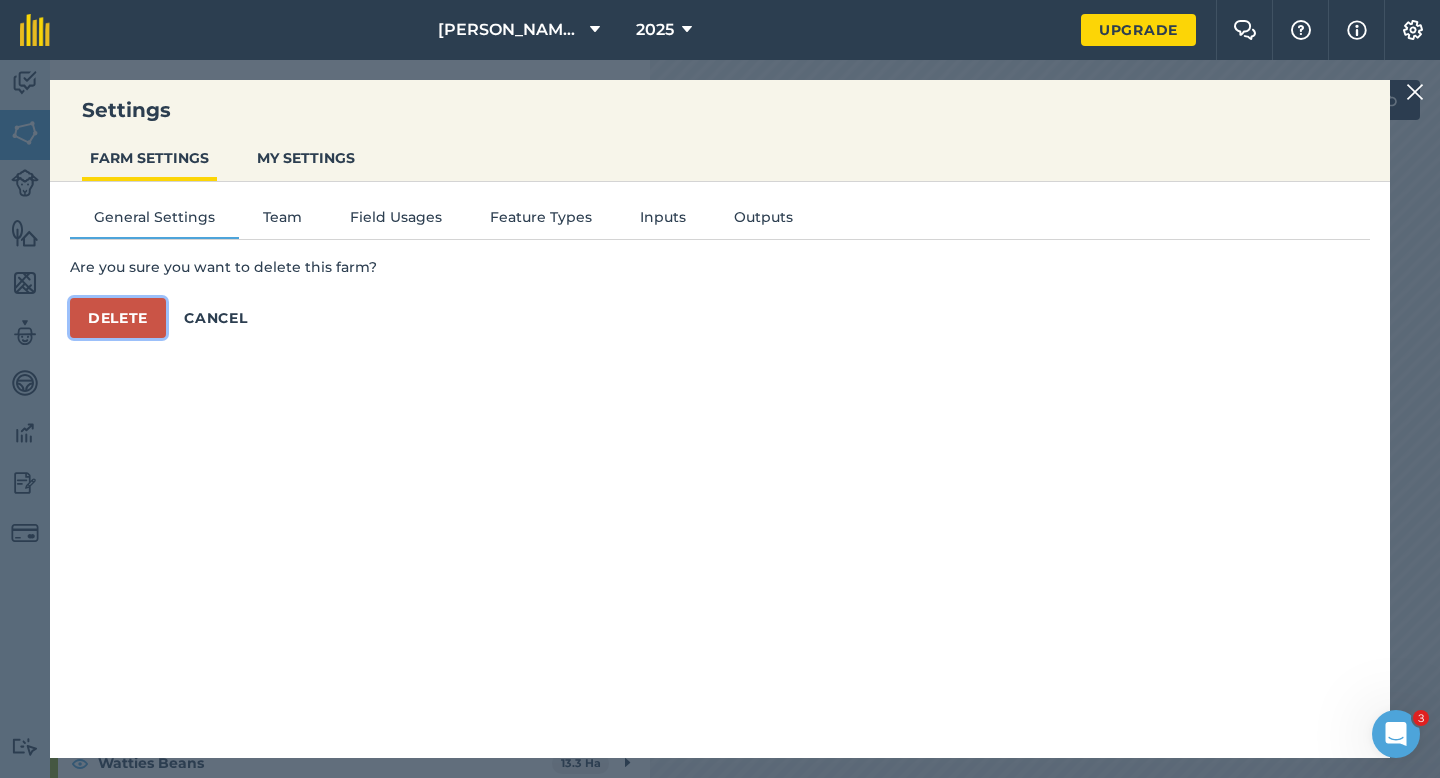 click on "Delete" at bounding box center (118, 318) 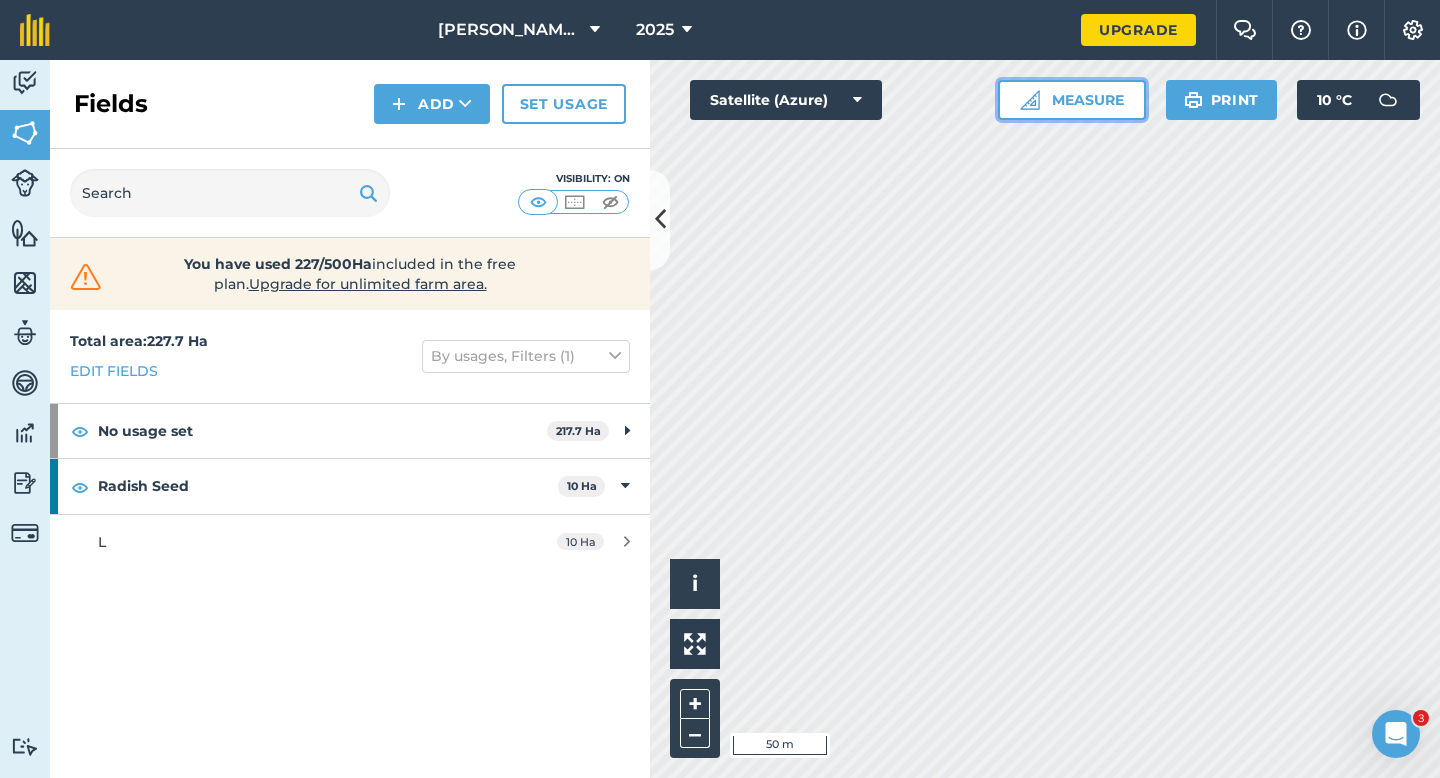 click on "Measure" at bounding box center (1072, 100) 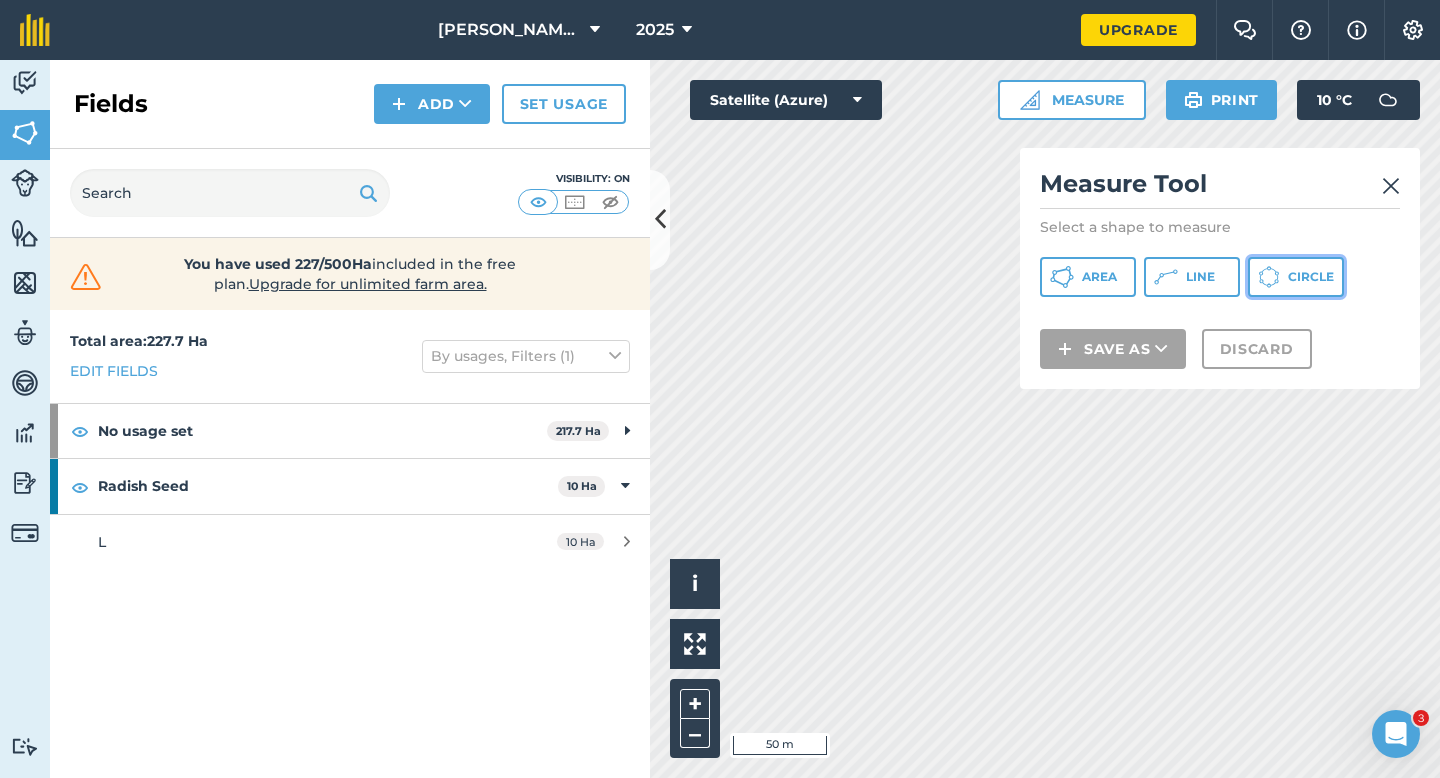 click 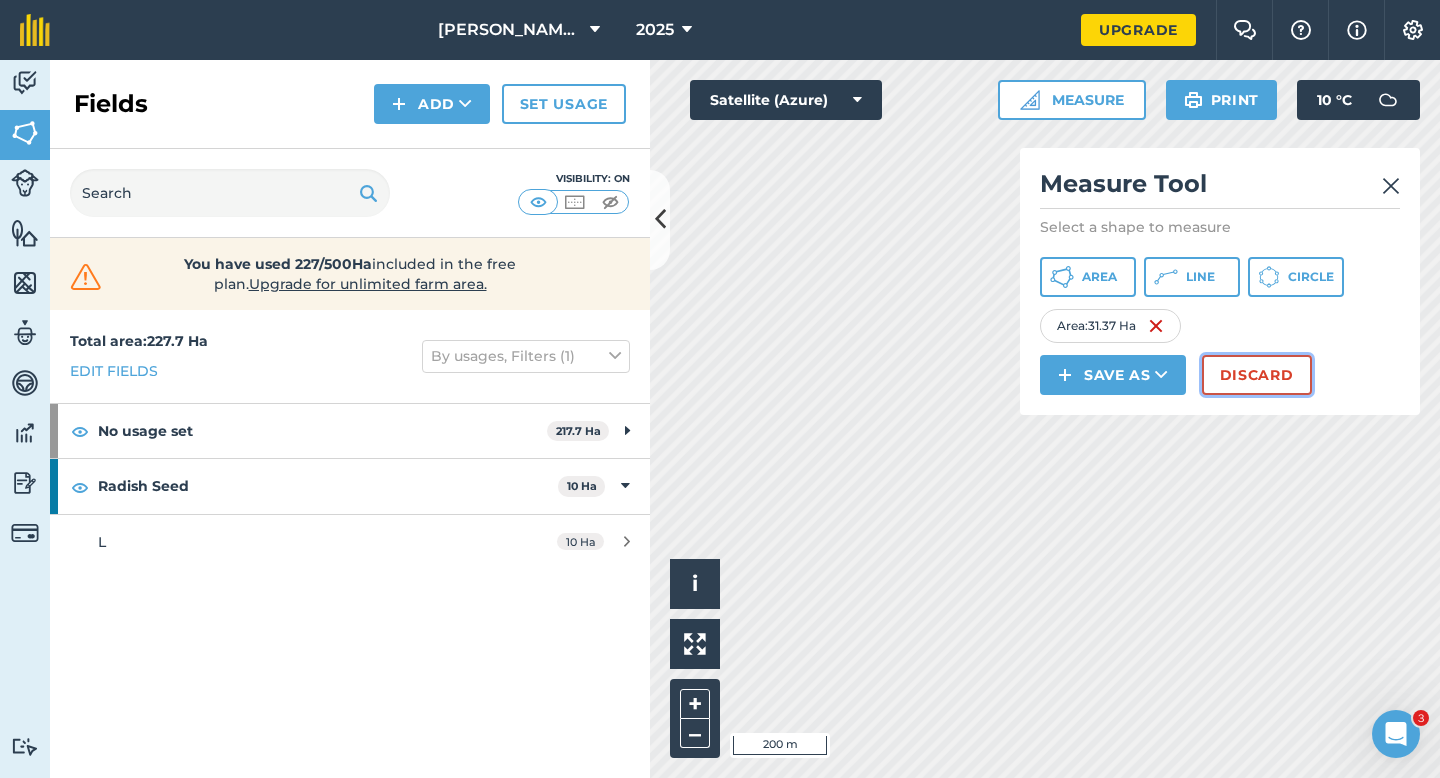 click on "Discard" at bounding box center [1257, 375] 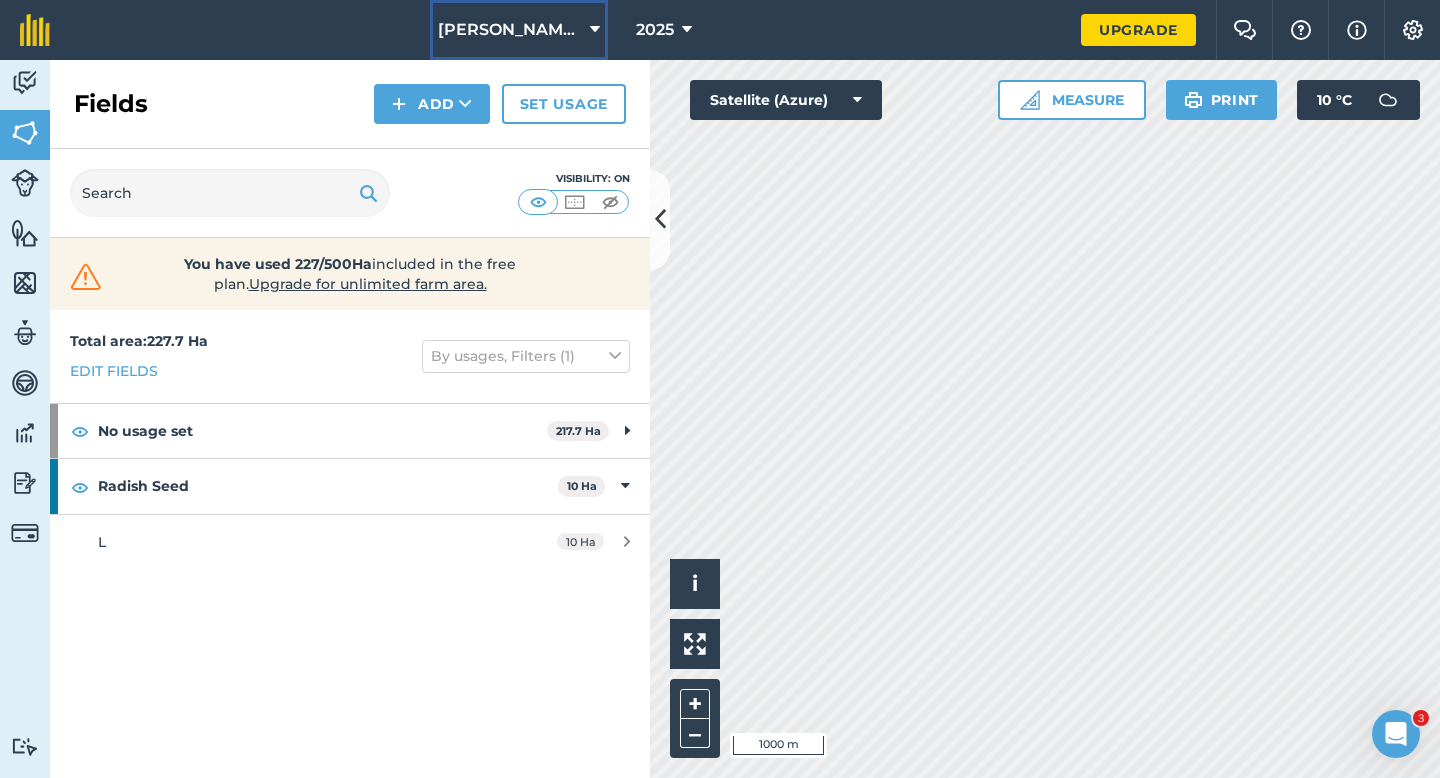 click on "[PERSON_NAME] & Sons" at bounding box center [519, 30] 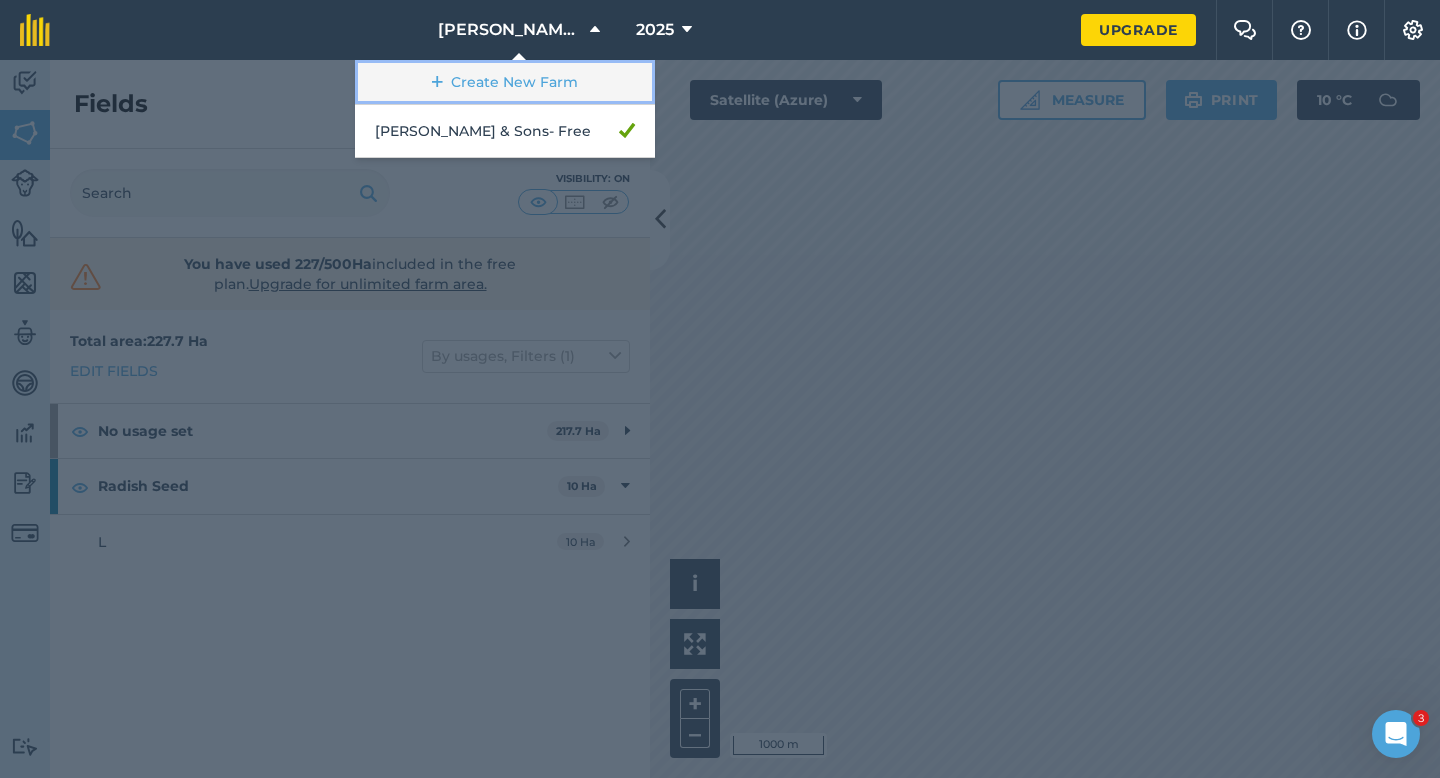 click on "Create New Farm" at bounding box center [505, 82] 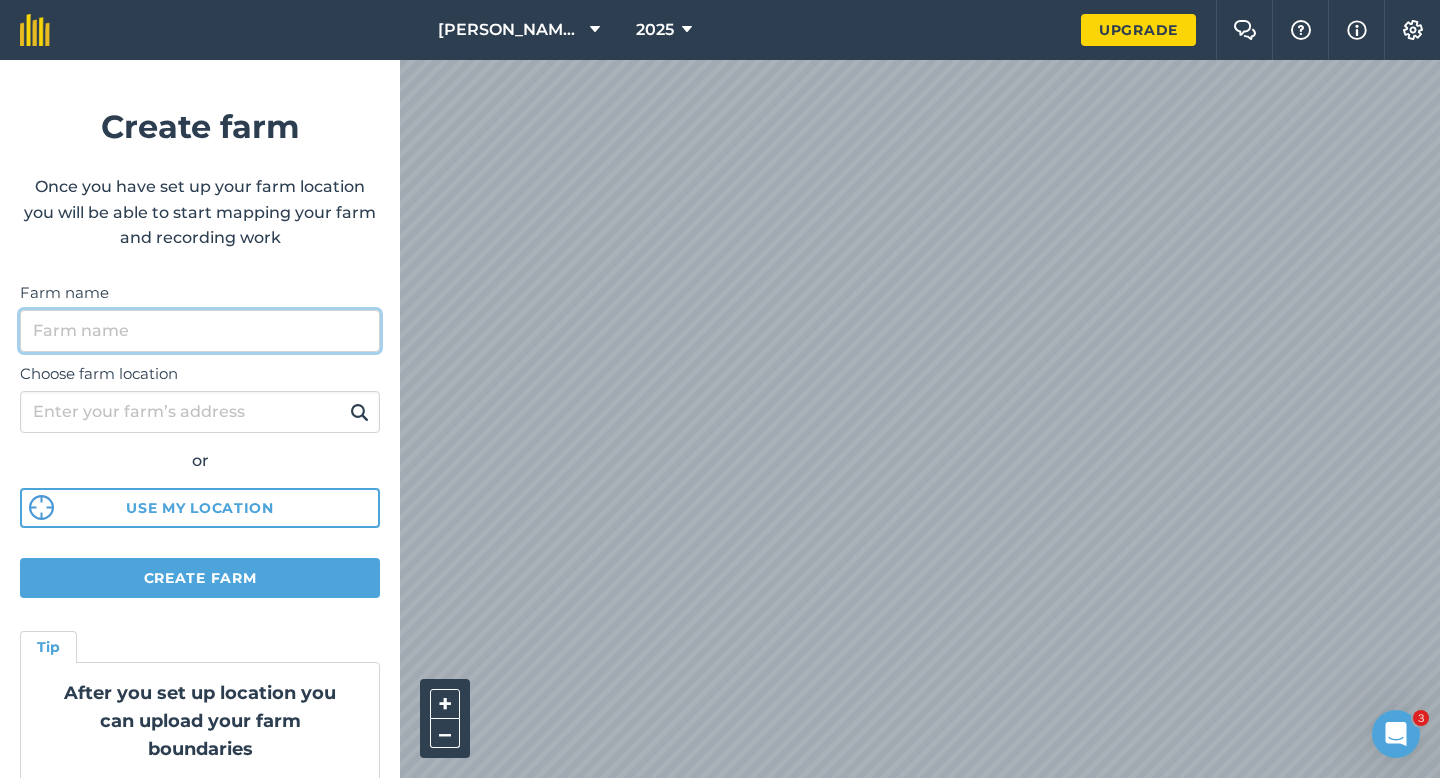 click on "Farm name" at bounding box center [200, 331] 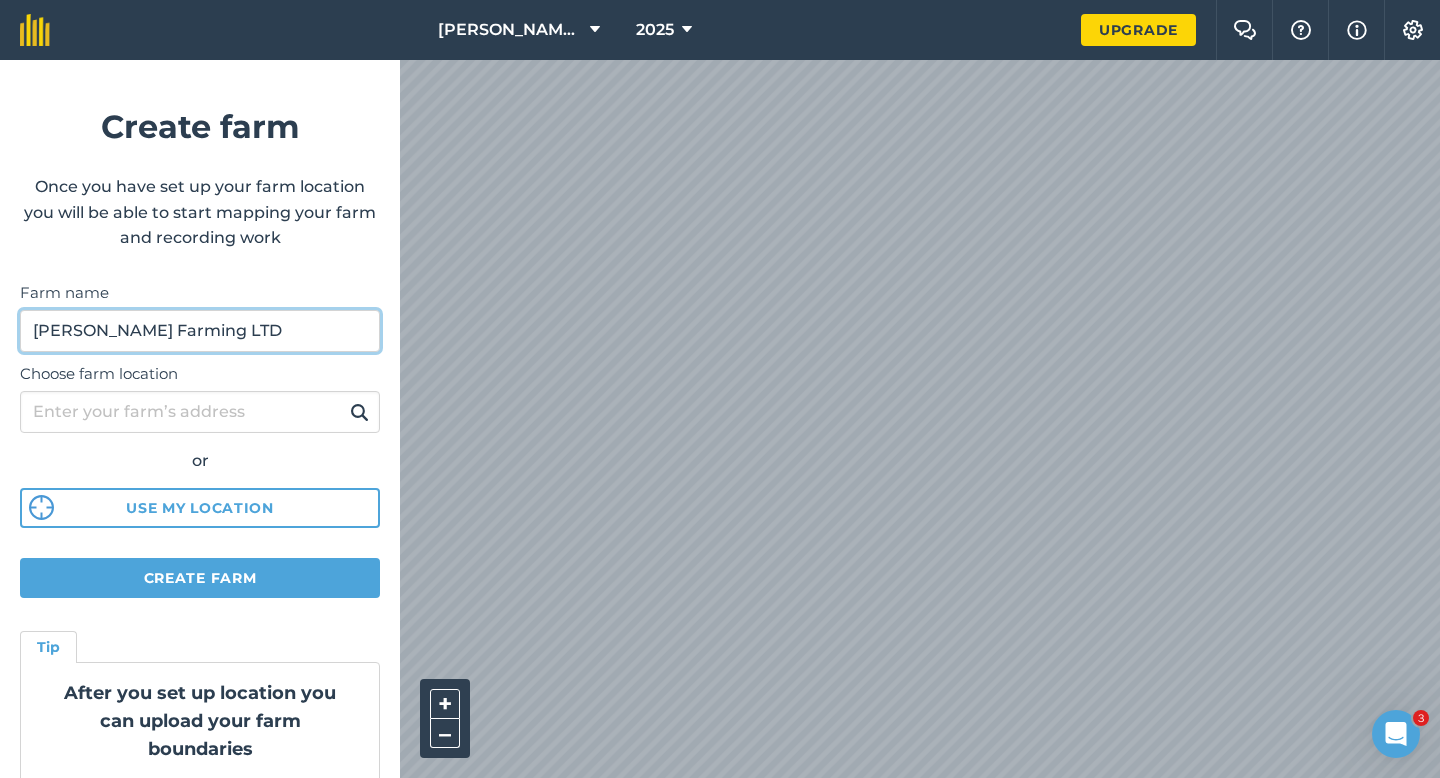 type on "[PERSON_NAME] Farming LTD" 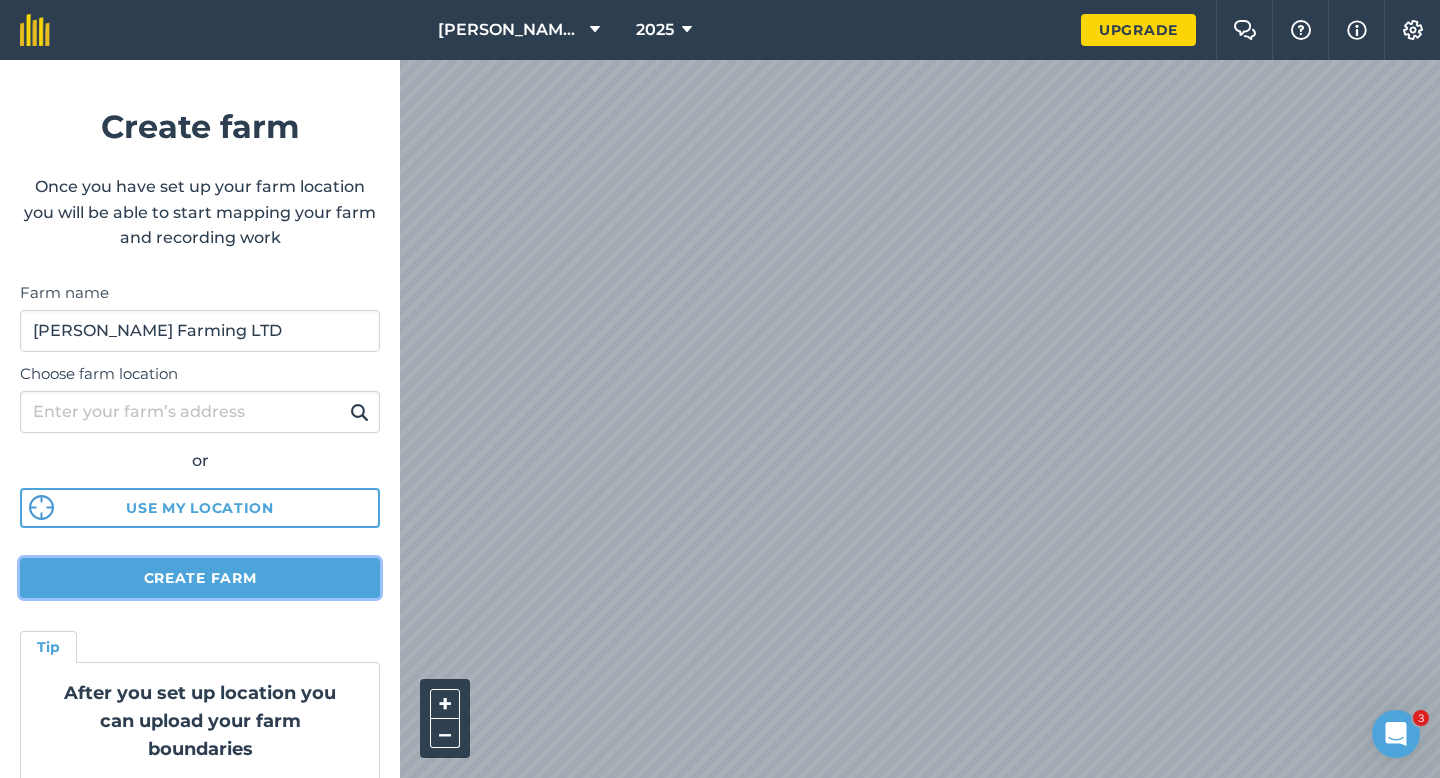 click on "Create farm" at bounding box center [200, 578] 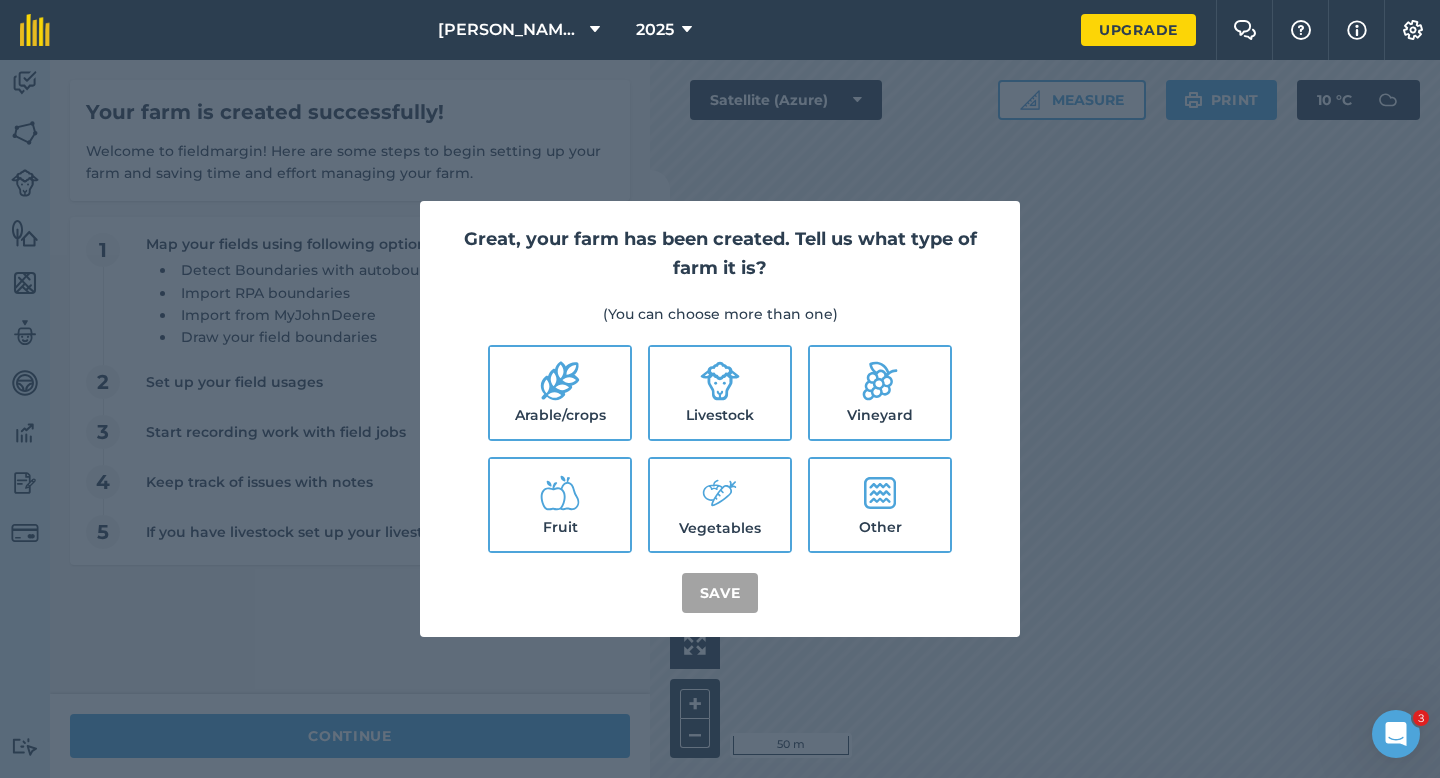 click on "Arable/crops Livestock Vineyard Fruit Vegetables Other" at bounding box center [720, 449] 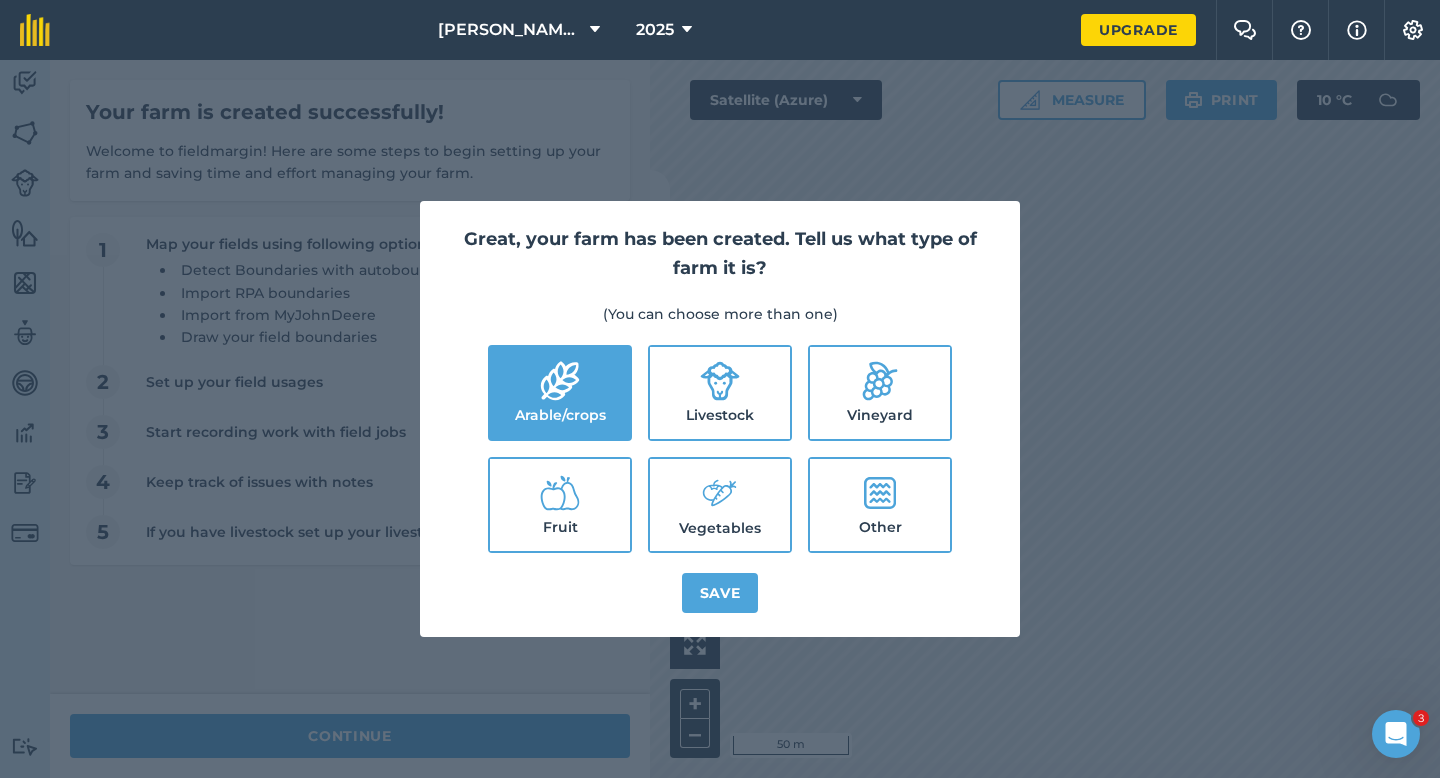 click on "Livestock" at bounding box center (720, 393) 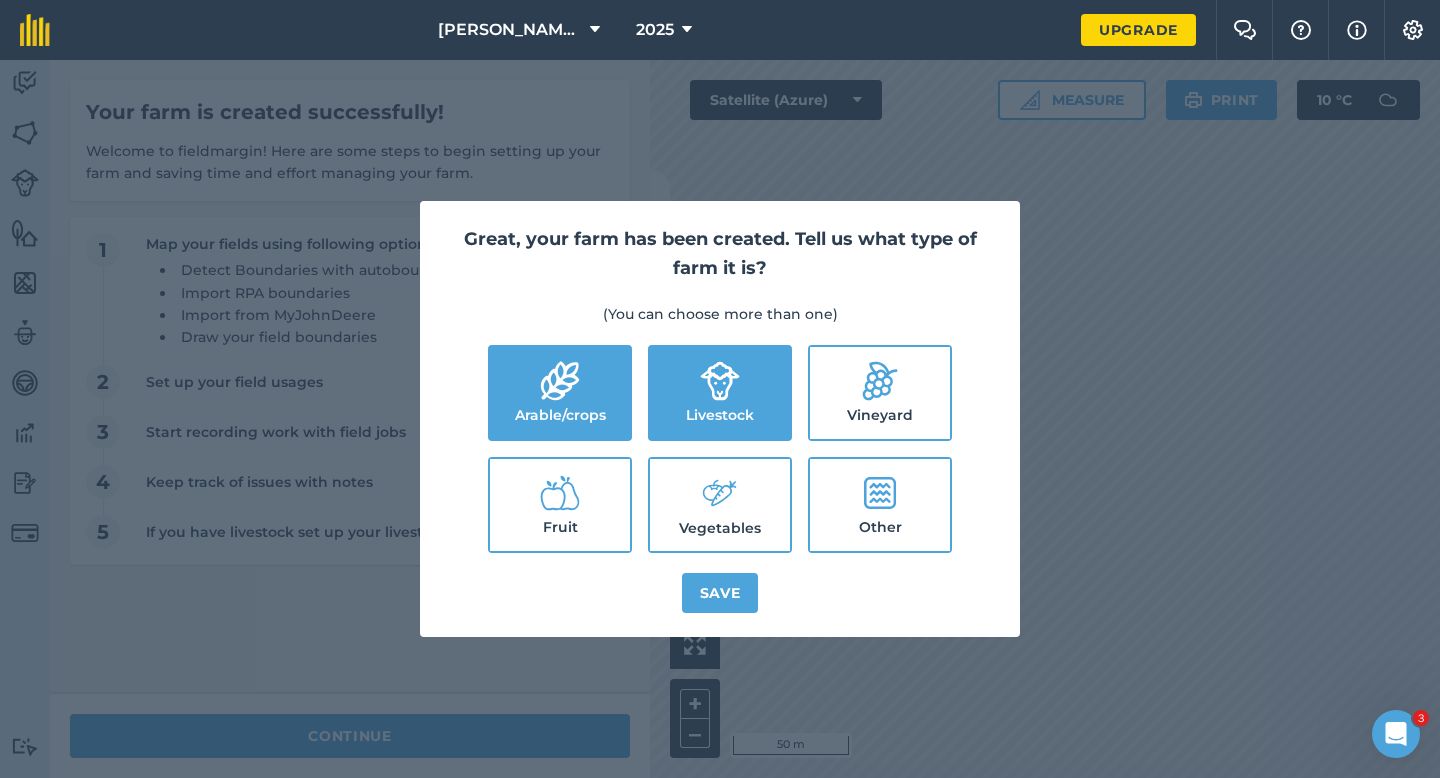 click on "Vegetables" at bounding box center (720, 505) 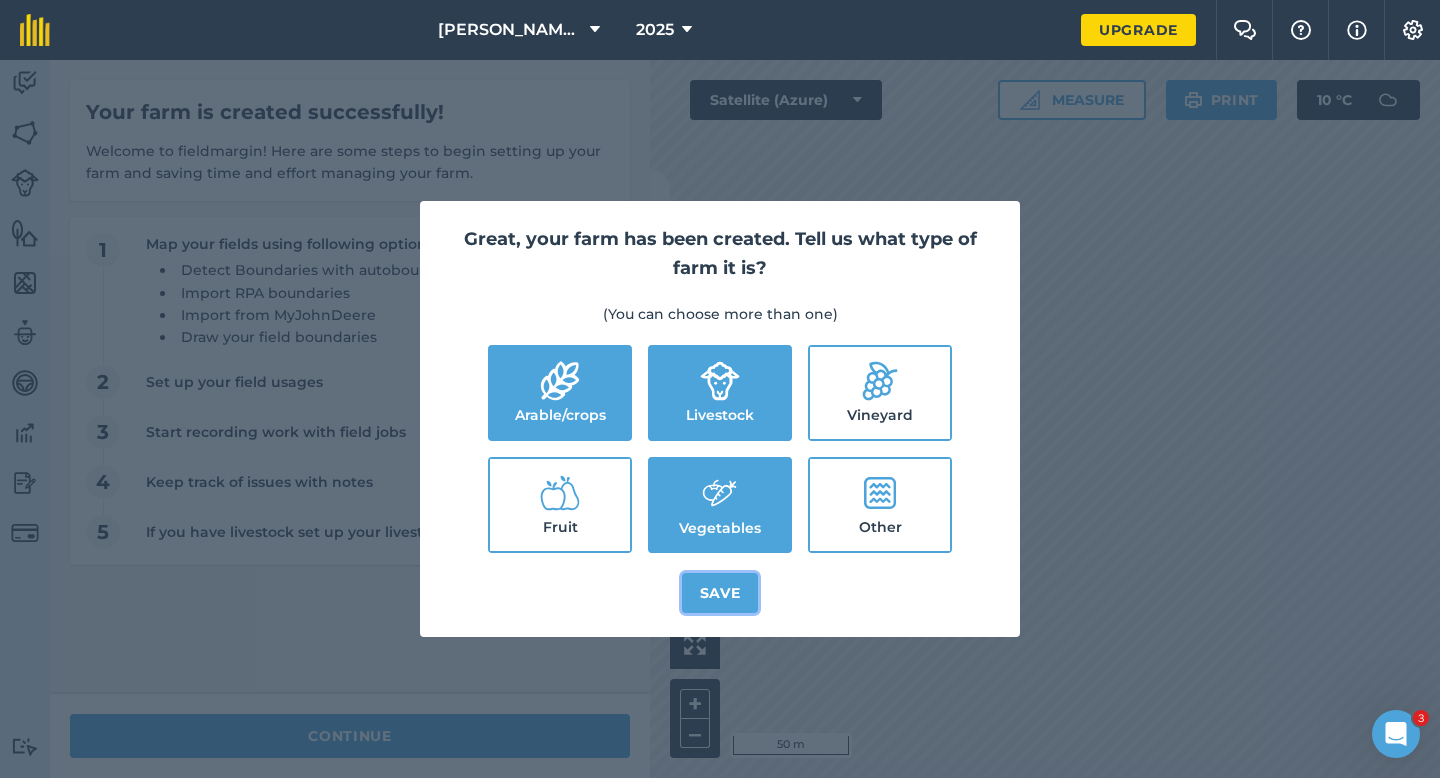 click on "Save" at bounding box center (720, 593) 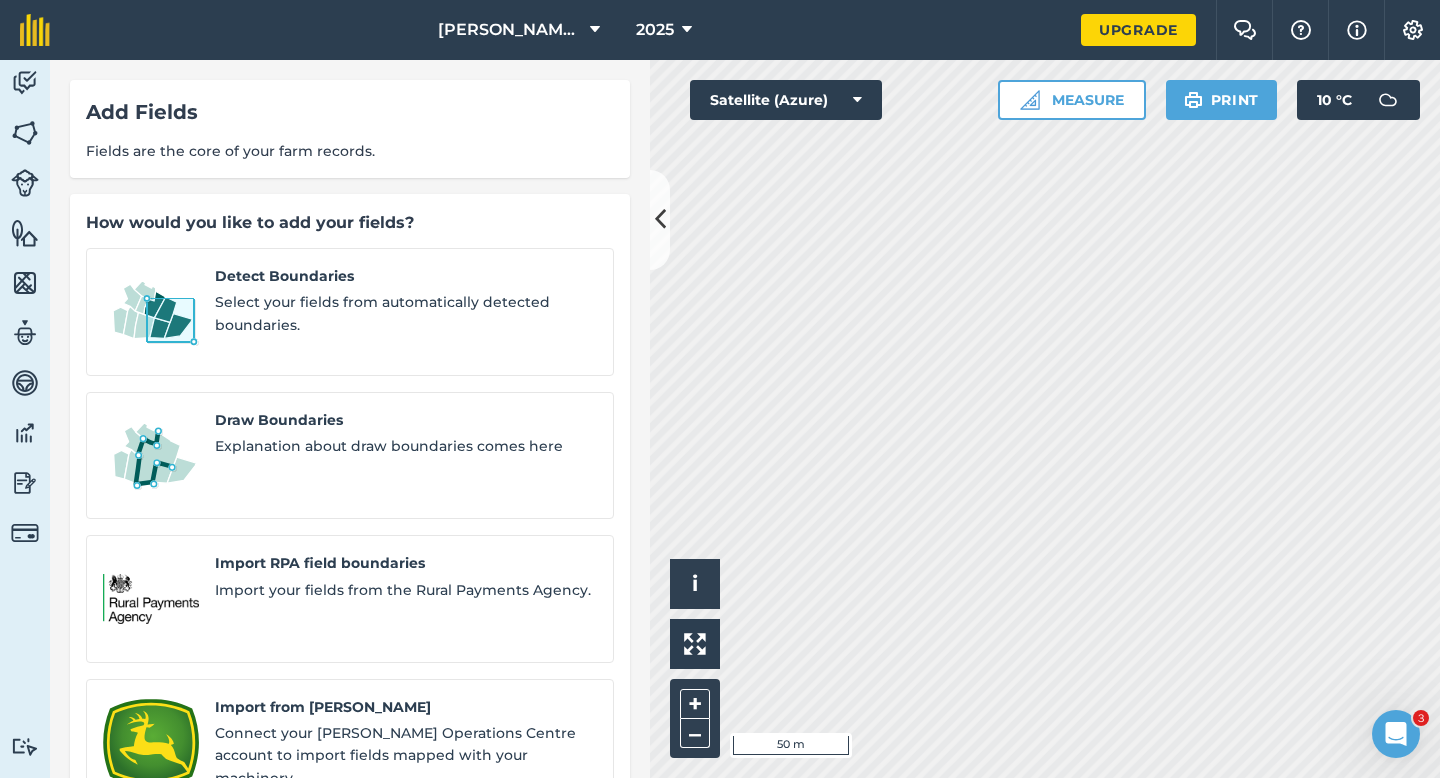 click on "Detect Boundaries Select your fields from automatically detected boundaries. Draw Boundaries Explanation about draw boundaries comes here Import RPA field boundaries Import your fields from the Rural Payments Agency. Import from [PERSON_NAME] Deere Connect your [PERSON_NAME] Deer Operations Centre account to import fields mapped with your machinery. Importing Shapefile Boundaries Explanation about Shapefile Boundaries" at bounding box center [350, 599] 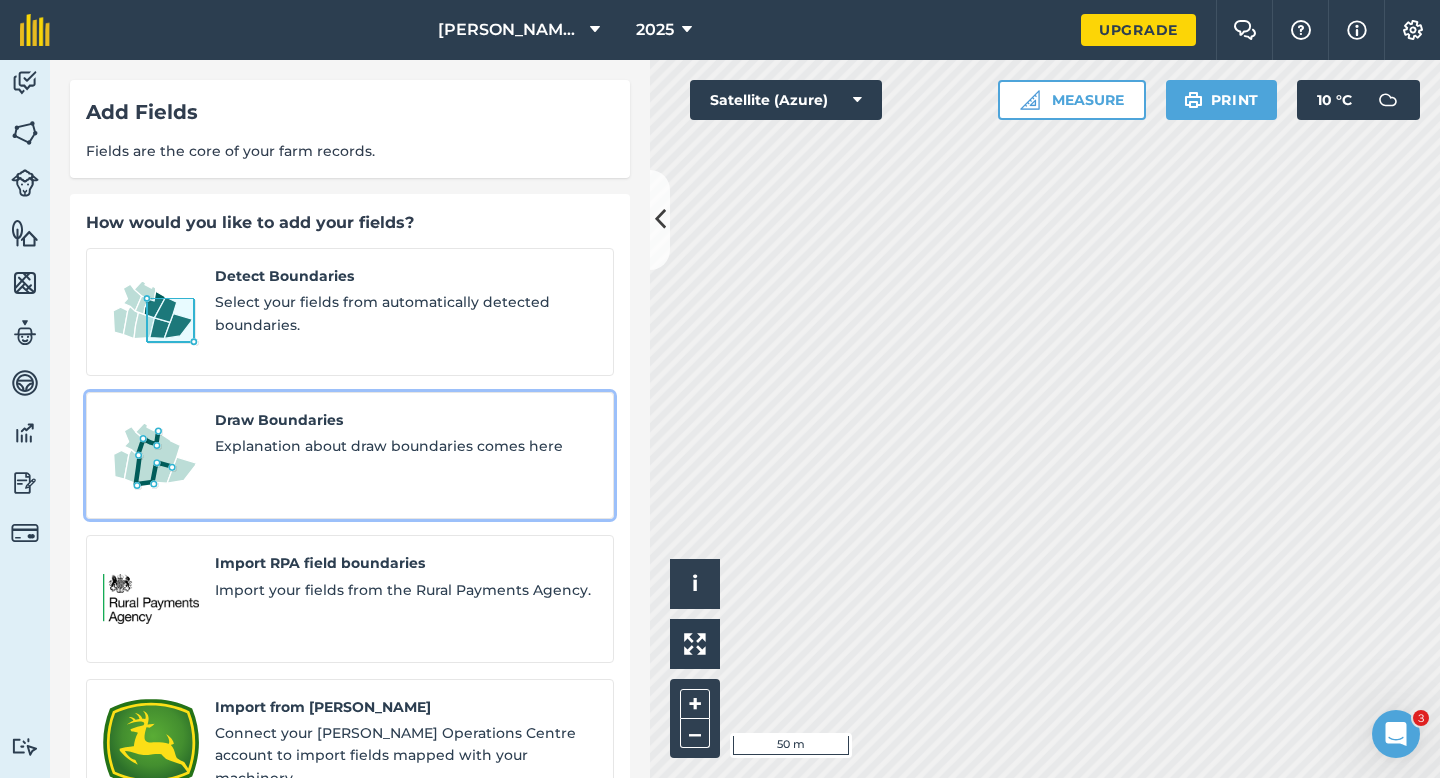 click on "Draw Boundaries Explanation about draw boundaries comes here" at bounding box center [350, 456] 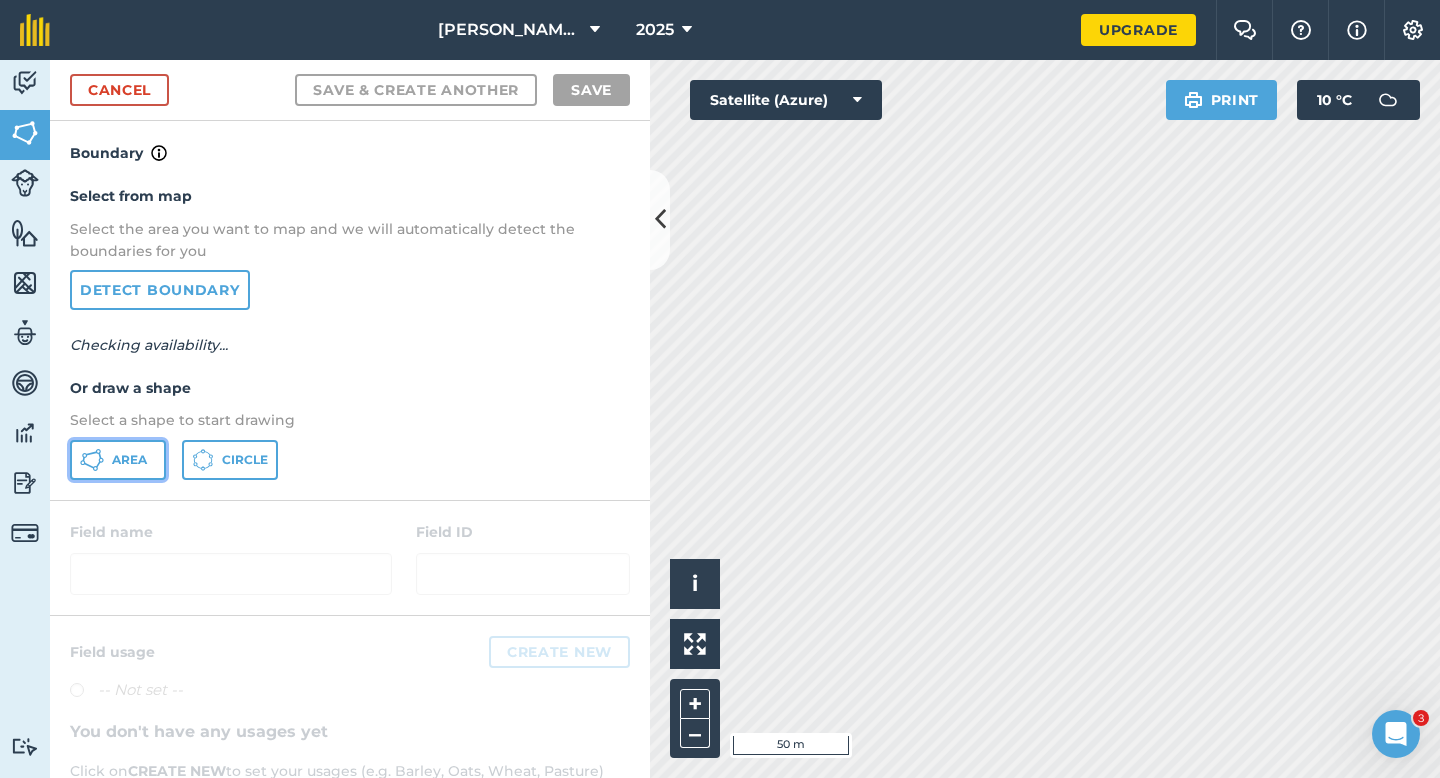 click on "Area" at bounding box center (118, 460) 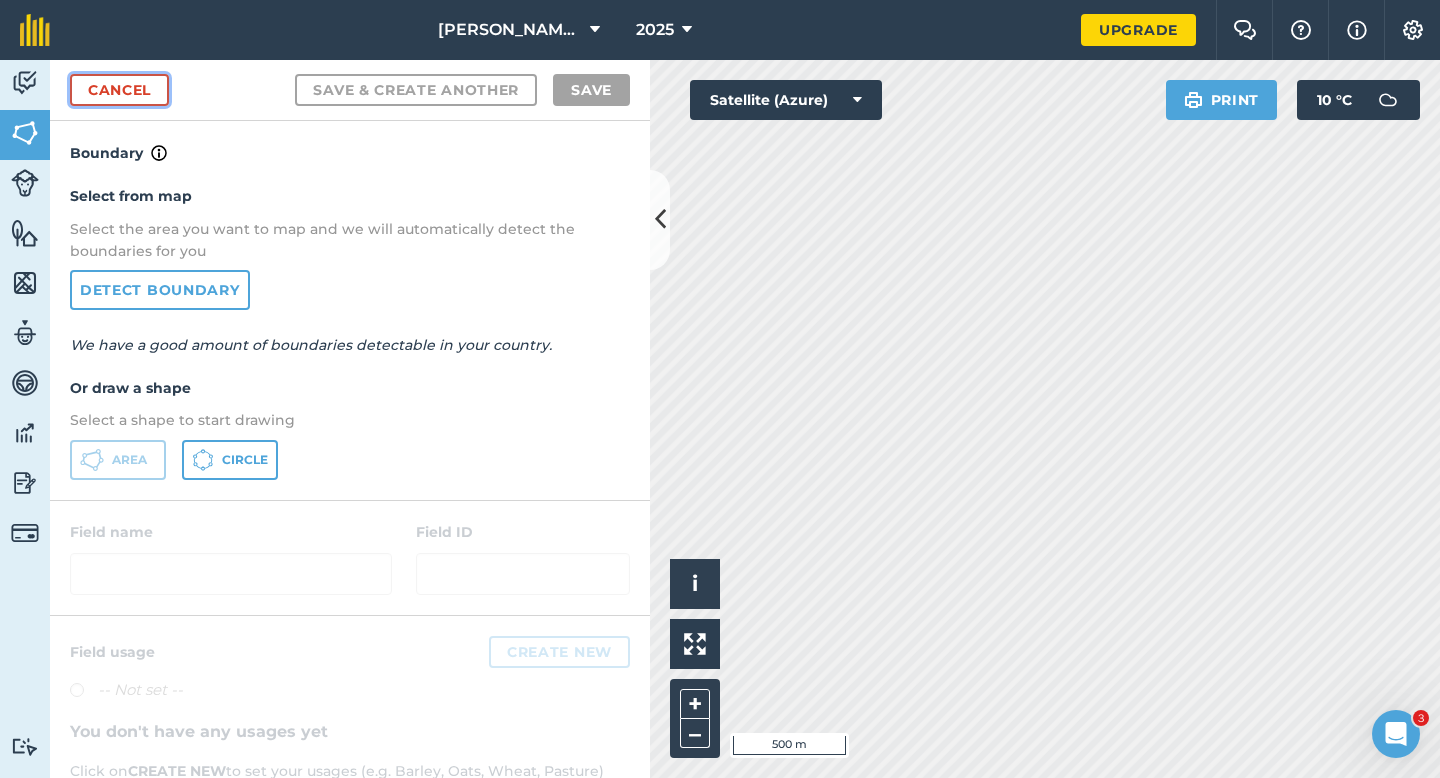 click on "Cancel" at bounding box center (119, 90) 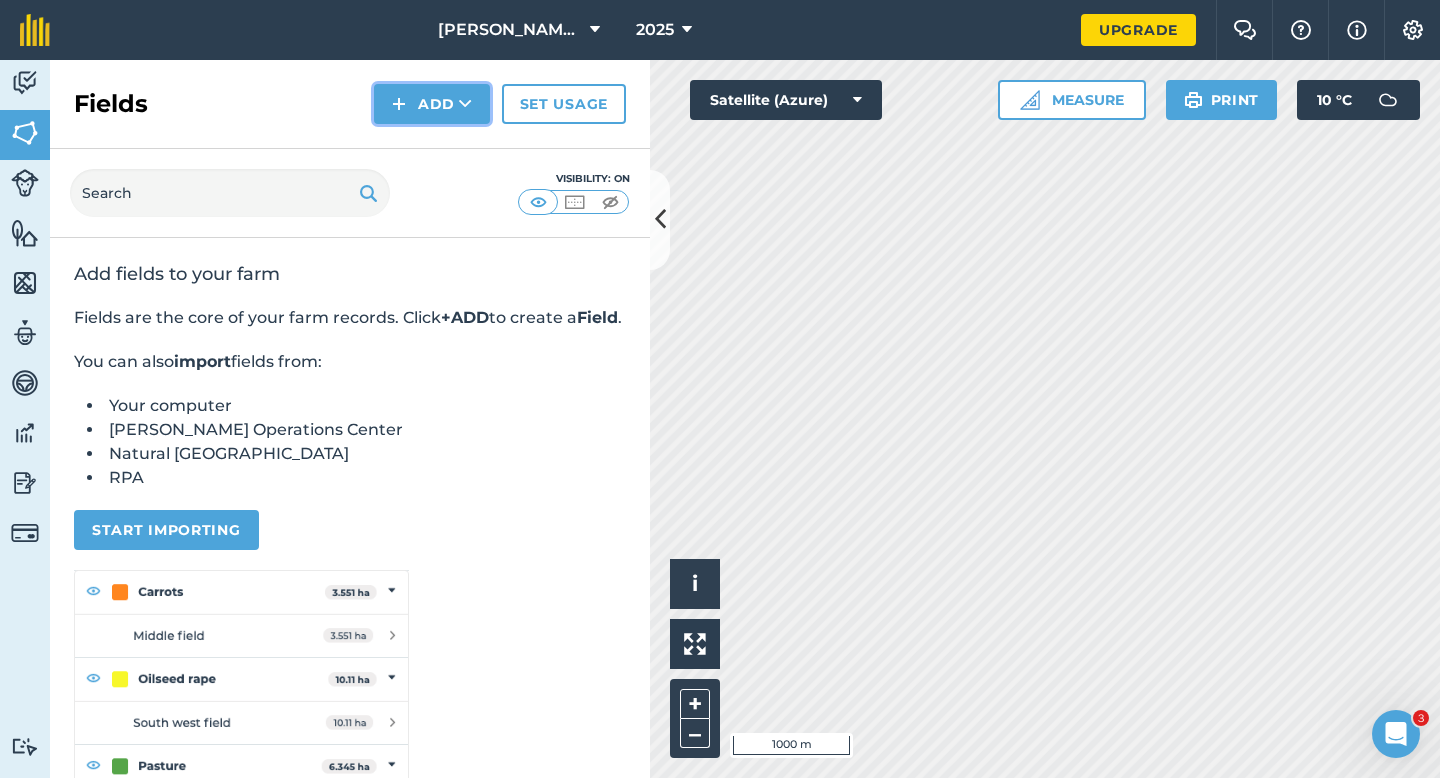 click on "Add" at bounding box center (432, 104) 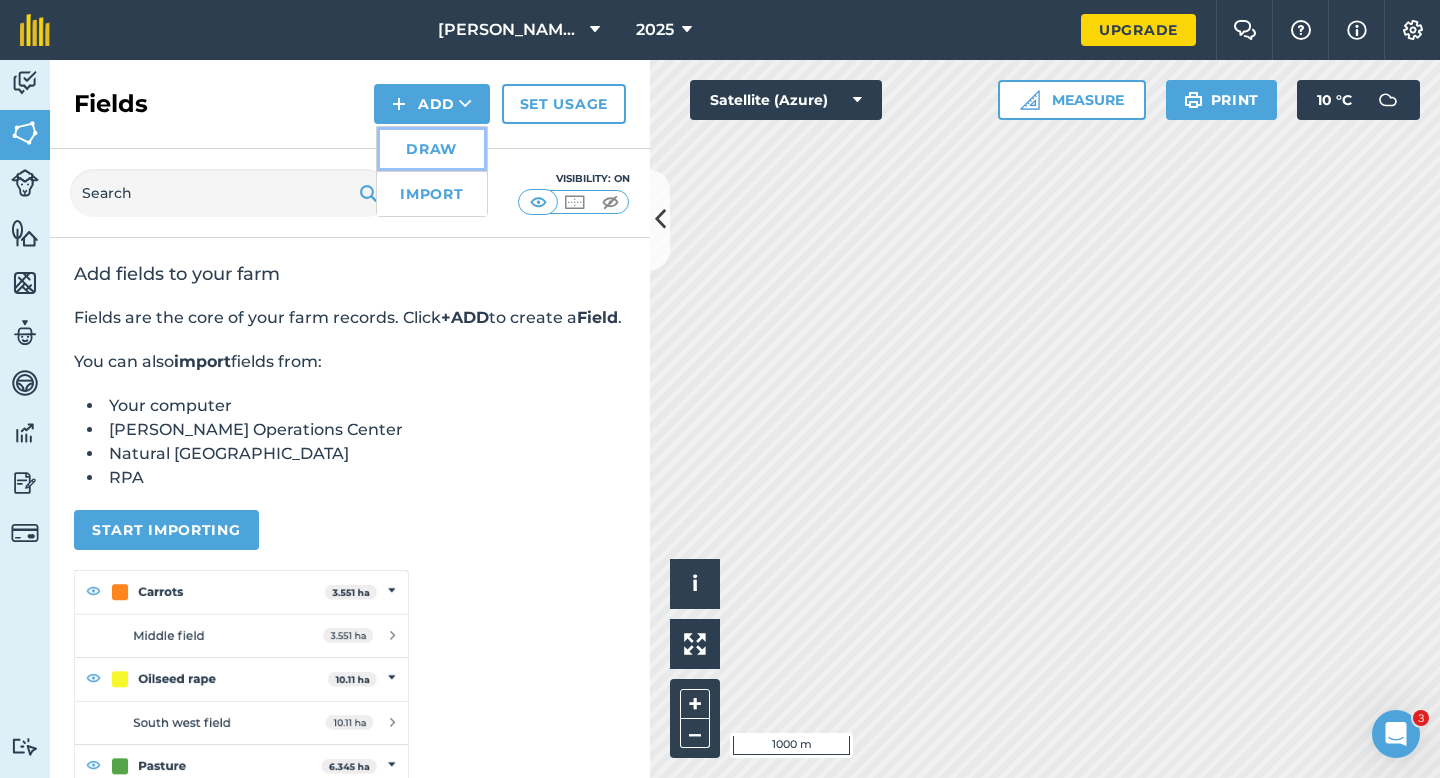 click on "Draw" at bounding box center [432, 149] 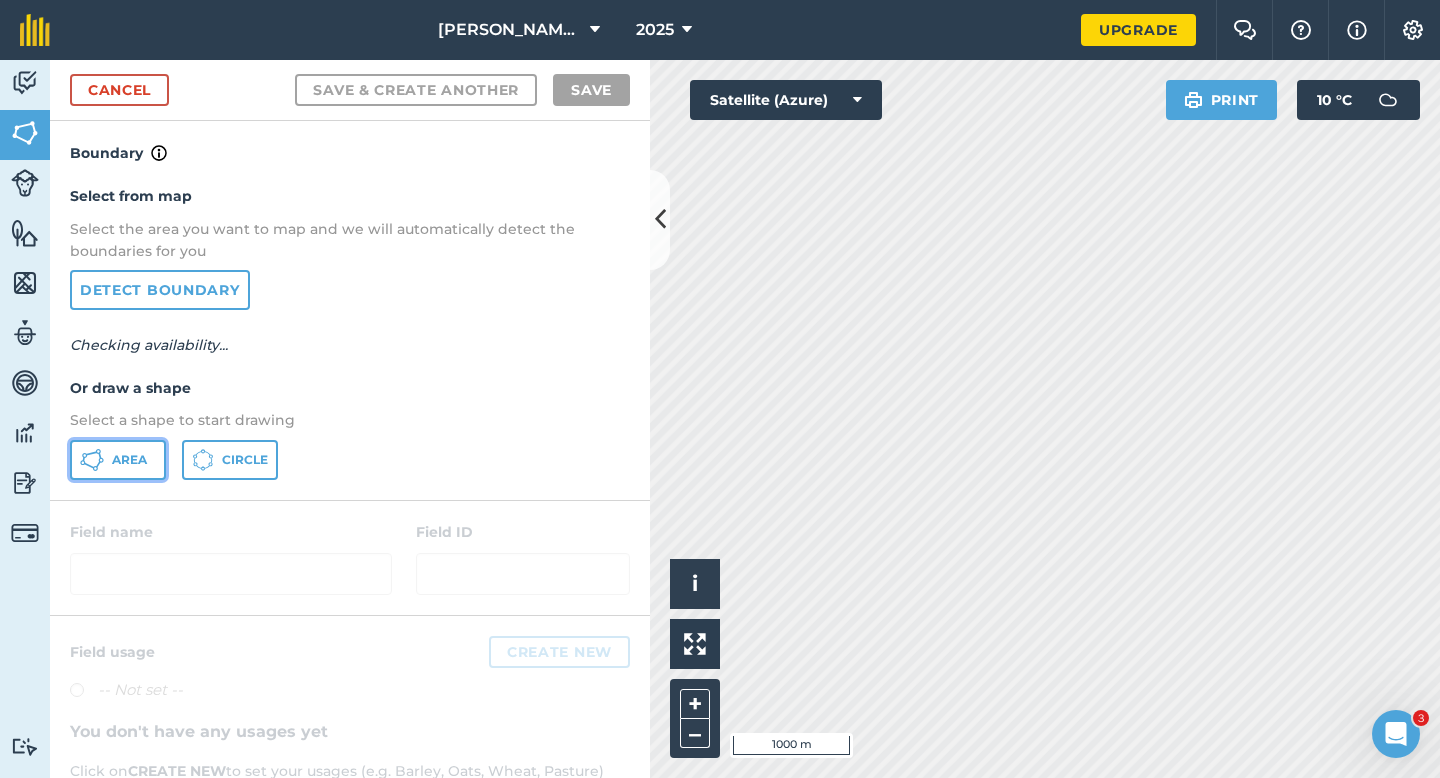 click on "Area" at bounding box center [118, 460] 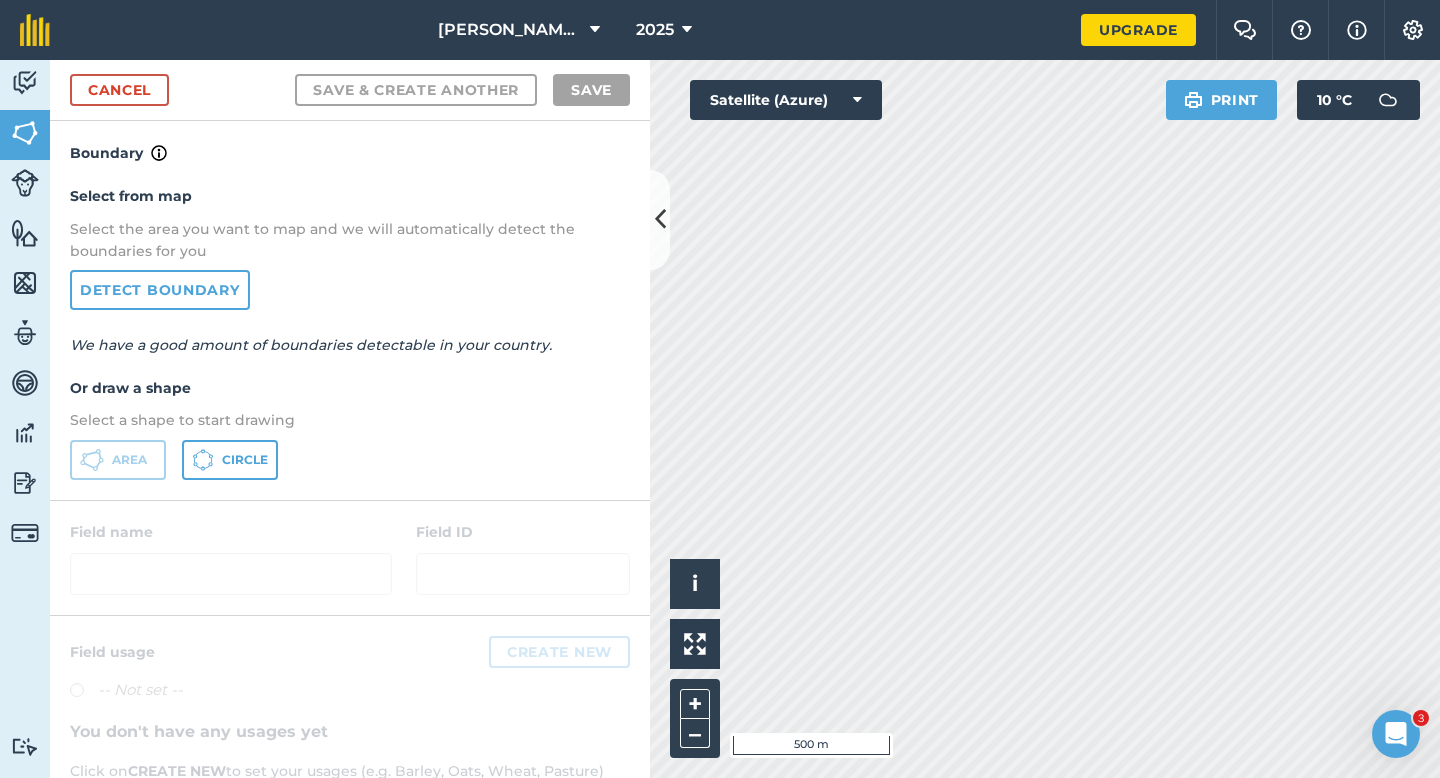 click on "Cancel Save & Create Another Save" at bounding box center [350, 90] 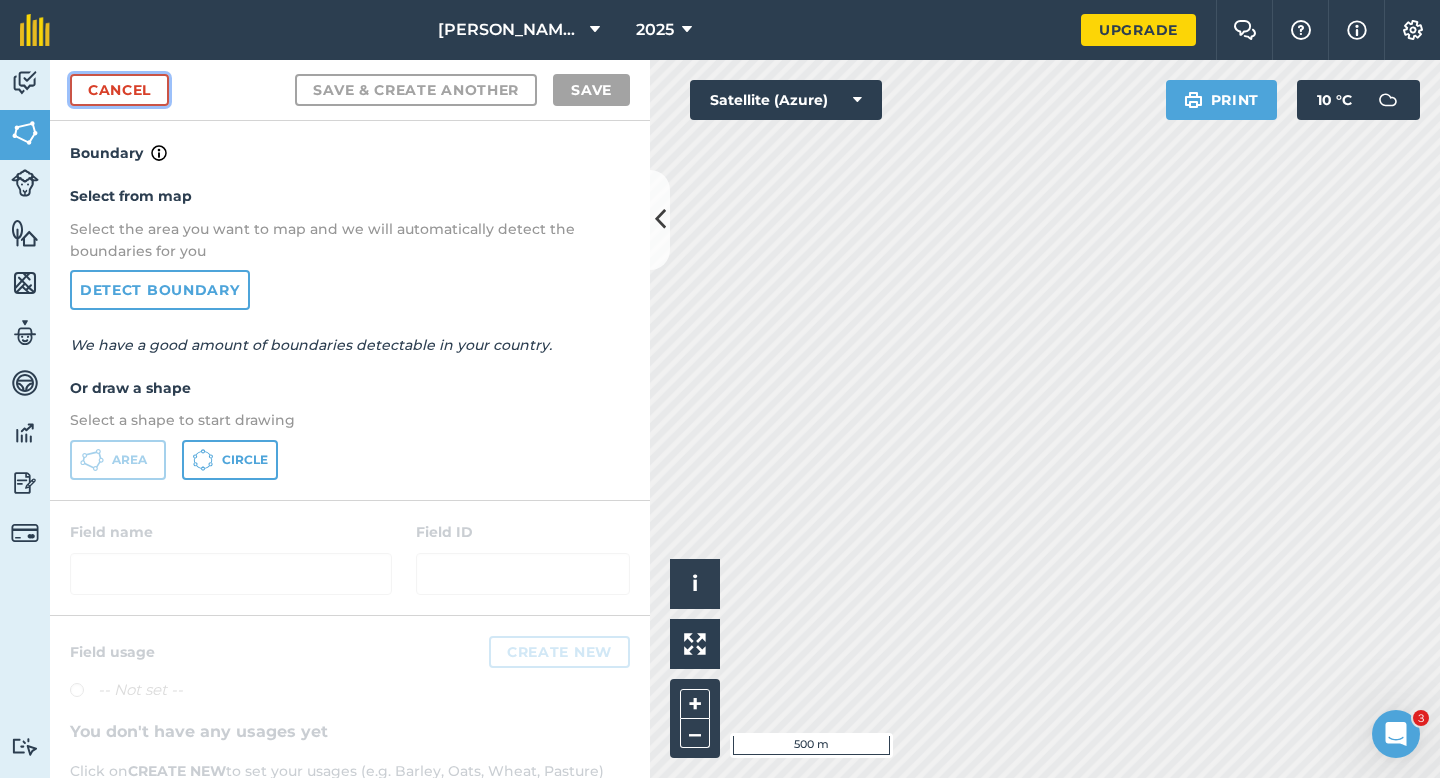 click on "Cancel" at bounding box center [119, 90] 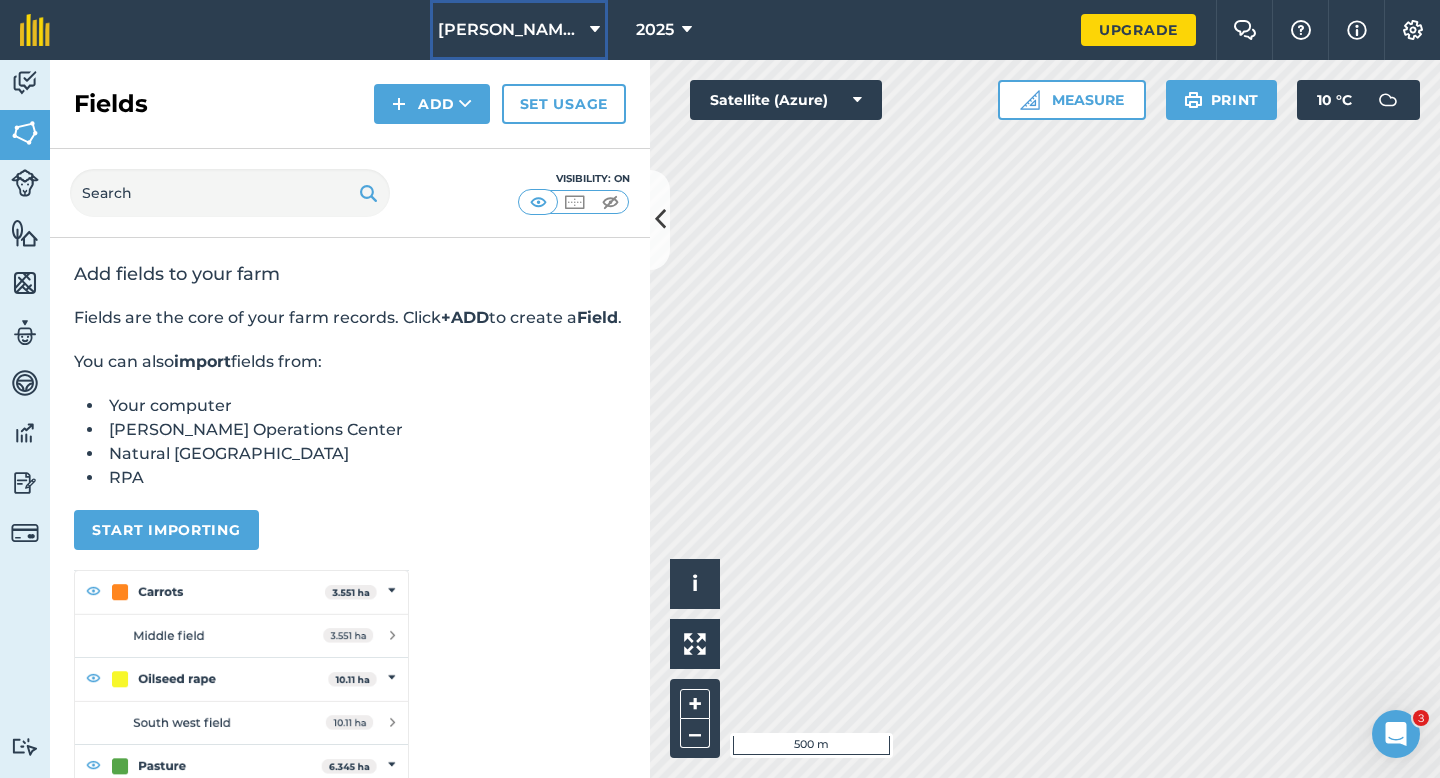 click on "[PERSON_NAME] Farming LTD" at bounding box center (510, 30) 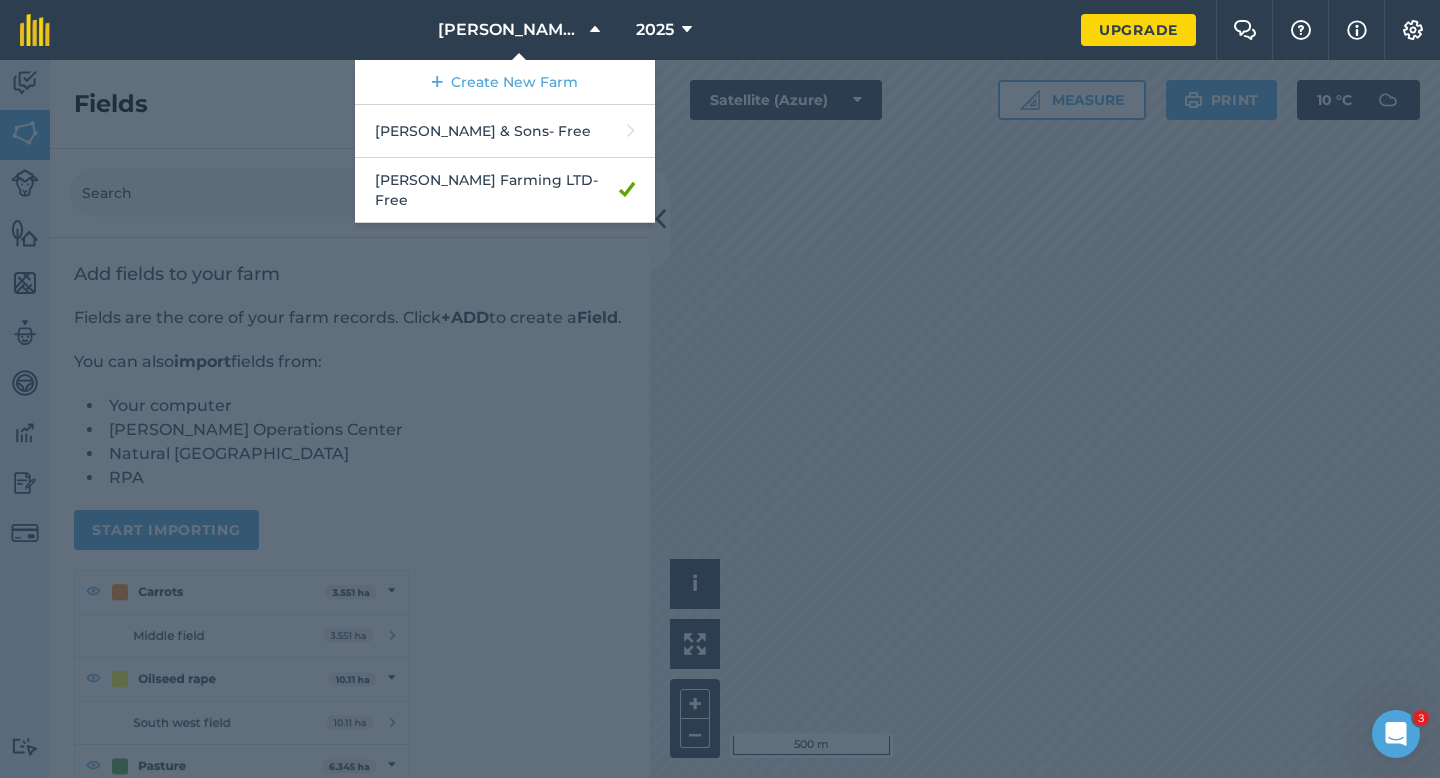 click at bounding box center (720, 419) 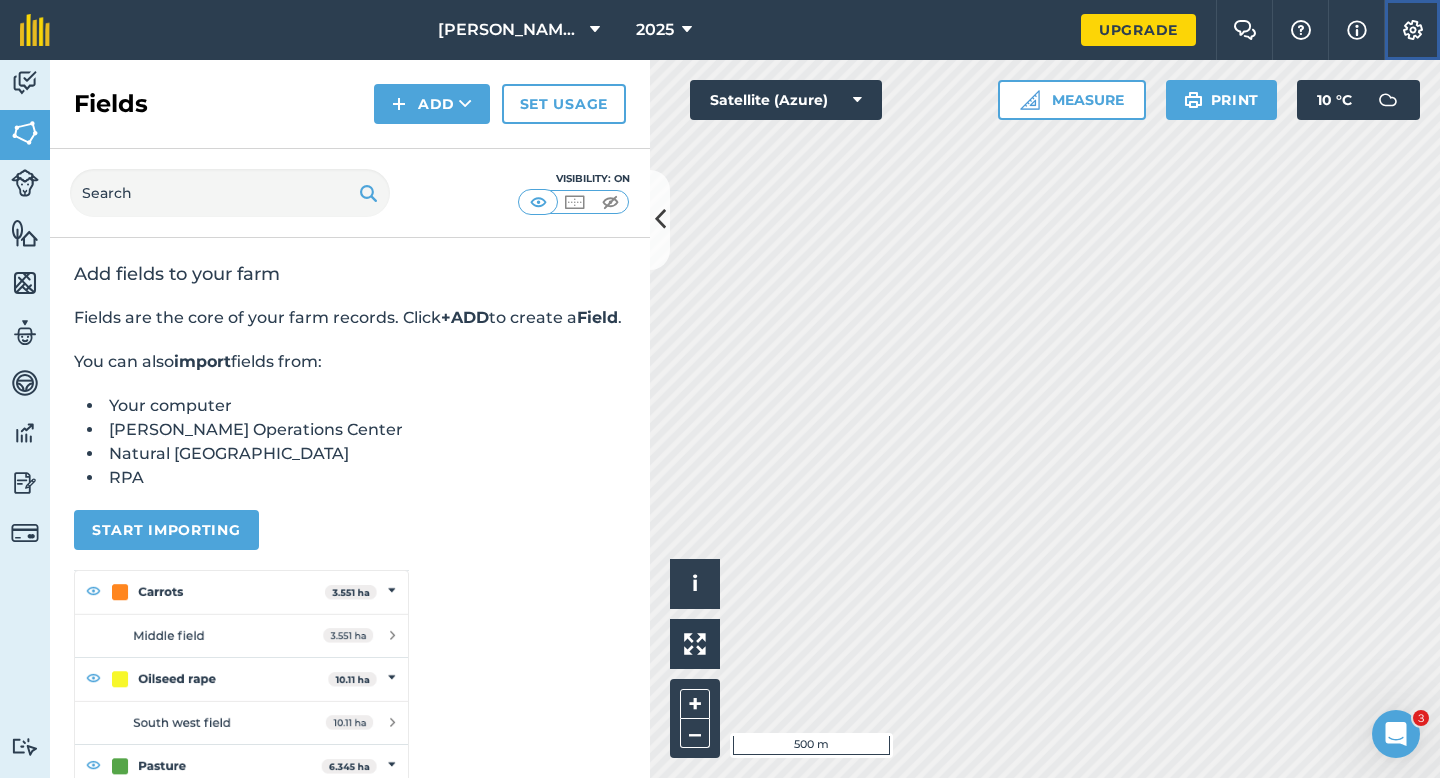 click on "Settings" at bounding box center [1412, 30] 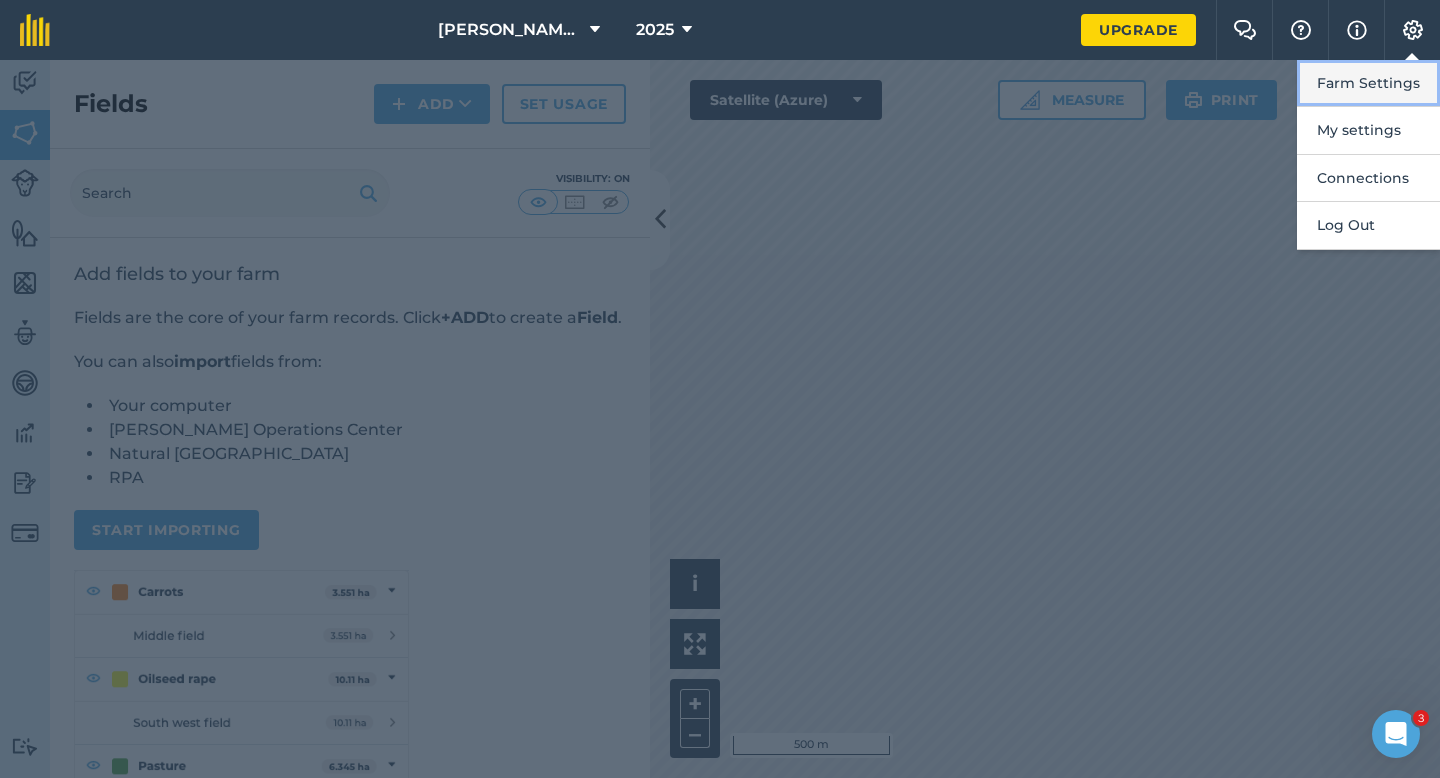 click on "Farm Settings" at bounding box center [1368, 83] 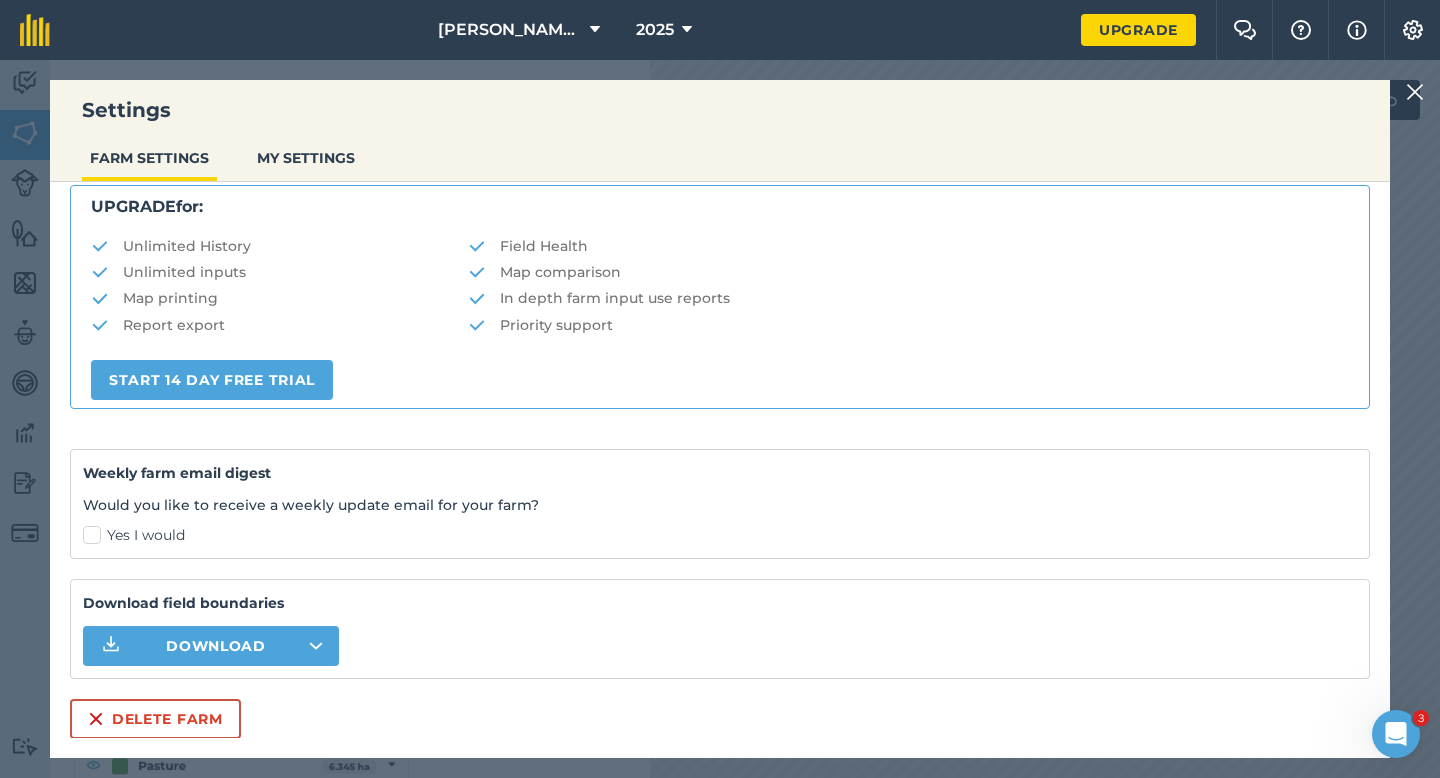 scroll, scrollTop: 384, scrollLeft: 0, axis: vertical 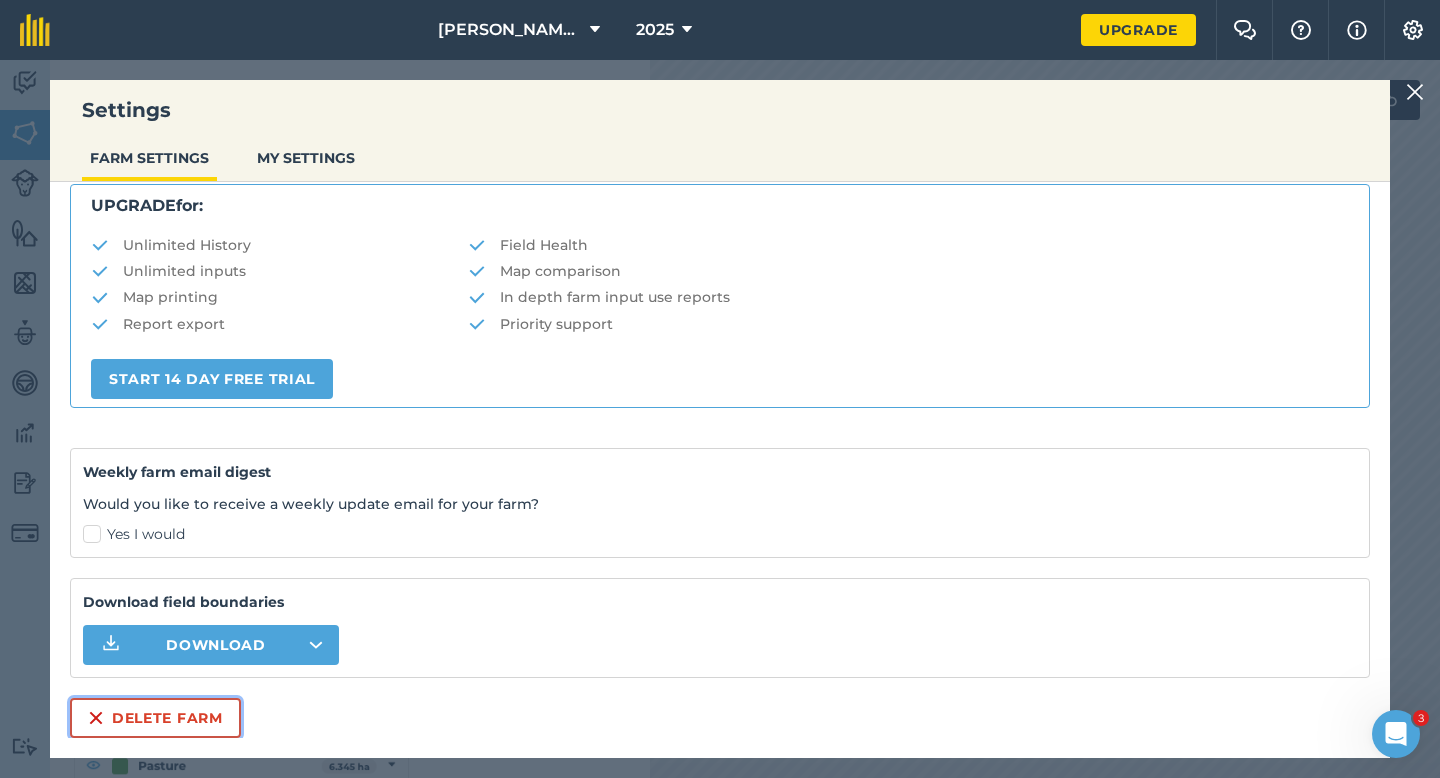 click on "Delete farm" at bounding box center [155, 718] 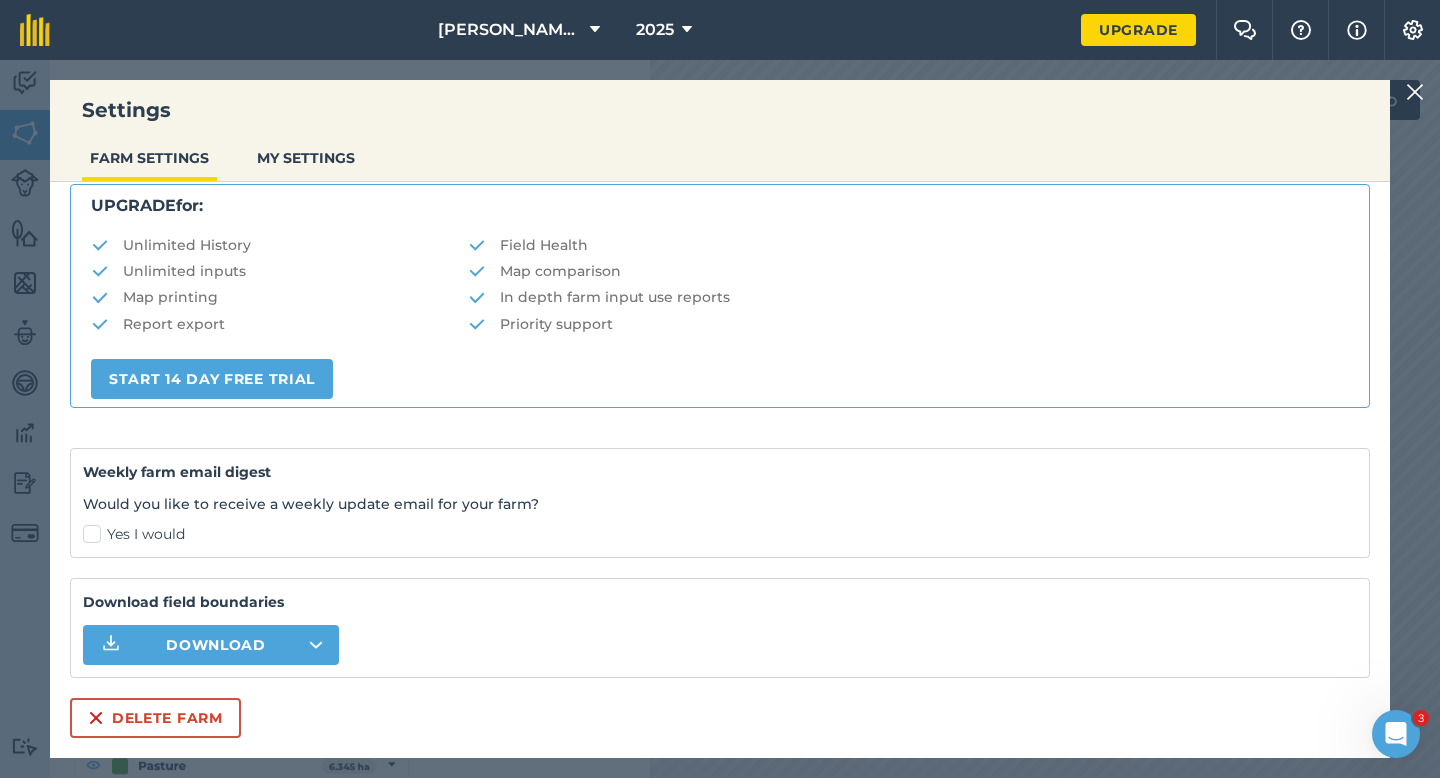 scroll, scrollTop: 0, scrollLeft: 0, axis: both 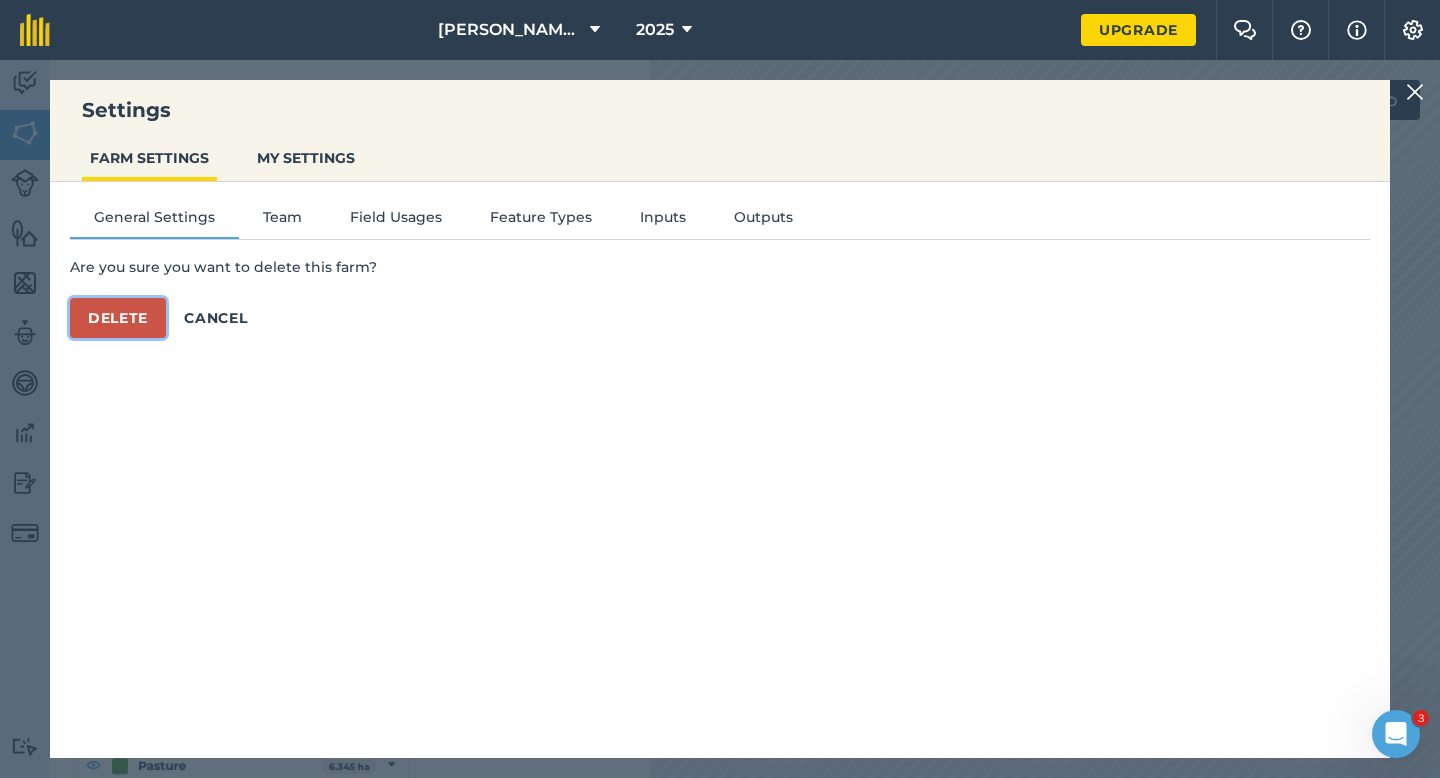 click on "Delete" at bounding box center (118, 318) 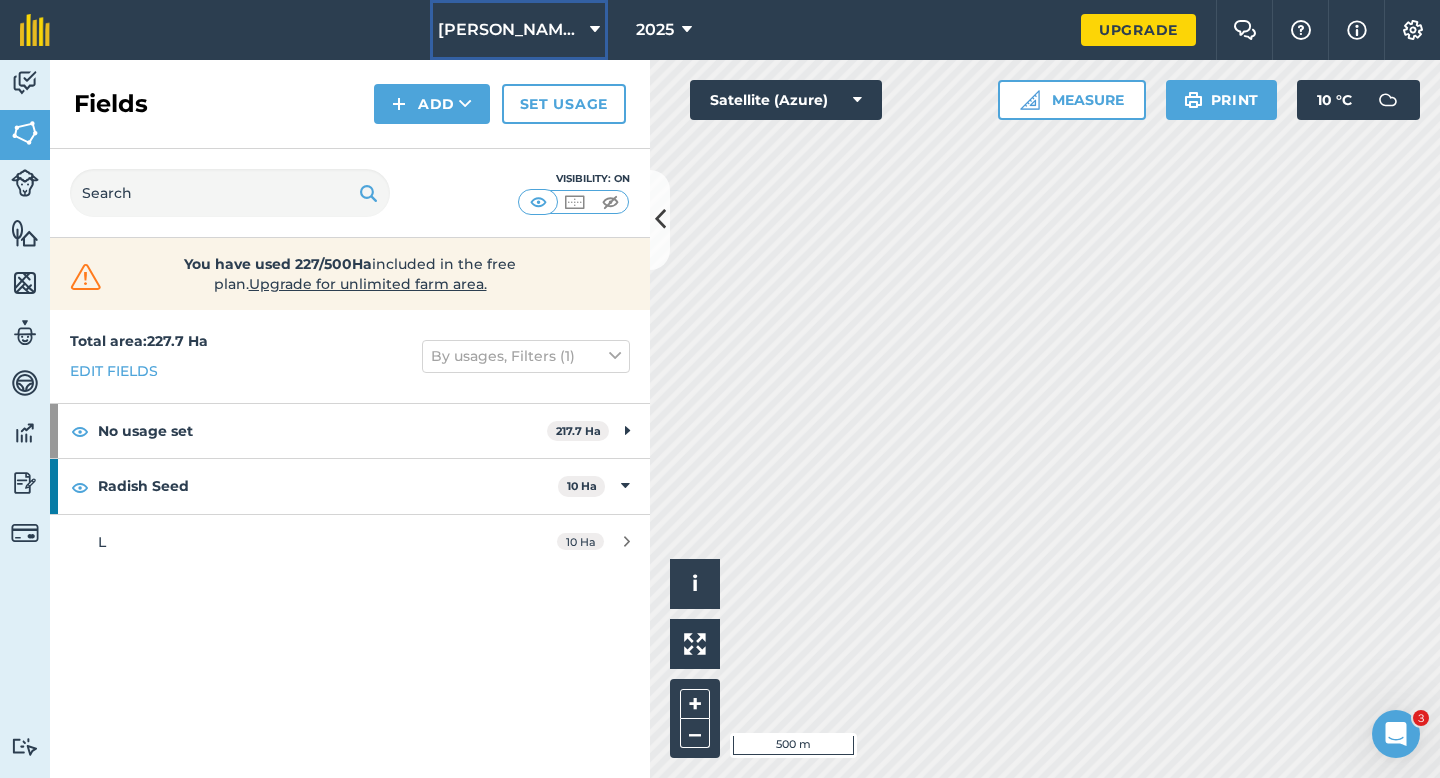 click on "[PERSON_NAME] & Sons" at bounding box center [510, 30] 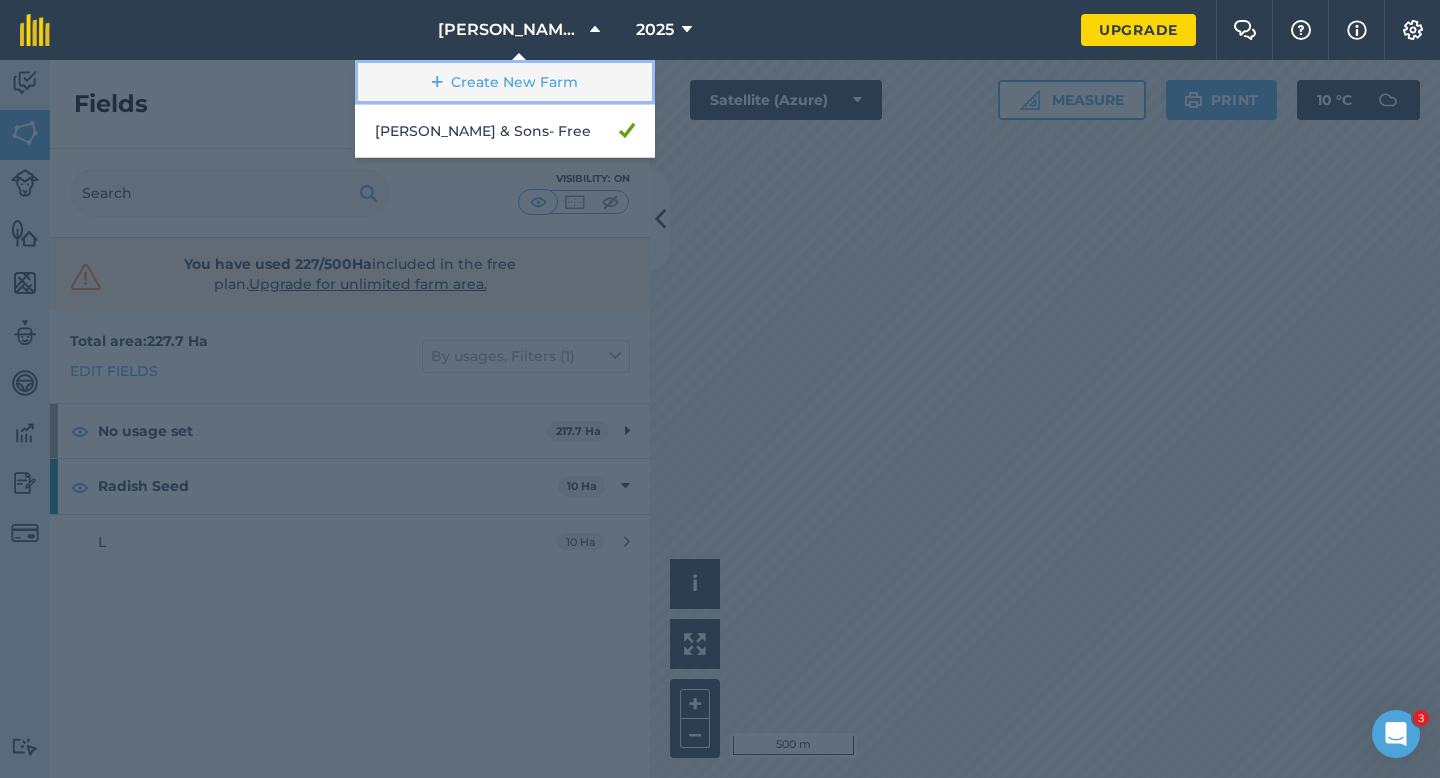 click on "Create New Farm" at bounding box center (505, 82) 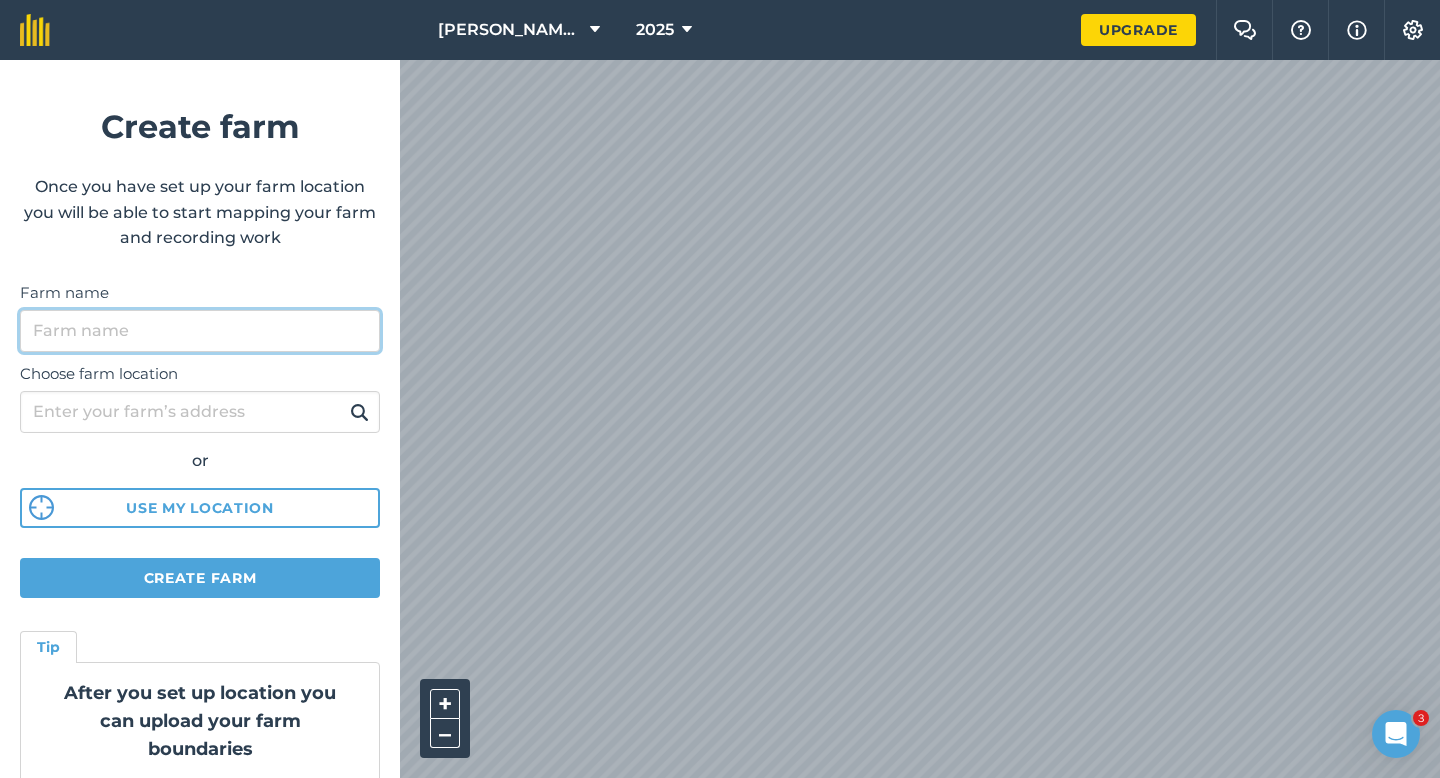 click on "Farm name" at bounding box center [200, 331] 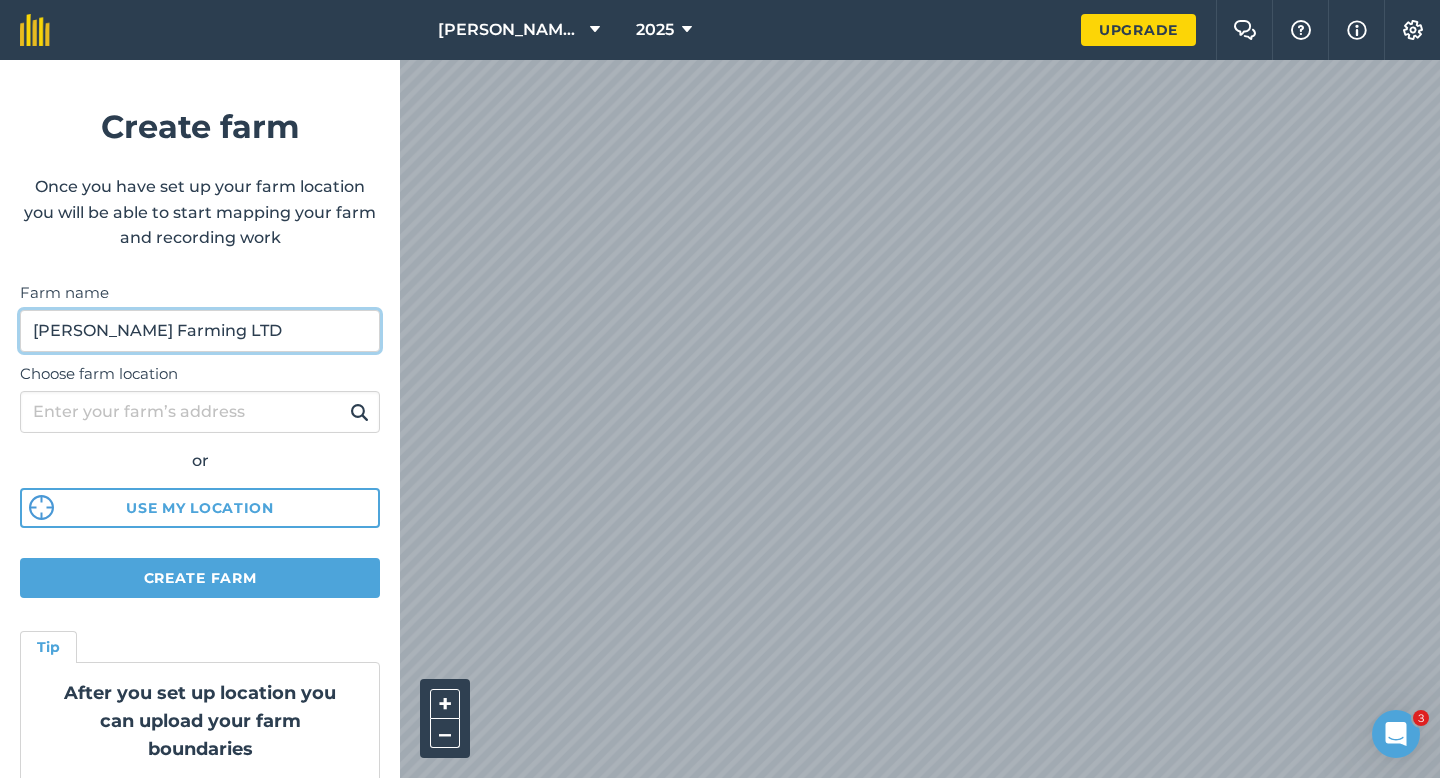 type on "[PERSON_NAME] Farming LTD" 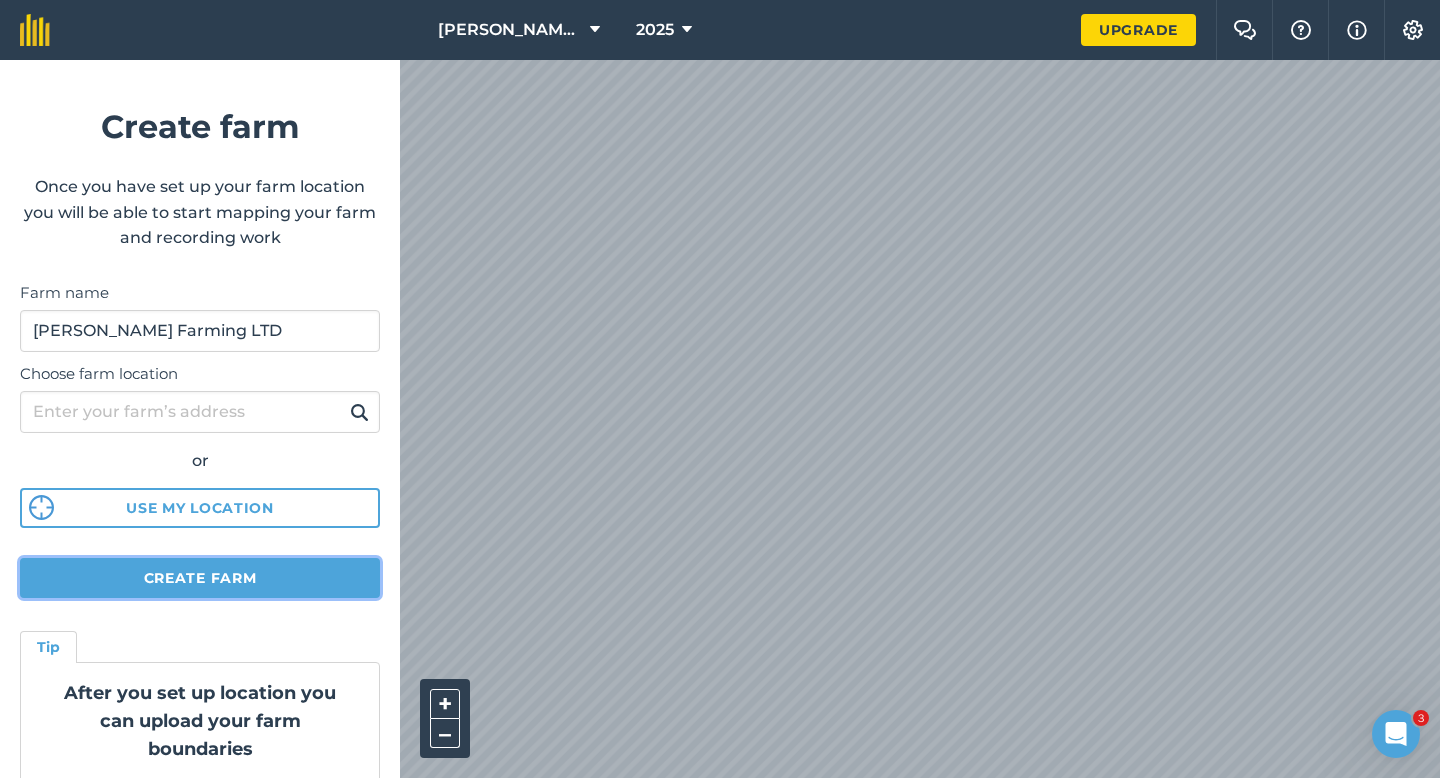 click on "Create farm" at bounding box center (200, 578) 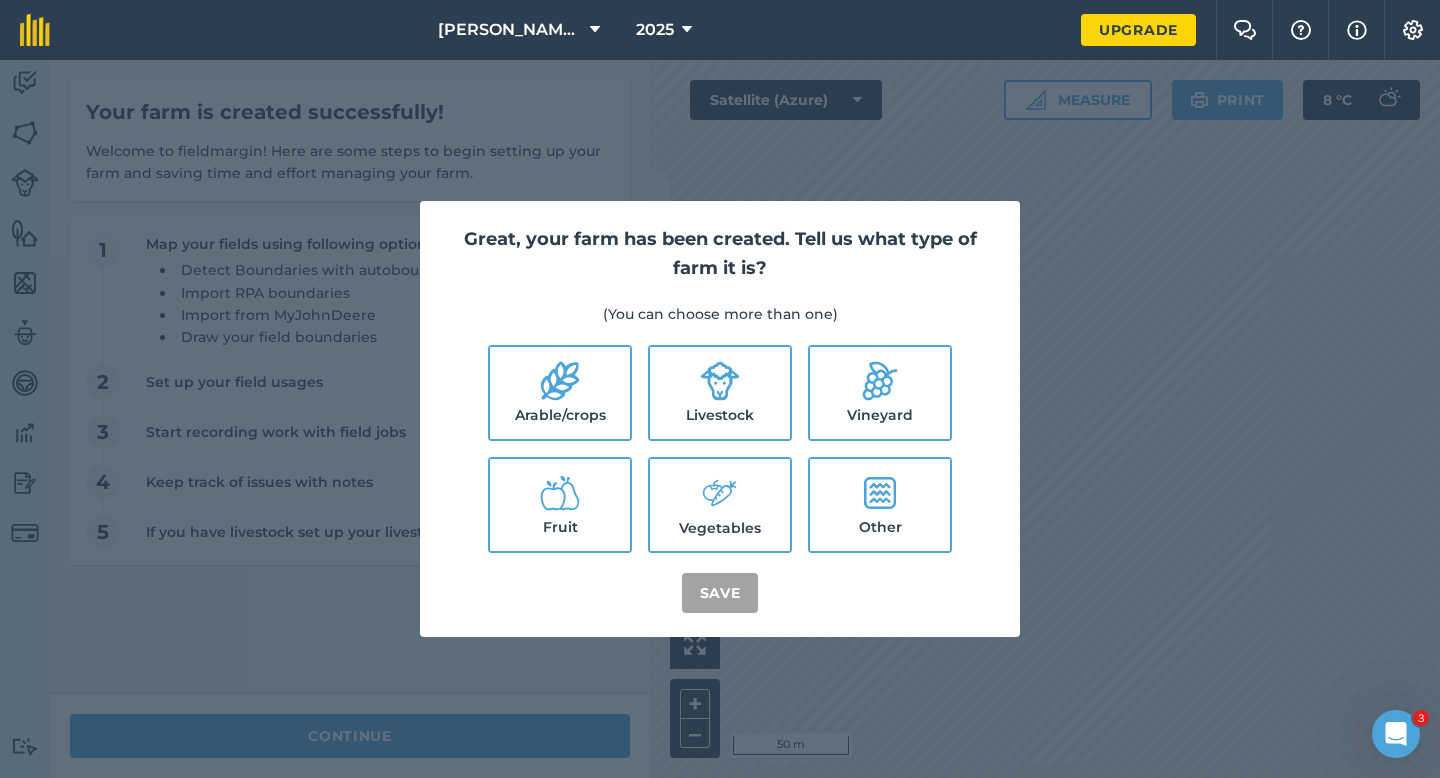 click on "Arable/crops" at bounding box center [560, 393] 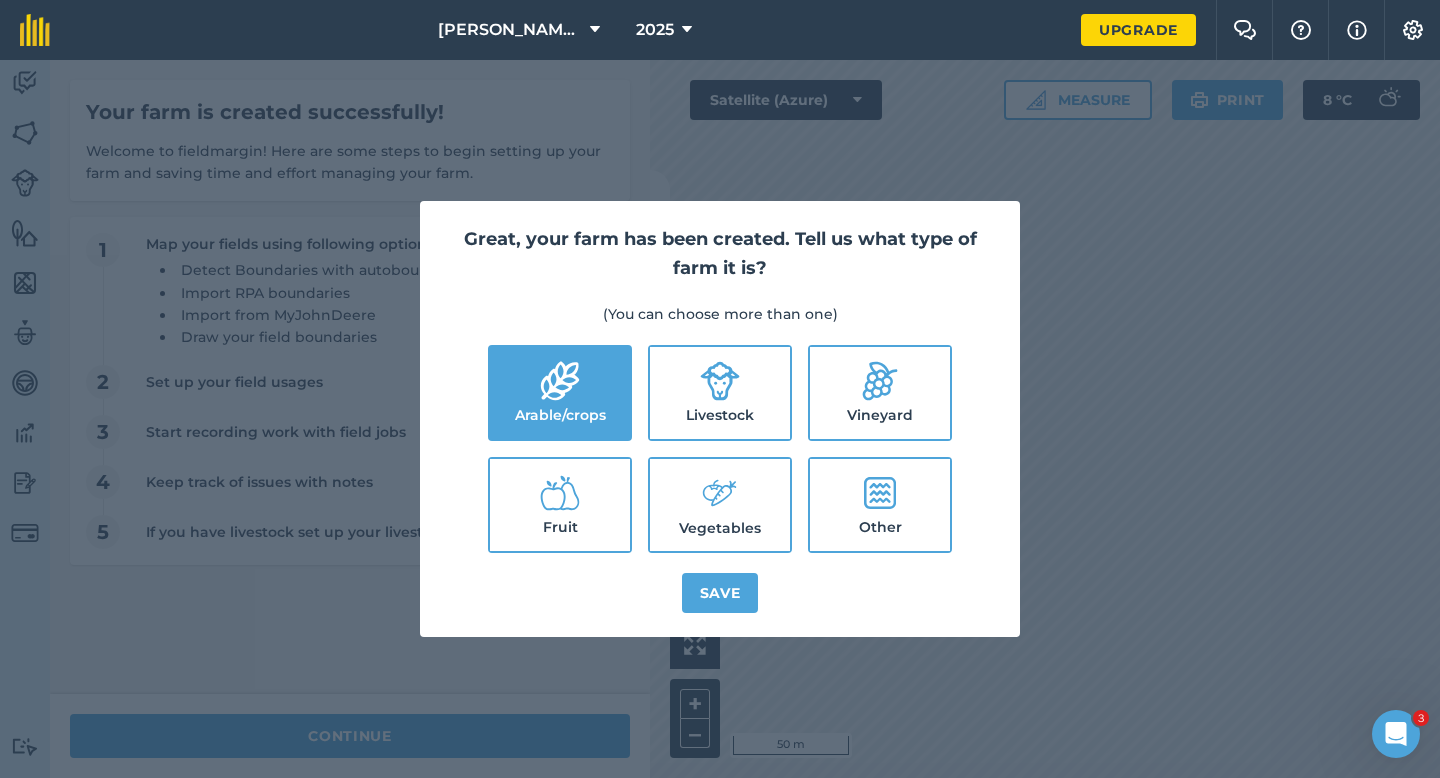 click on "Livestock" at bounding box center [720, 393] 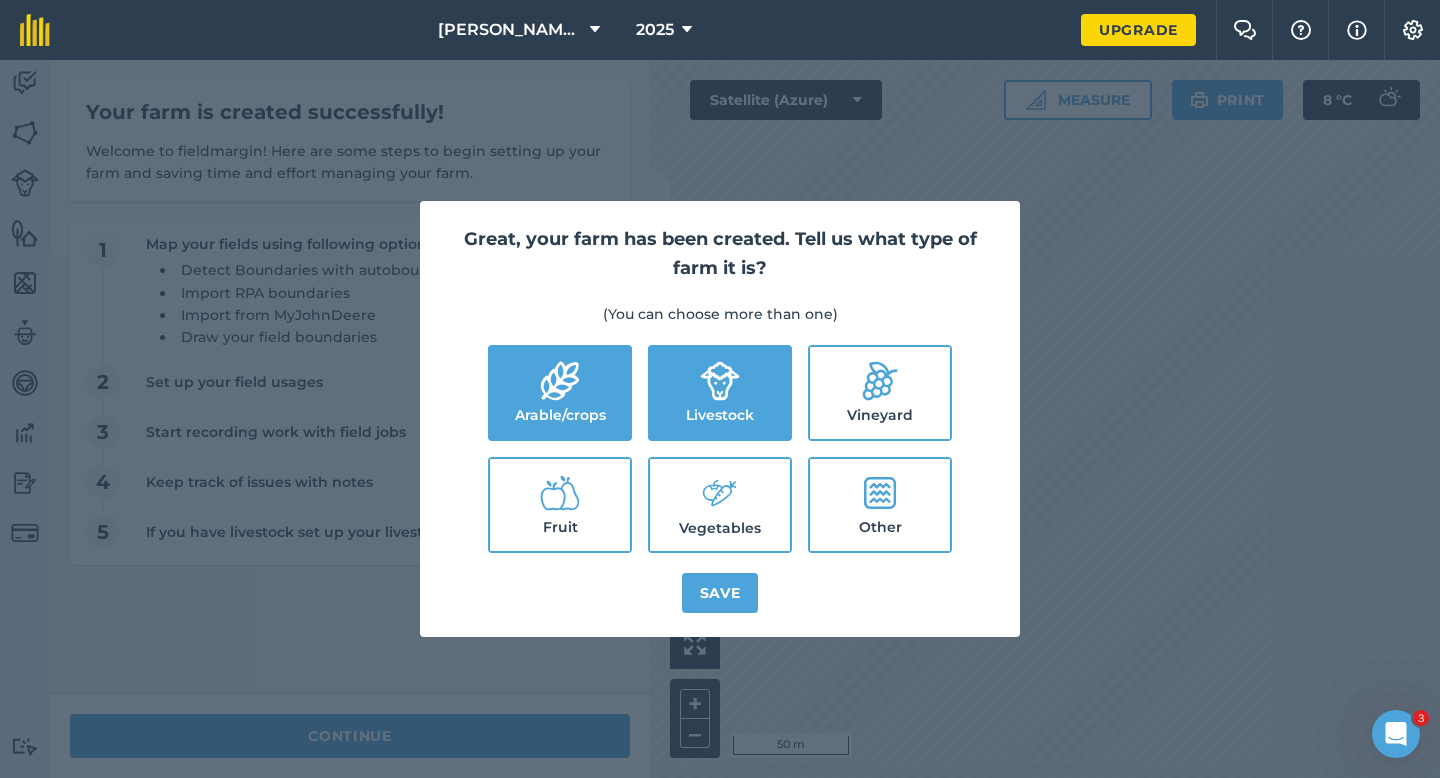 click on "Vegetables" at bounding box center [720, 505] 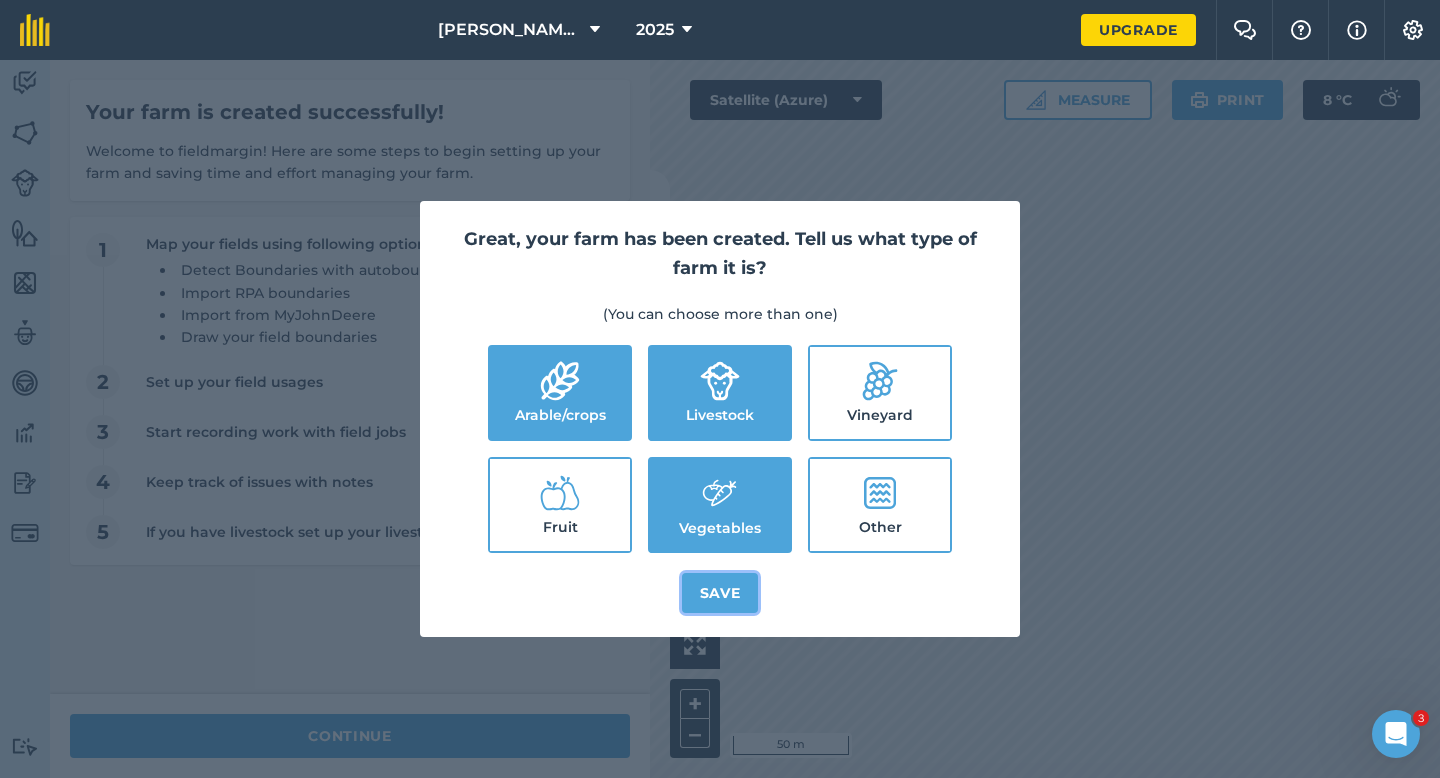 click on "Save" at bounding box center (720, 593) 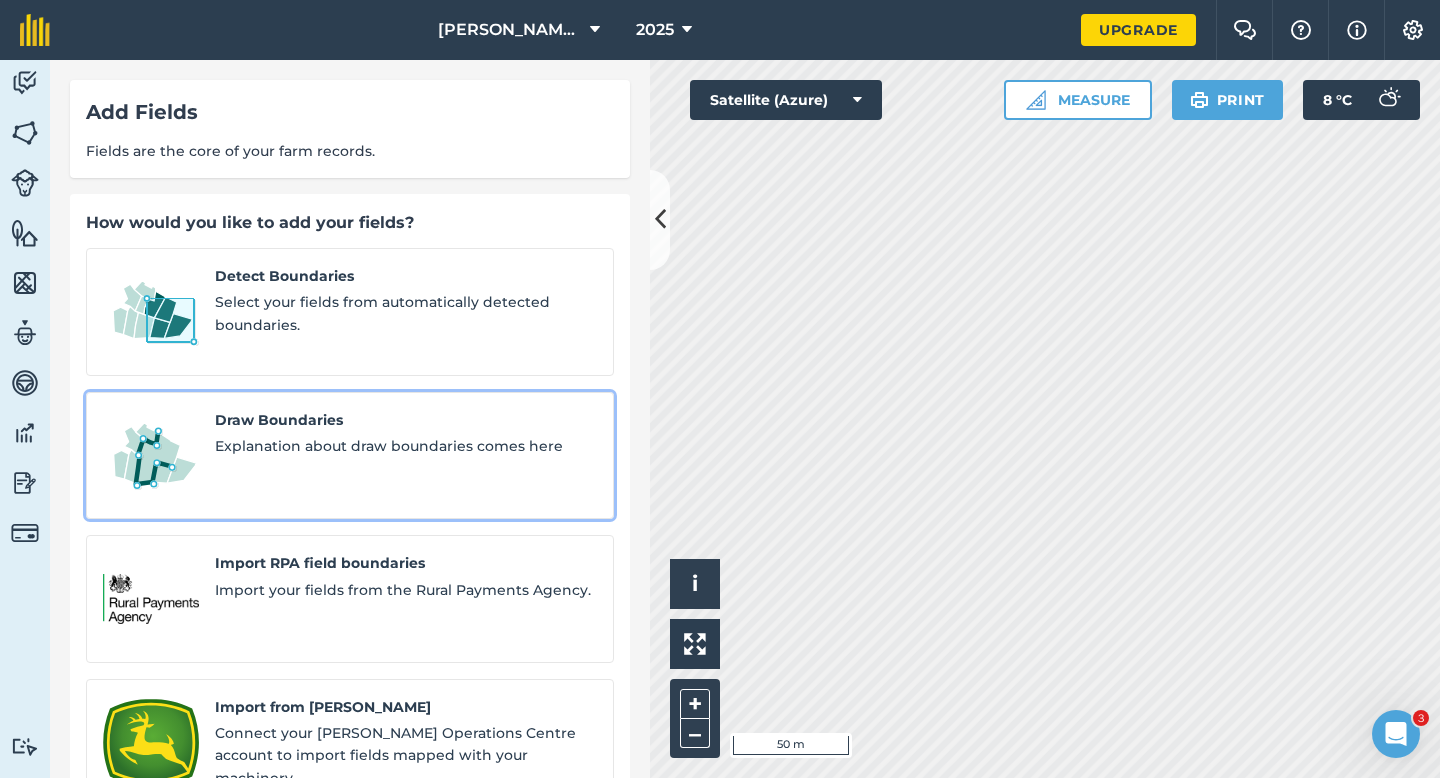 click on "Draw Boundaries Explanation about draw boundaries comes here" at bounding box center (406, 456) 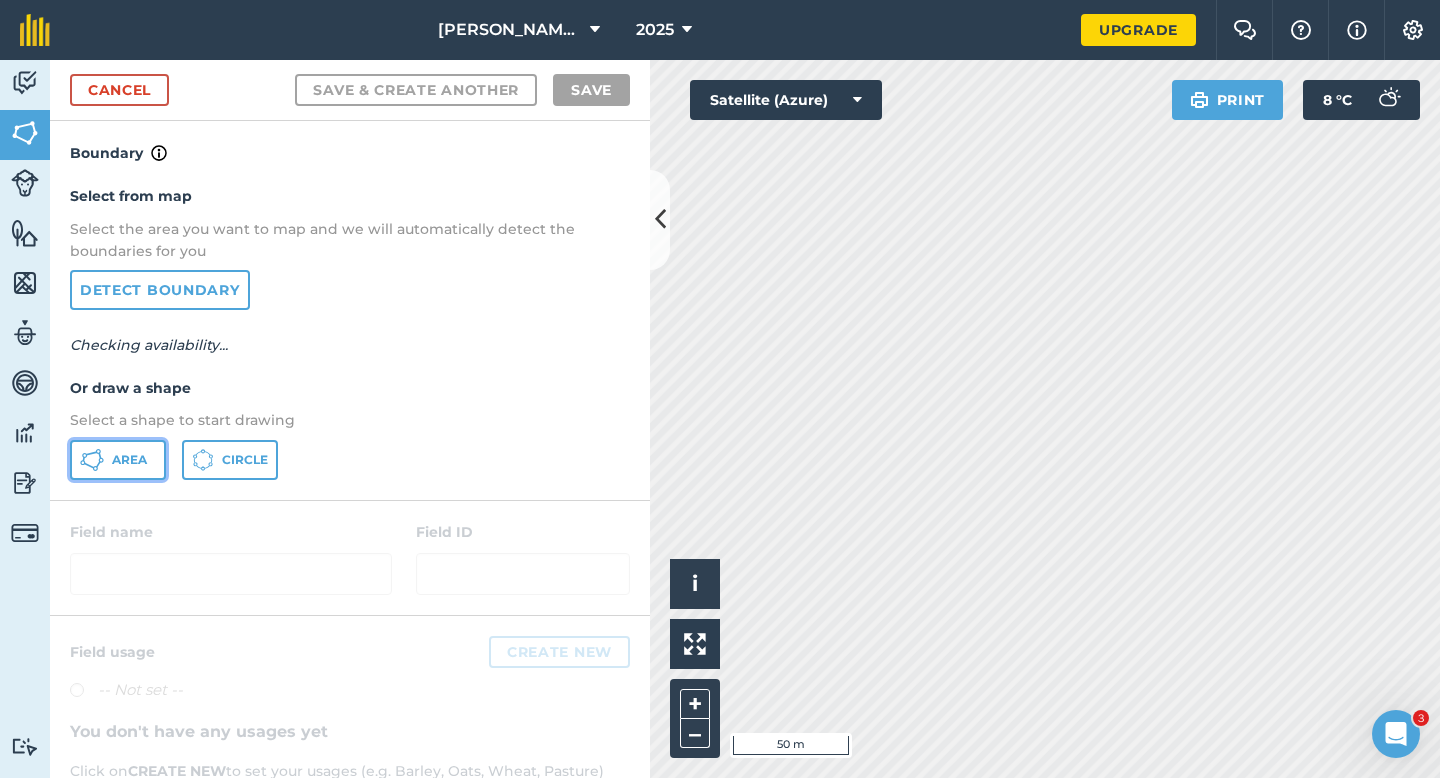 click on "Area" at bounding box center [118, 460] 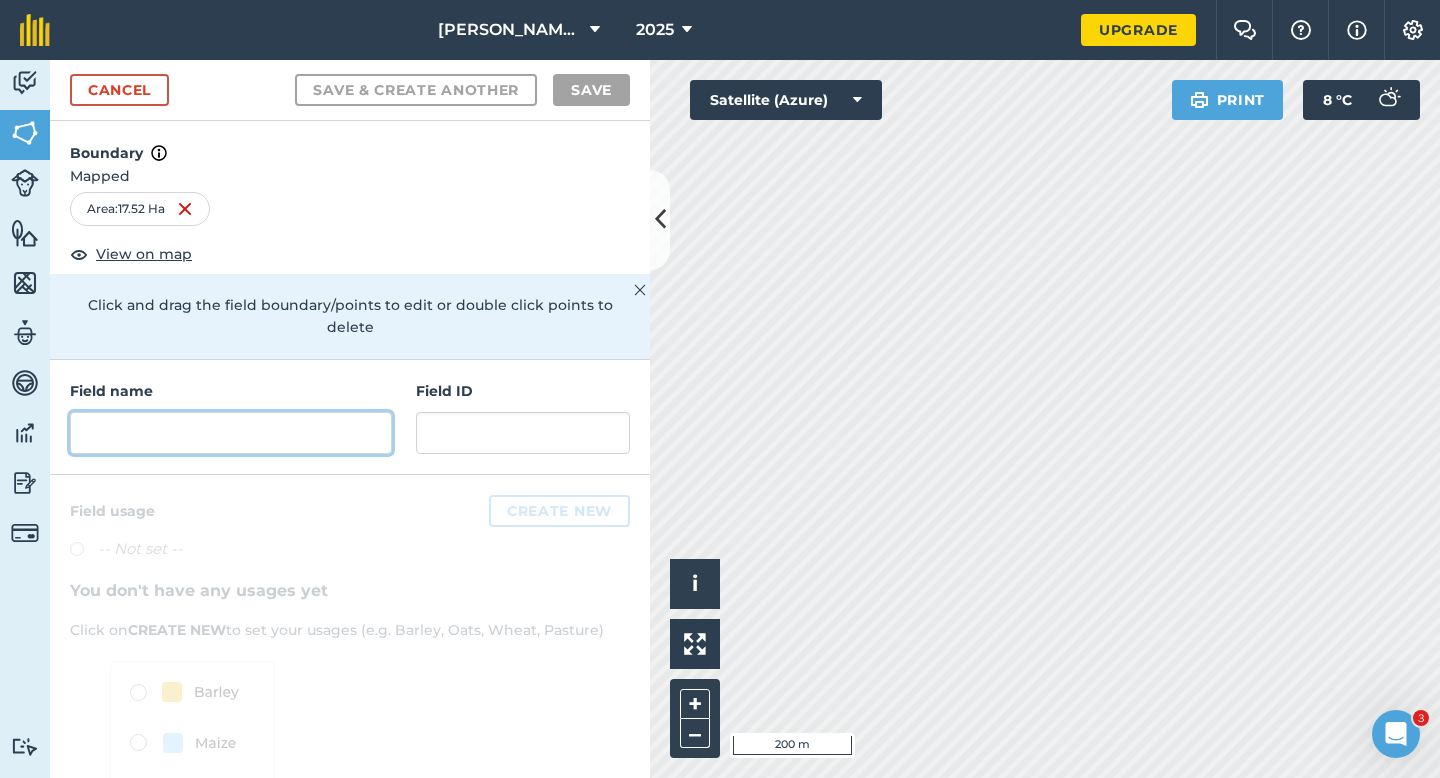 click at bounding box center [231, 433] 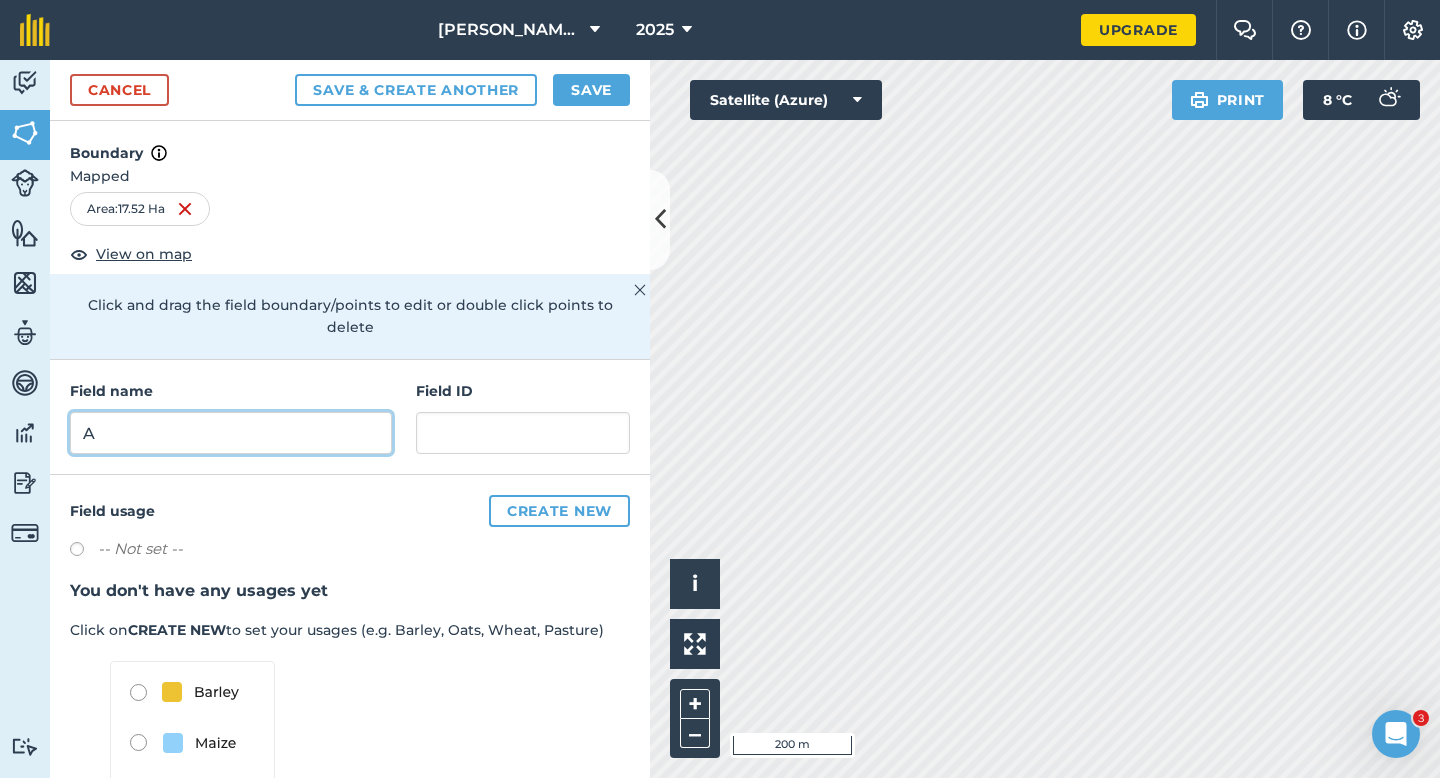 type on "A" 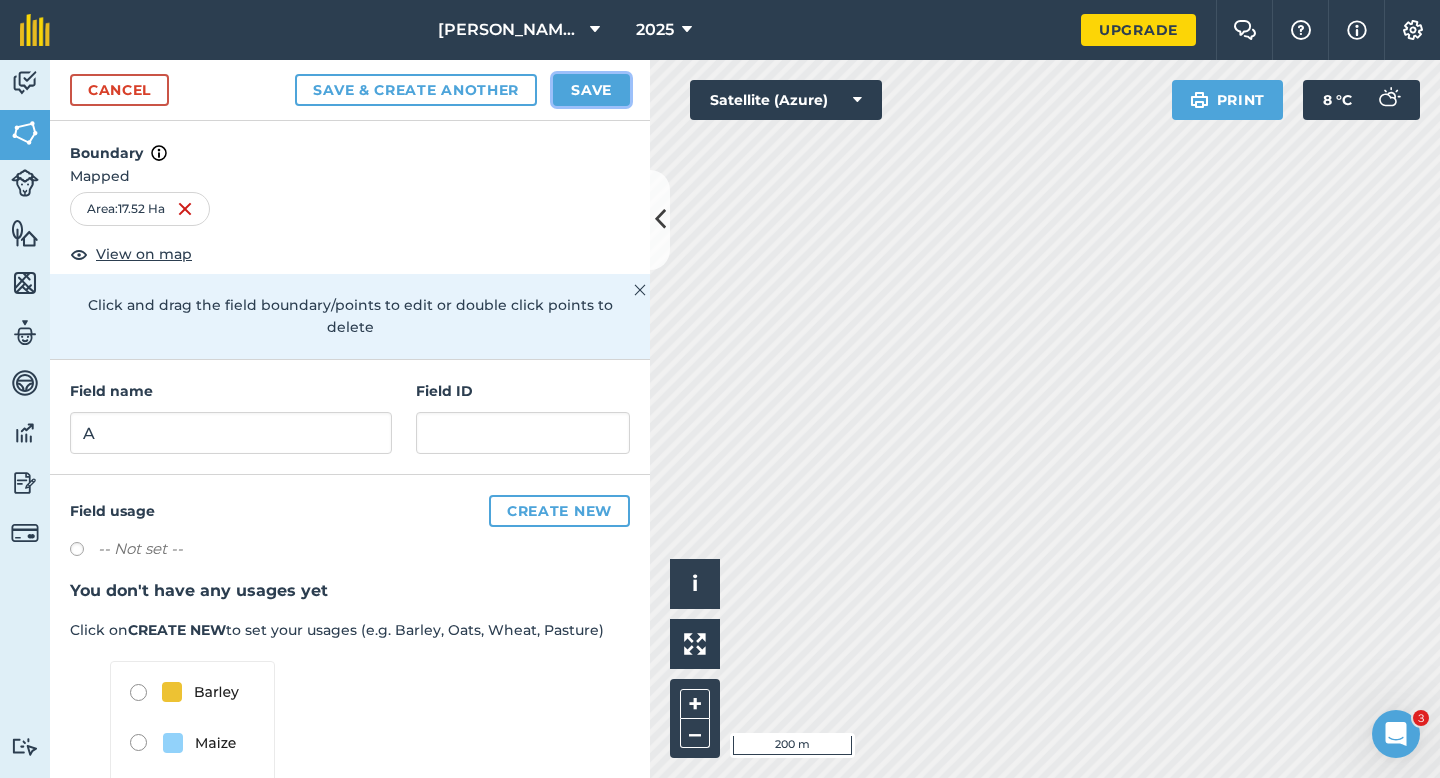 click on "Save" at bounding box center (591, 90) 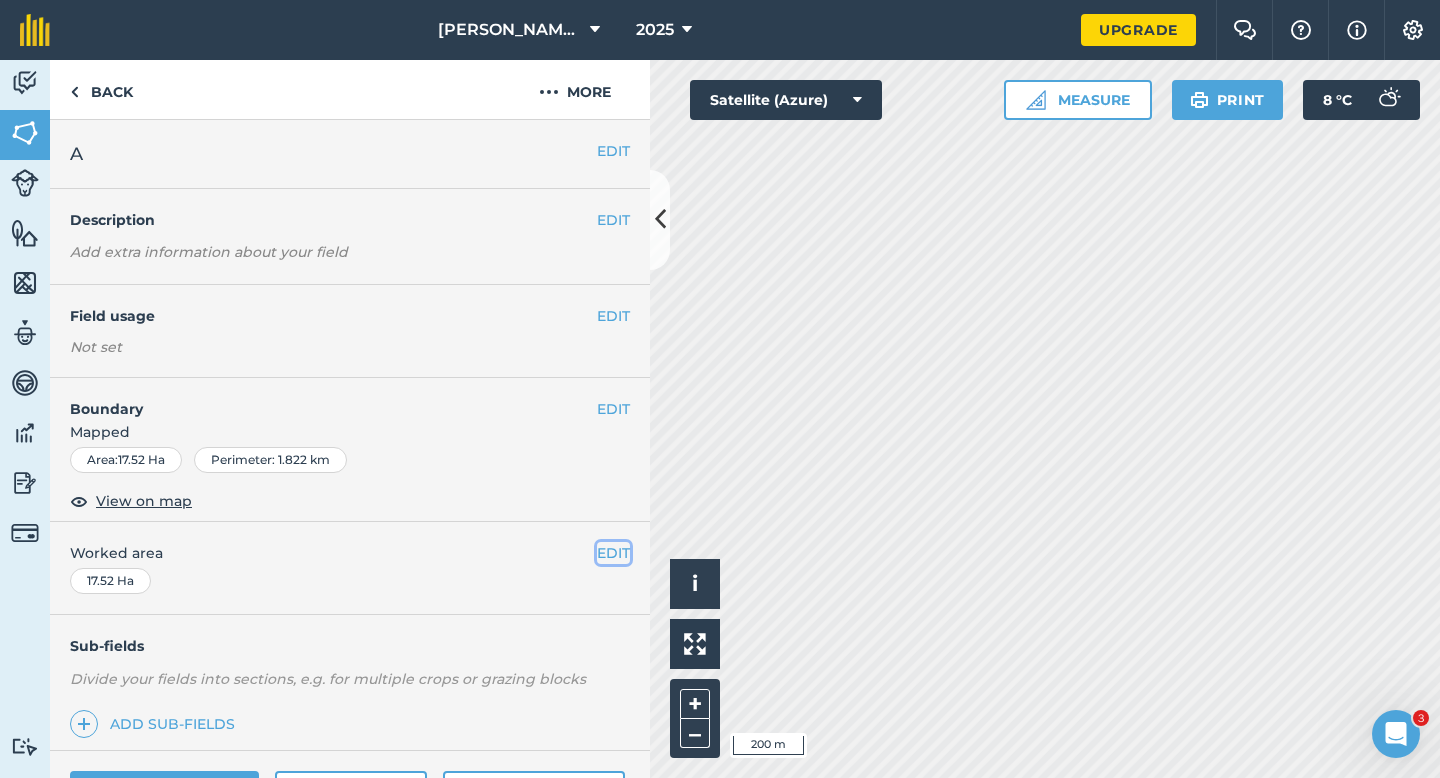 click on "EDIT" at bounding box center [613, 553] 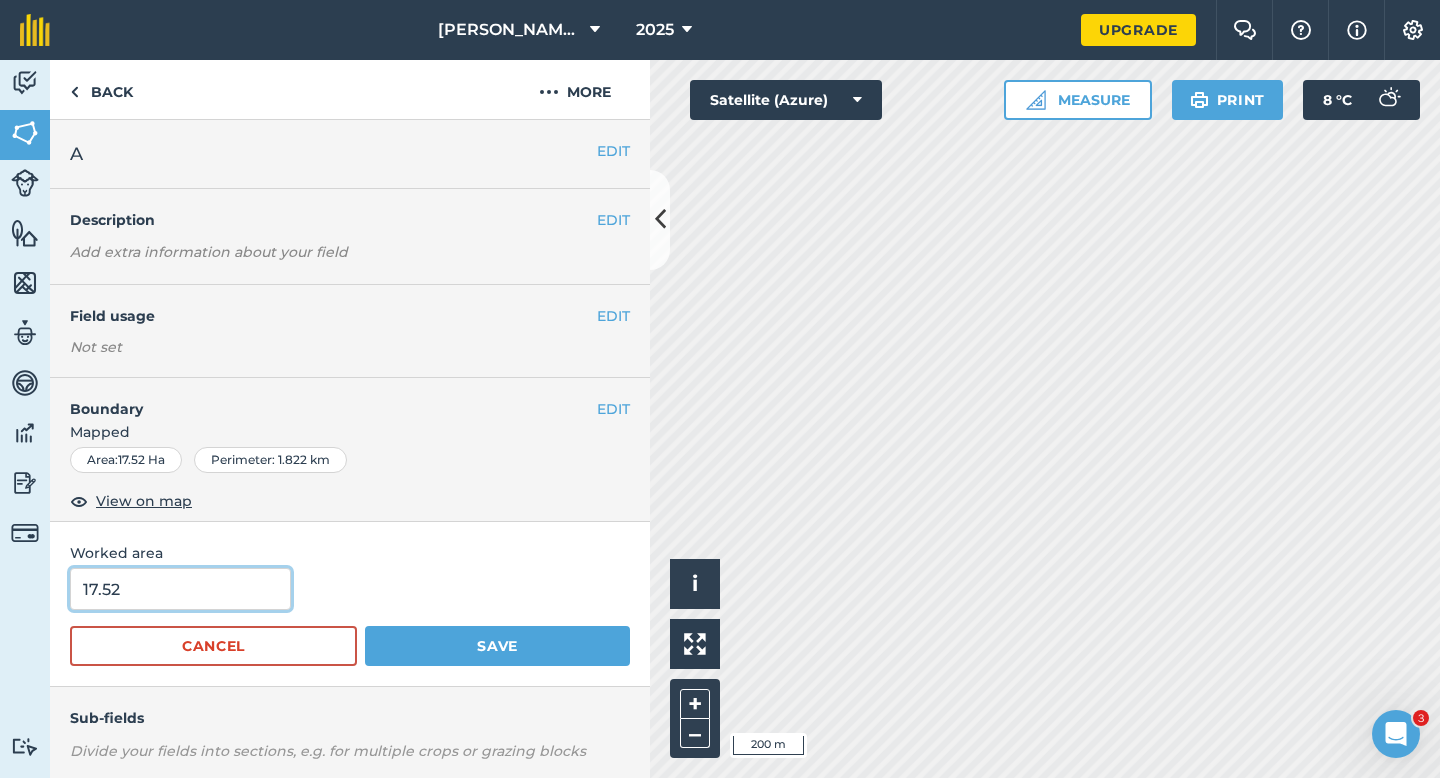 click on "17.52" at bounding box center [180, 589] 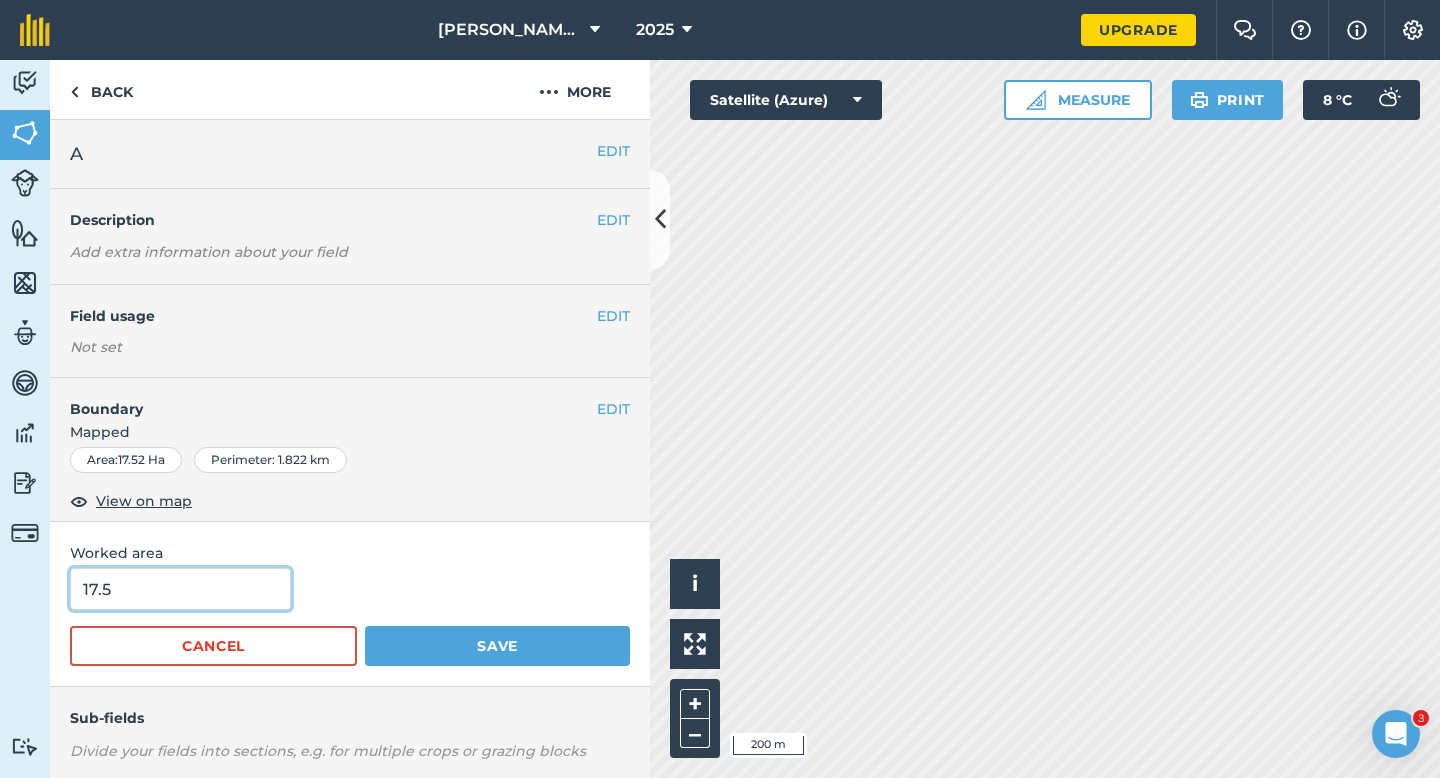 type on "17.5" 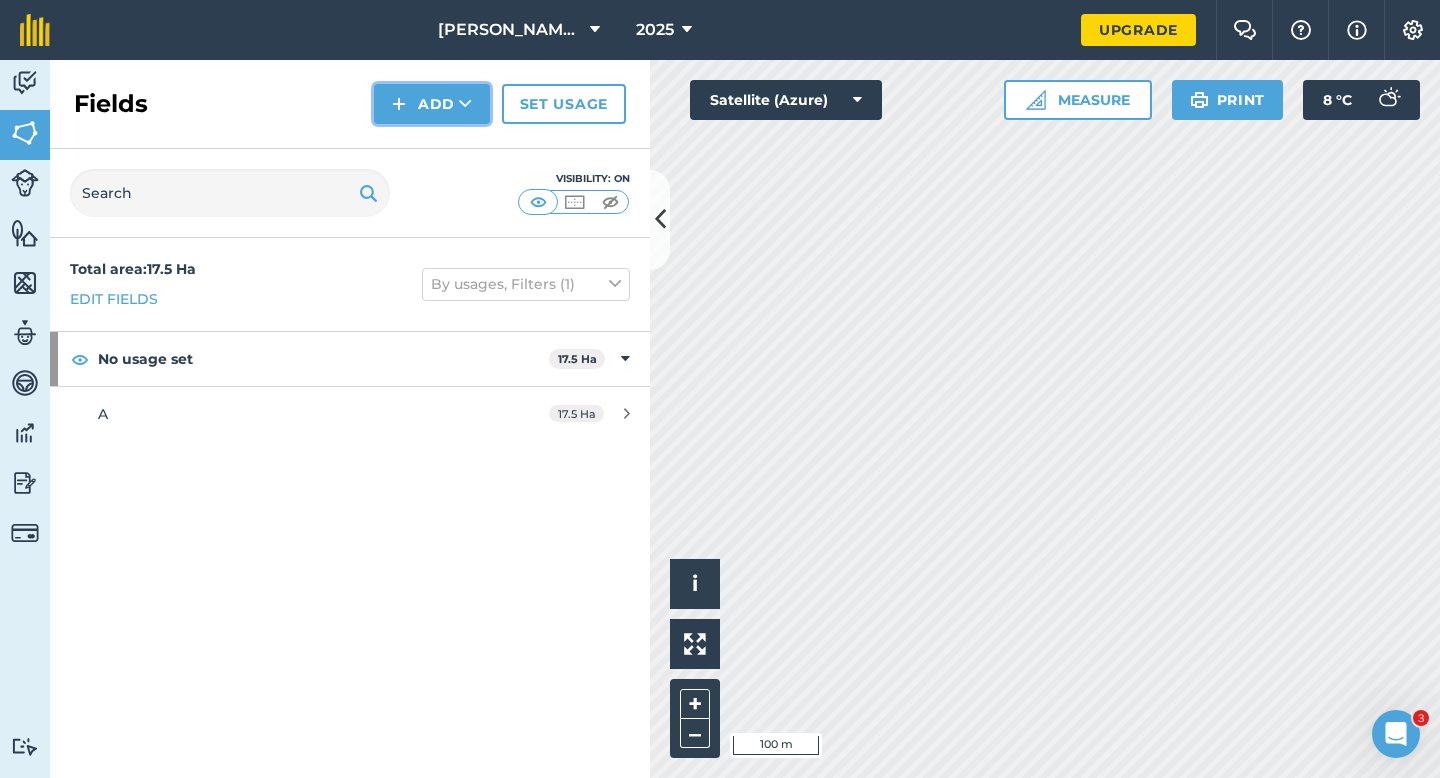 click on "Add" at bounding box center [432, 104] 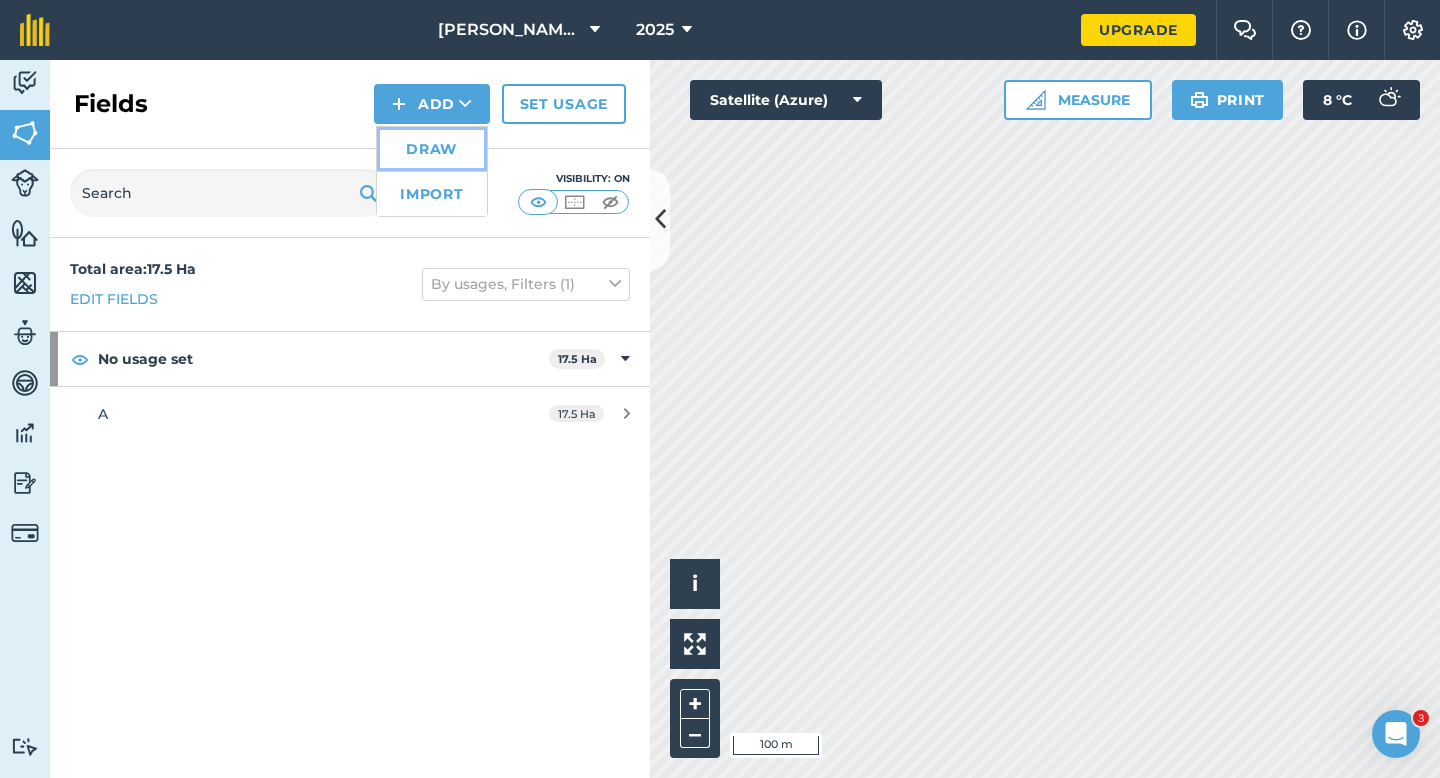 click on "Draw" at bounding box center (432, 149) 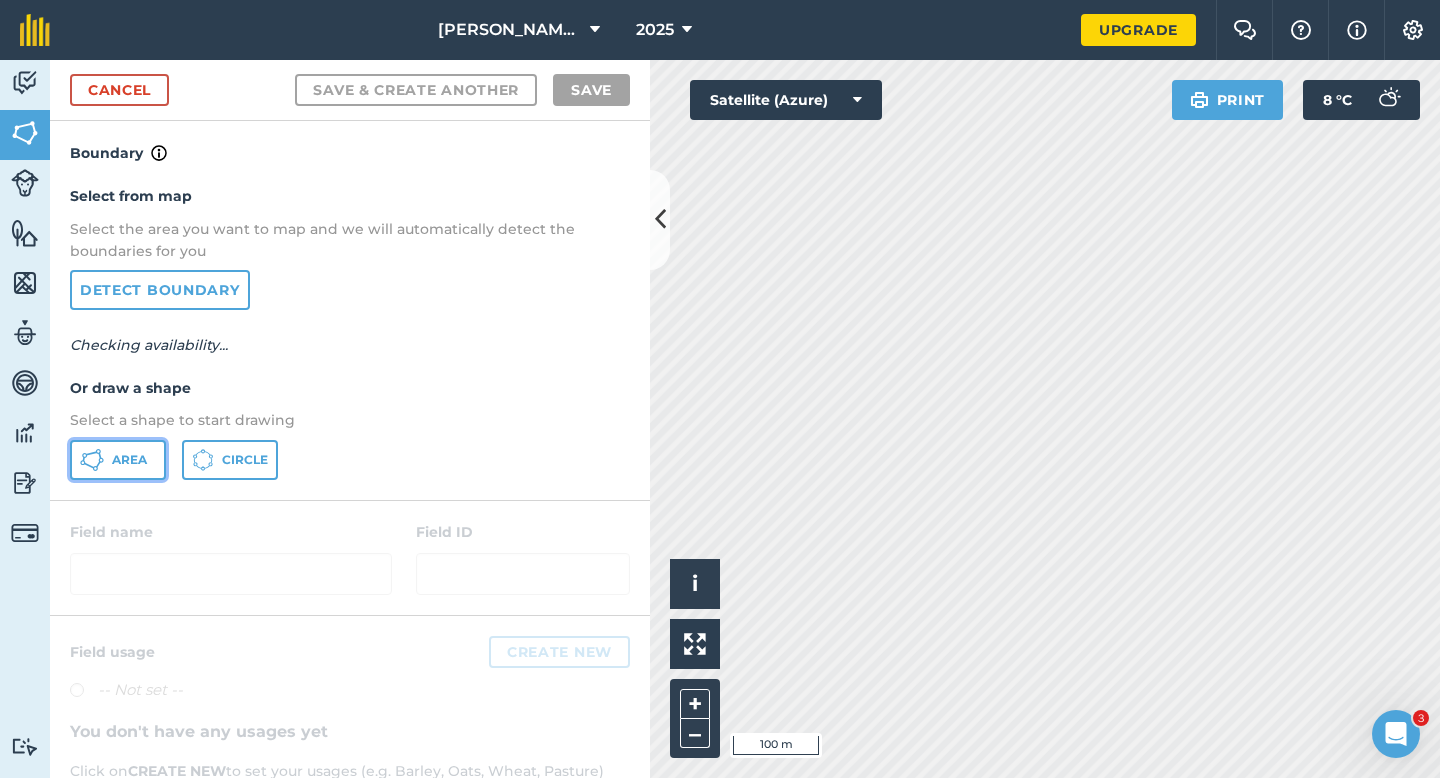 click on "Area" at bounding box center (118, 460) 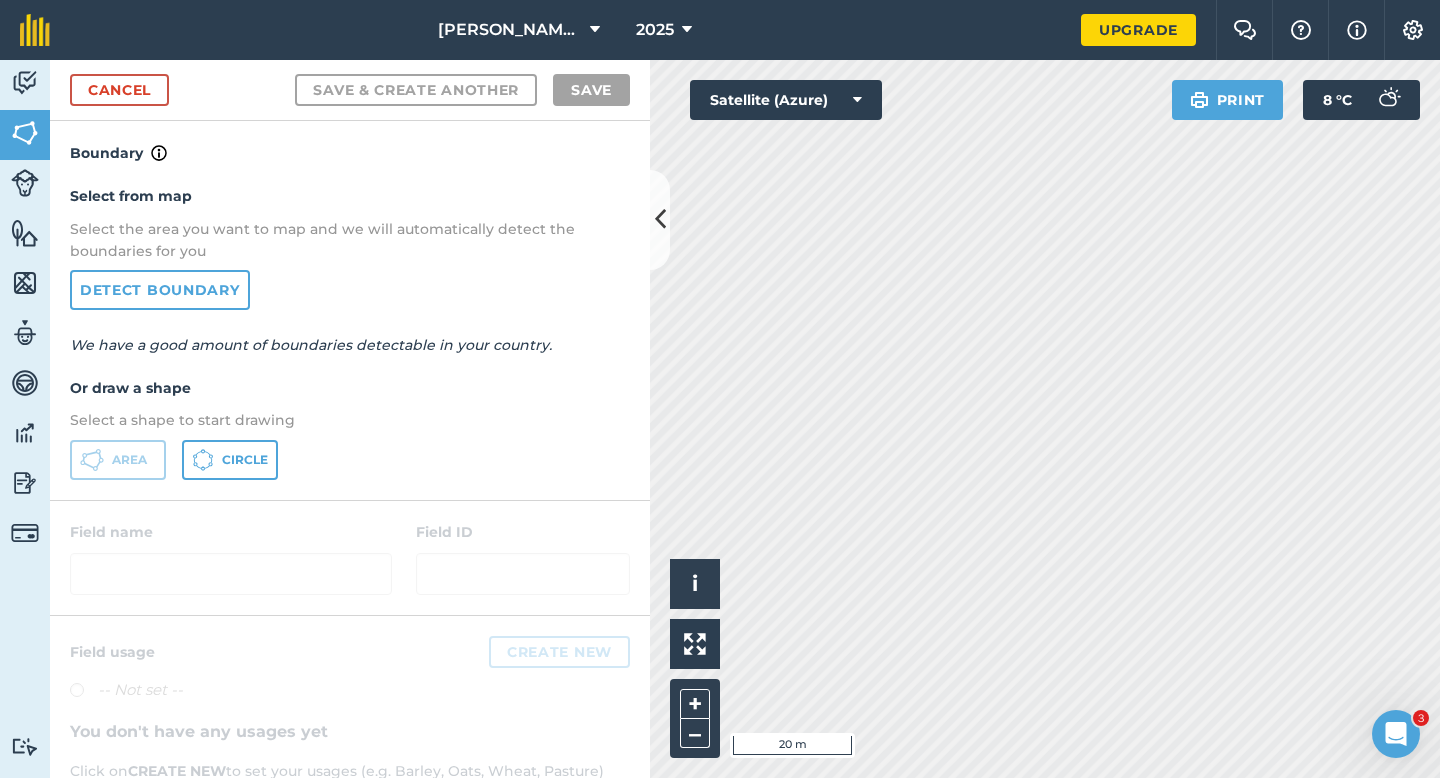 click on "Cancel Save & Create Another Save" at bounding box center [350, 90] 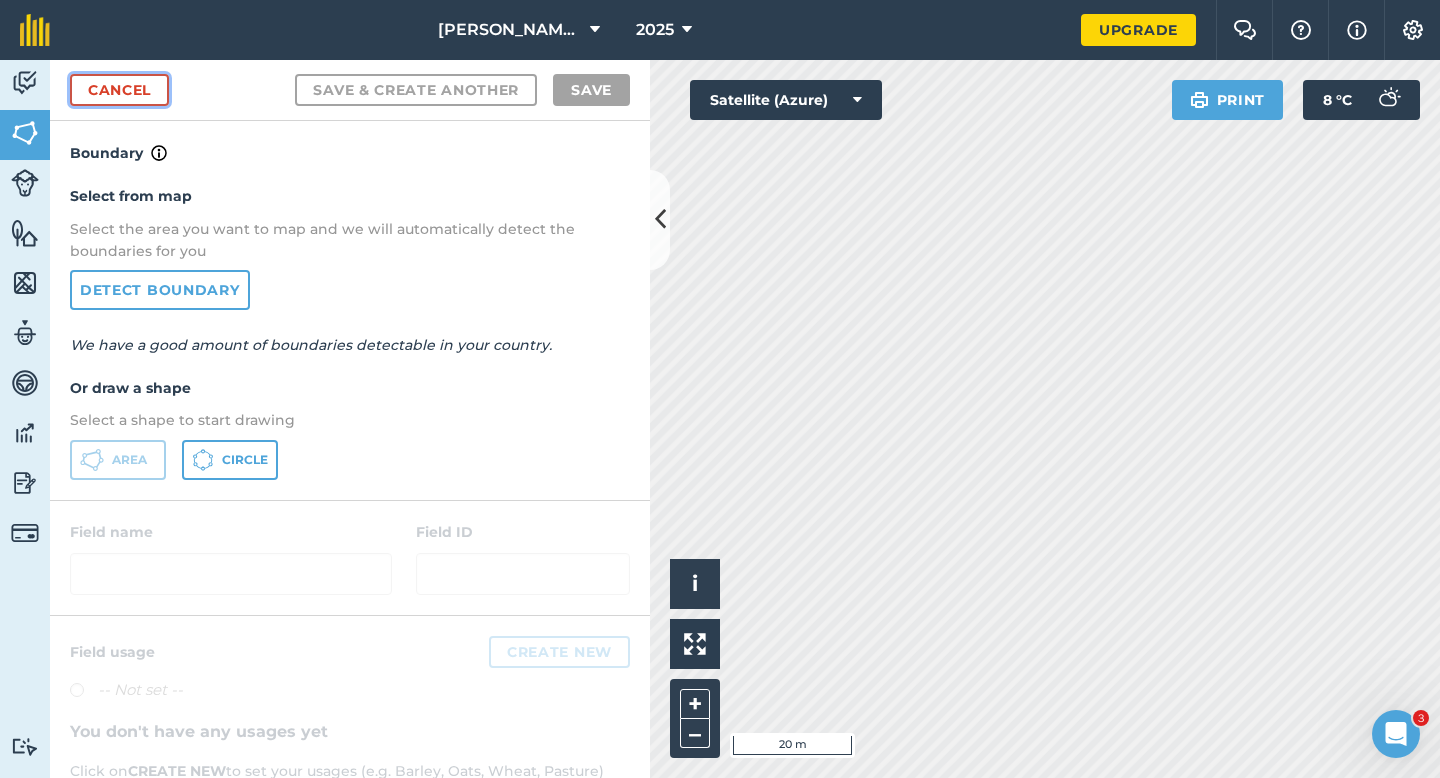 click on "Cancel" at bounding box center [119, 90] 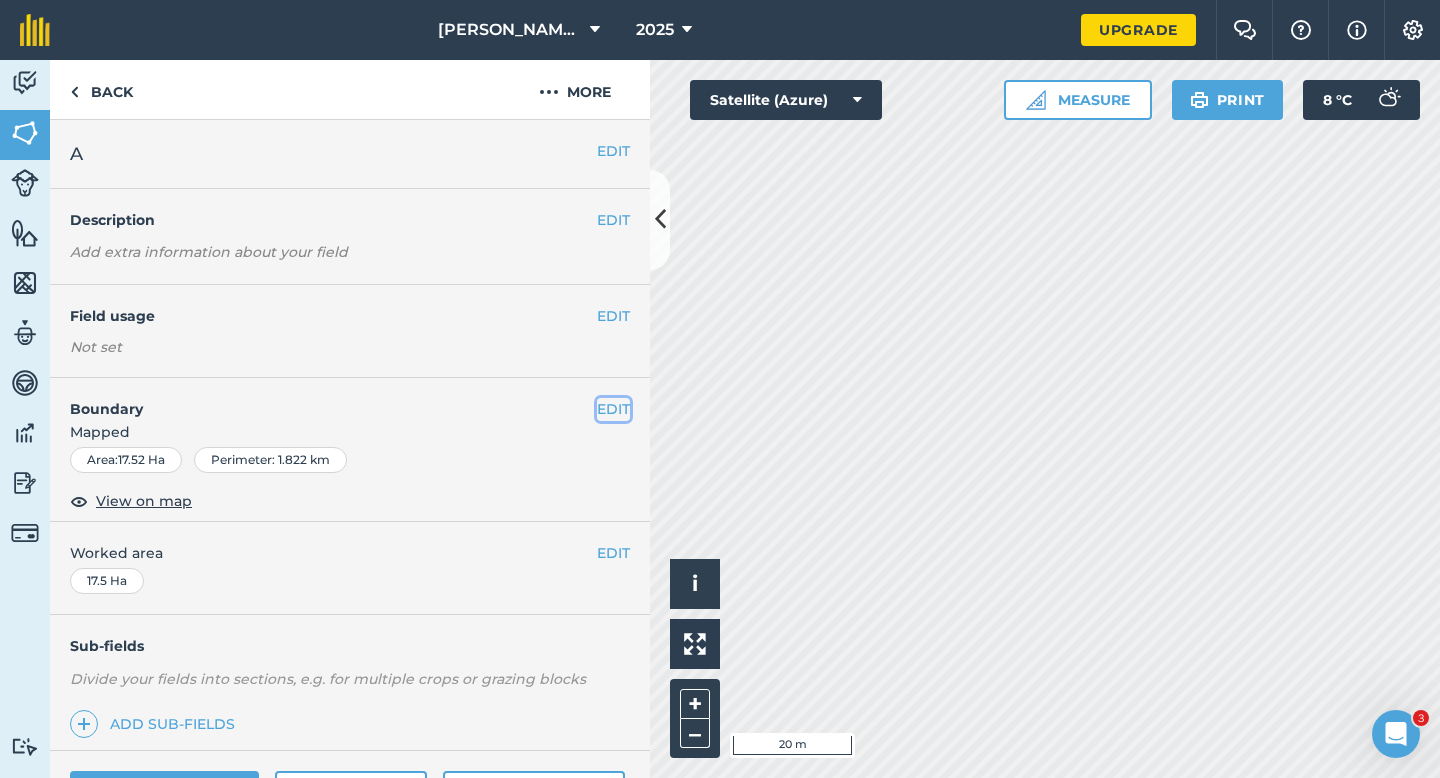 click on "EDIT" at bounding box center [613, 409] 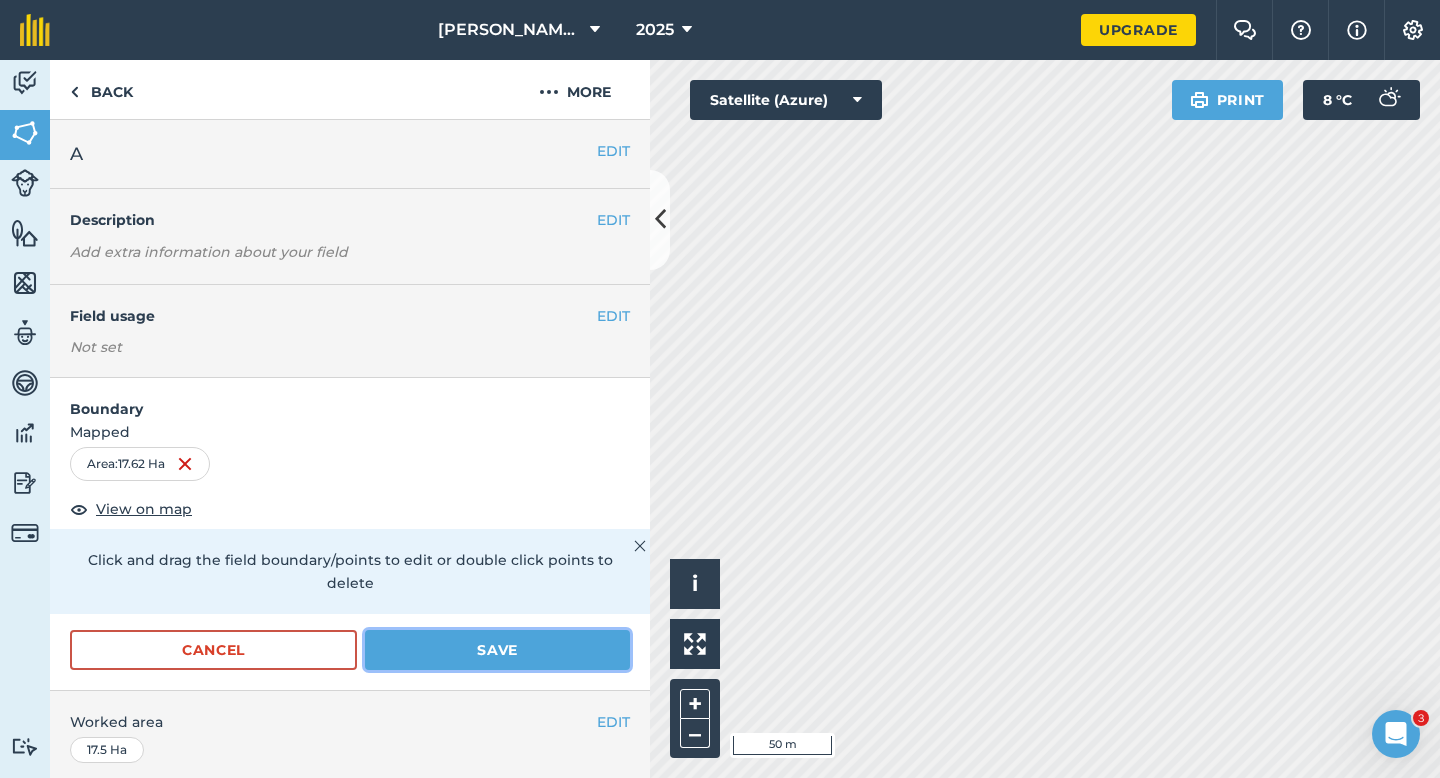 click on "Save" at bounding box center [497, 650] 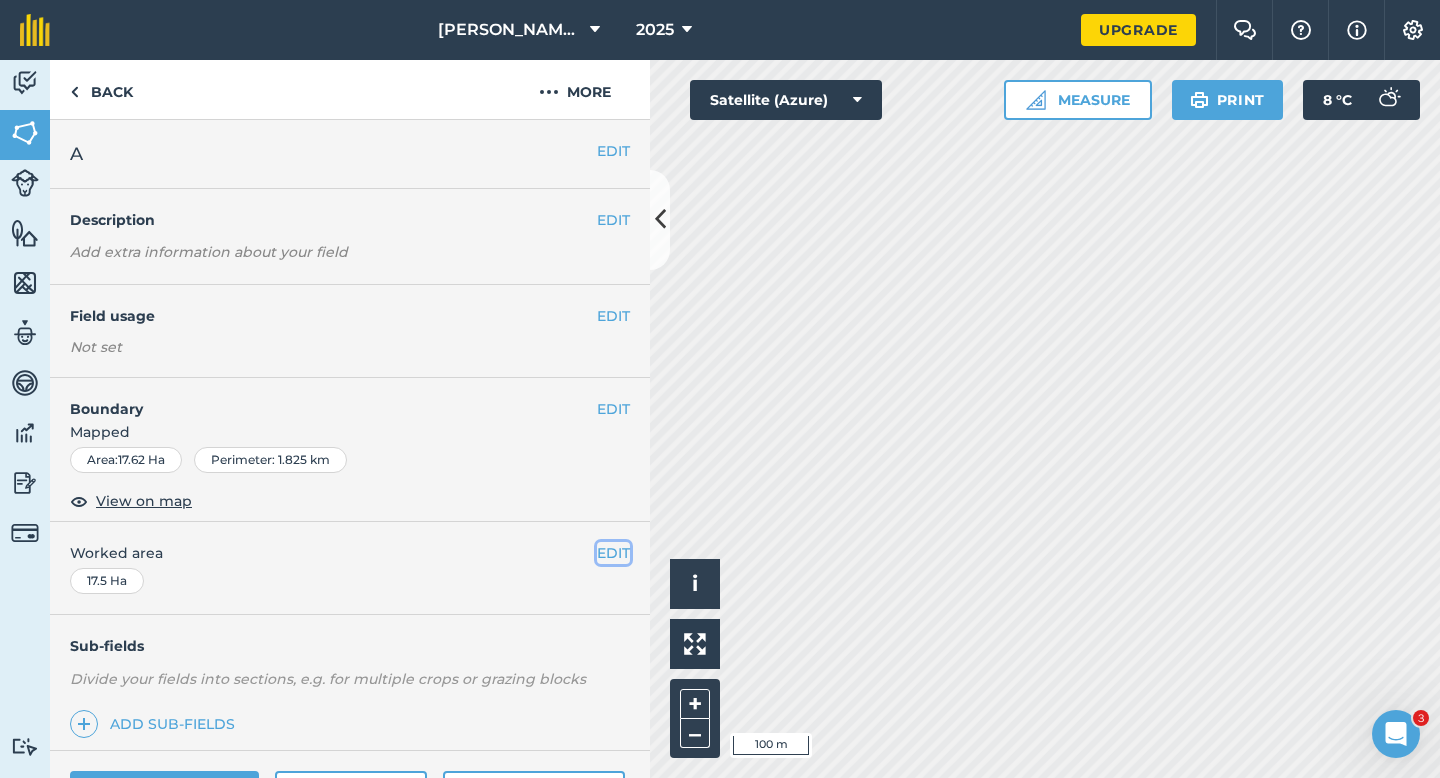 click on "EDIT" at bounding box center (613, 553) 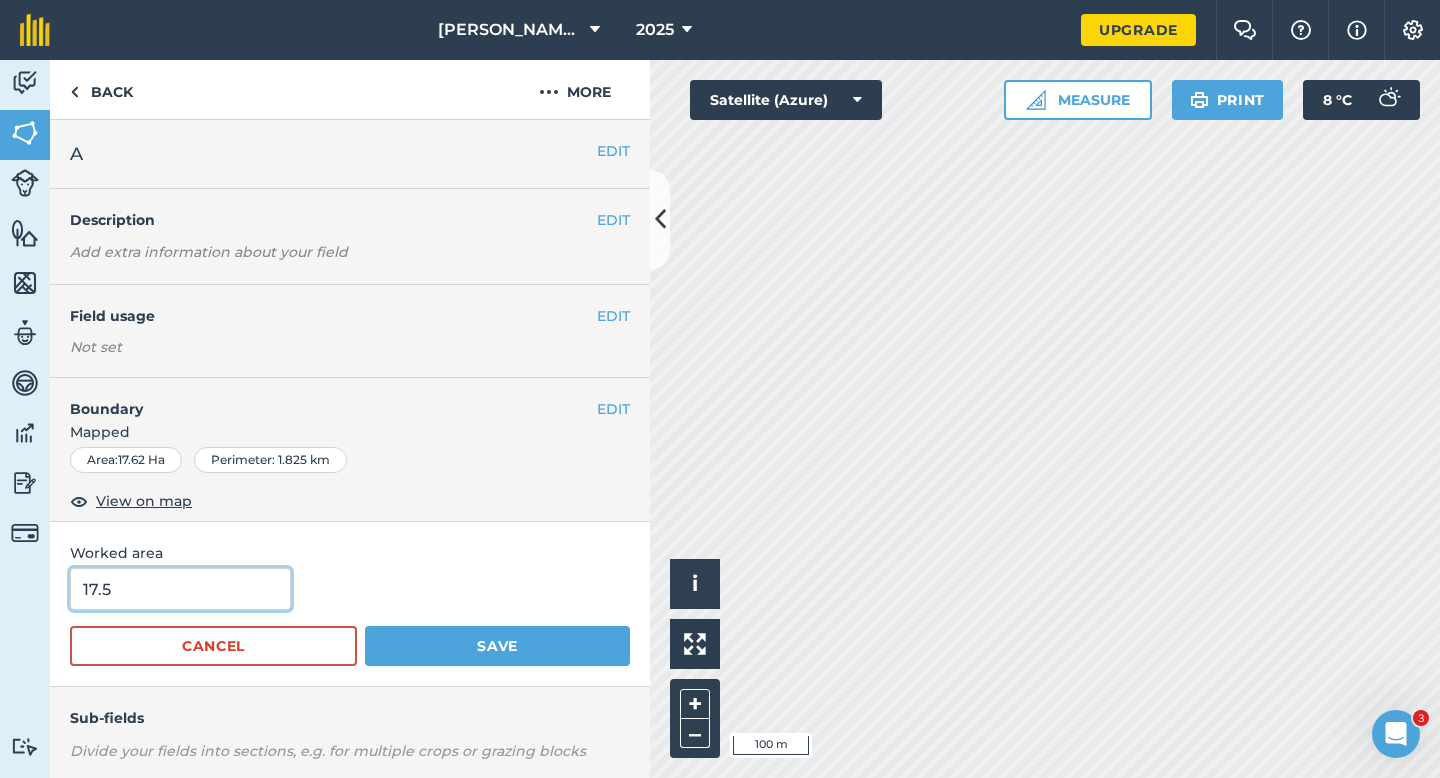 click on "17.5" at bounding box center (180, 589) 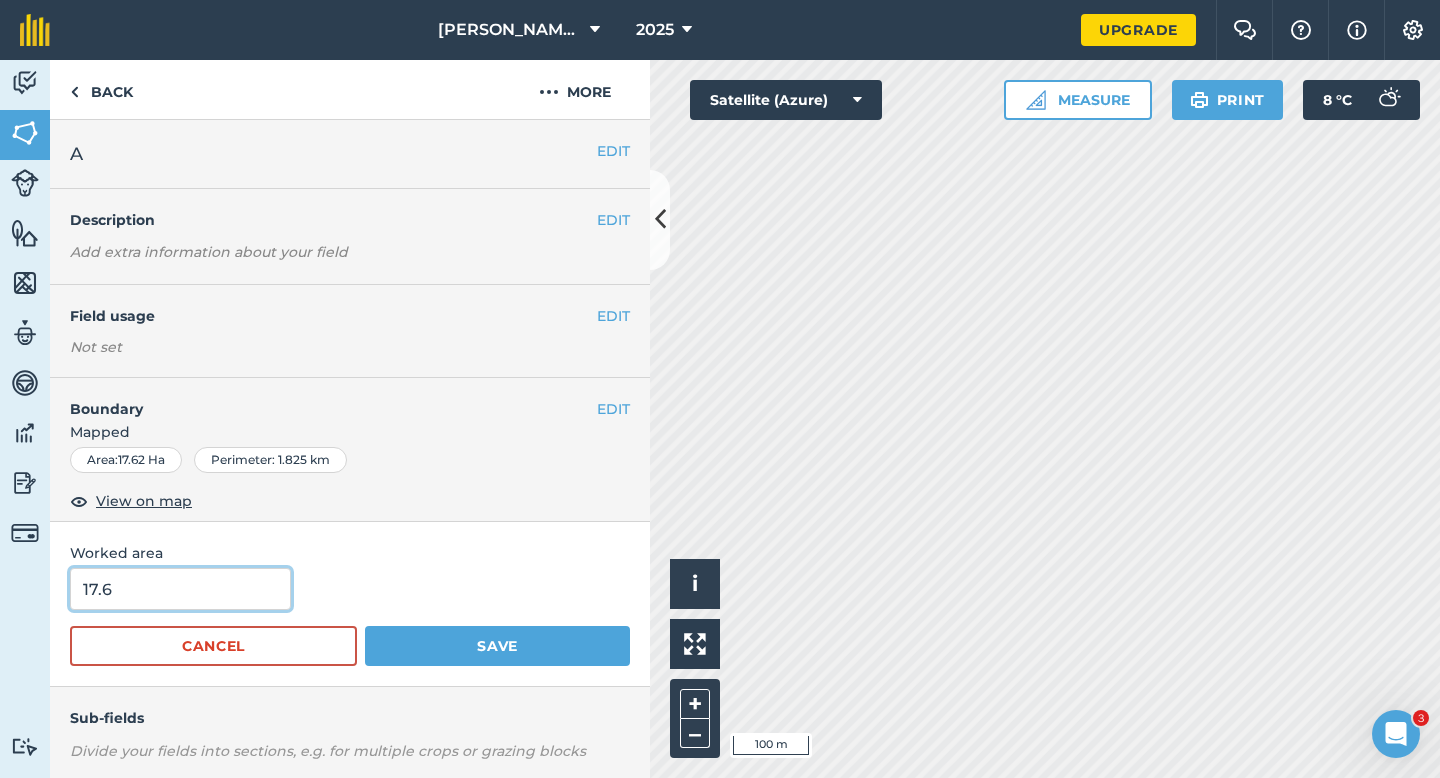 type on "17.6" 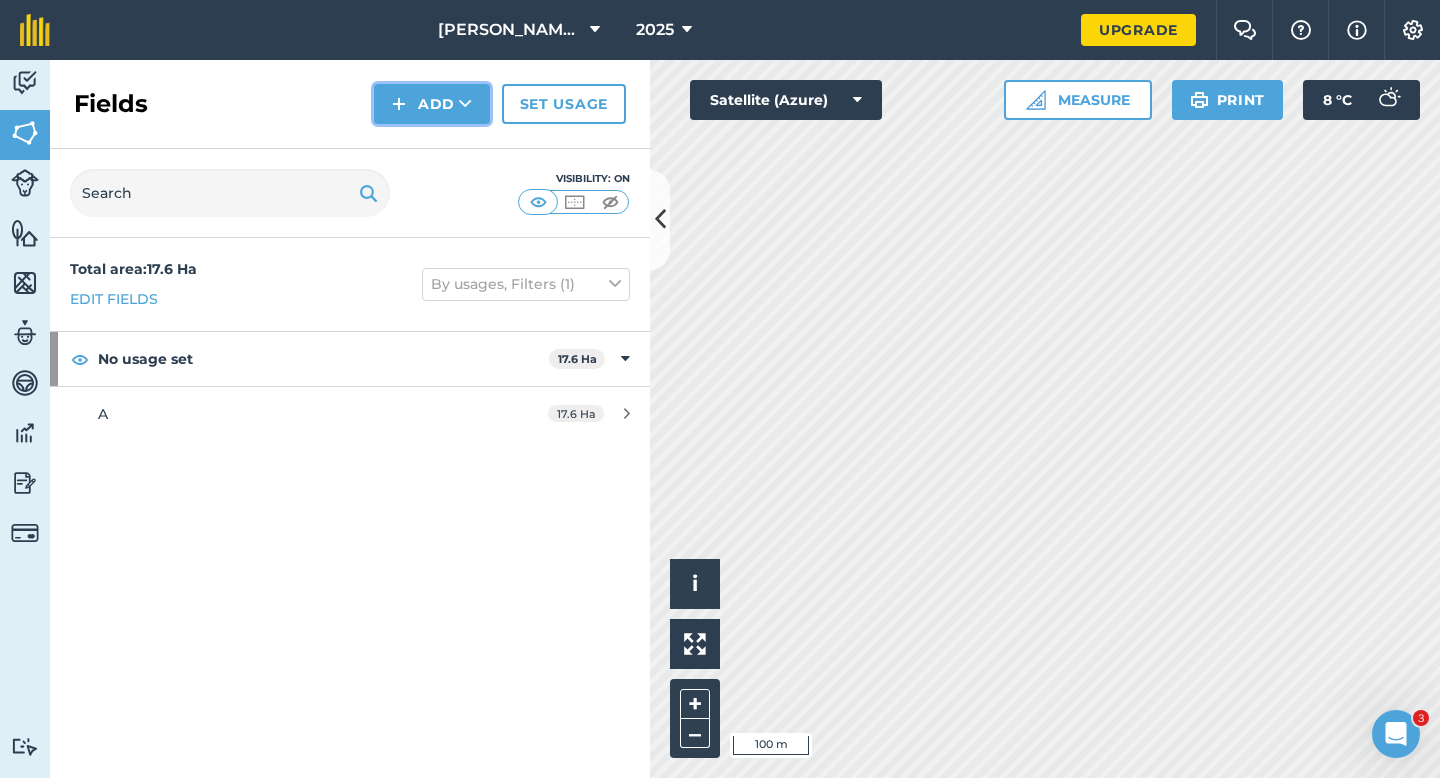 click on "Add" at bounding box center [432, 104] 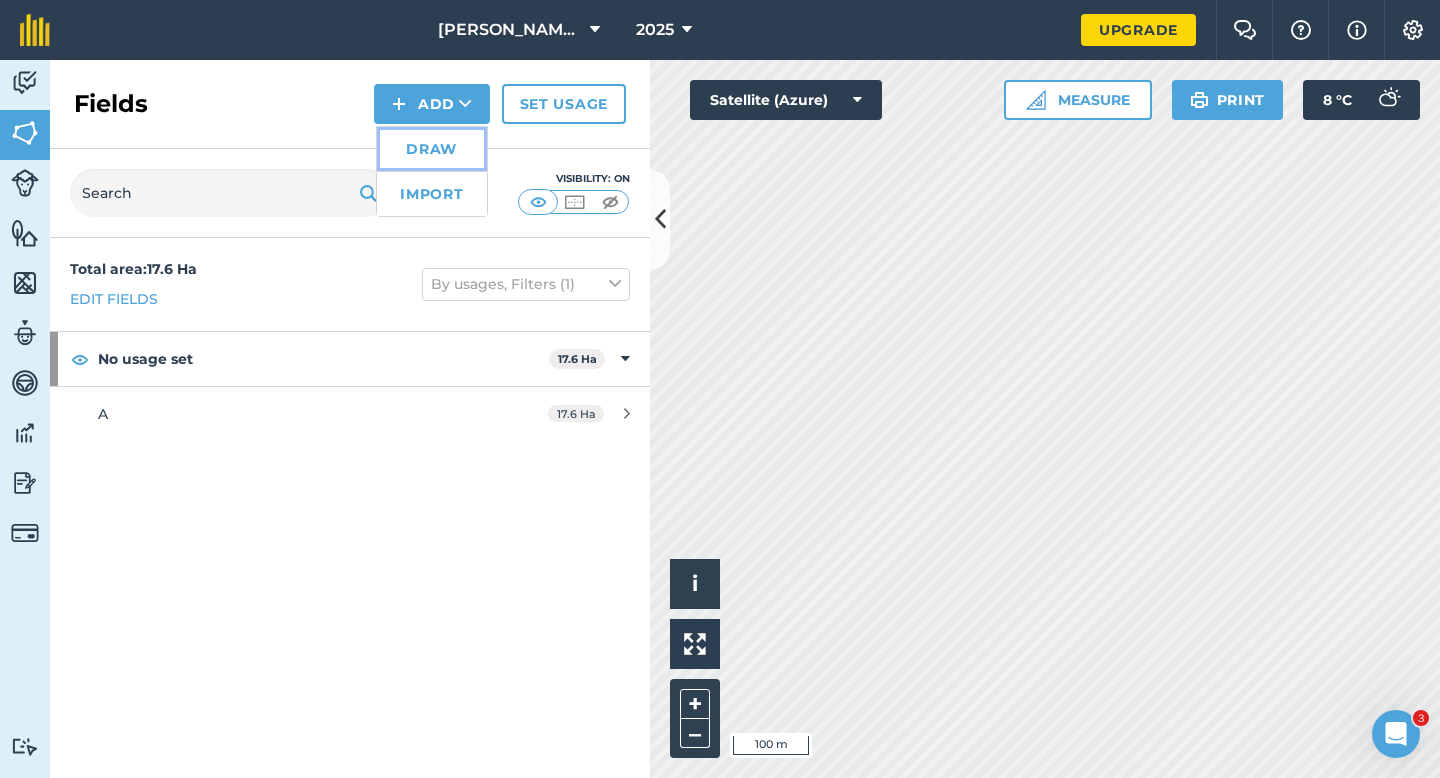 click on "Draw" at bounding box center [432, 149] 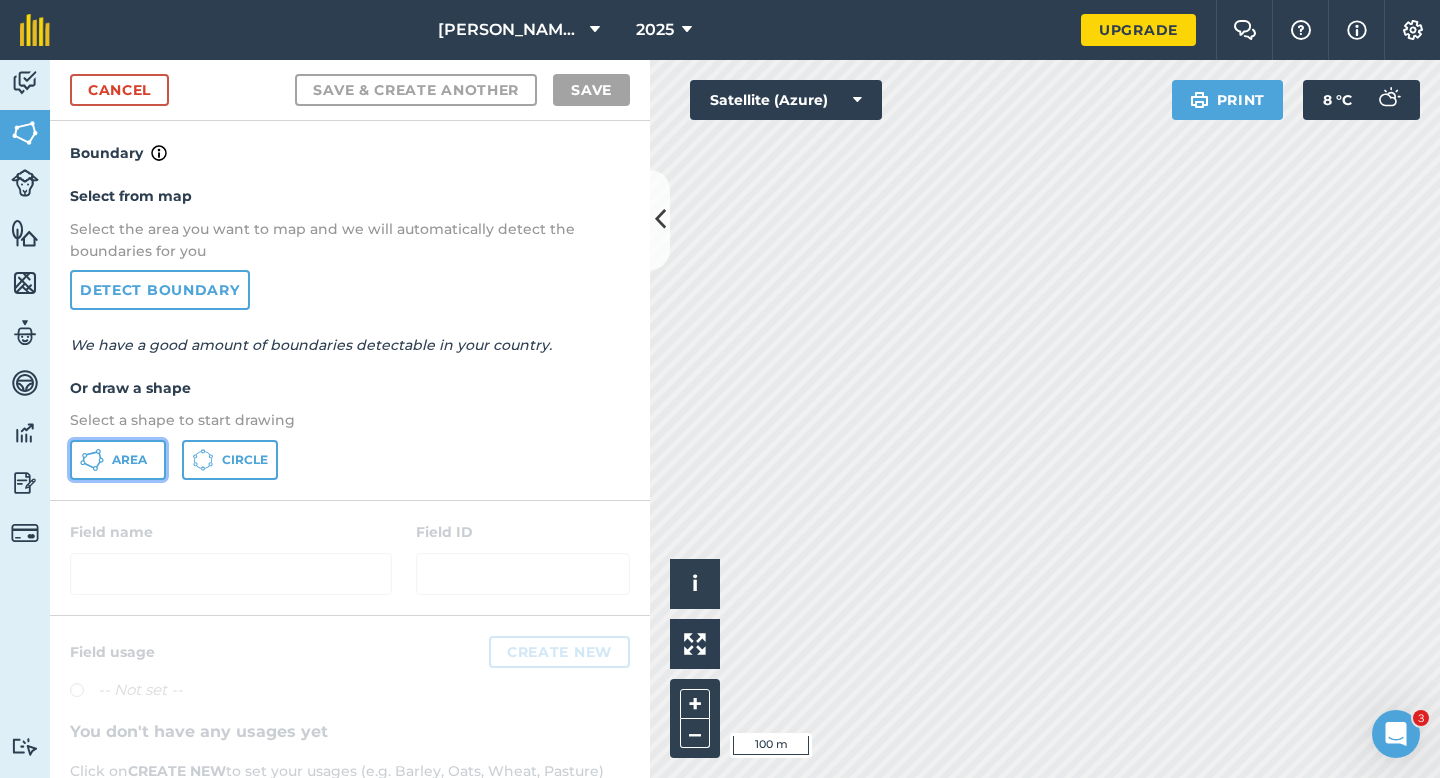 click 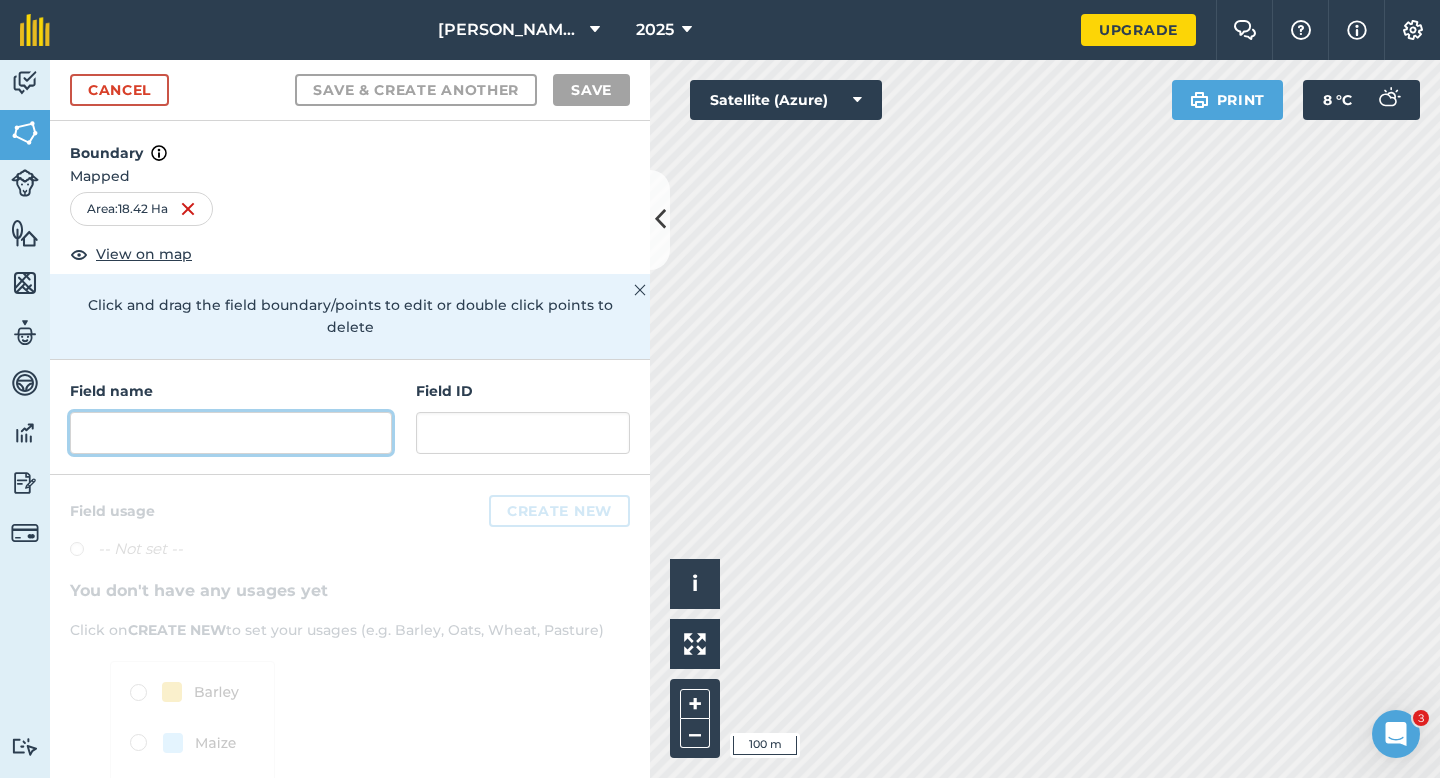 click at bounding box center (231, 433) 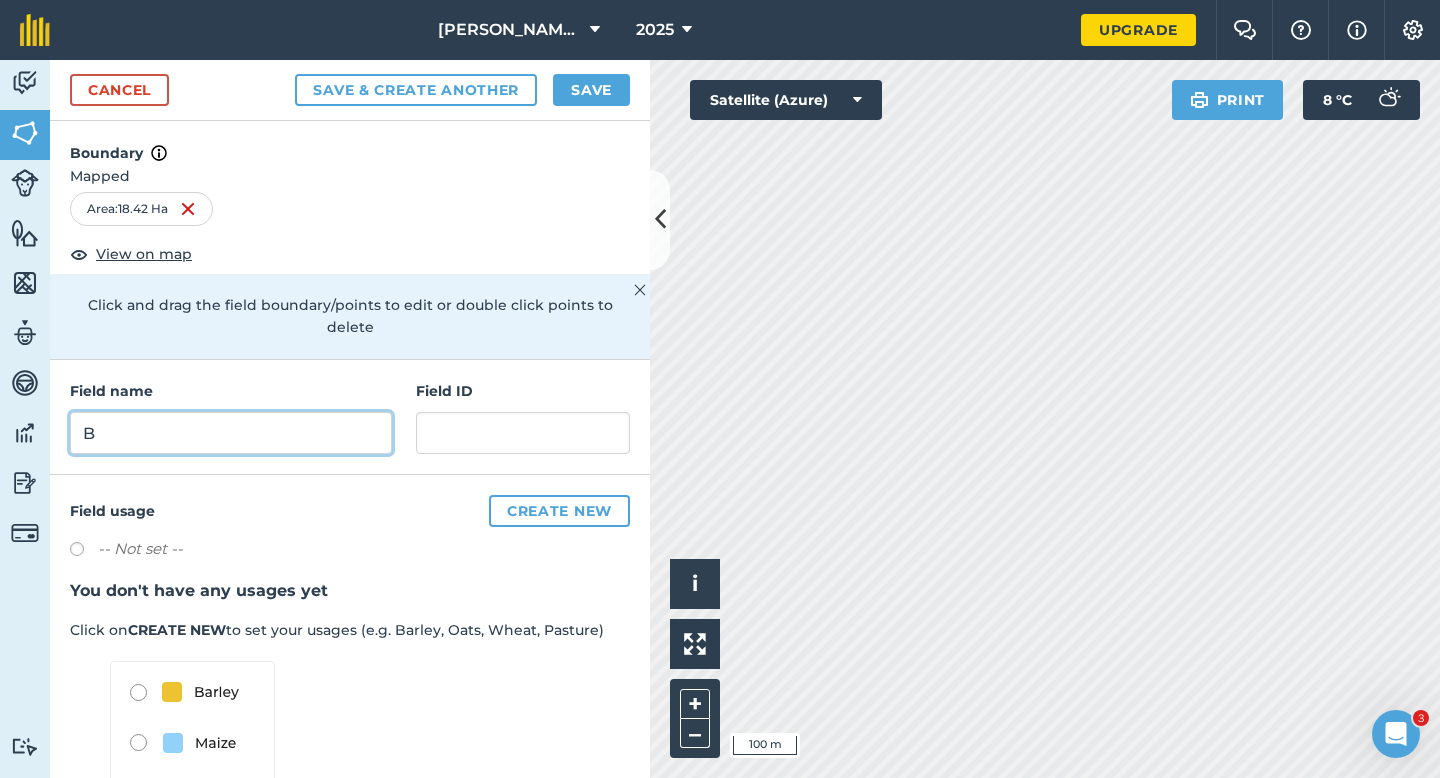 type on "B" 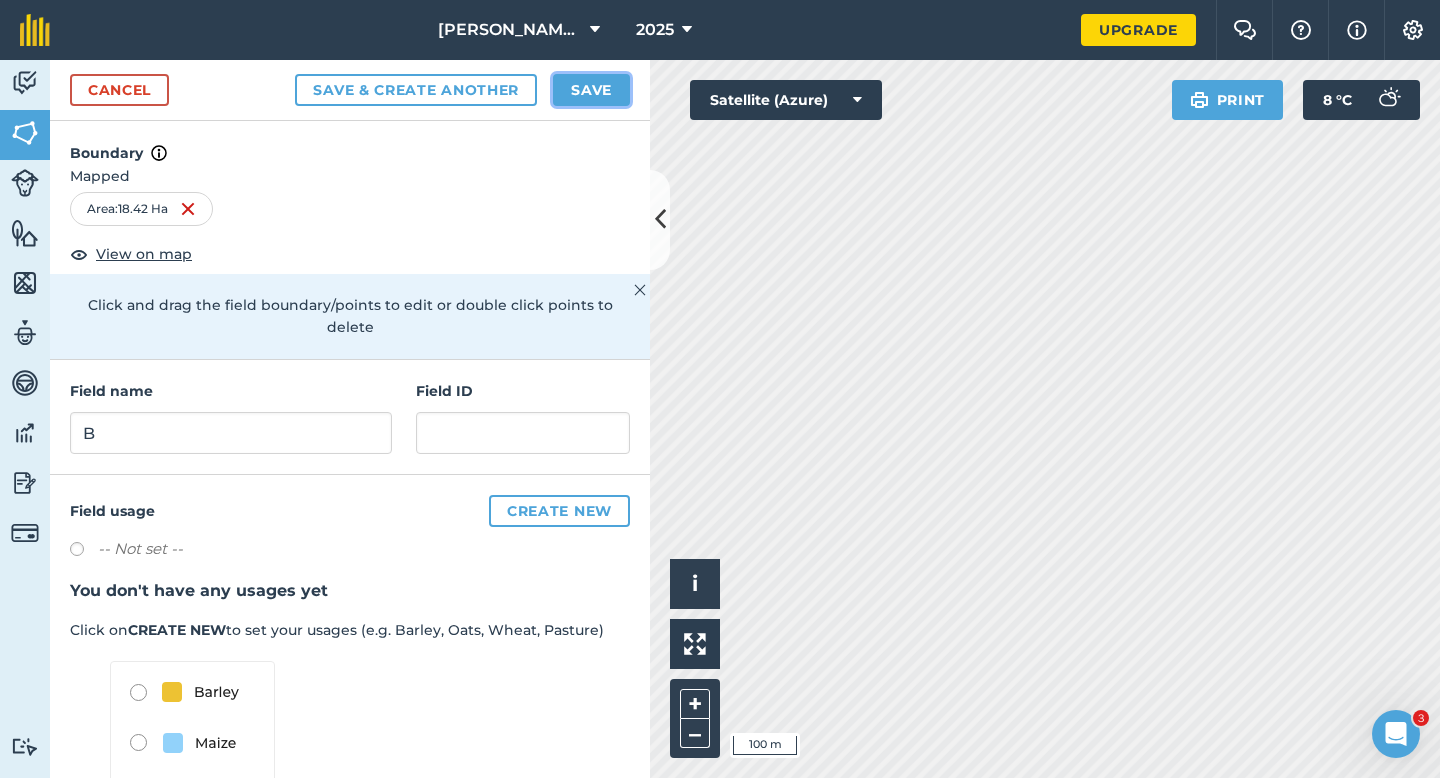 click on "Save" at bounding box center (591, 90) 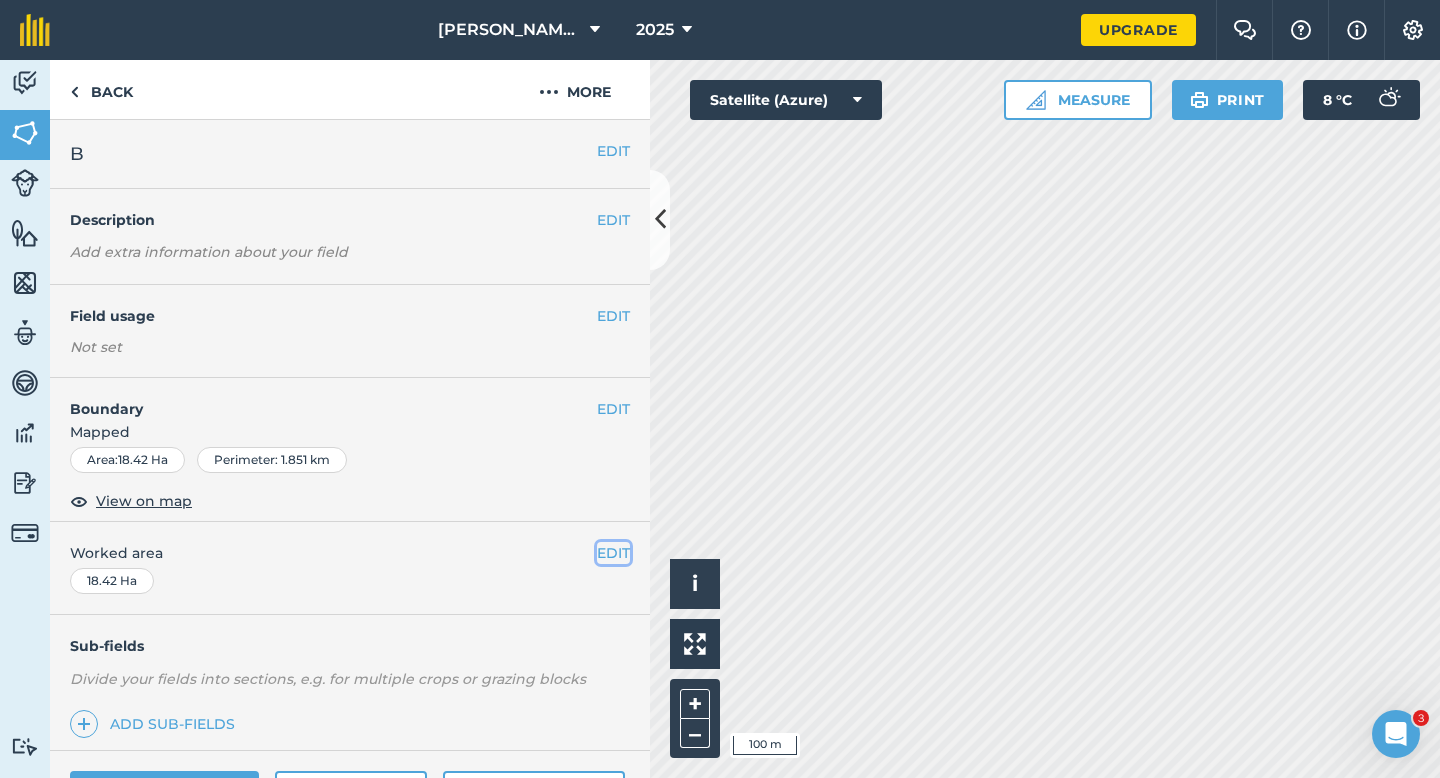 click on "EDIT" at bounding box center [613, 553] 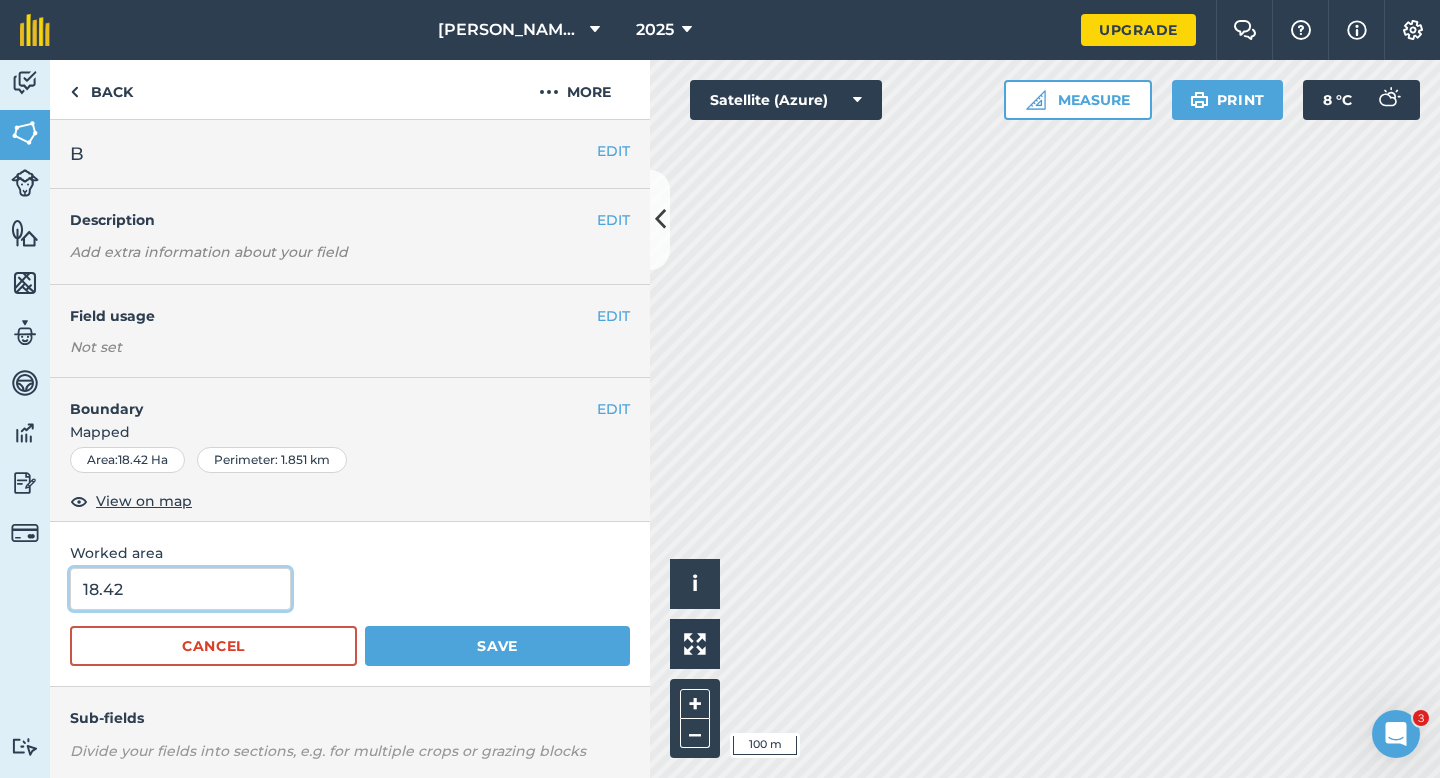 click on "18.42" at bounding box center [180, 589] 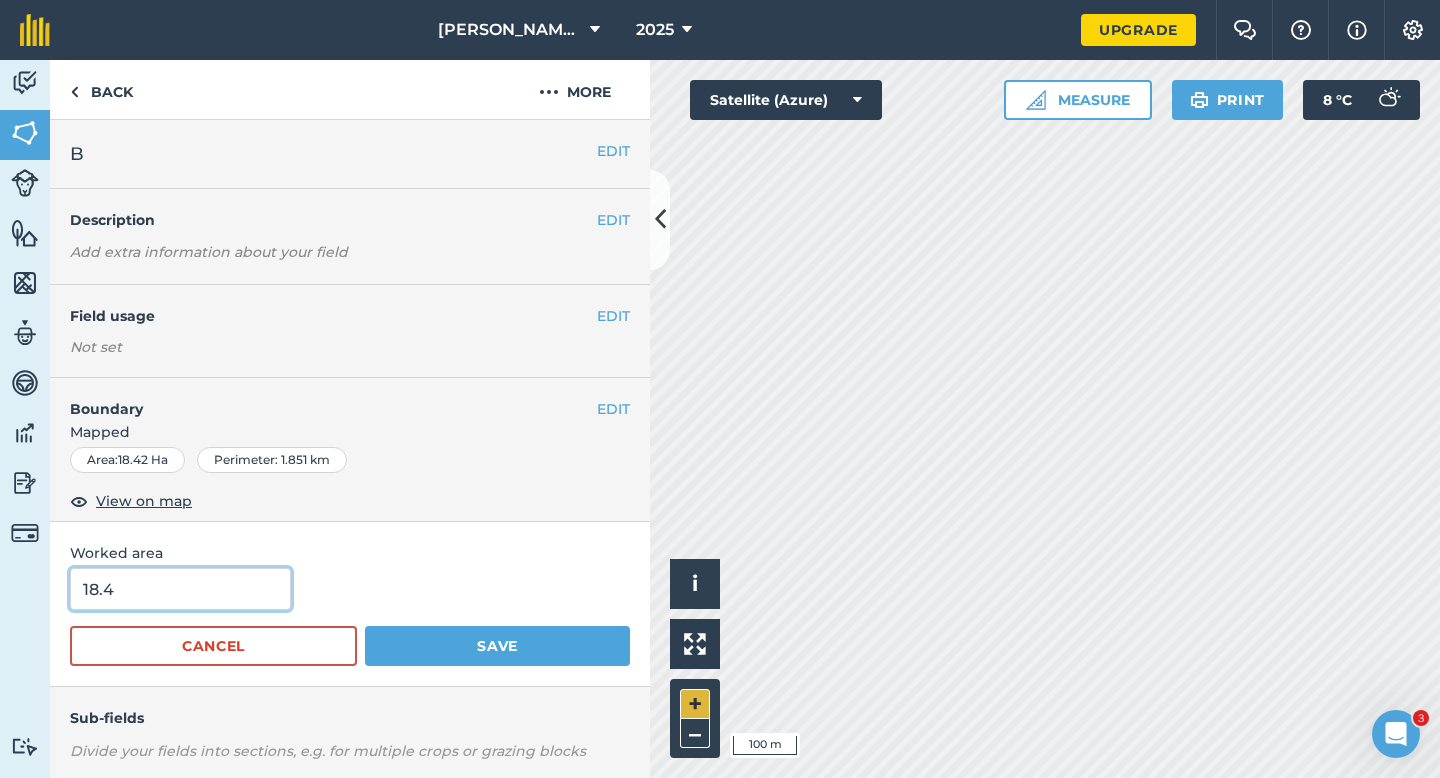 type on "18.4" 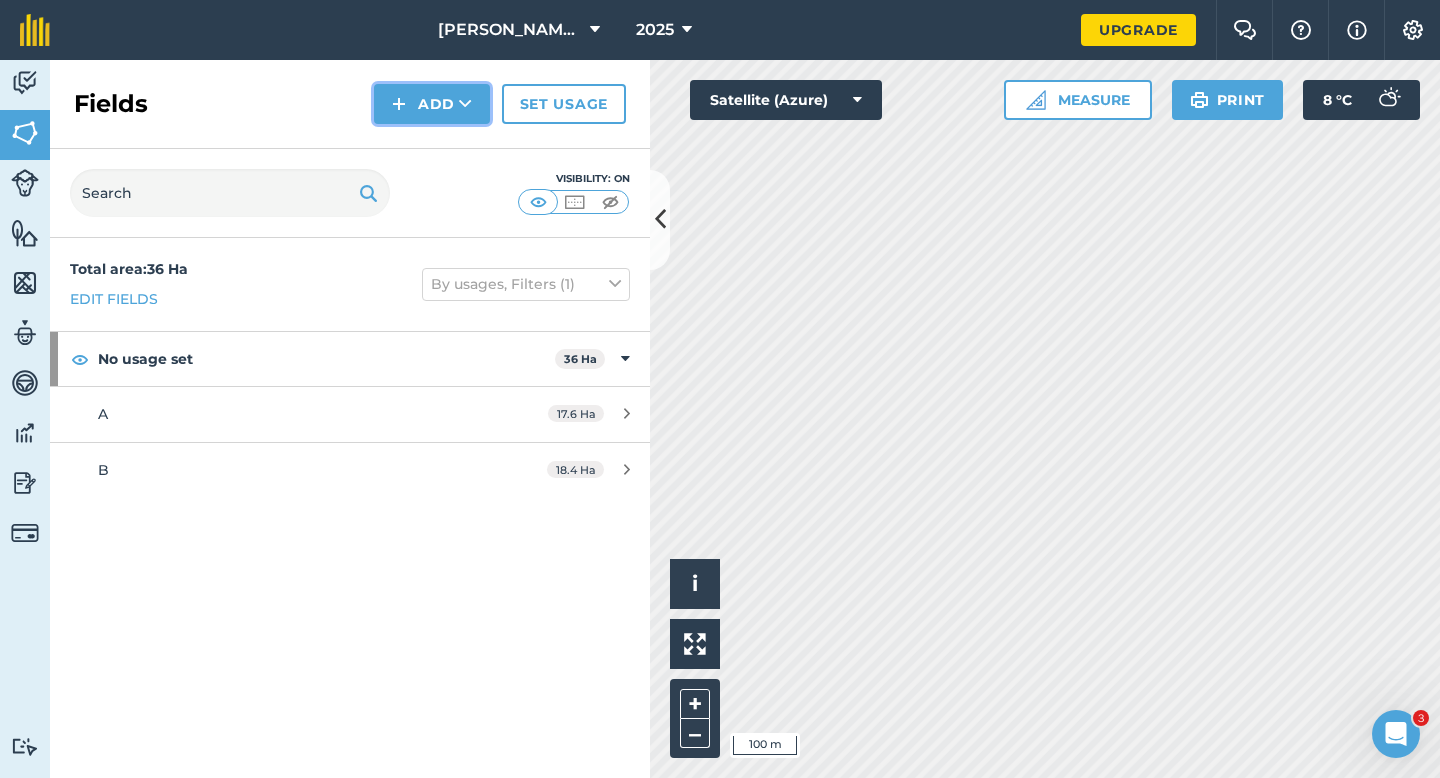 click on "Add" at bounding box center (432, 104) 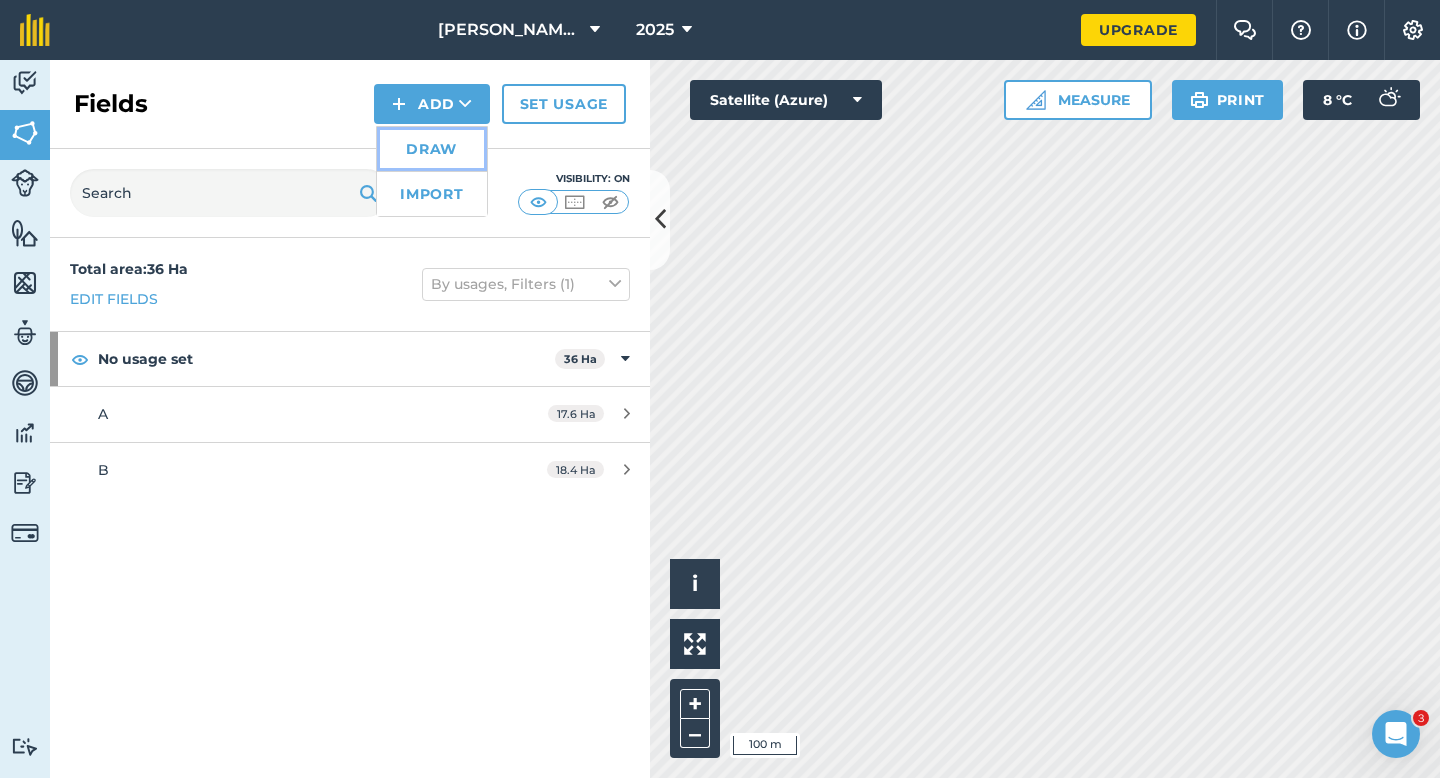 click on "Draw" at bounding box center [432, 149] 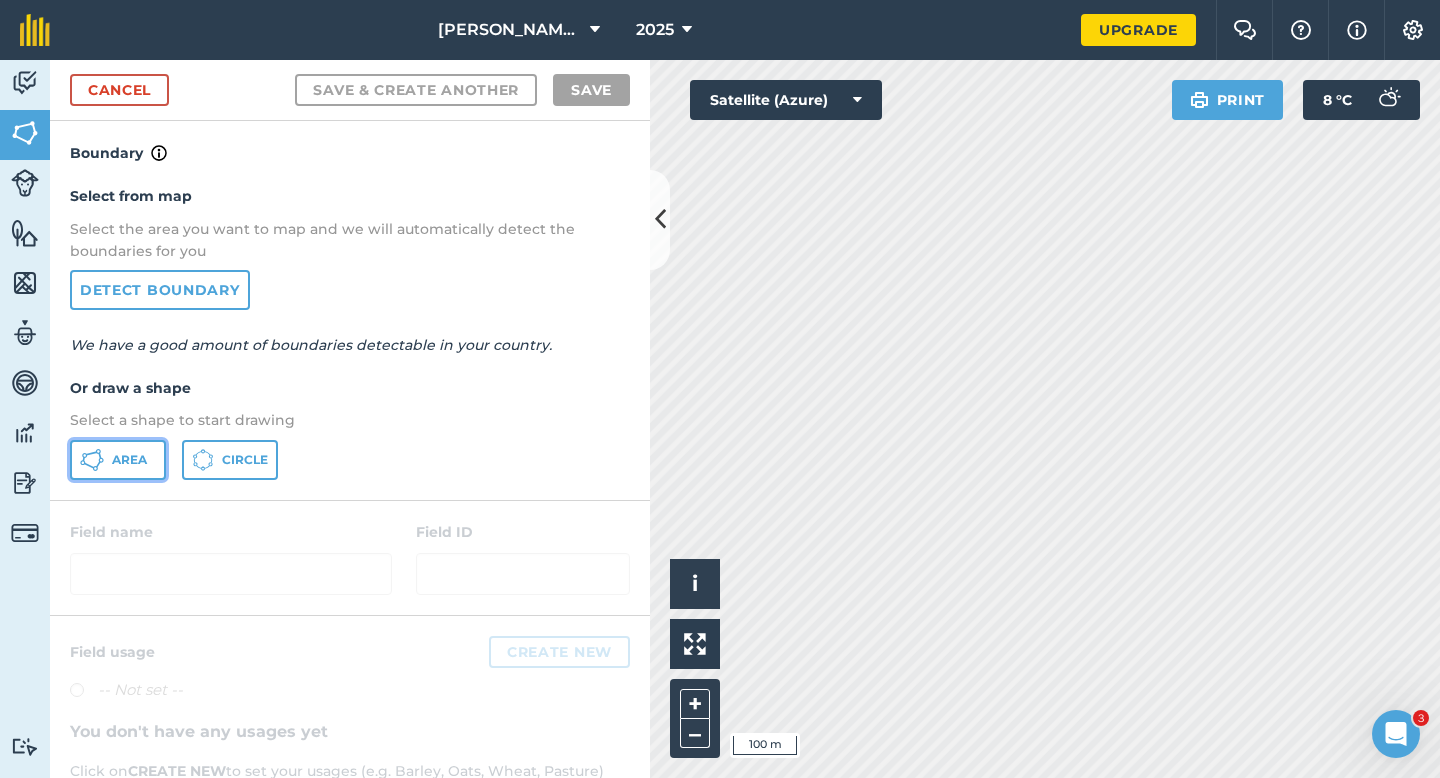 click on "Area" at bounding box center (118, 460) 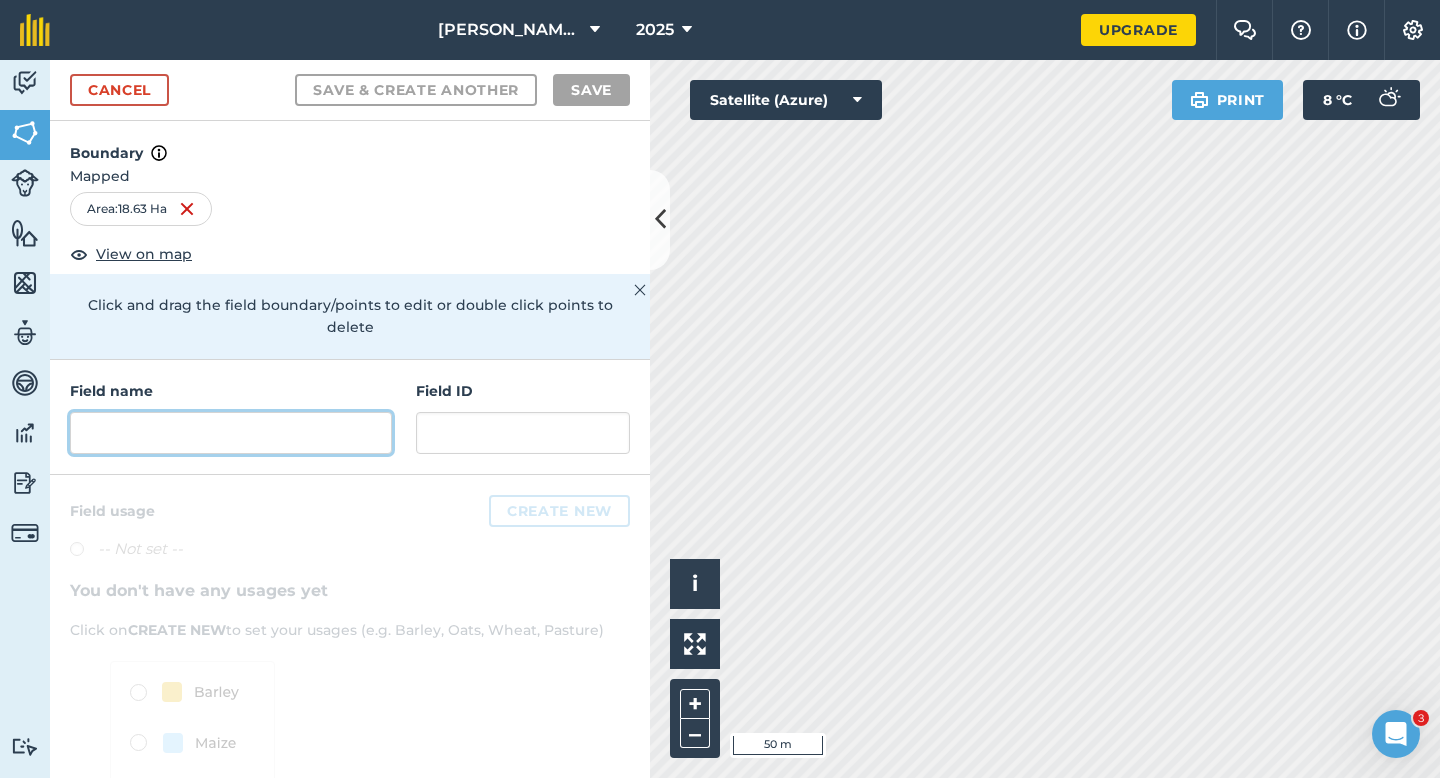 click at bounding box center [231, 433] 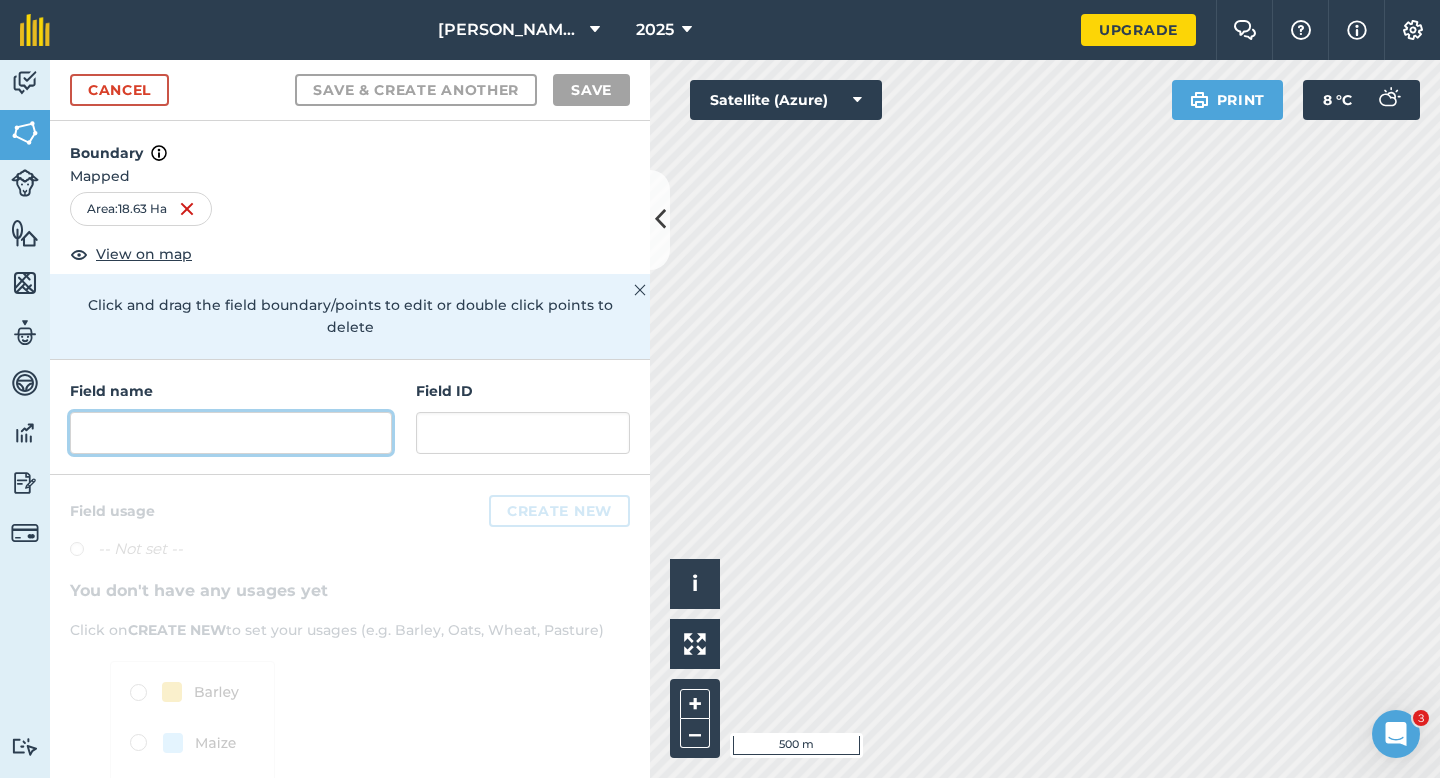 click at bounding box center [231, 433] 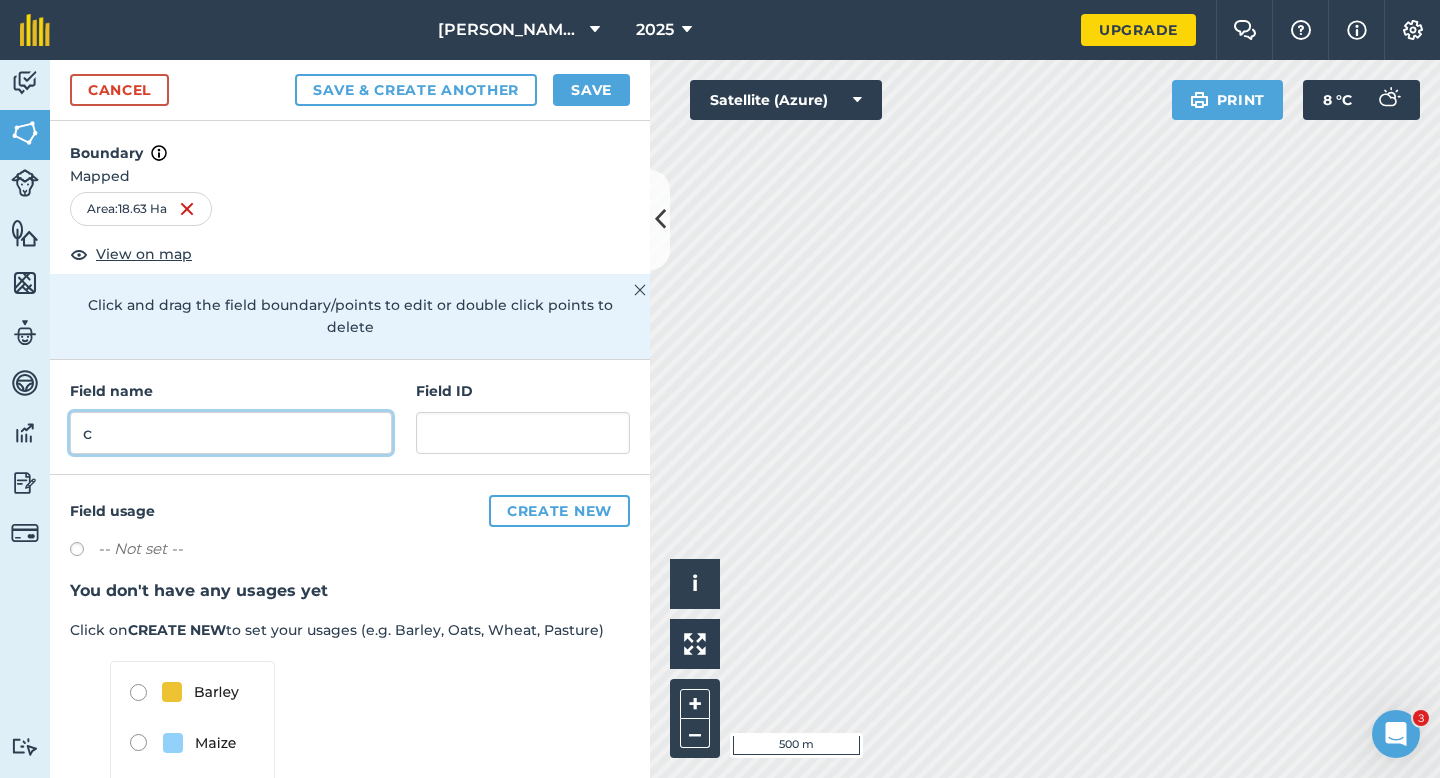 click on "c" at bounding box center [231, 433] 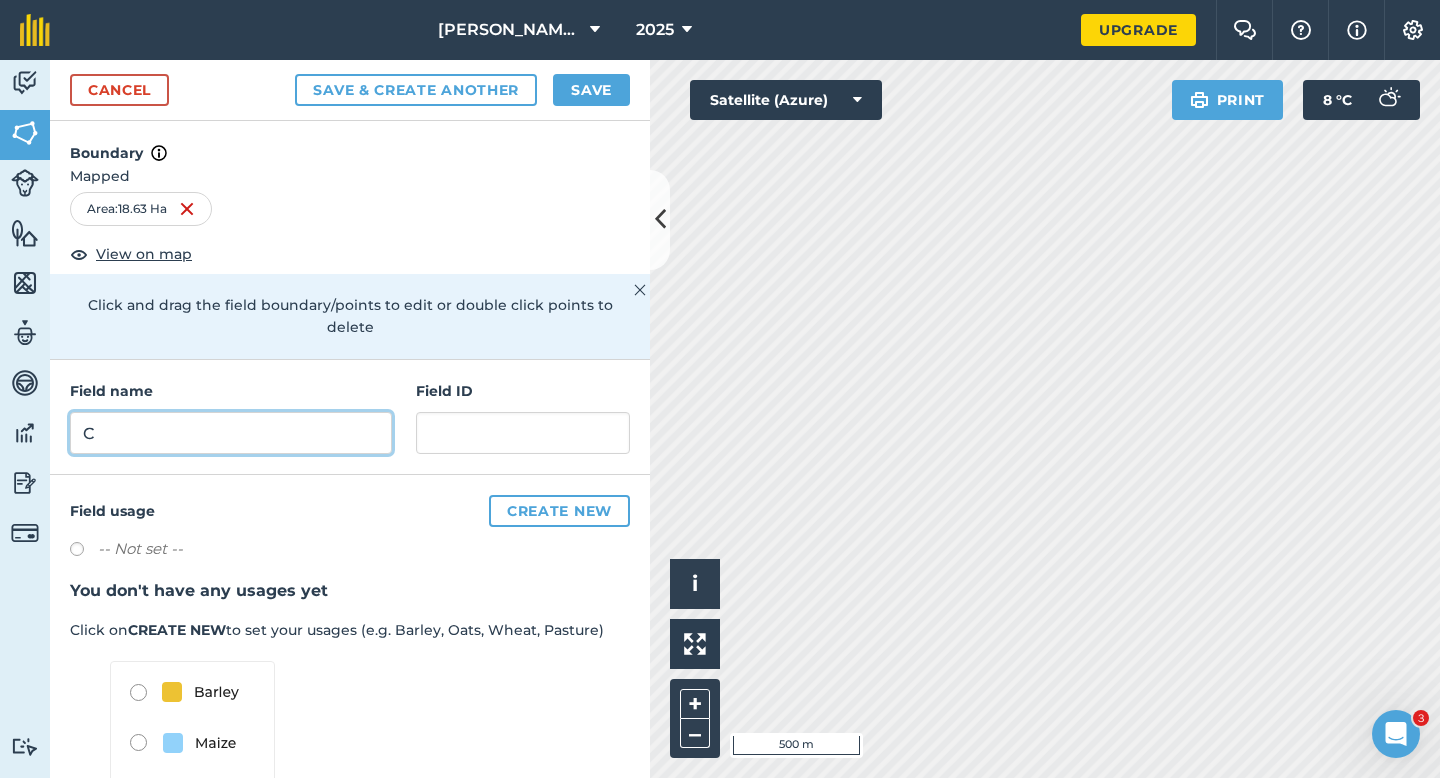 type on "C" 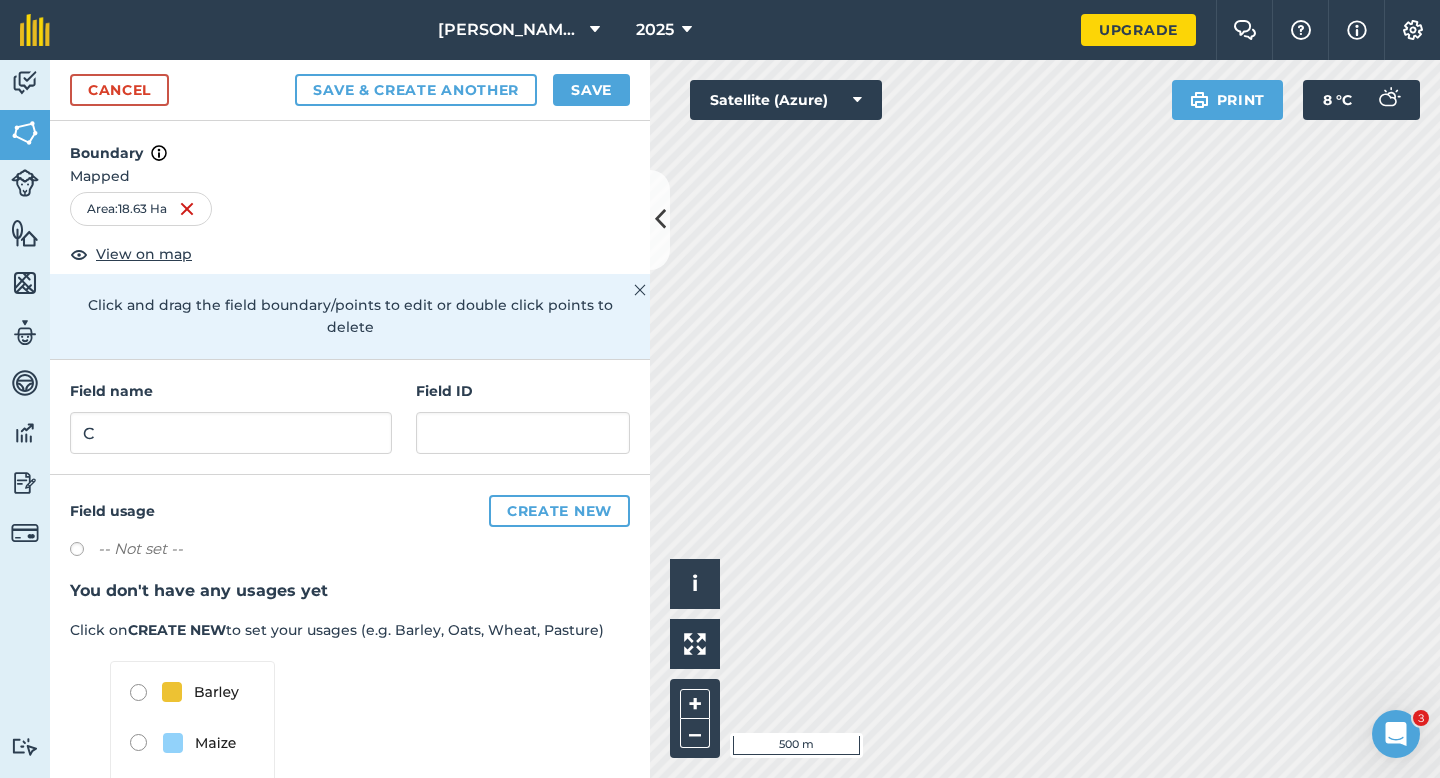 click on "Cancel Save & Create Another Save" at bounding box center (350, 90) 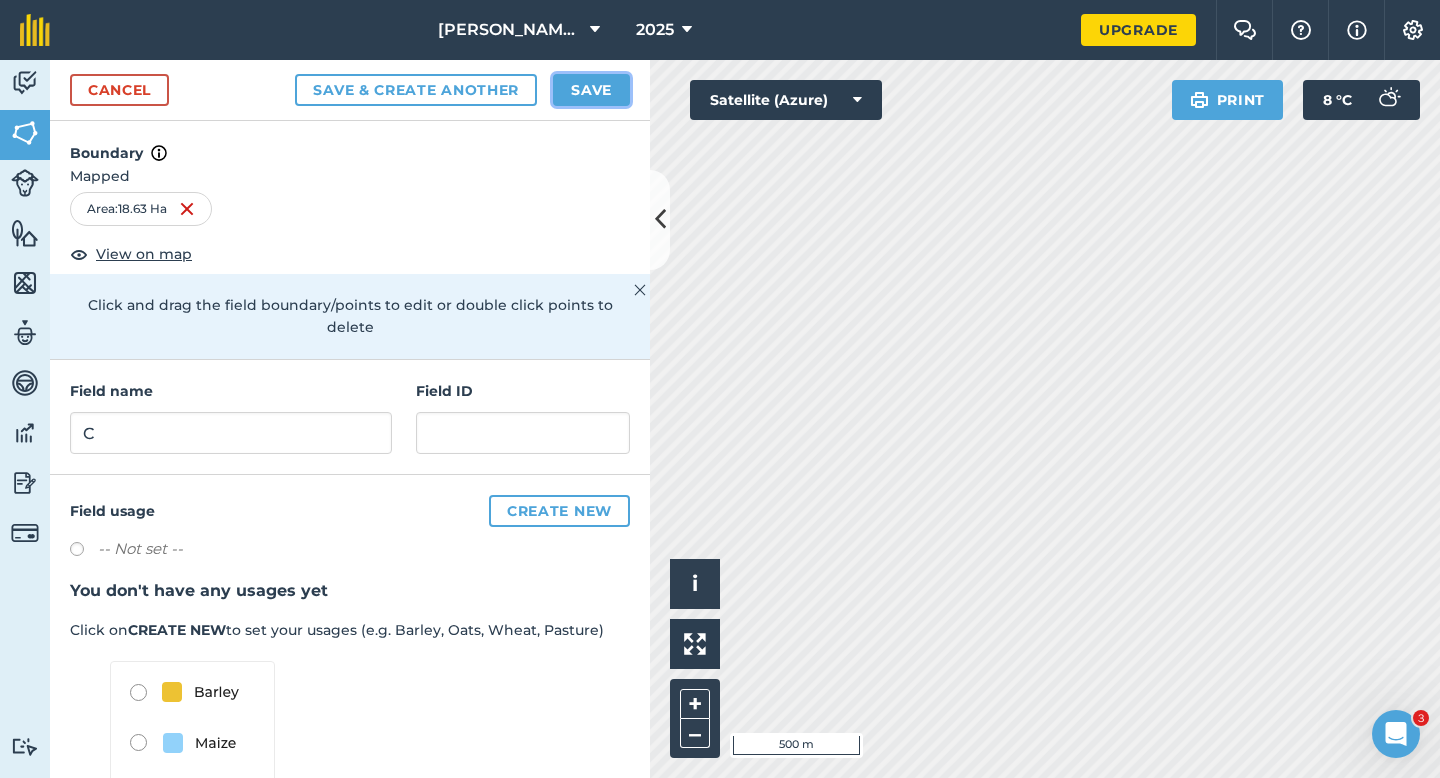 click on "Save" at bounding box center [591, 90] 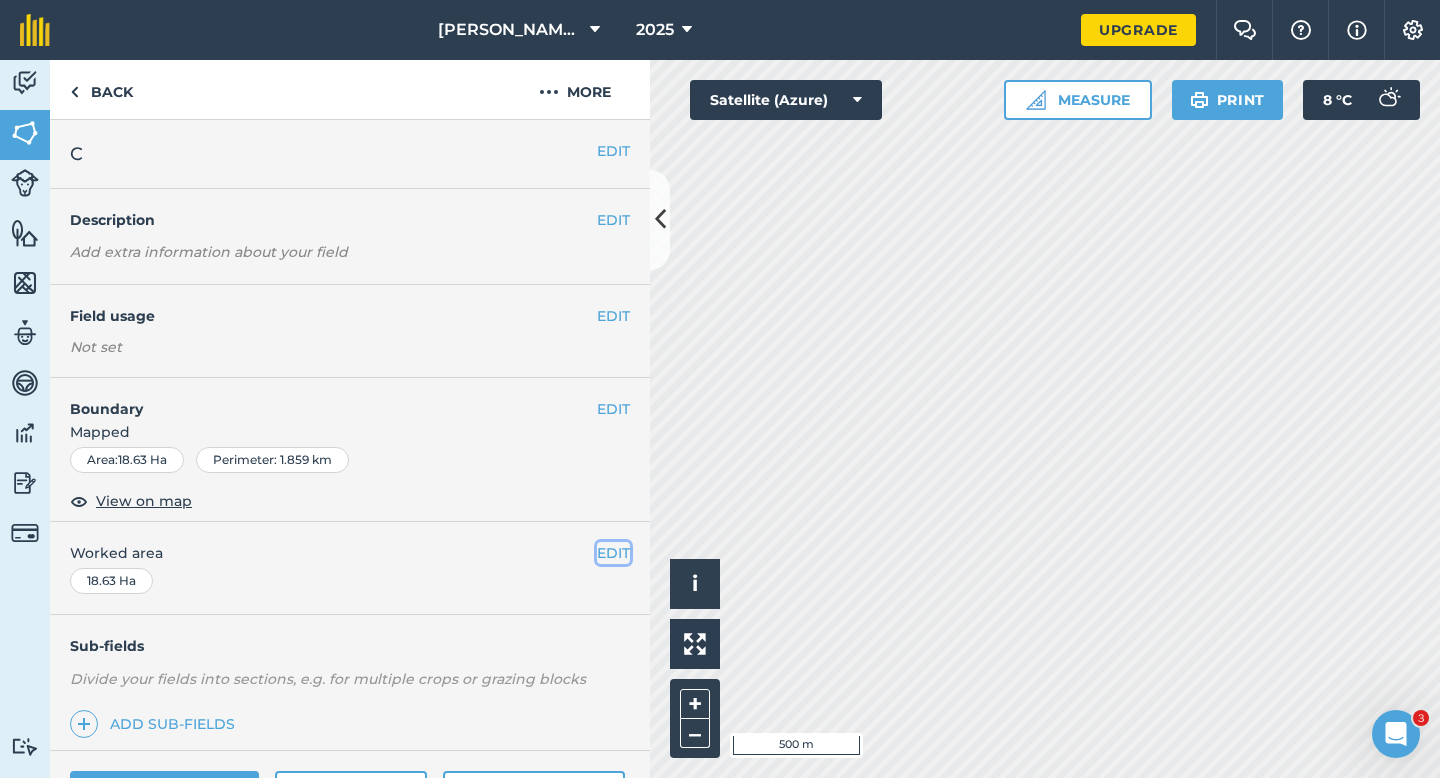 click on "EDIT" at bounding box center (613, 553) 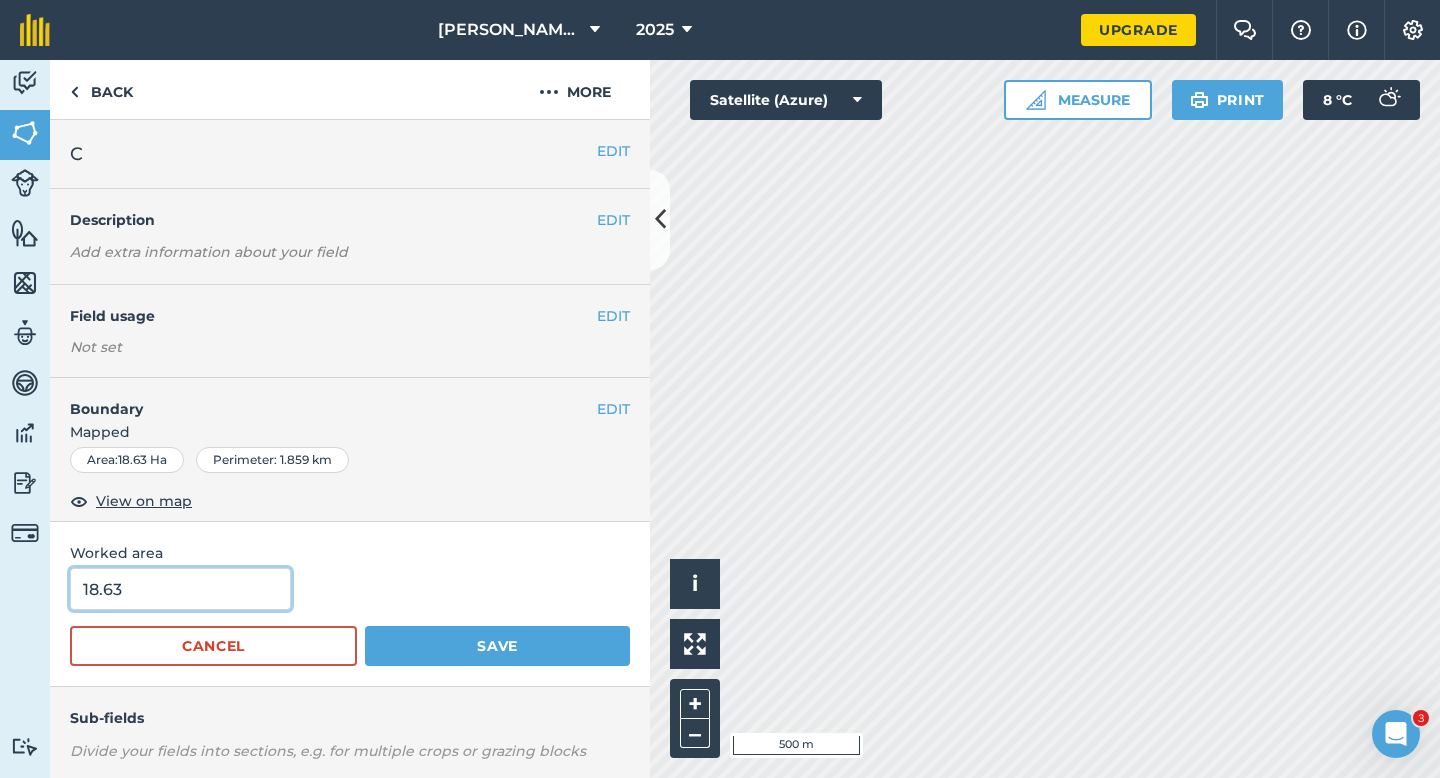 click on "18.63" at bounding box center (180, 589) 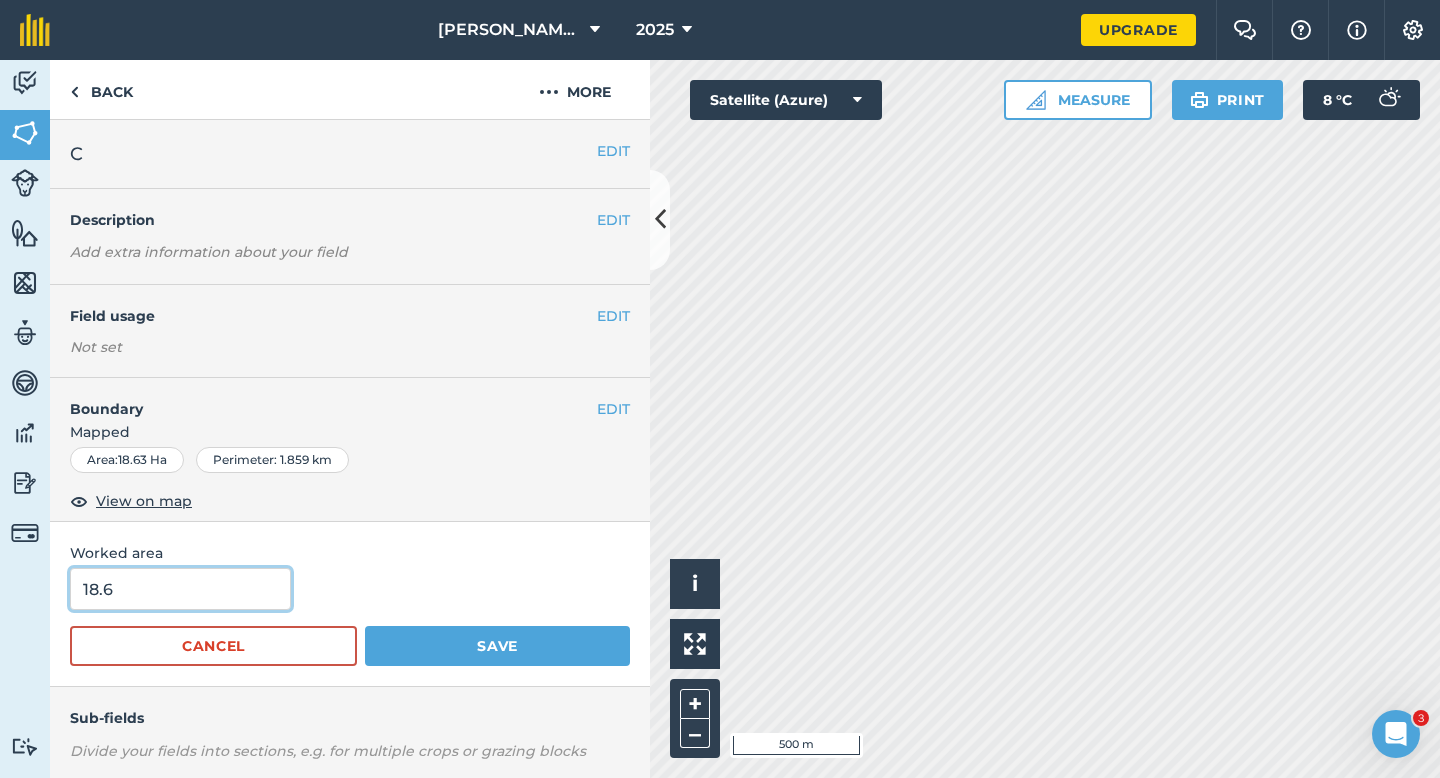 type on "18.6" 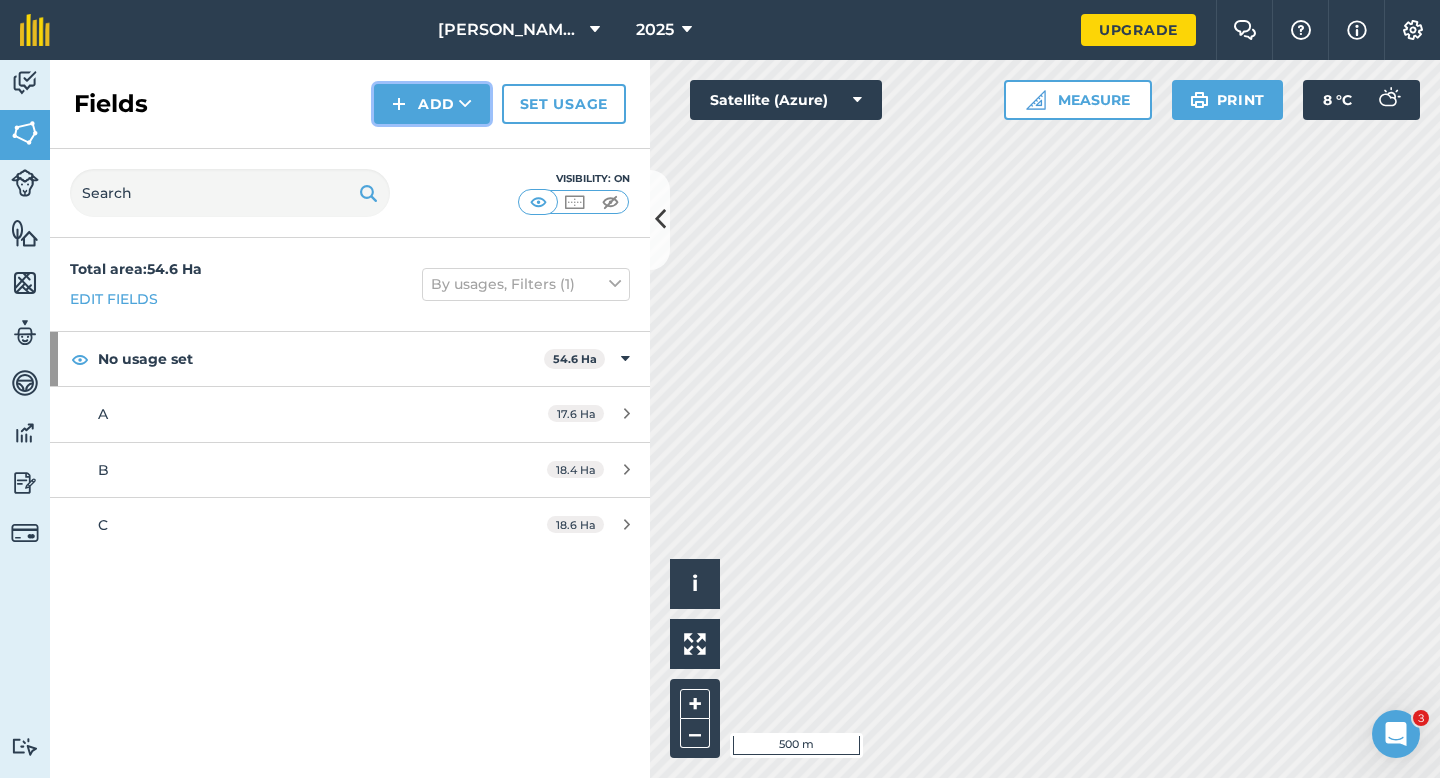 click on "Add" at bounding box center (432, 104) 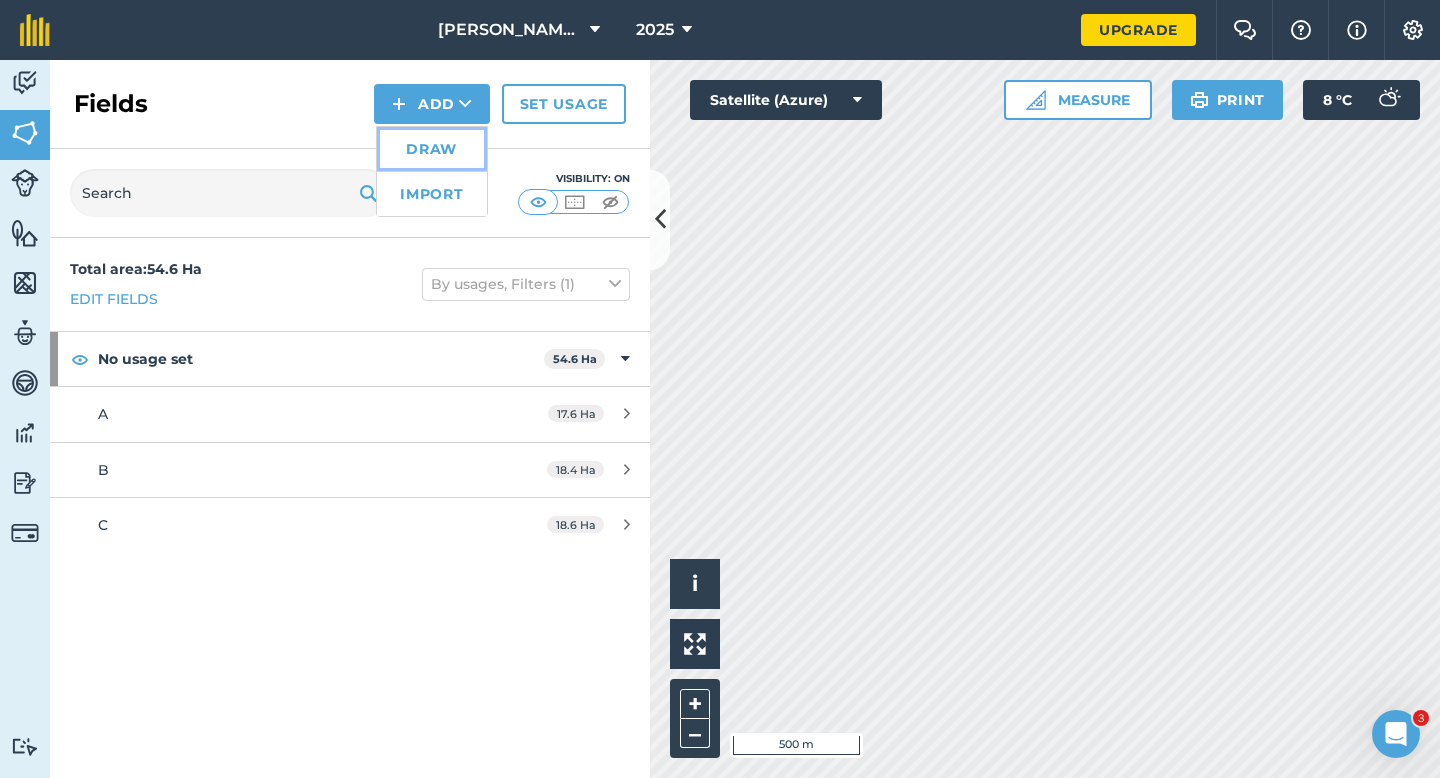 click on "Draw" at bounding box center (432, 149) 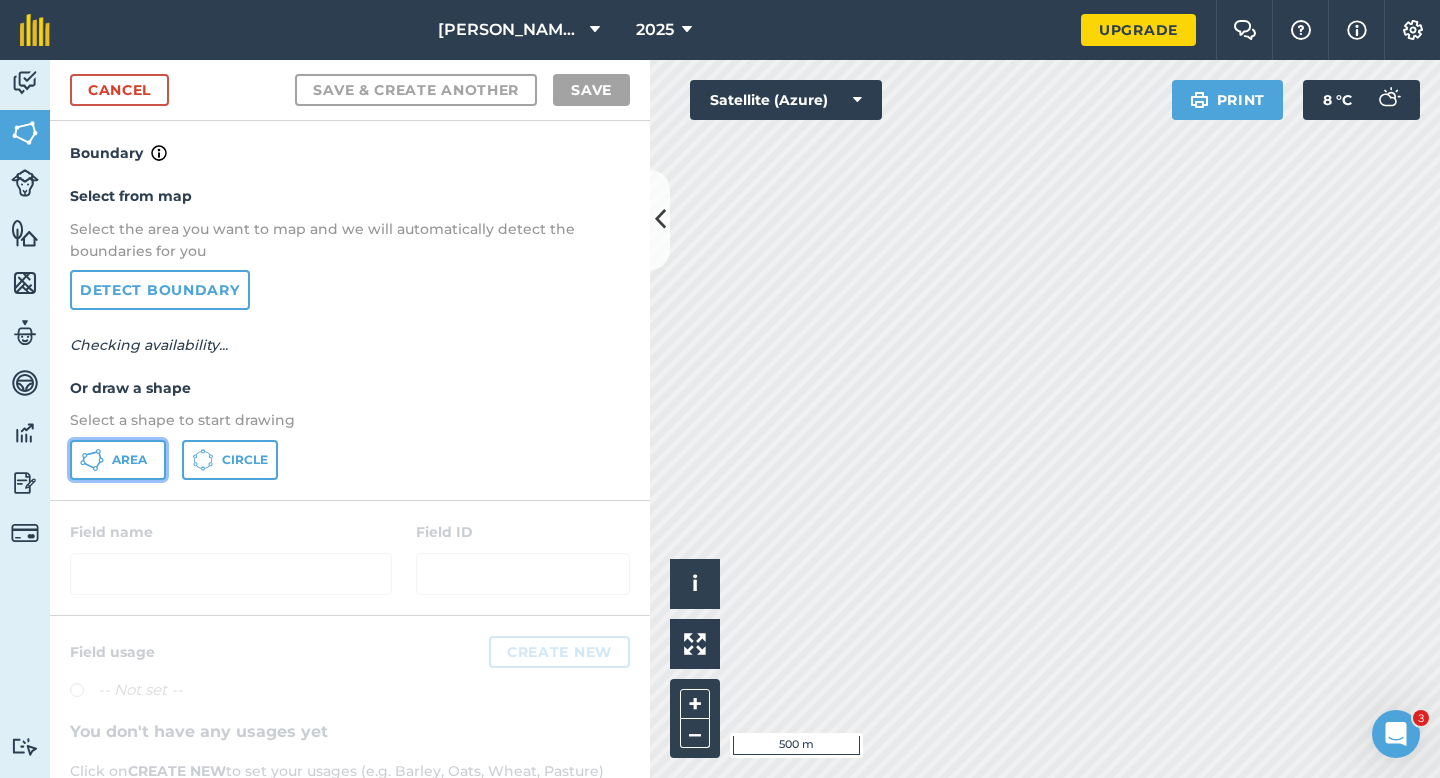 click on "Area" at bounding box center (129, 460) 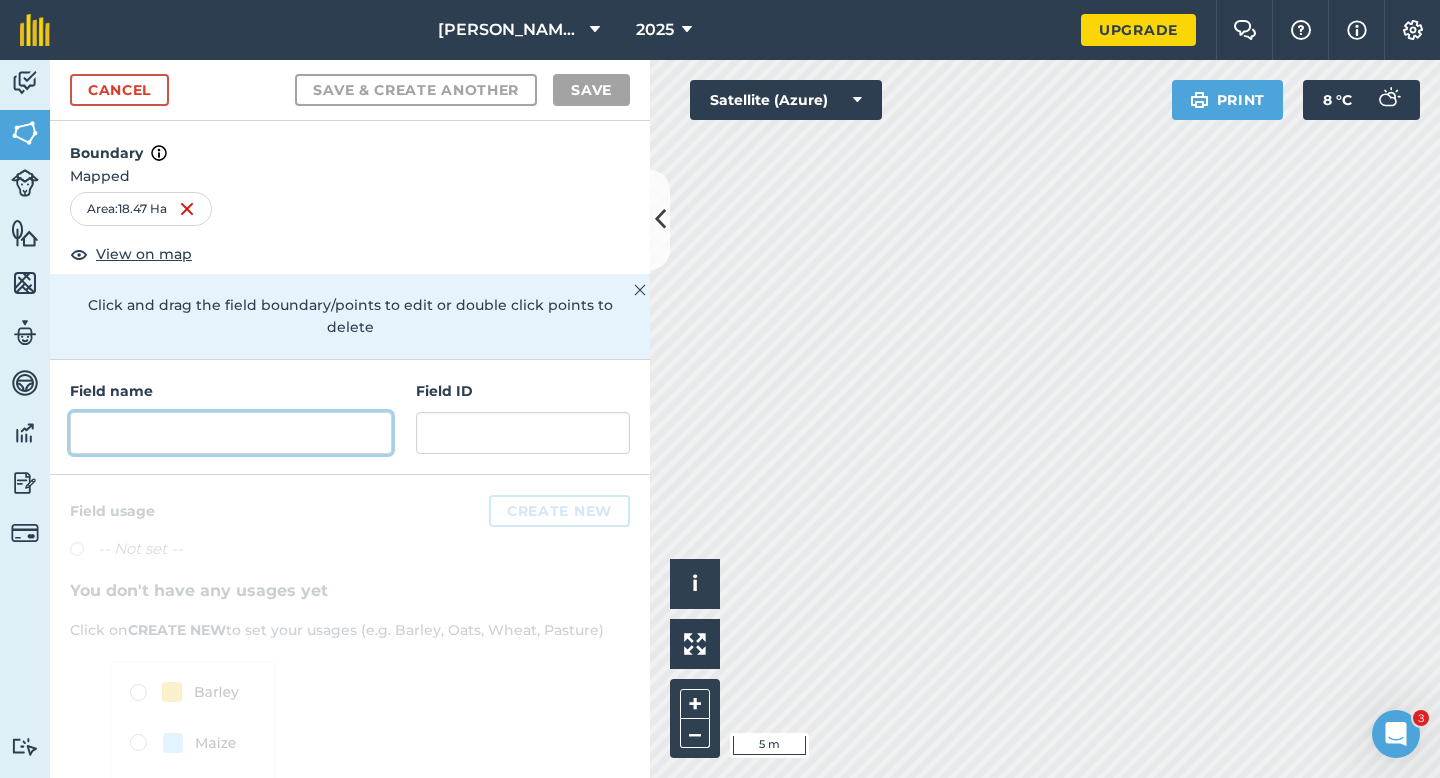 click at bounding box center [231, 433] 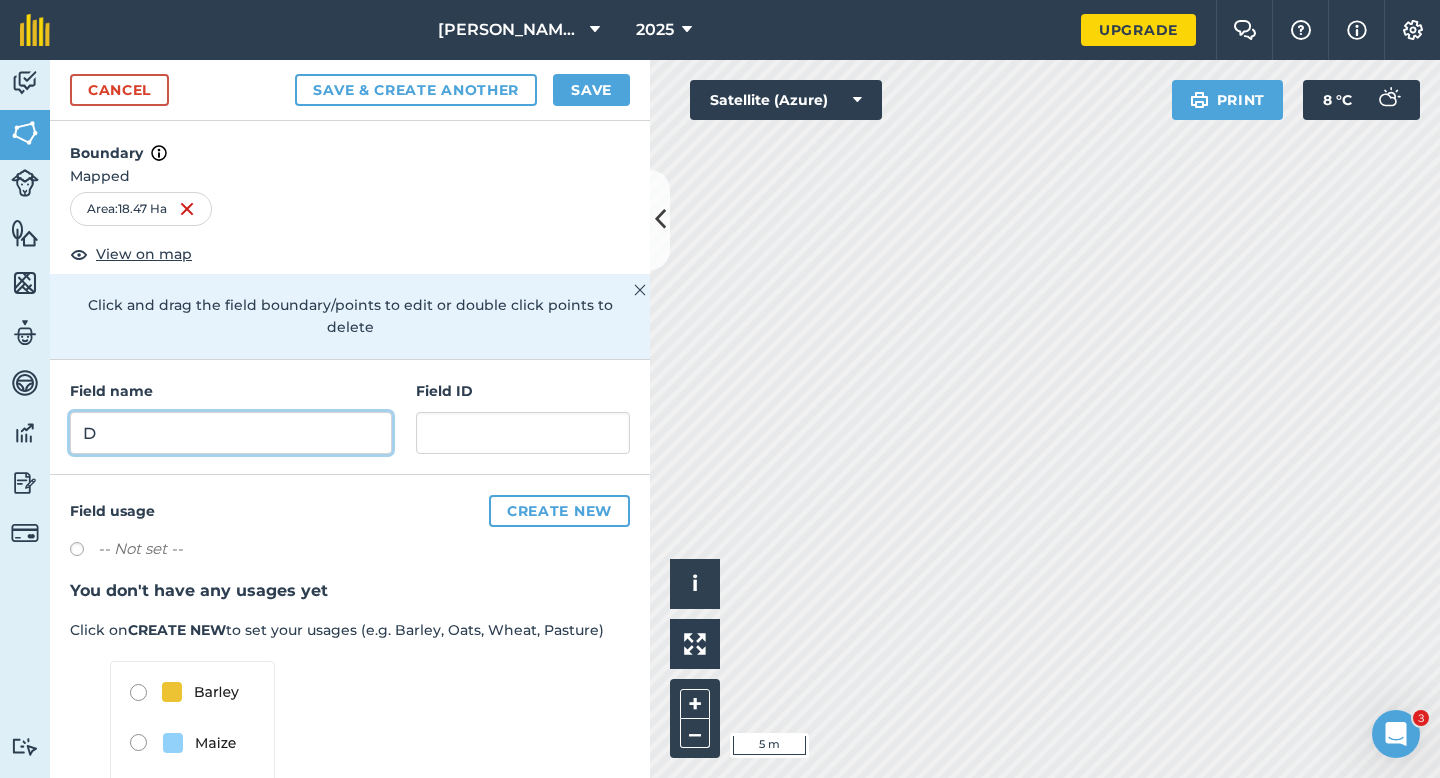 type on "D" 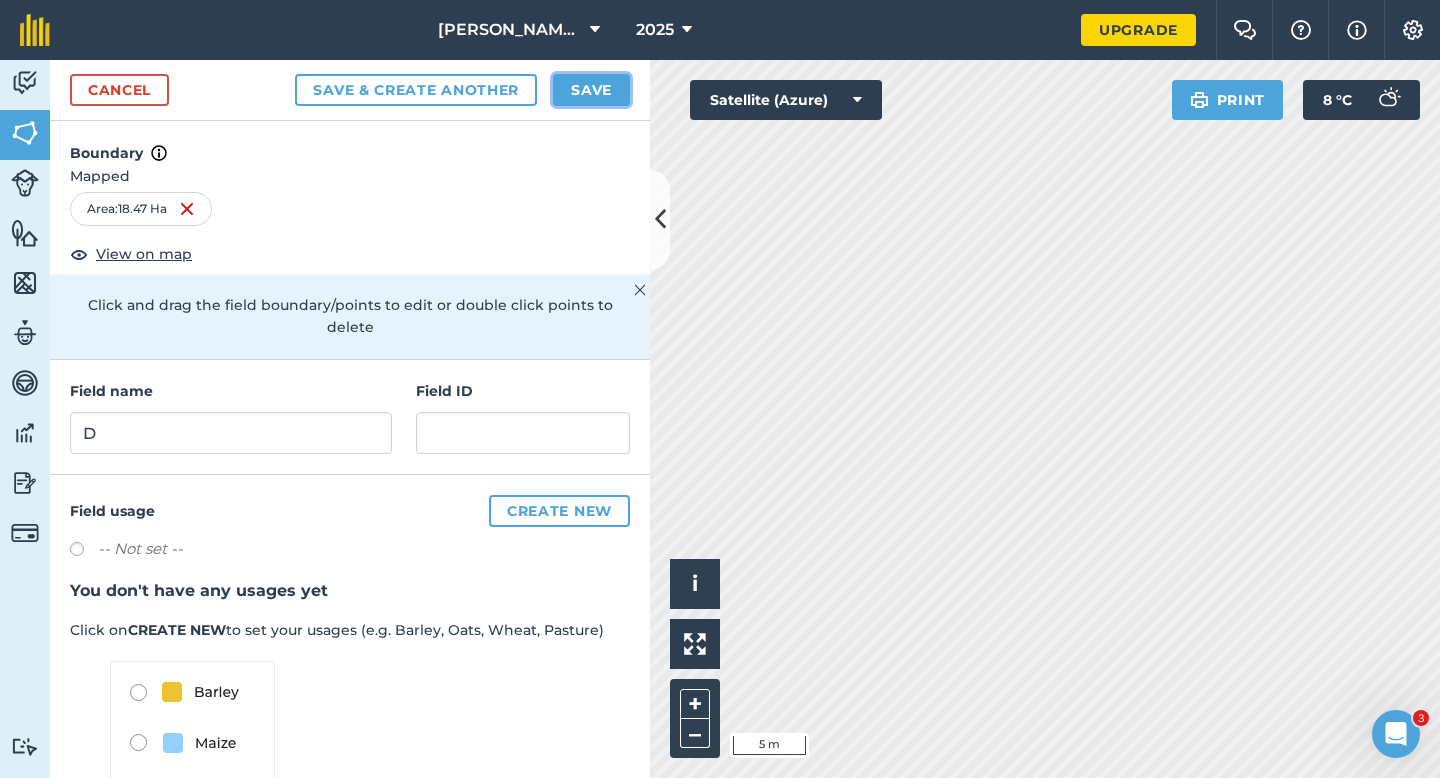 click on "Save" at bounding box center [591, 90] 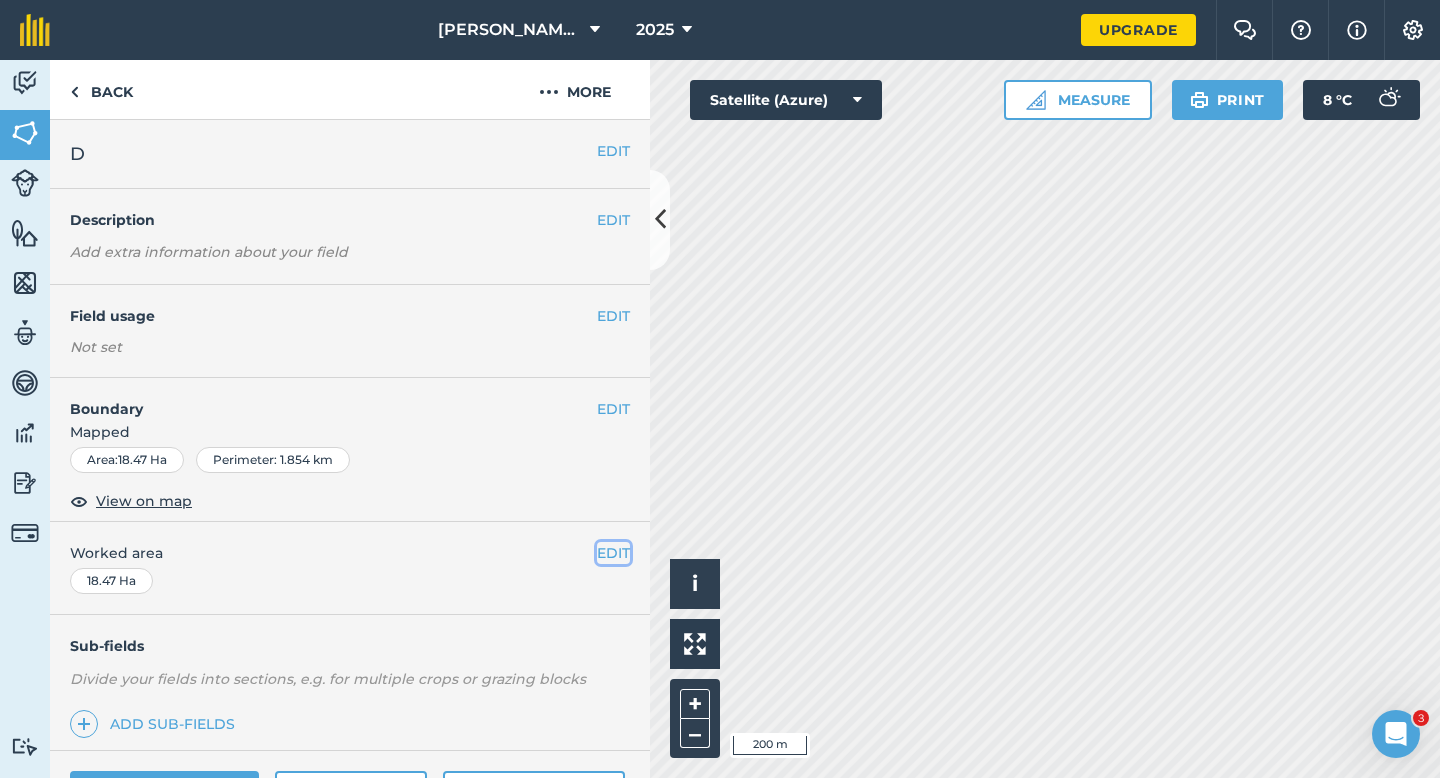 click on "EDIT" at bounding box center (613, 553) 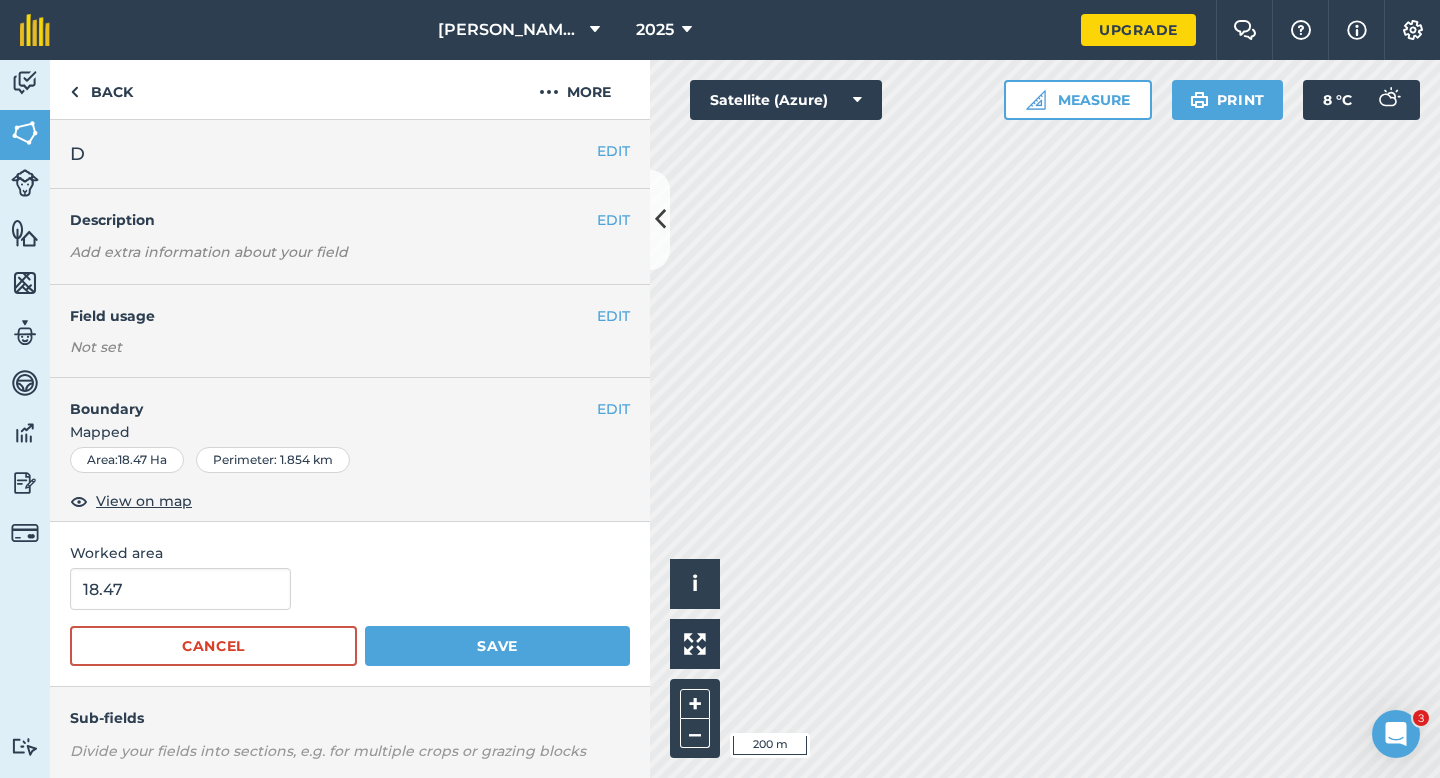 click on "18.47" at bounding box center (350, 589) 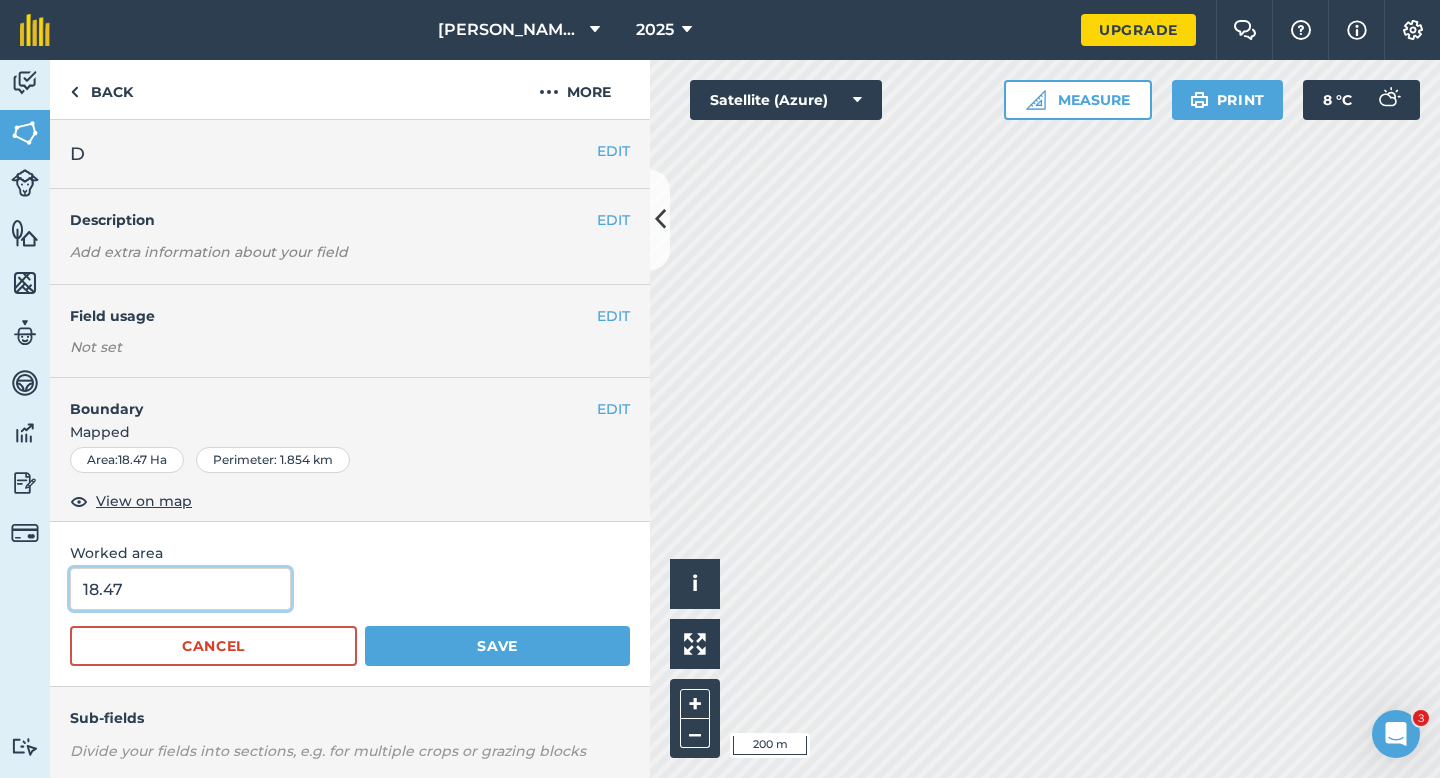 click on "18.47" at bounding box center [180, 589] 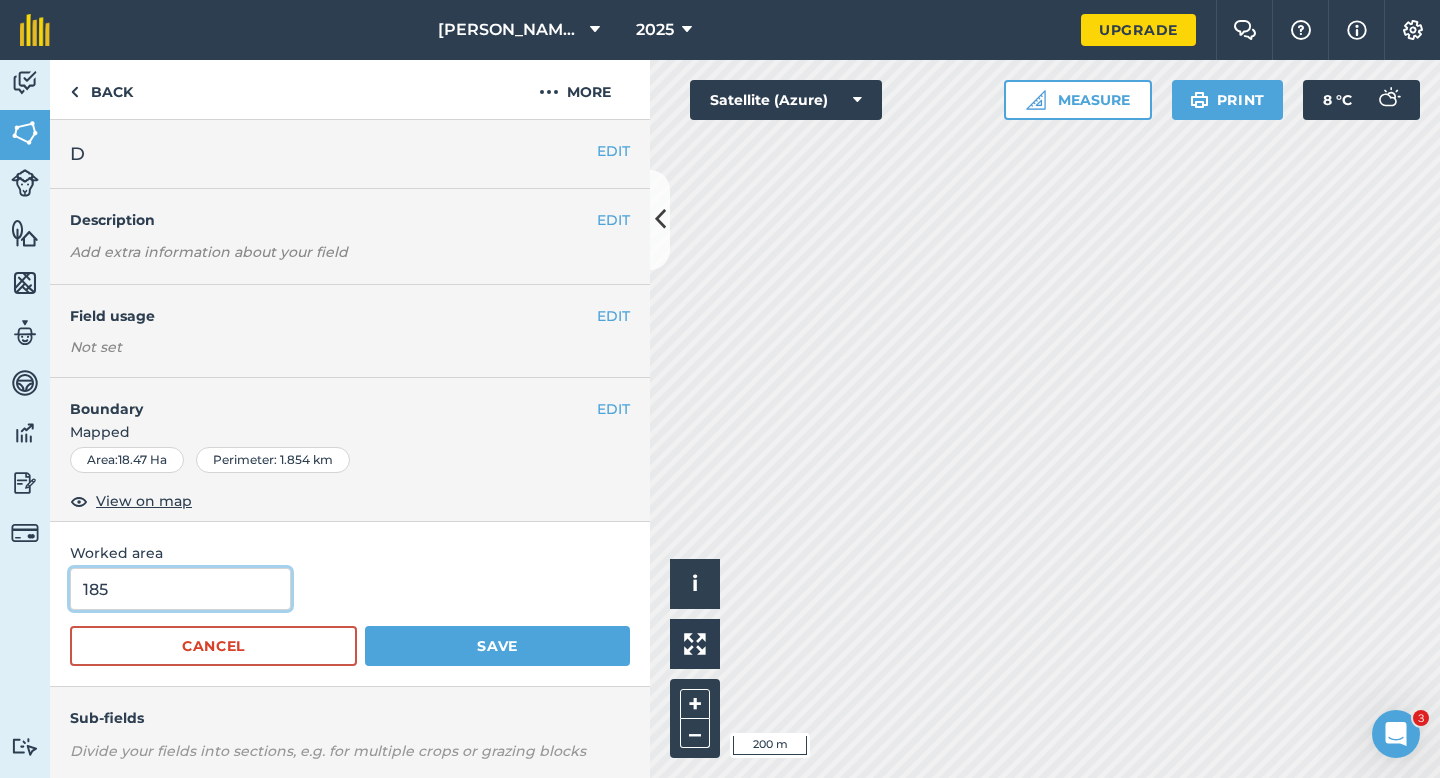 type on "185" 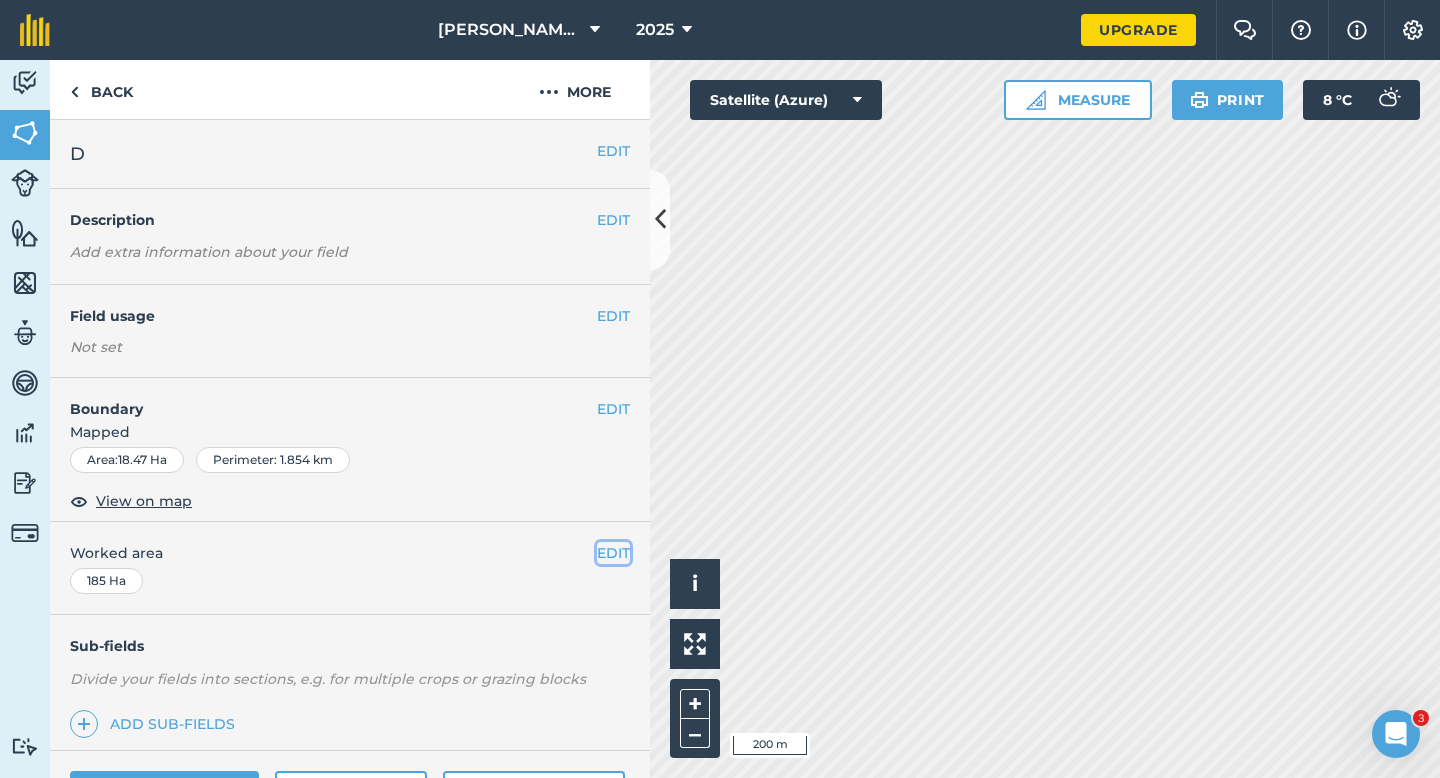 click on "EDIT" at bounding box center [613, 553] 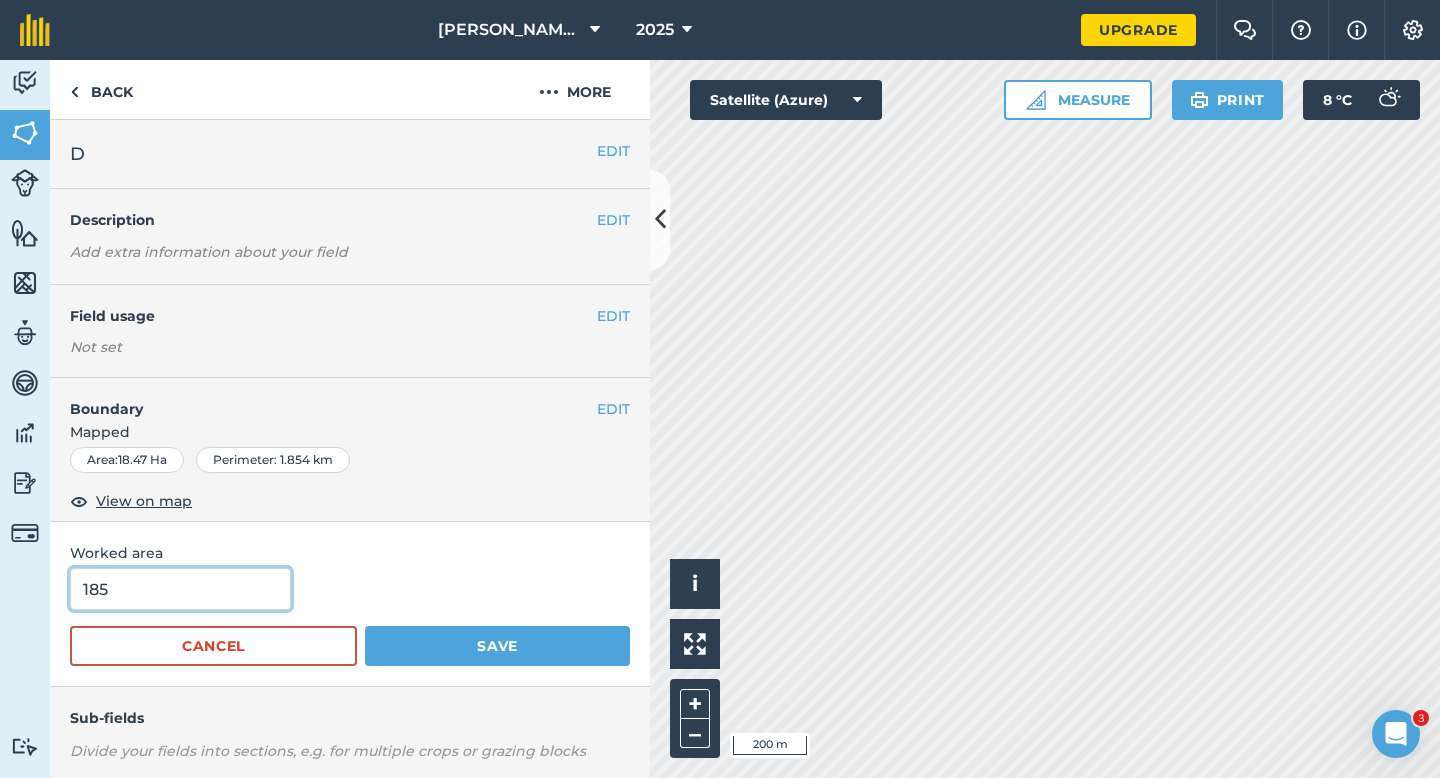 click on "185" at bounding box center (180, 589) 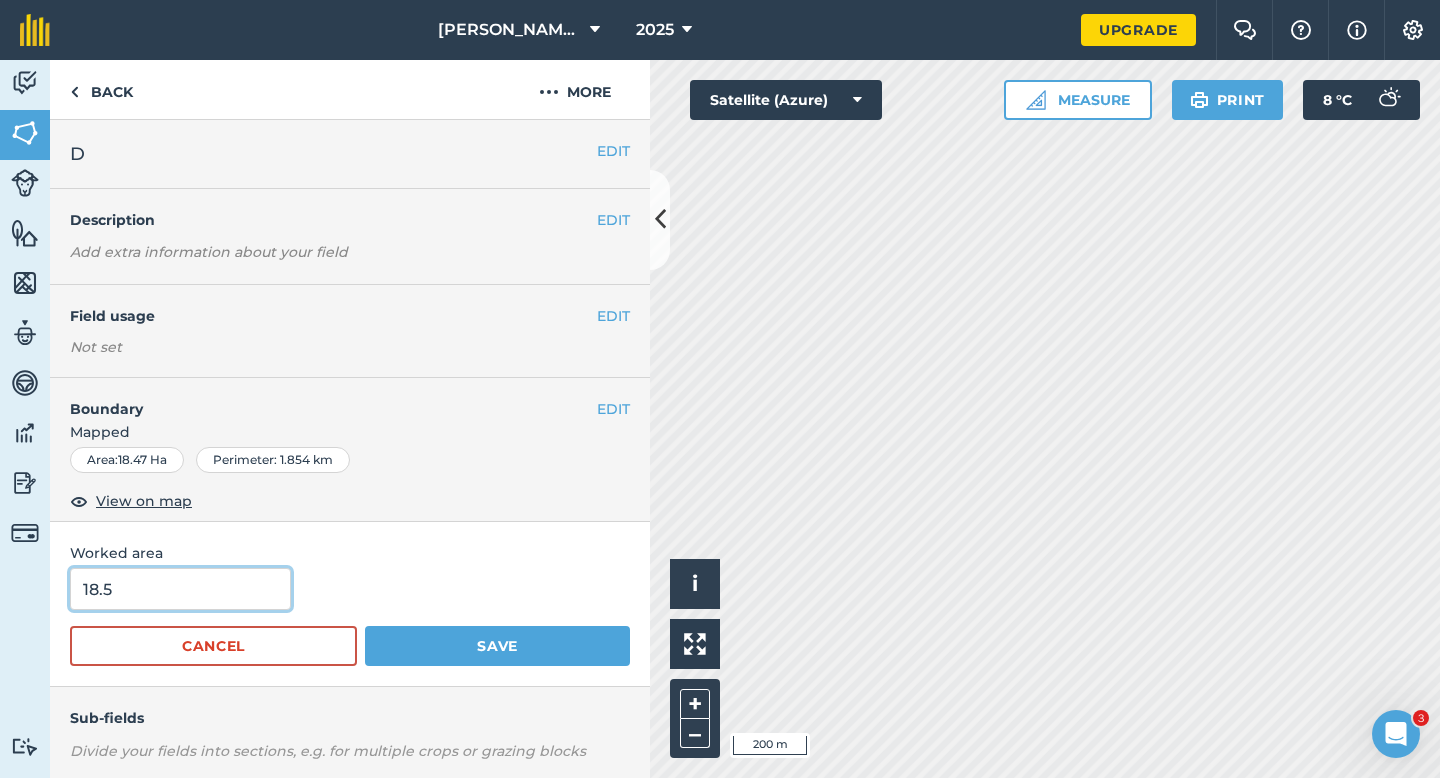 type on "18.5" 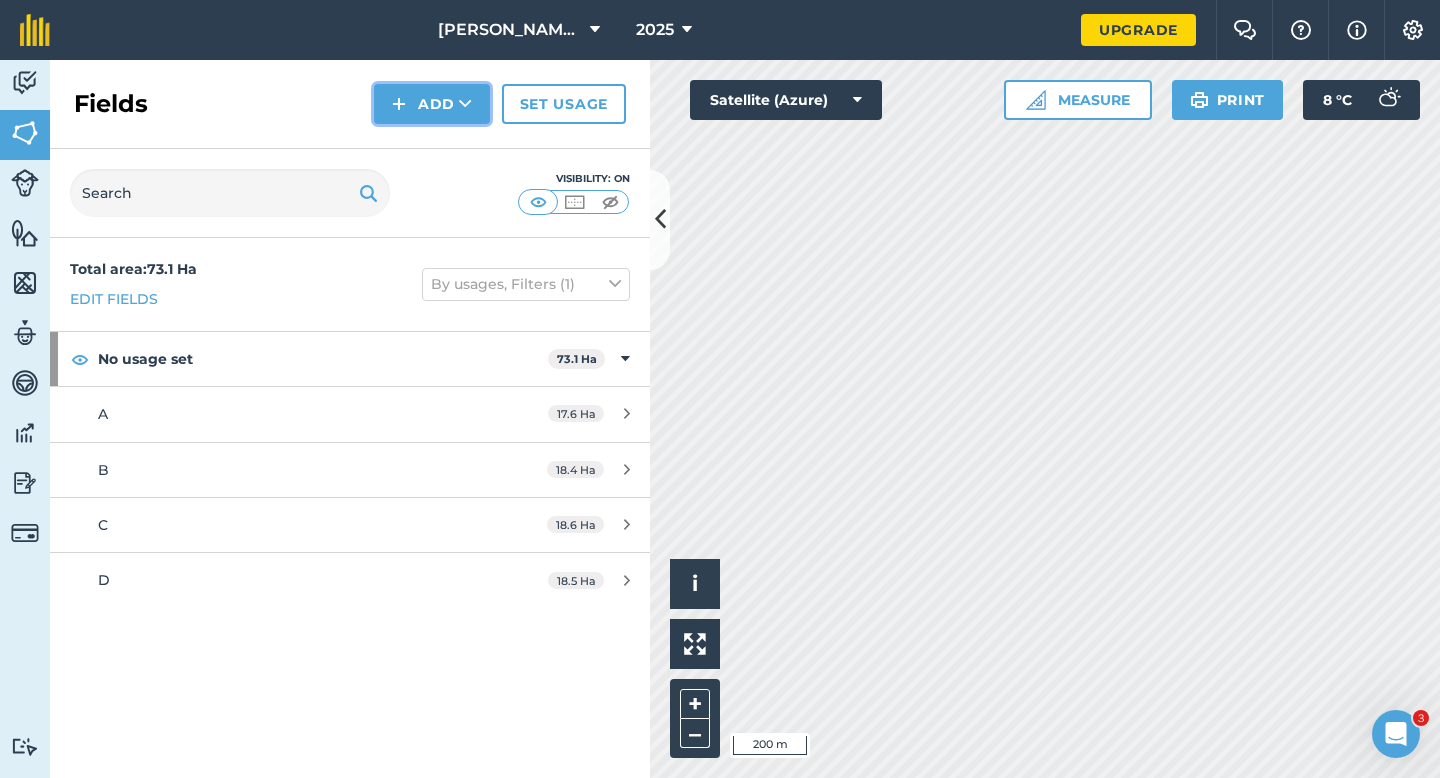 click on "Add" at bounding box center (432, 104) 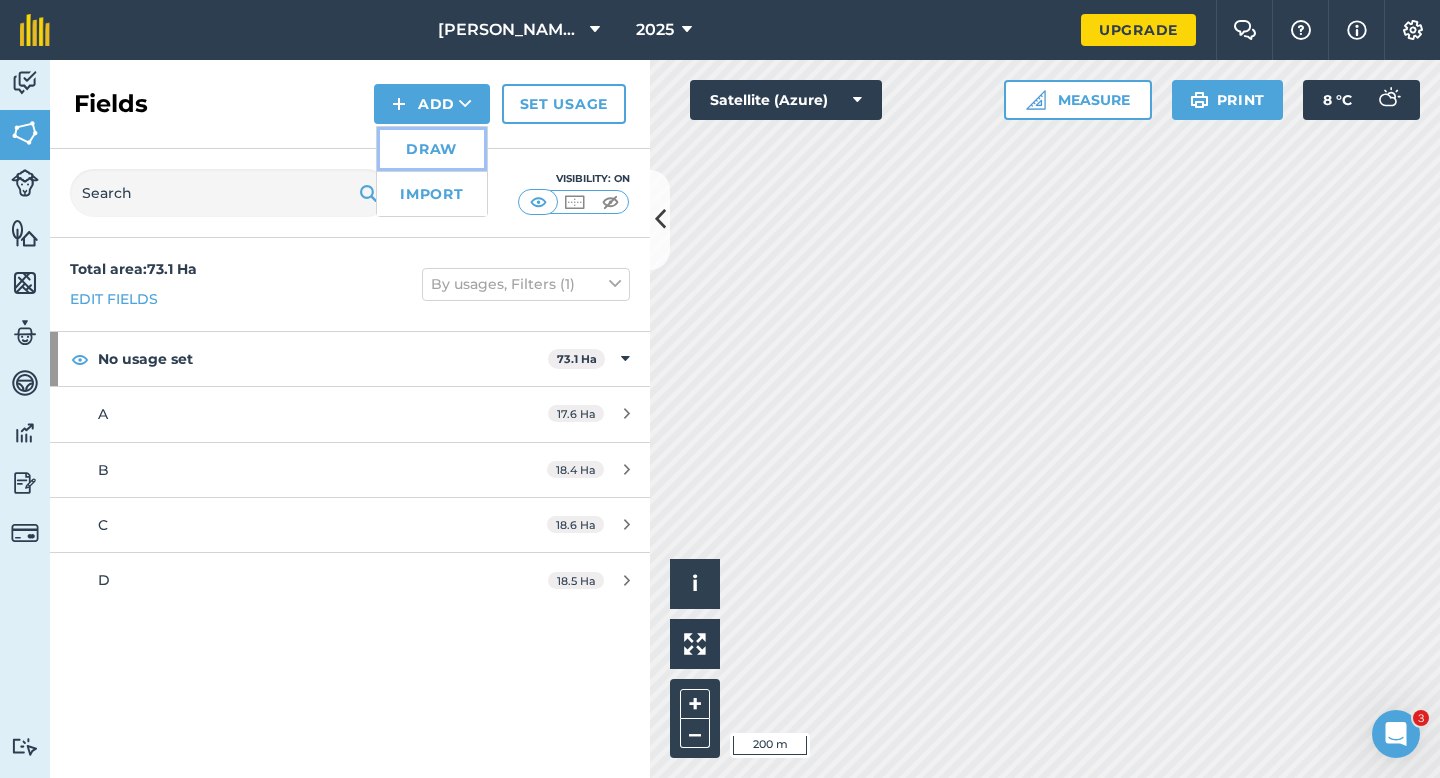 click on "Draw" at bounding box center [432, 149] 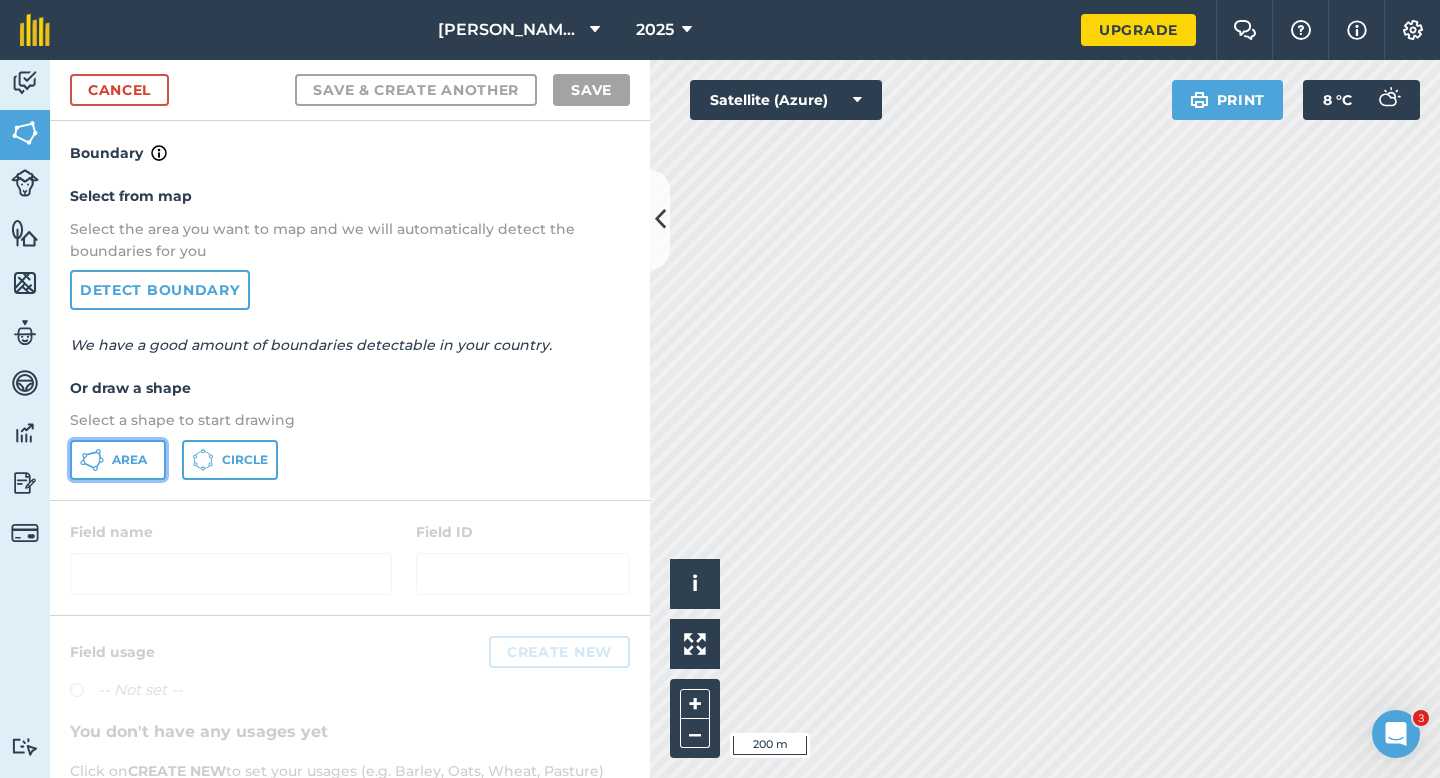 click on "Area" at bounding box center [118, 460] 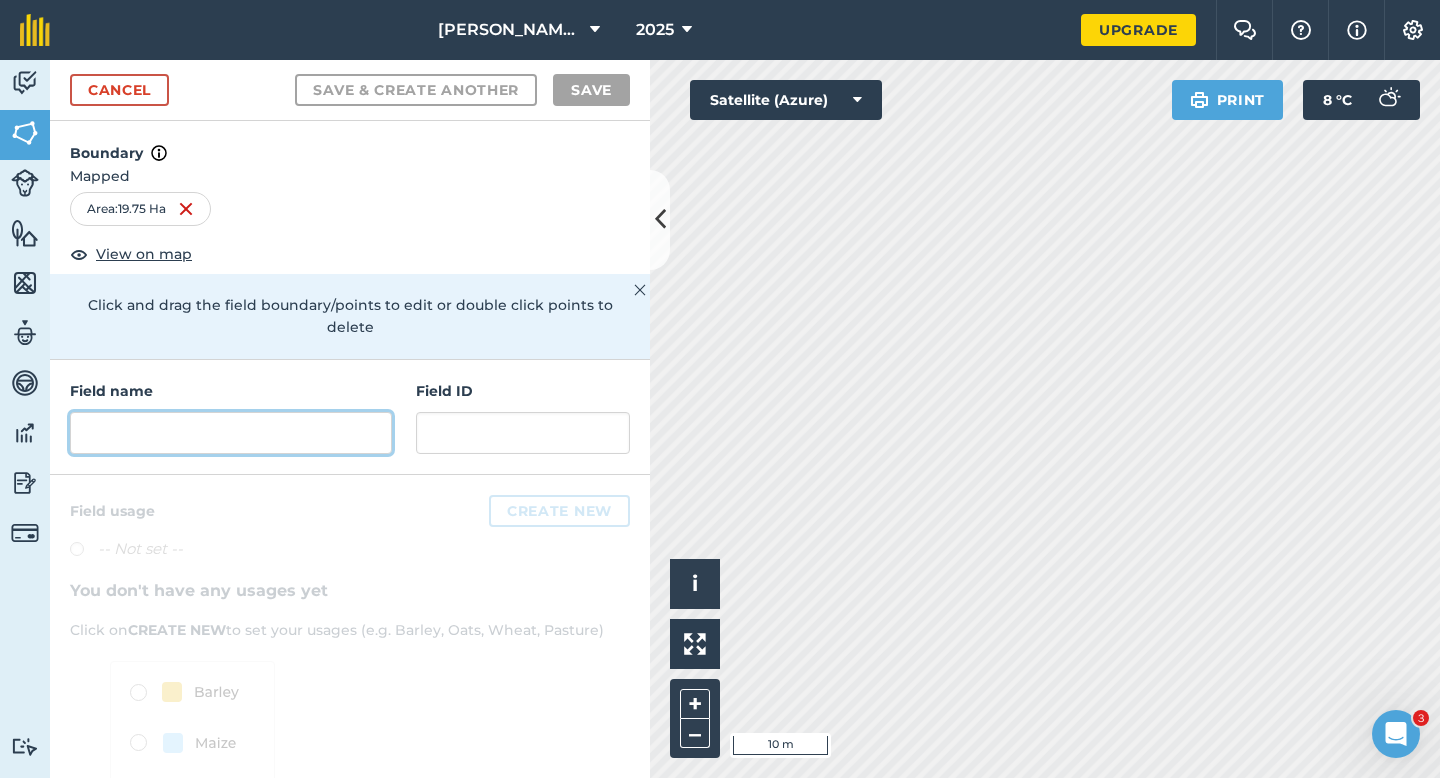 click at bounding box center (231, 433) 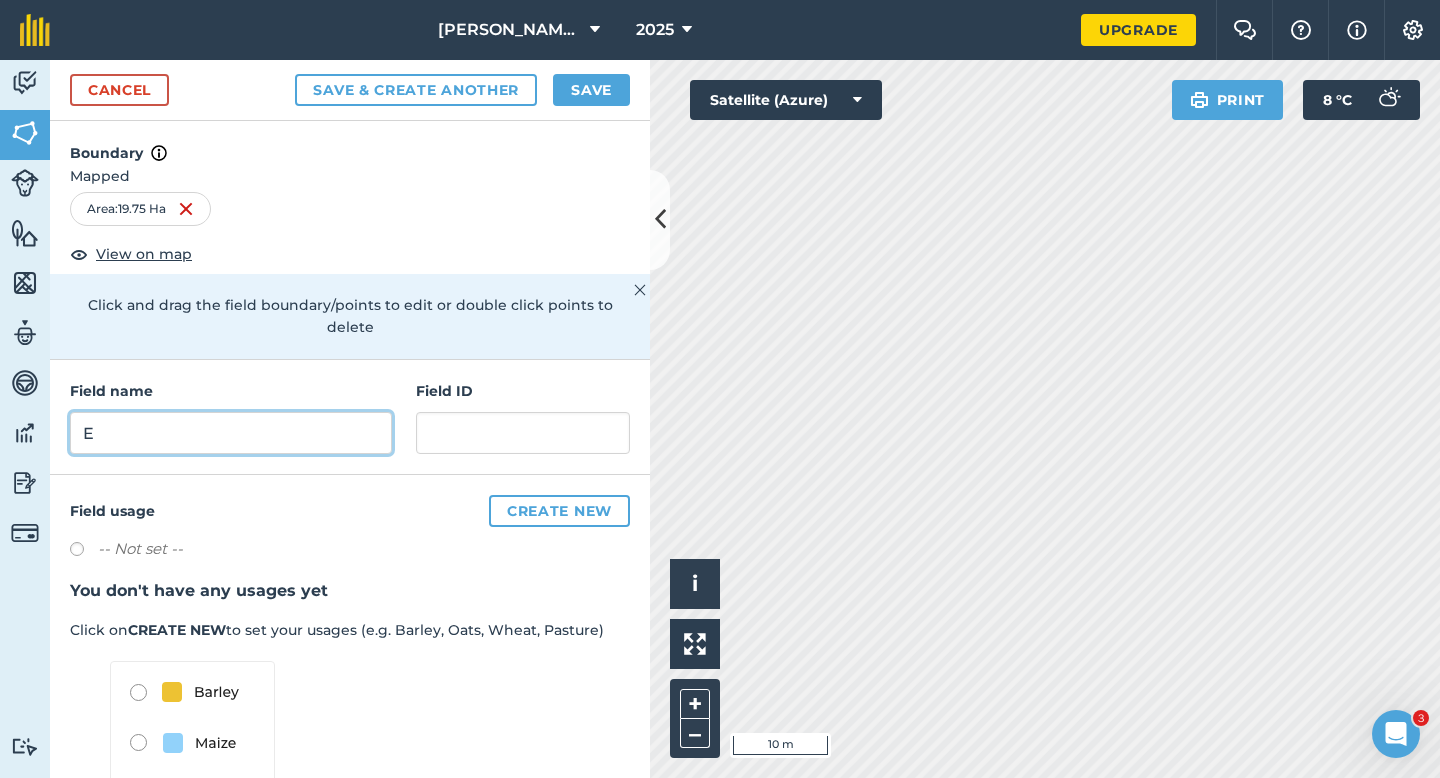 type on "E" 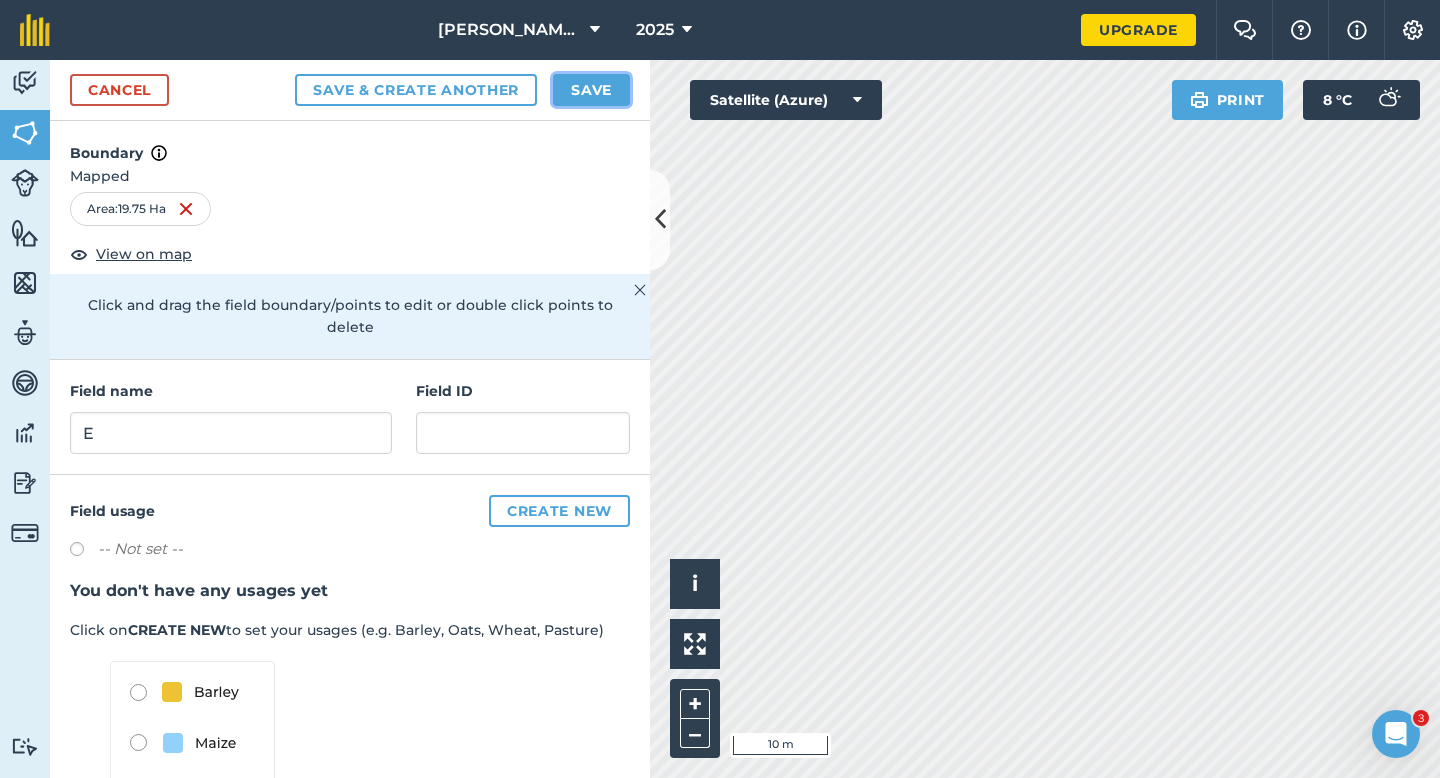 click on "Save" at bounding box center [591, 90] 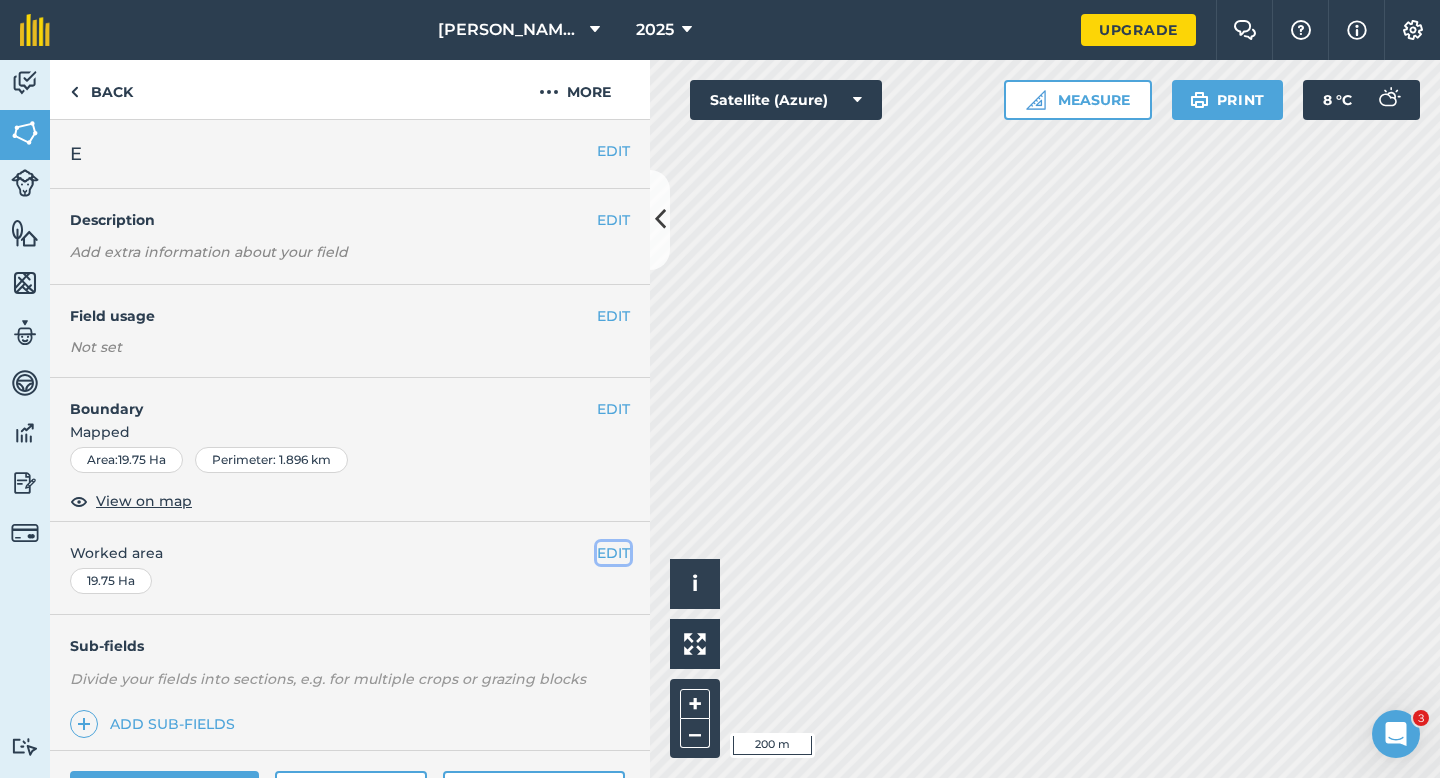 click on "EDIT" at bounding box center (613, 553) 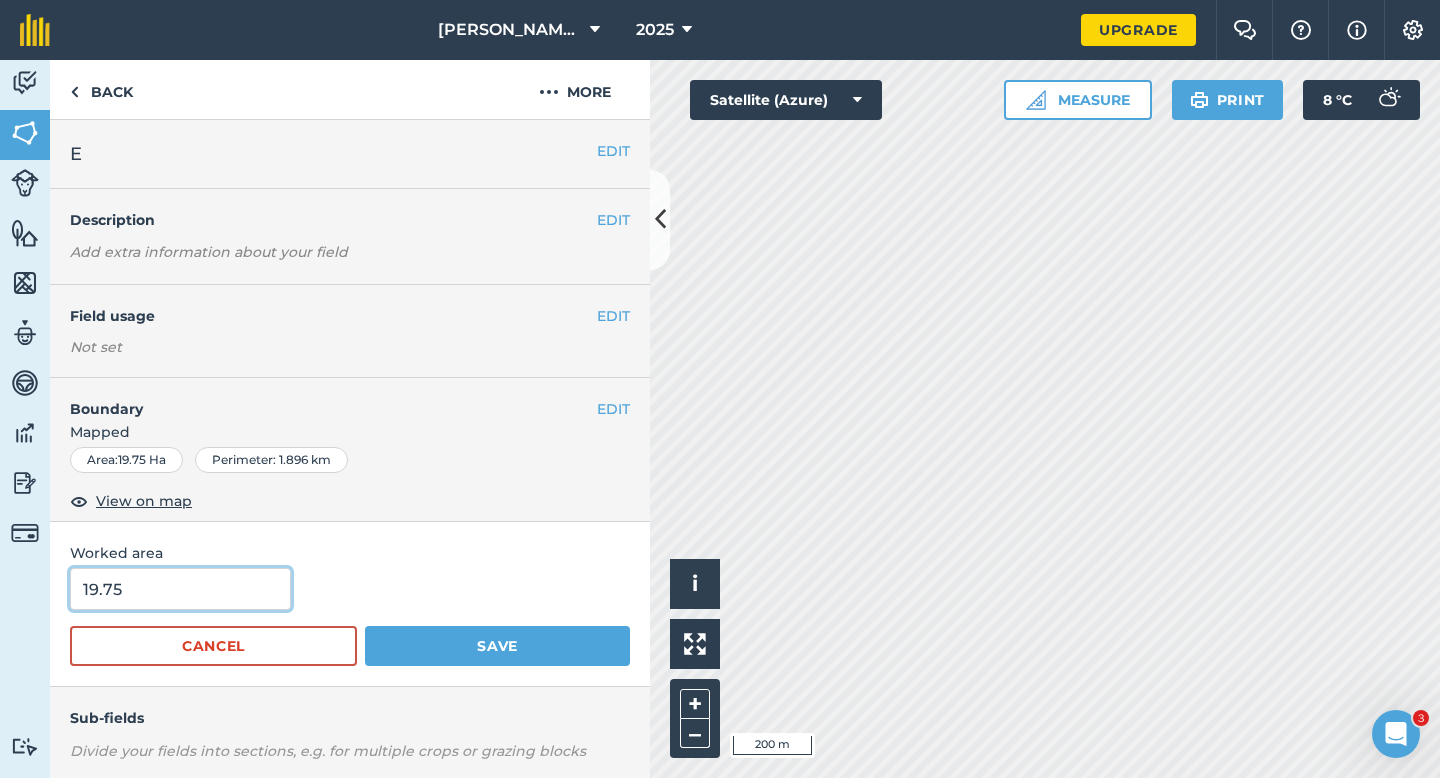 click on "19.75" at bounding box center [180, 589] 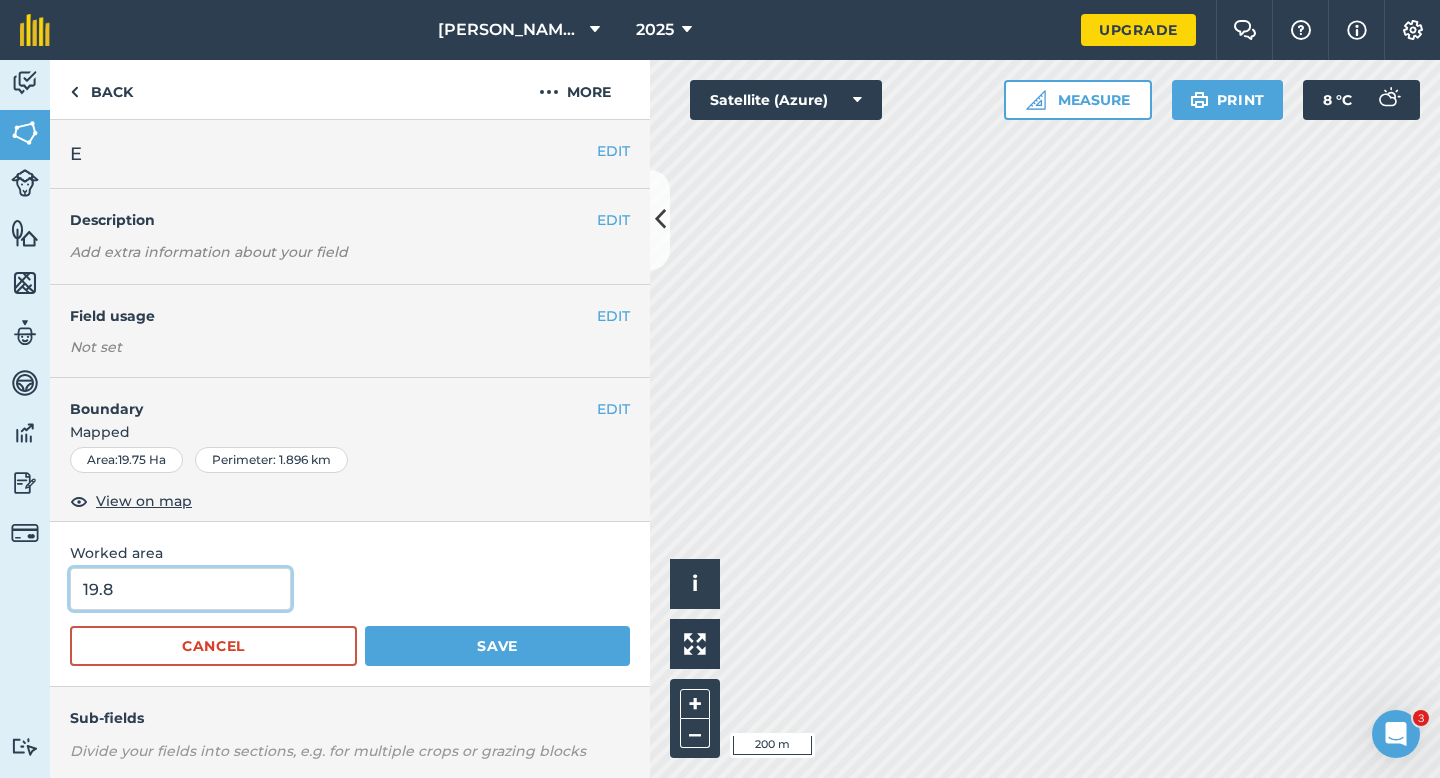 type on "19.8" 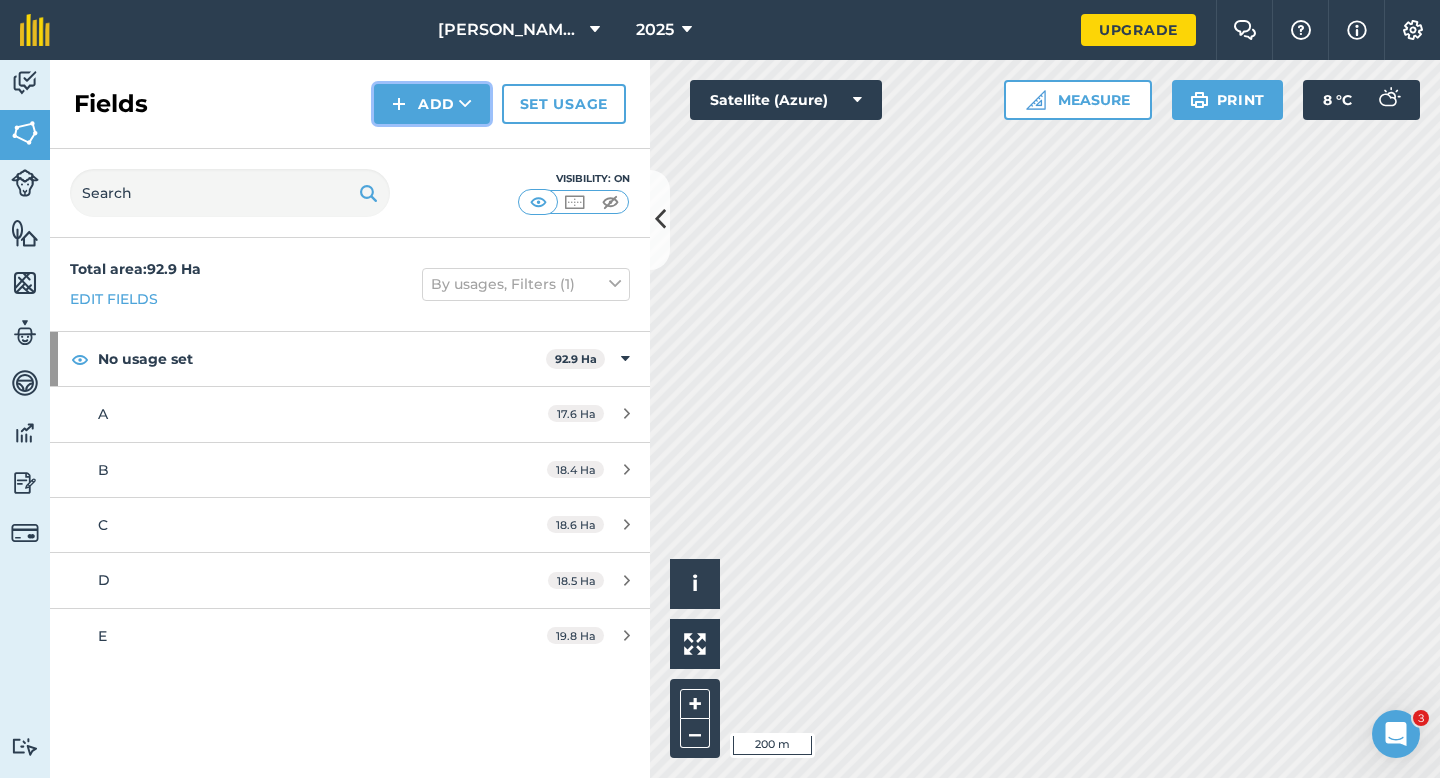 click at bounding box center (399, 104) 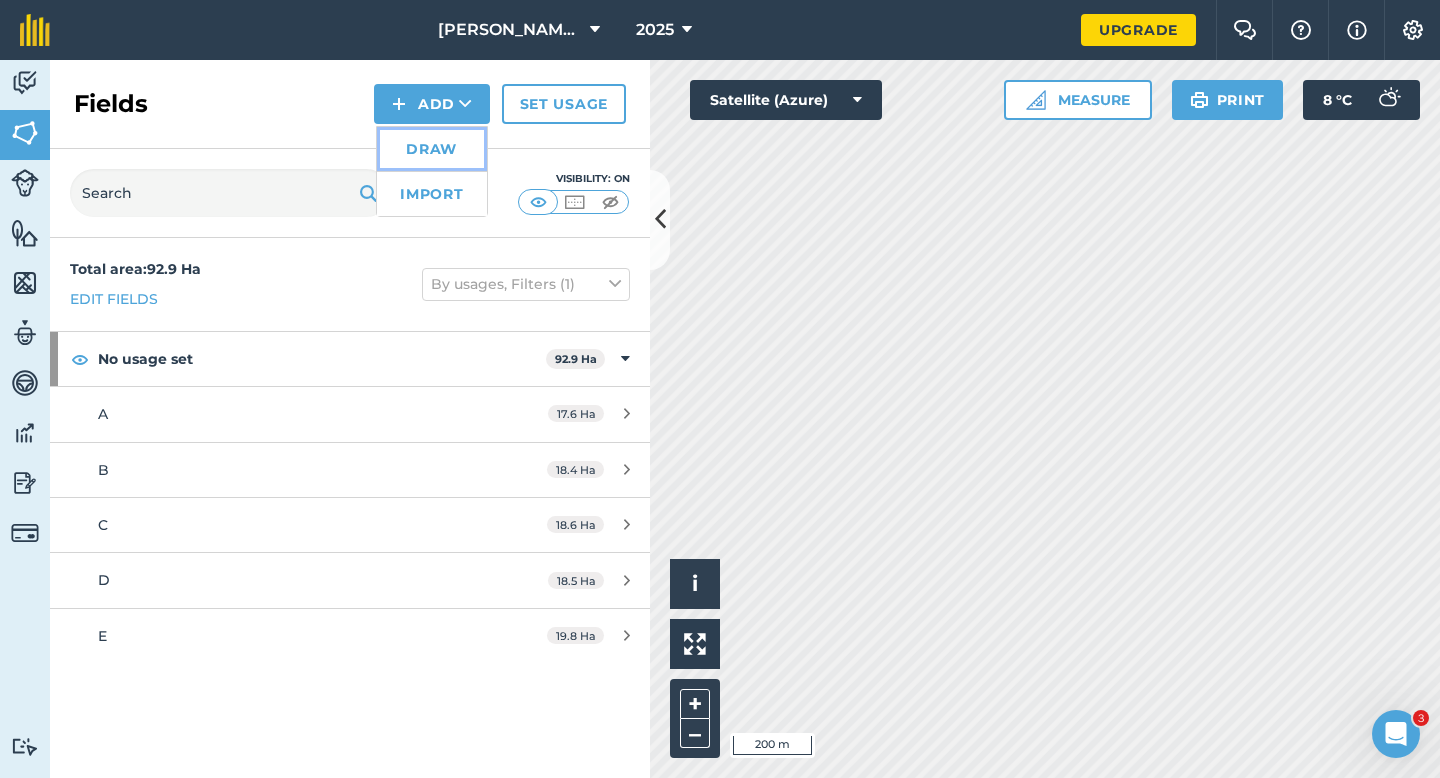 click on "Draw" at bounding box center [432, 149] 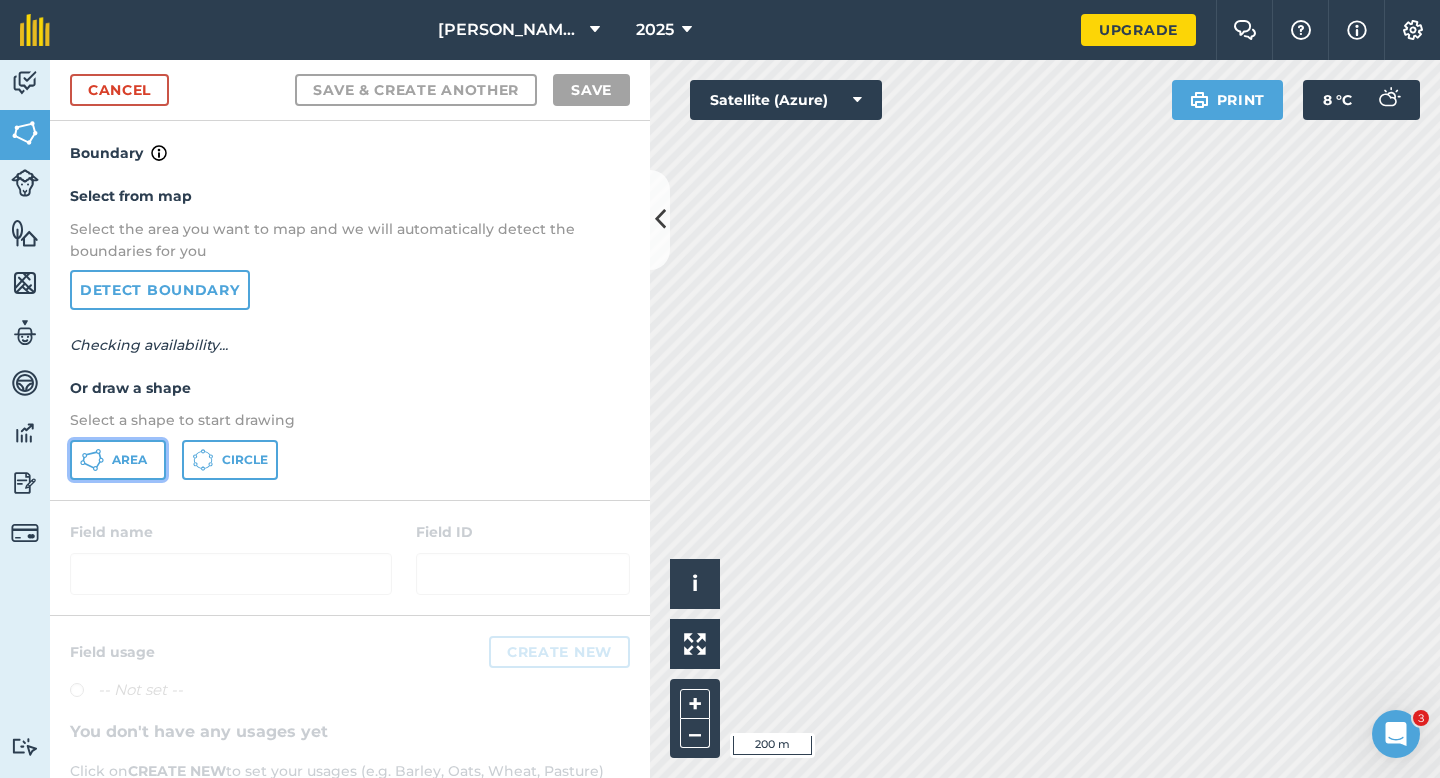 click on "Area" at bounding box center (129, 460) 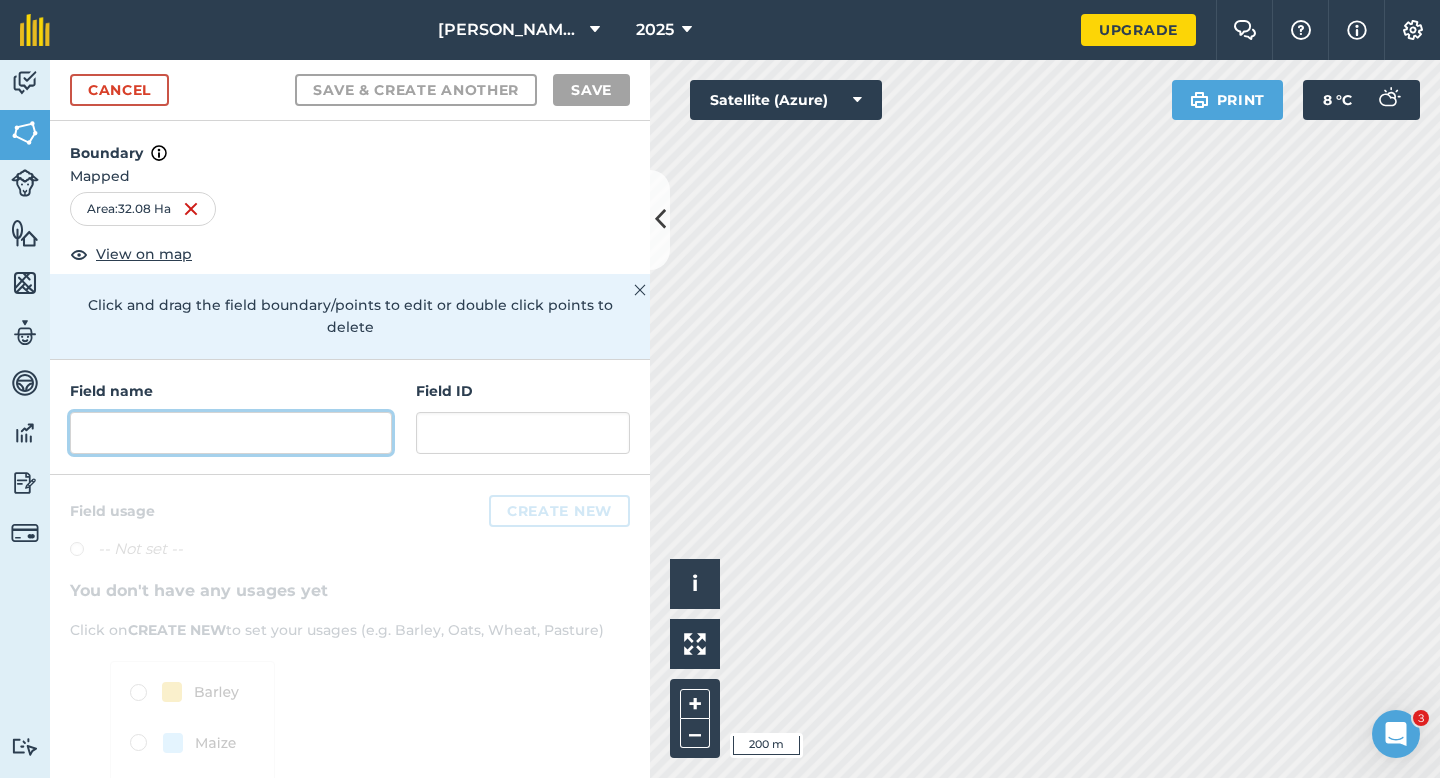 click at bounding box center (231, 433) 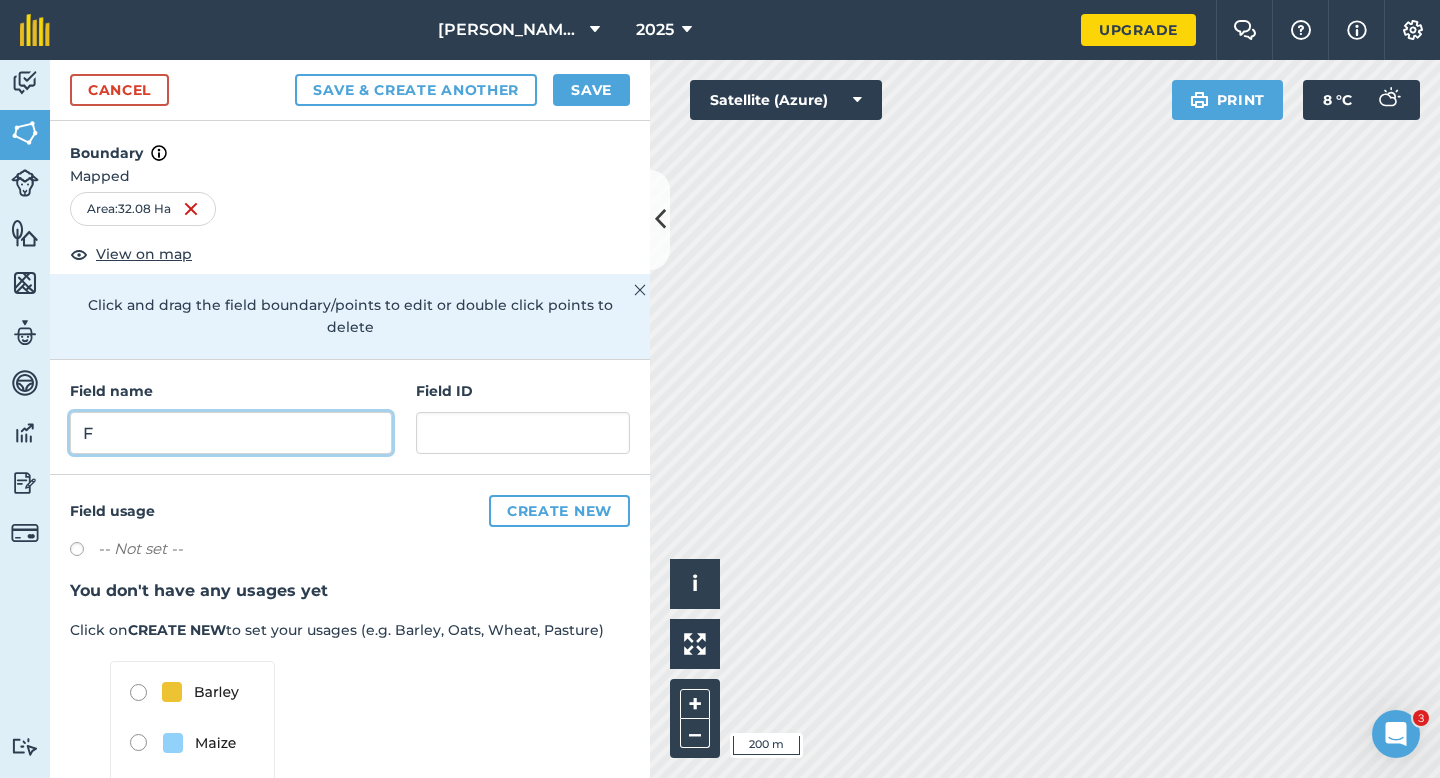 type on "F" 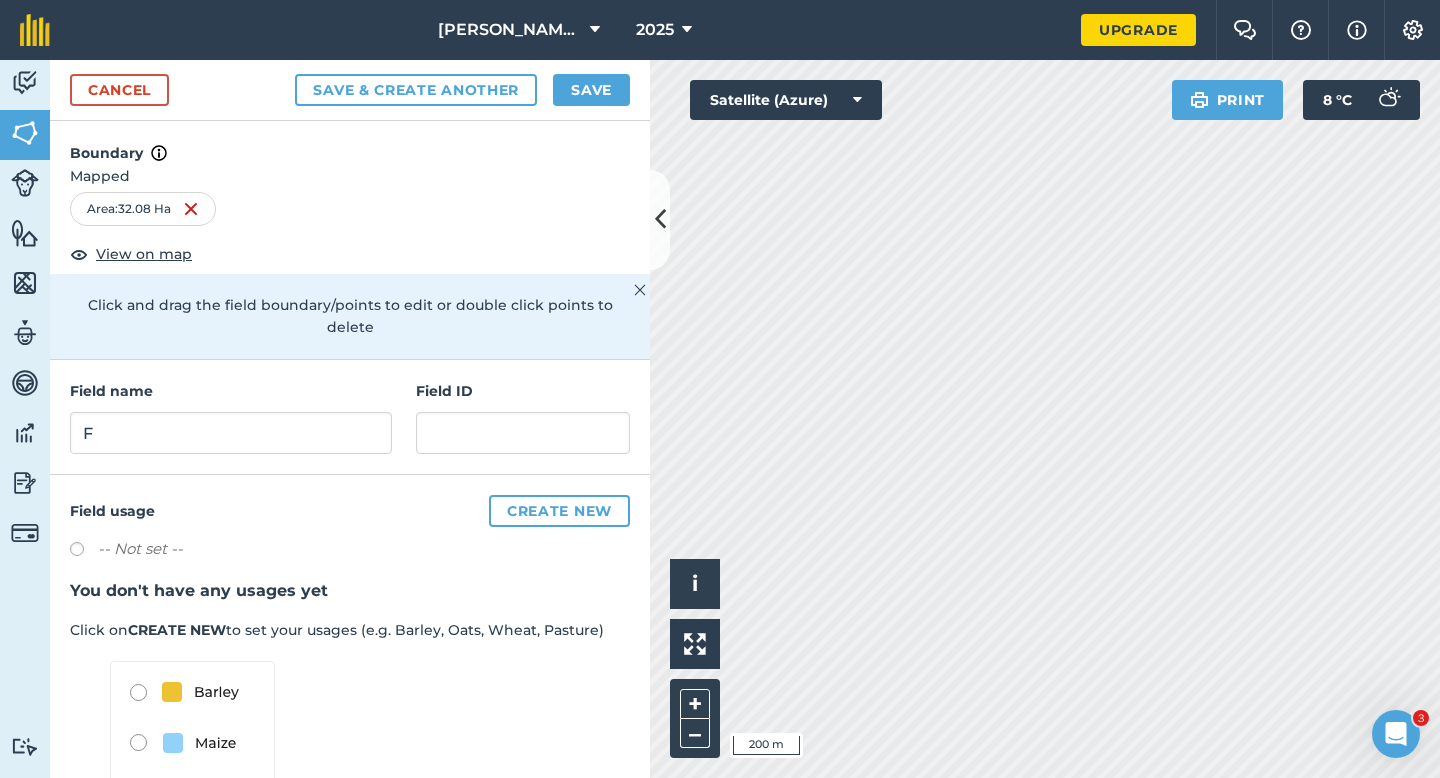click on "Cancel Save & Create Another Save" at bounding box center (350, 90) 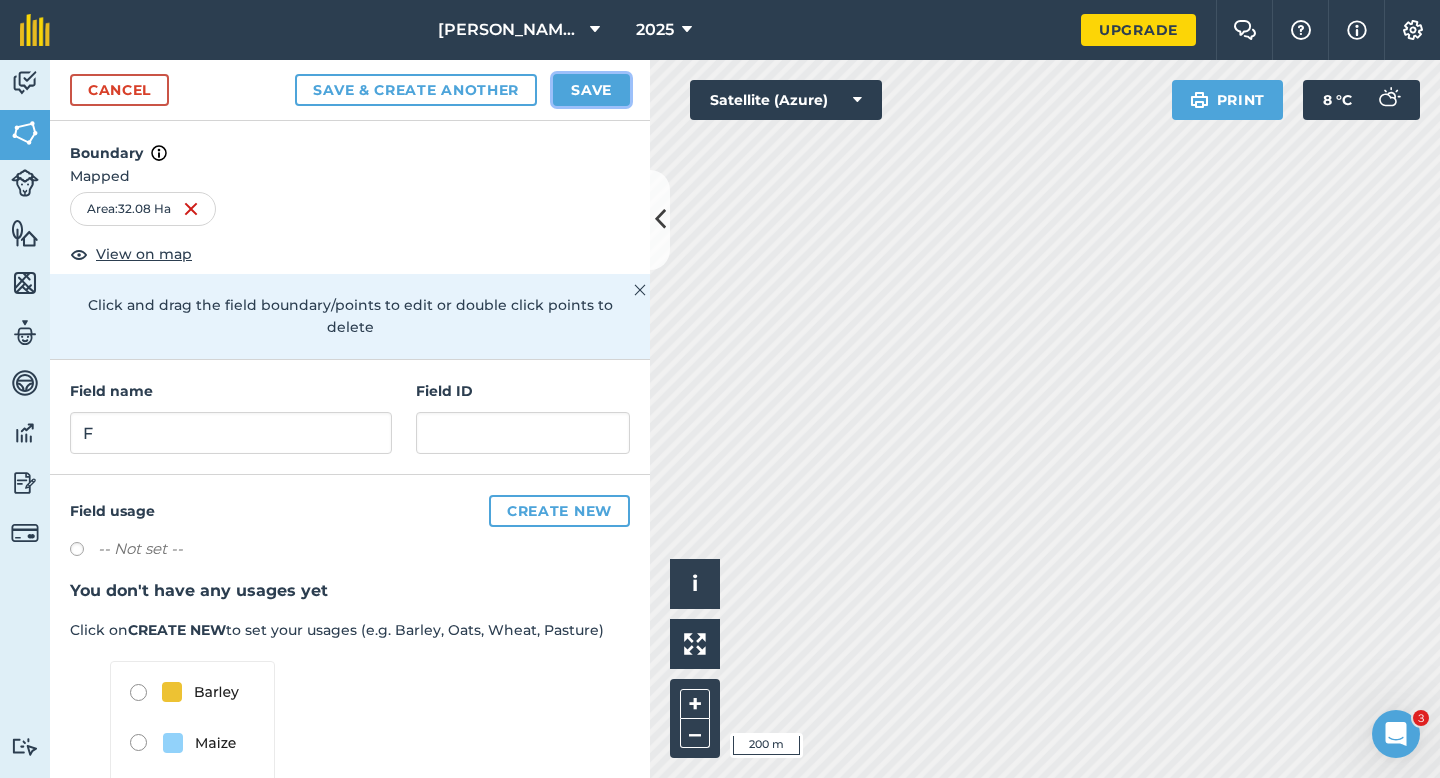 click on "Save" at bounding box center (591, 90) 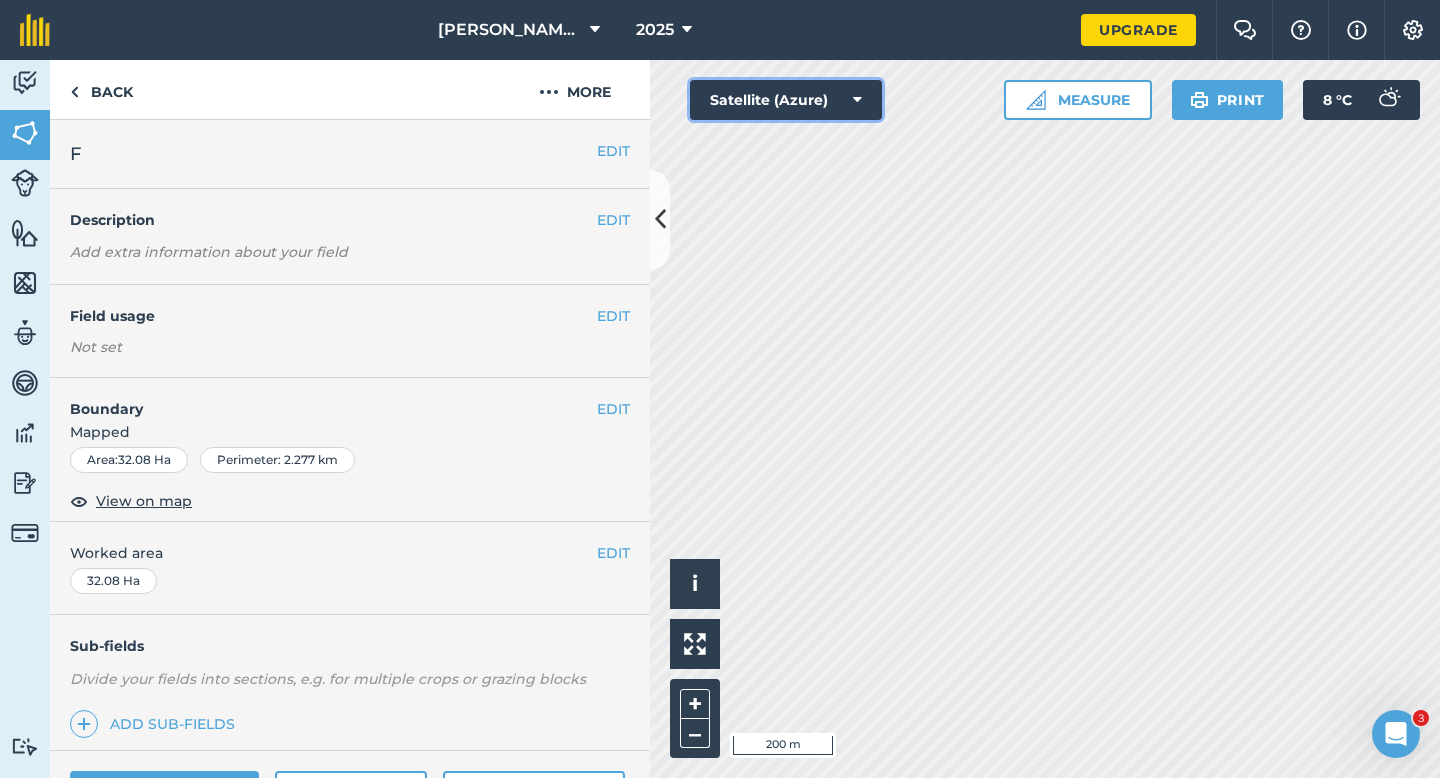click on "Satellite (Azure)" at bounding box center [786, 100] 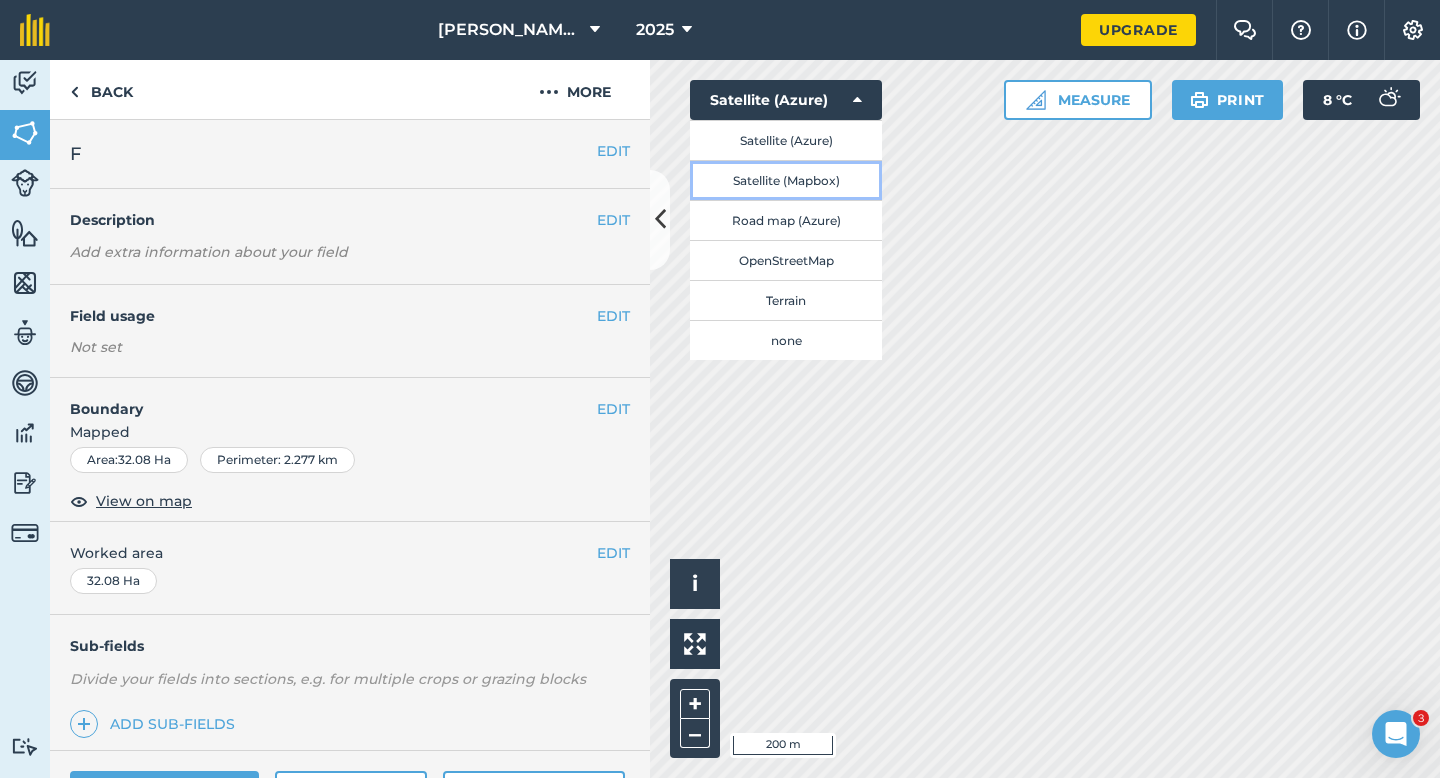 click on "Satellite (Mapbox)" at bounding box center [786, 180] 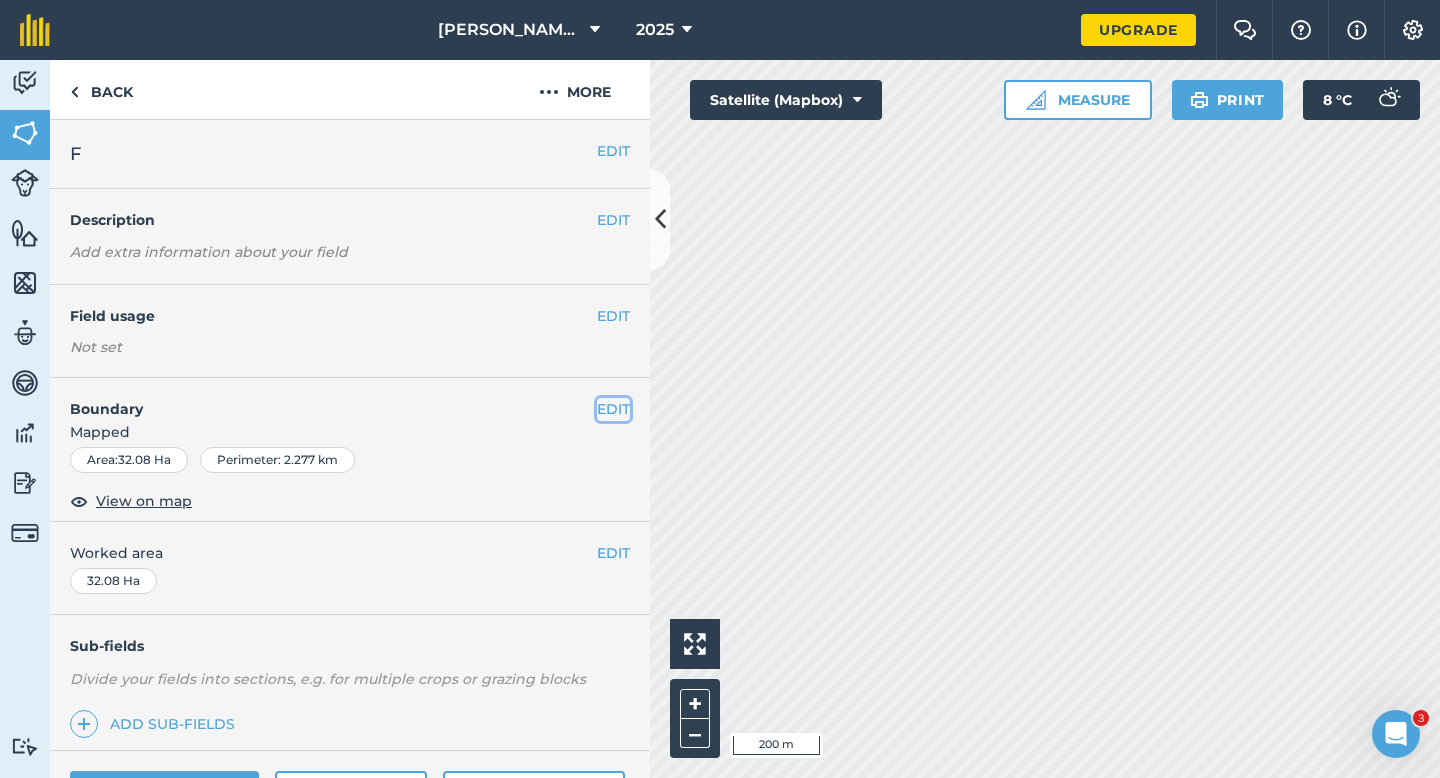 click on "EDIT" at bounding box center [613, 409] 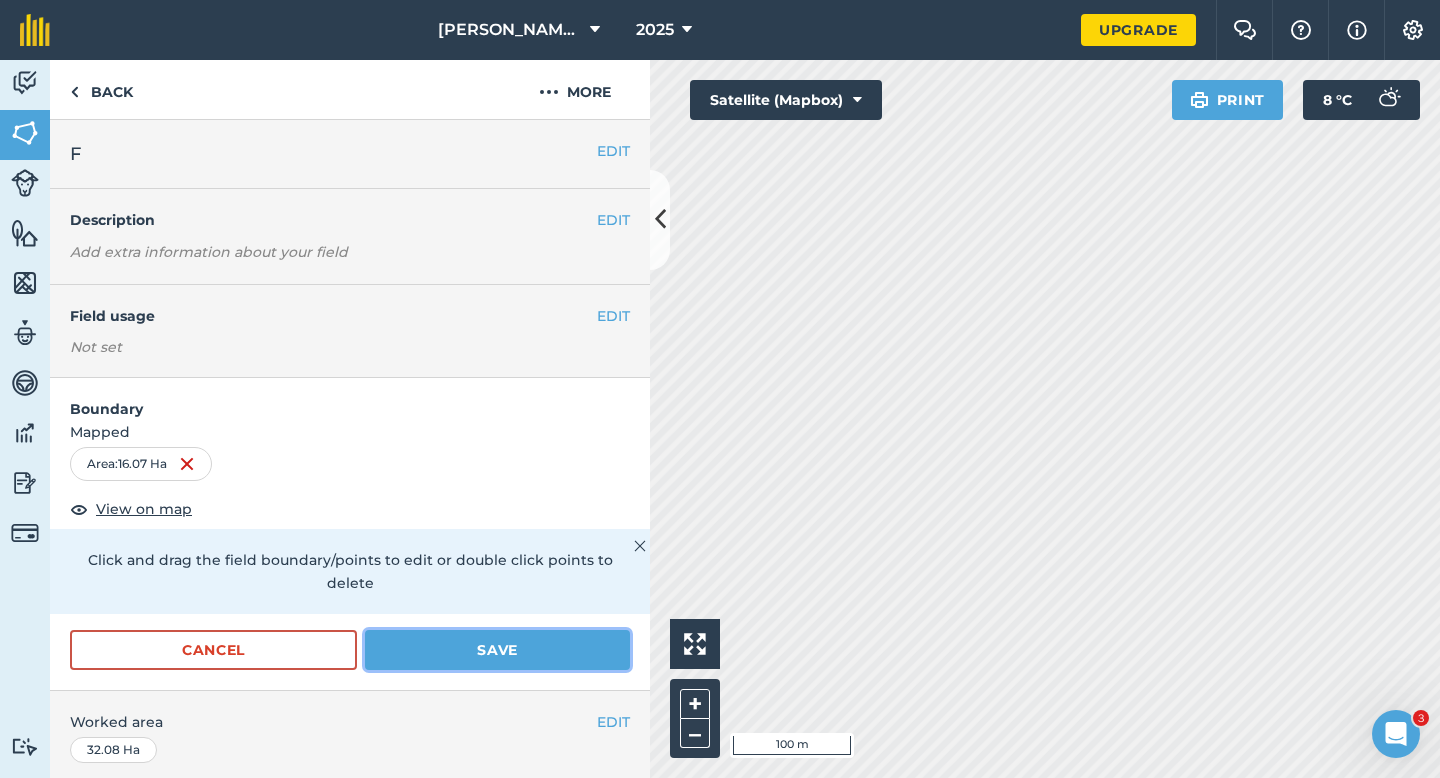 click on "Save" at bounding box center (497, 650) 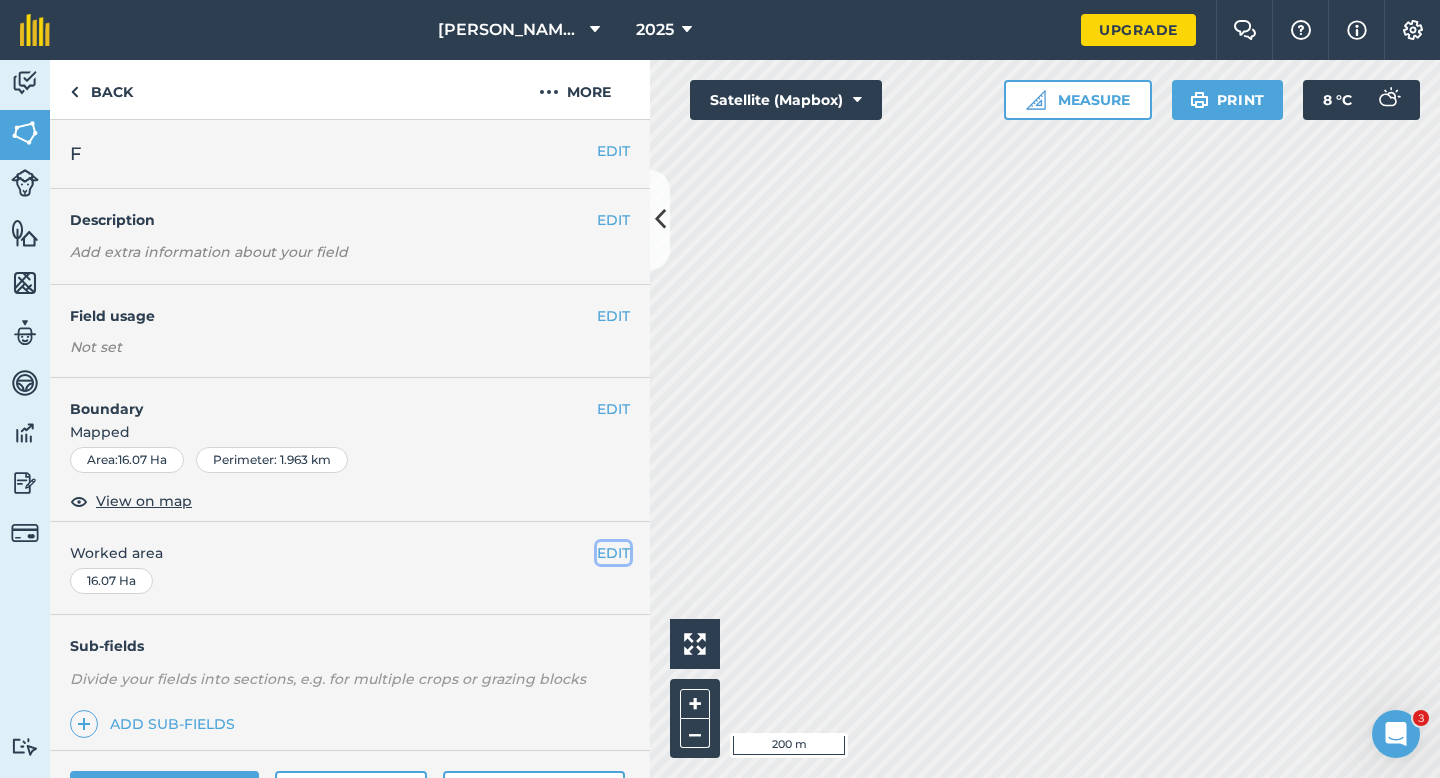 click on "EDIT" at bounding box center (613, 553) 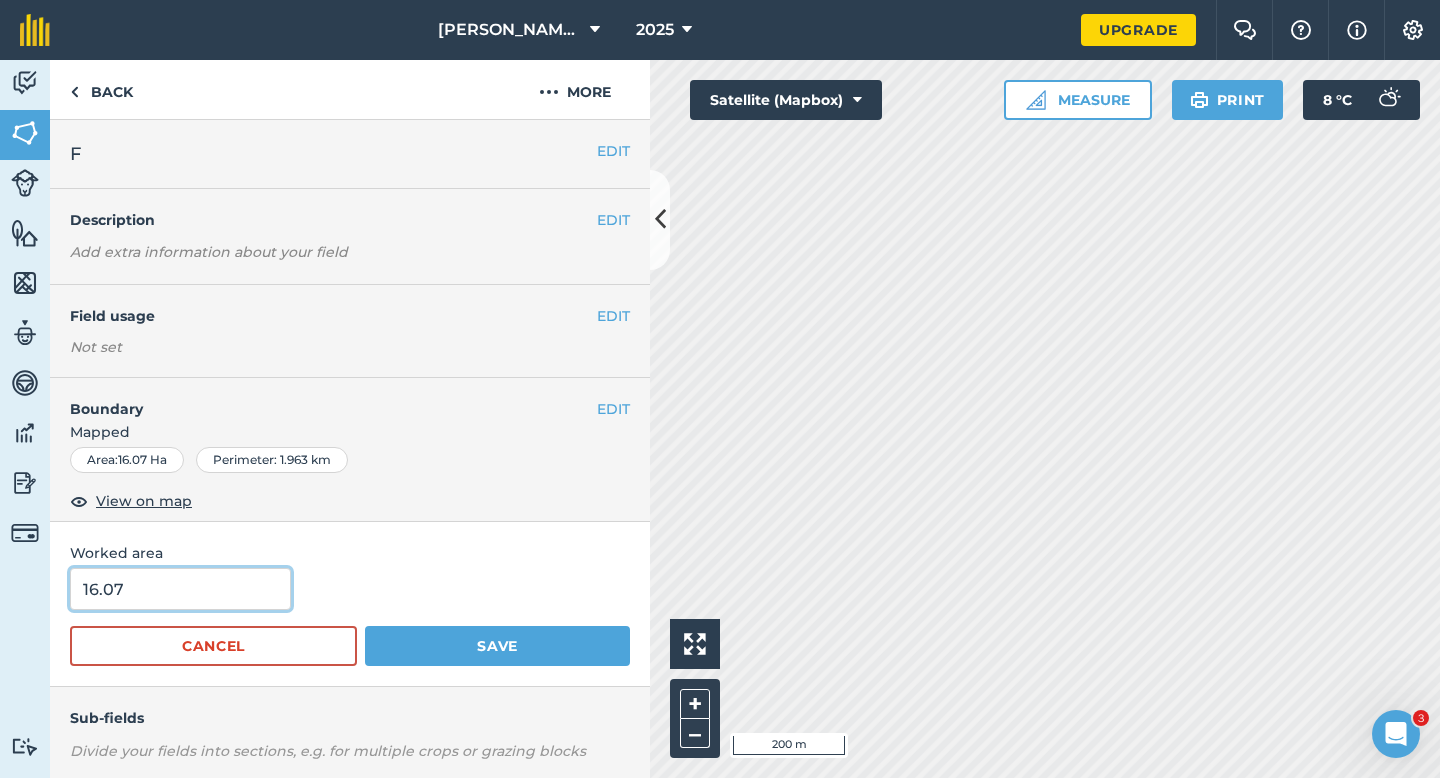 click on "16.07" at bounding box center (180, 589) 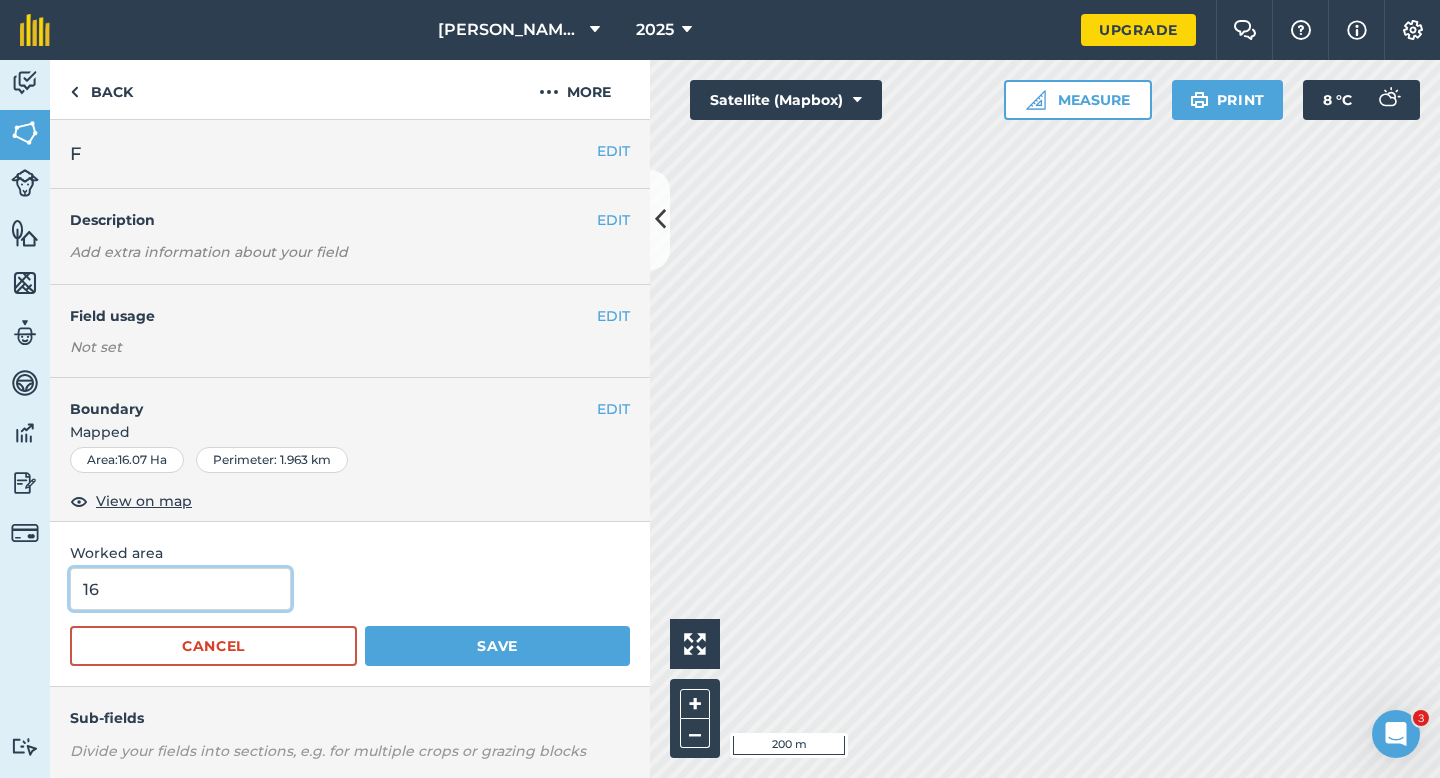 click on "Save" at bounding box center (497, 646) 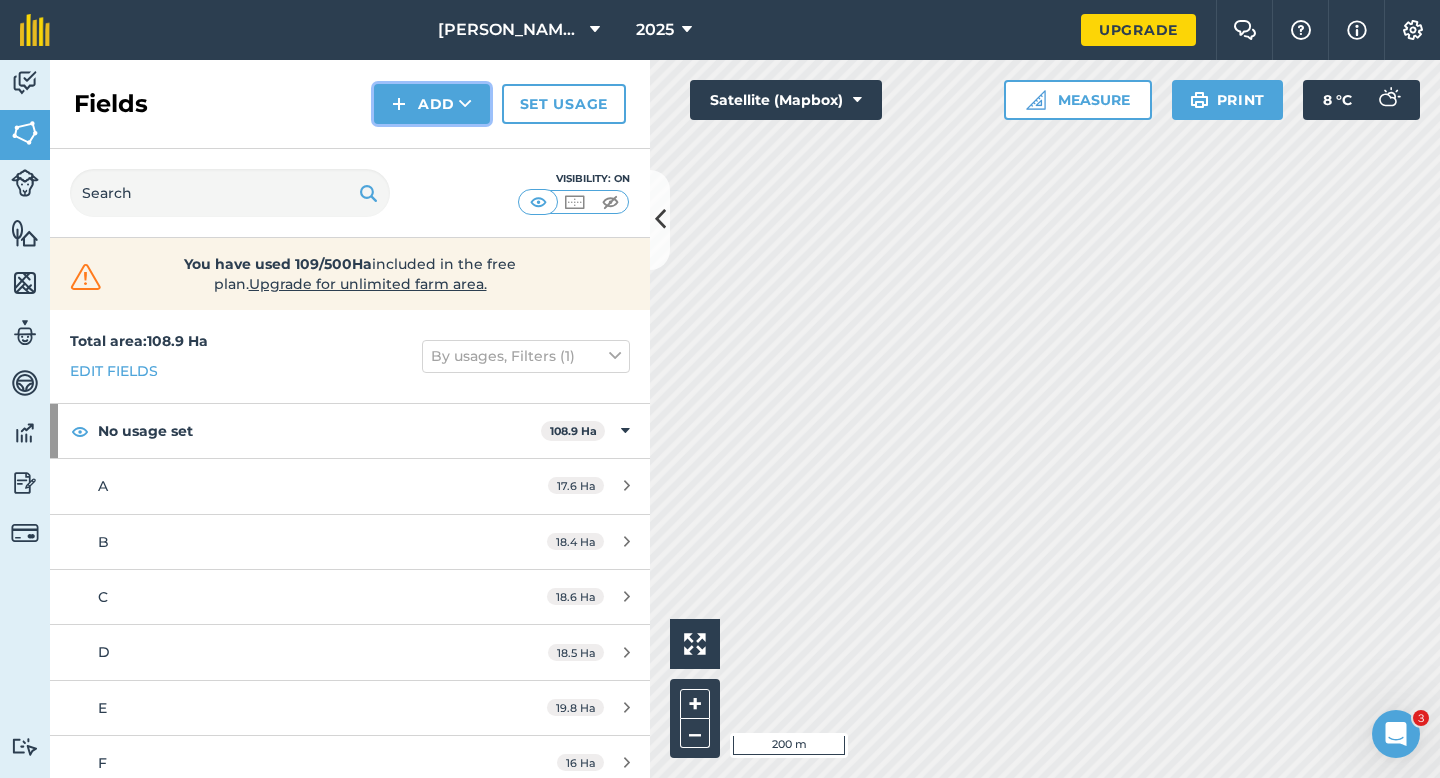 click on "Add" at bounding box center [432, 104] 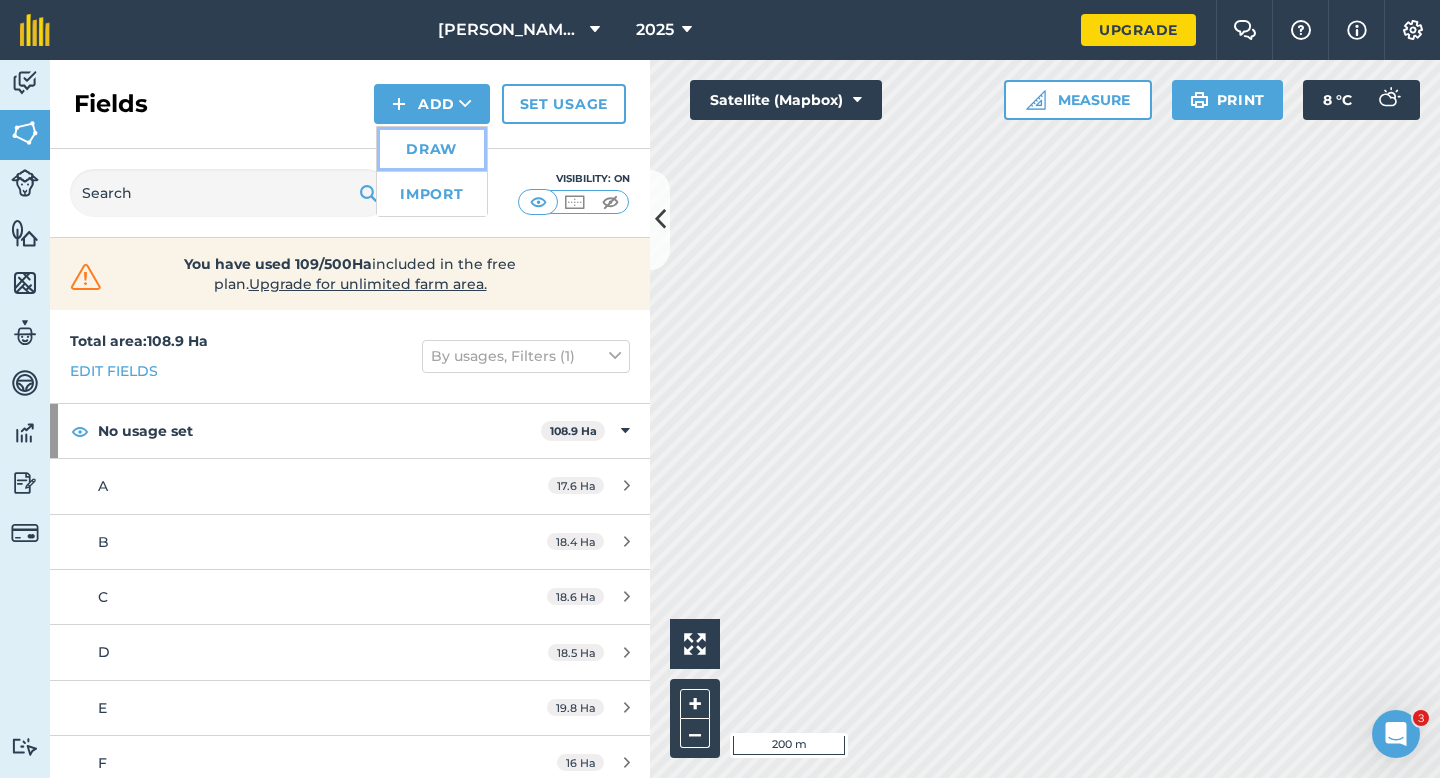 click on "Draw" at bounding box center (432, 149) 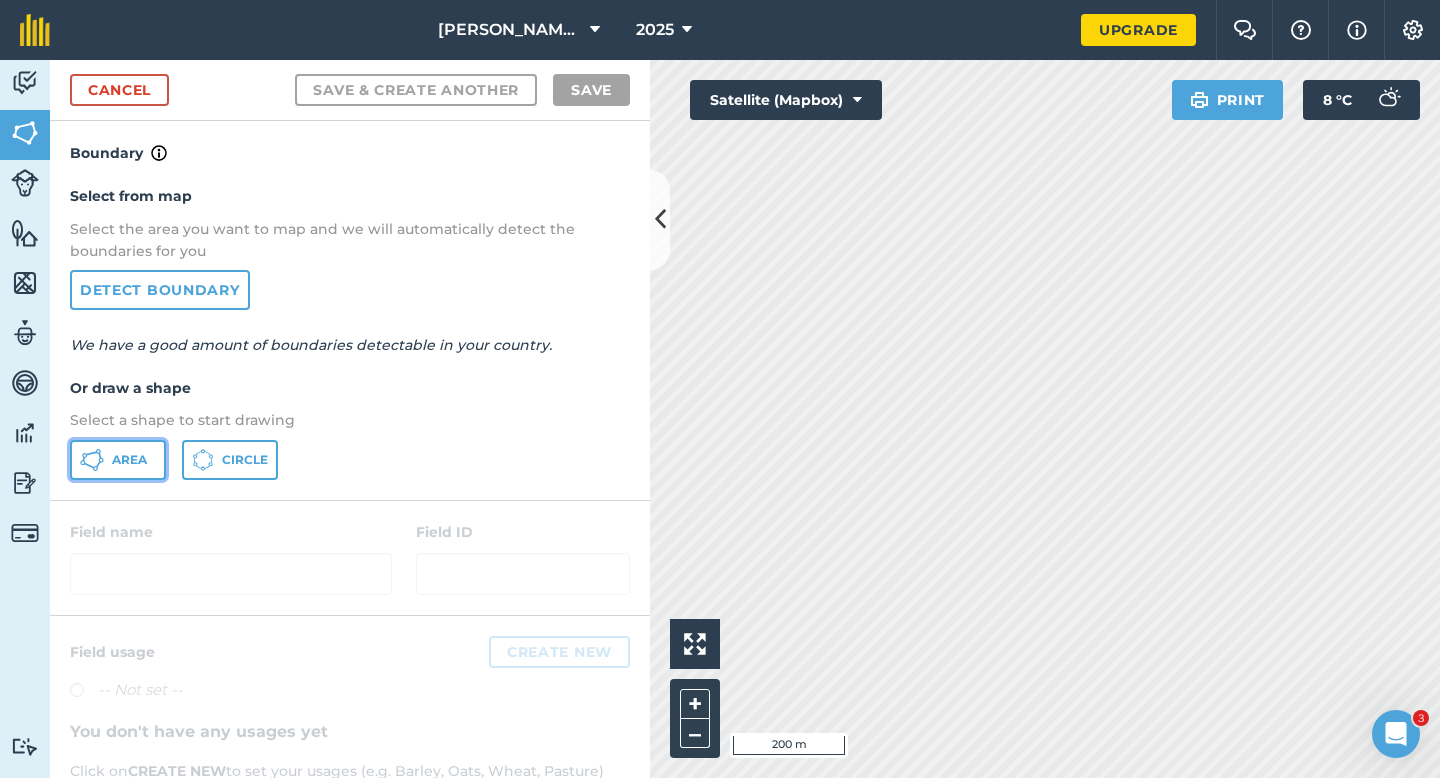 click on "Area" at bounding box center [118, 460] 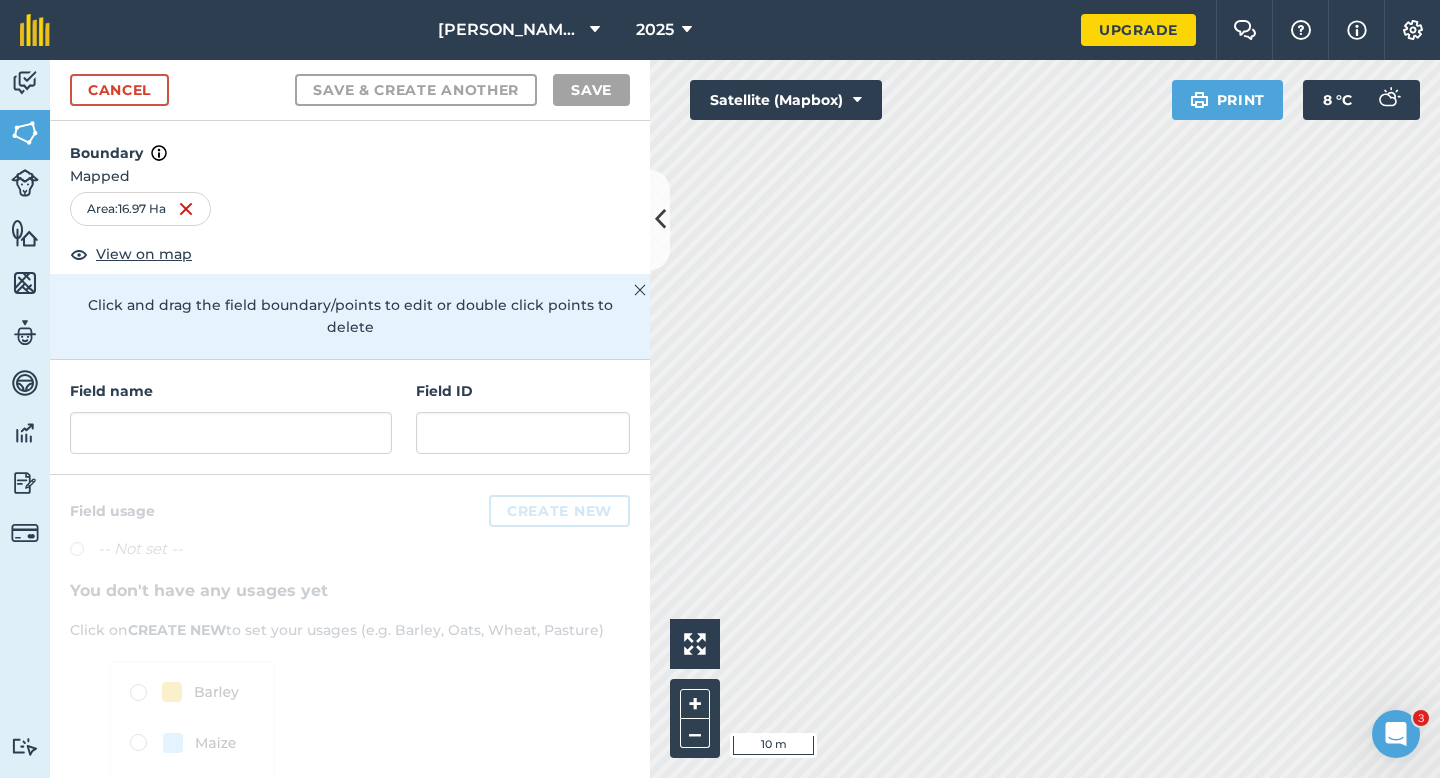 click on "Field name" at bounding box center [231, 391] 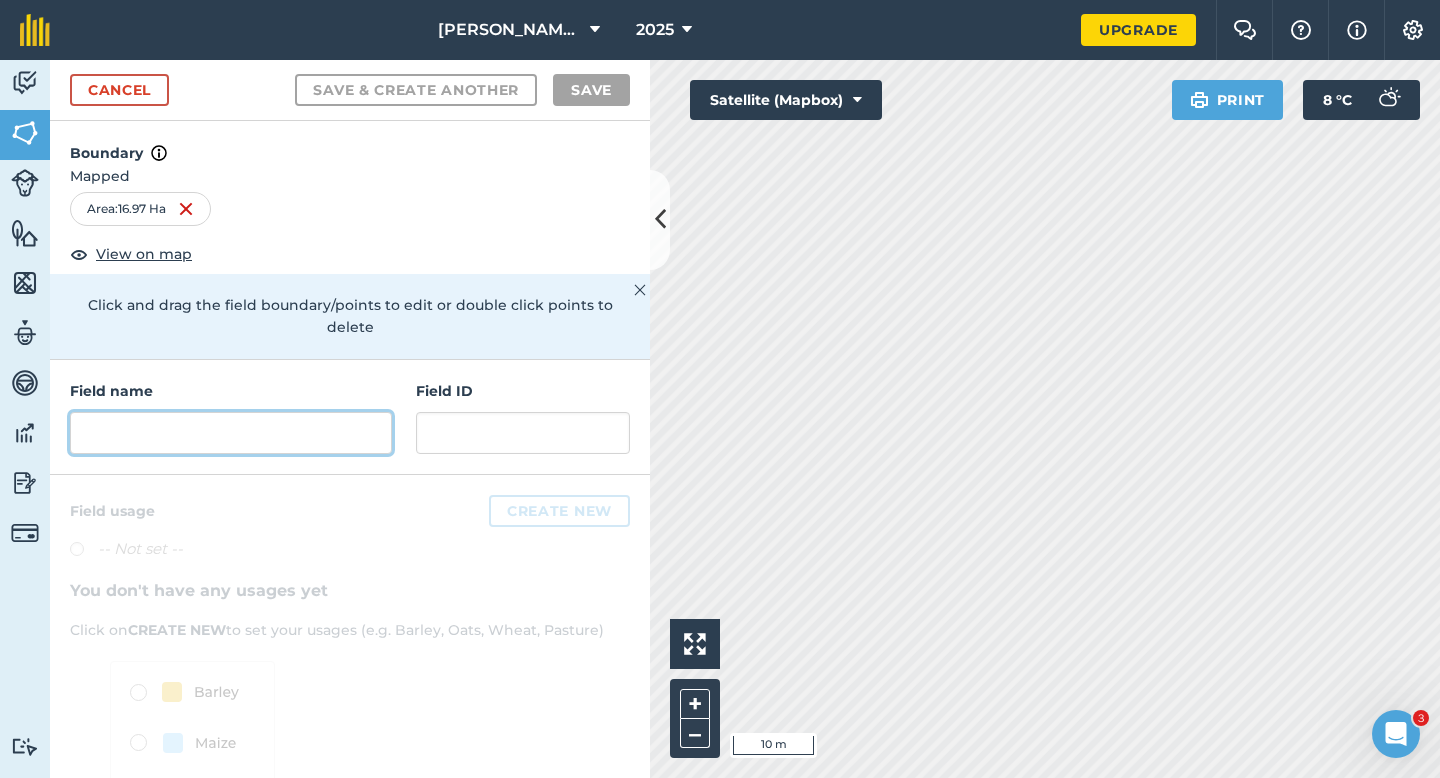 click at bounding box center (231, 433) 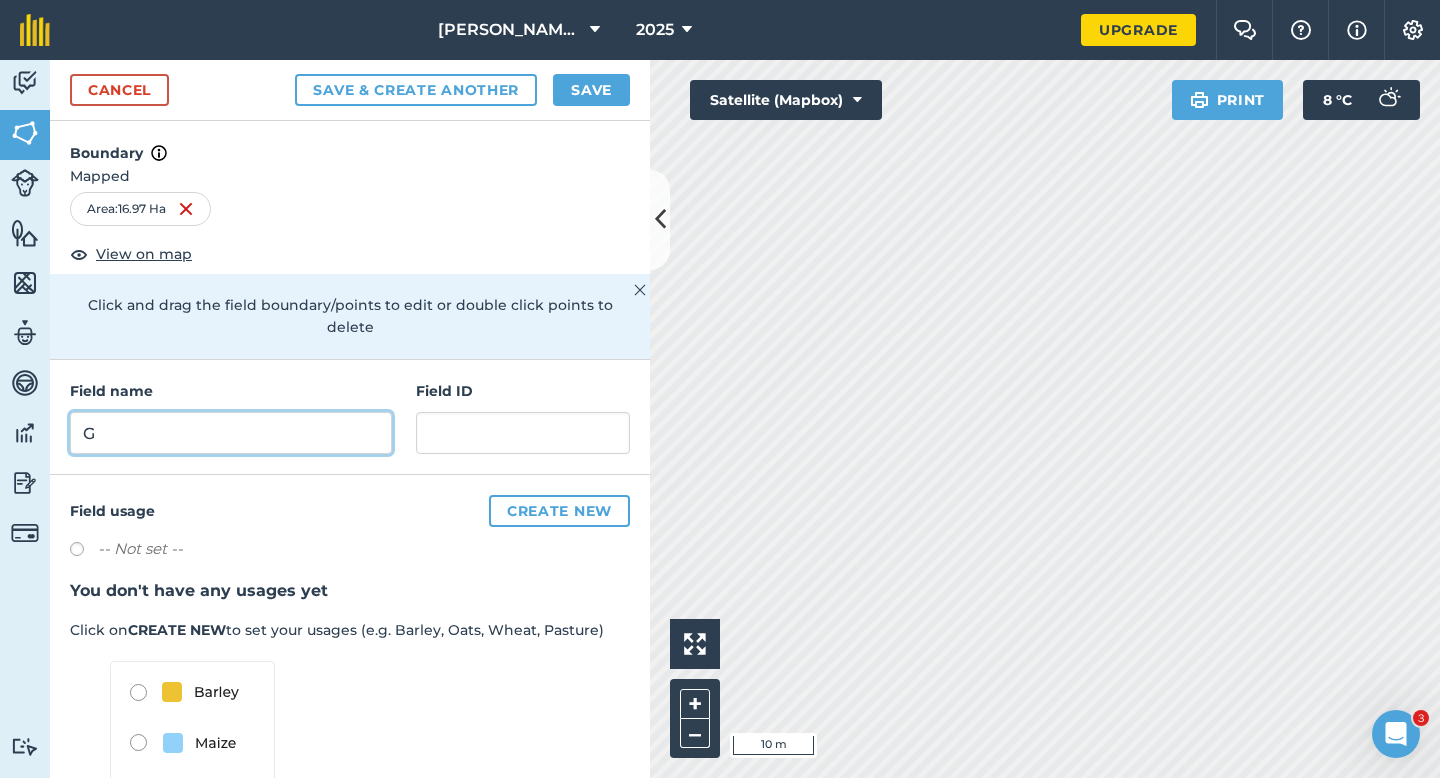 type on "G" 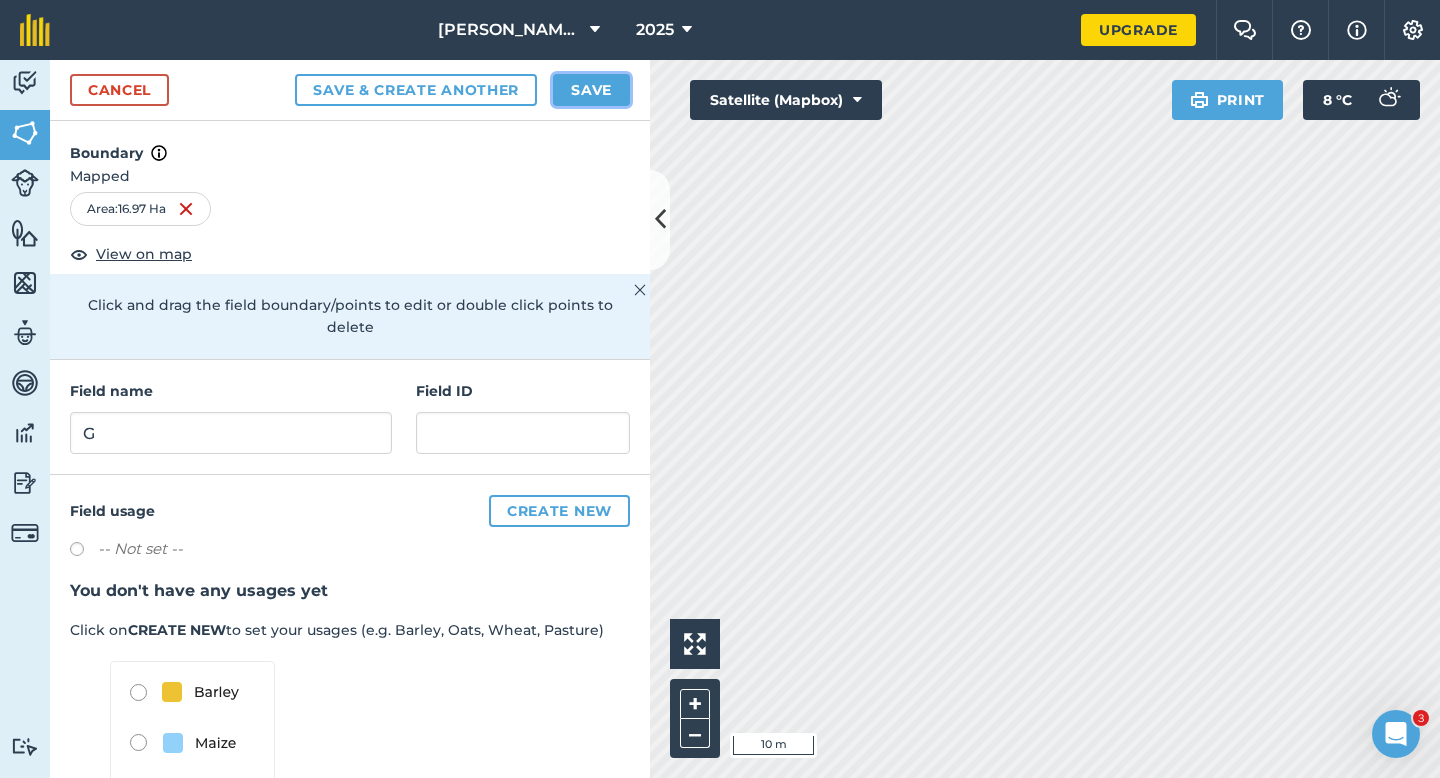 click on "Save" at bounding box center [591, 90] 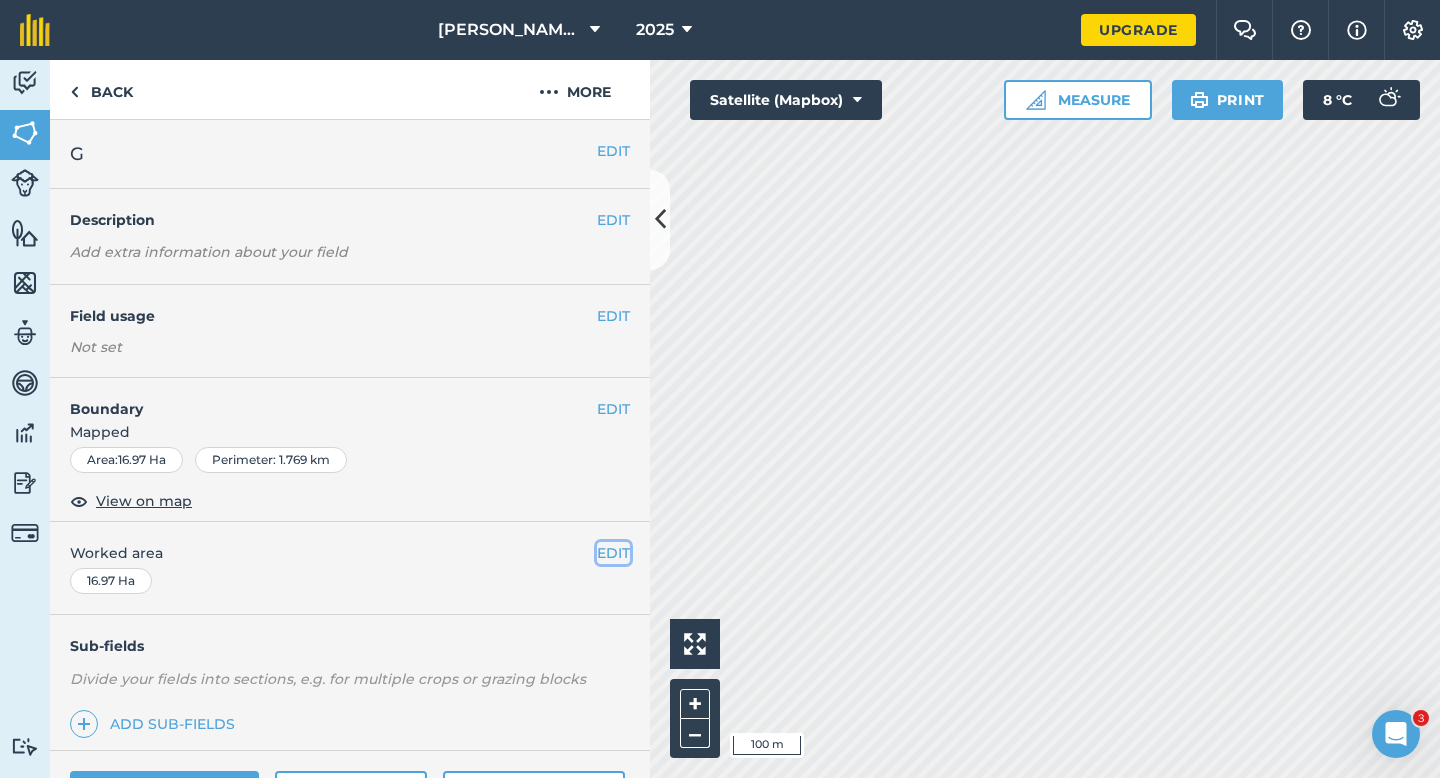 click on "EDIT" at bounding box center (613, 553) 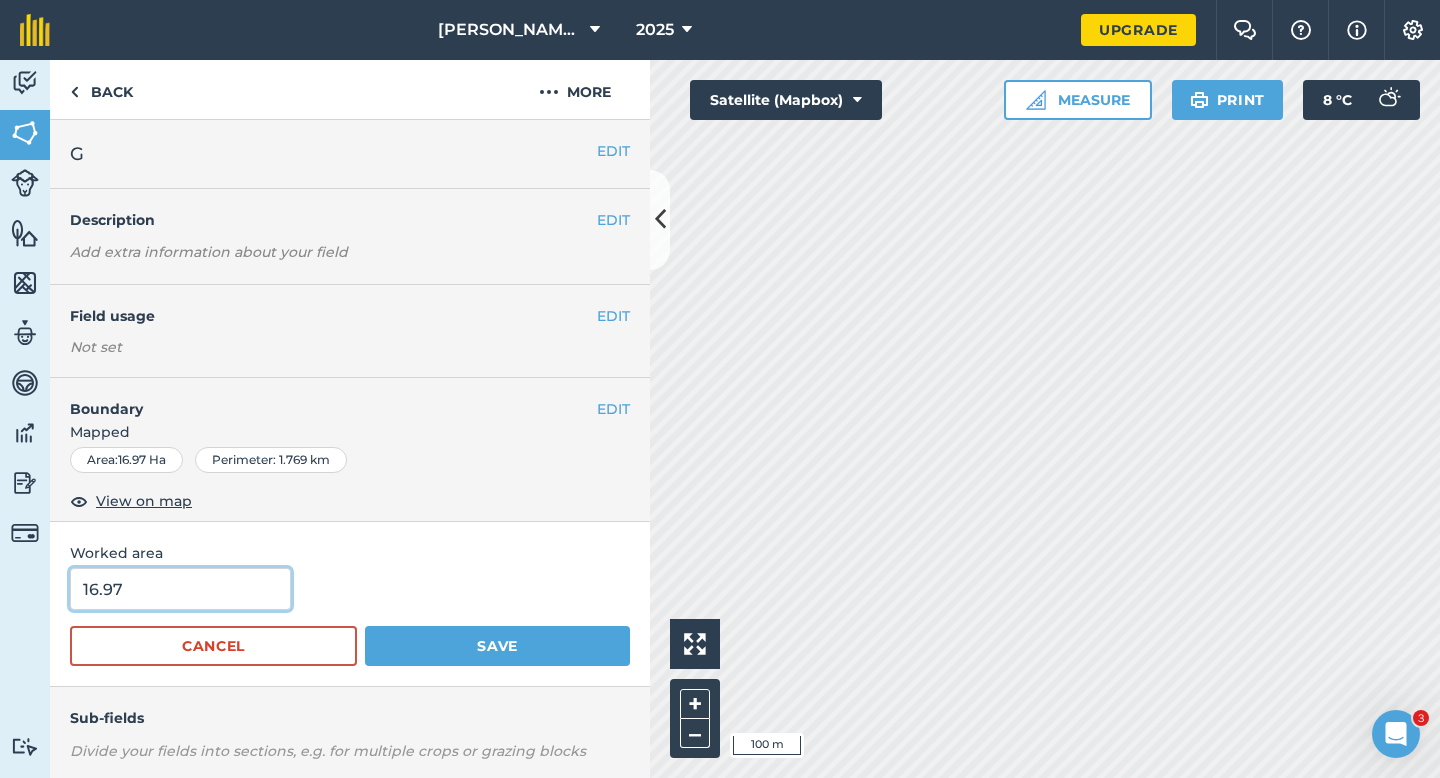 click on "16.97" at bounding box center [180, 589] 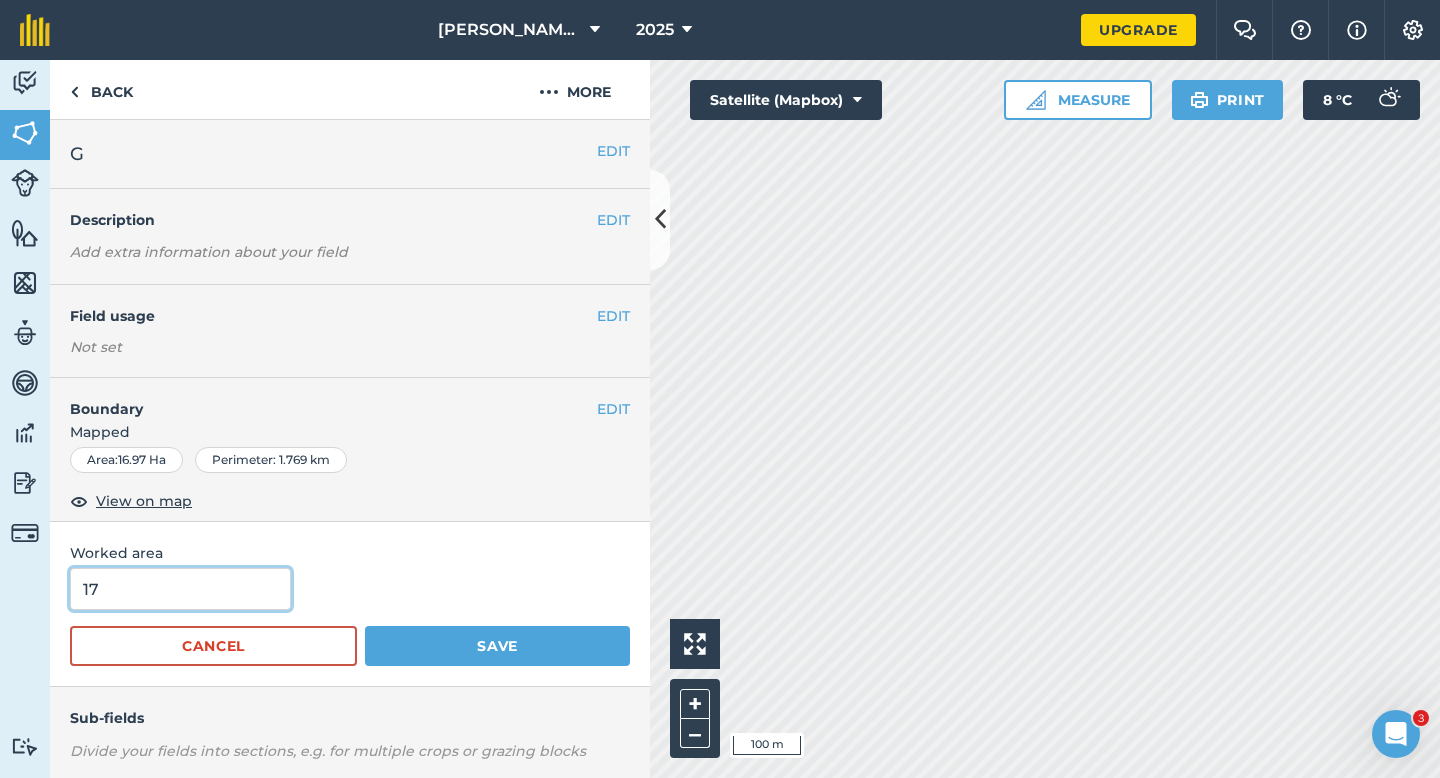 click on "Save" at bounding box center (497, 646) 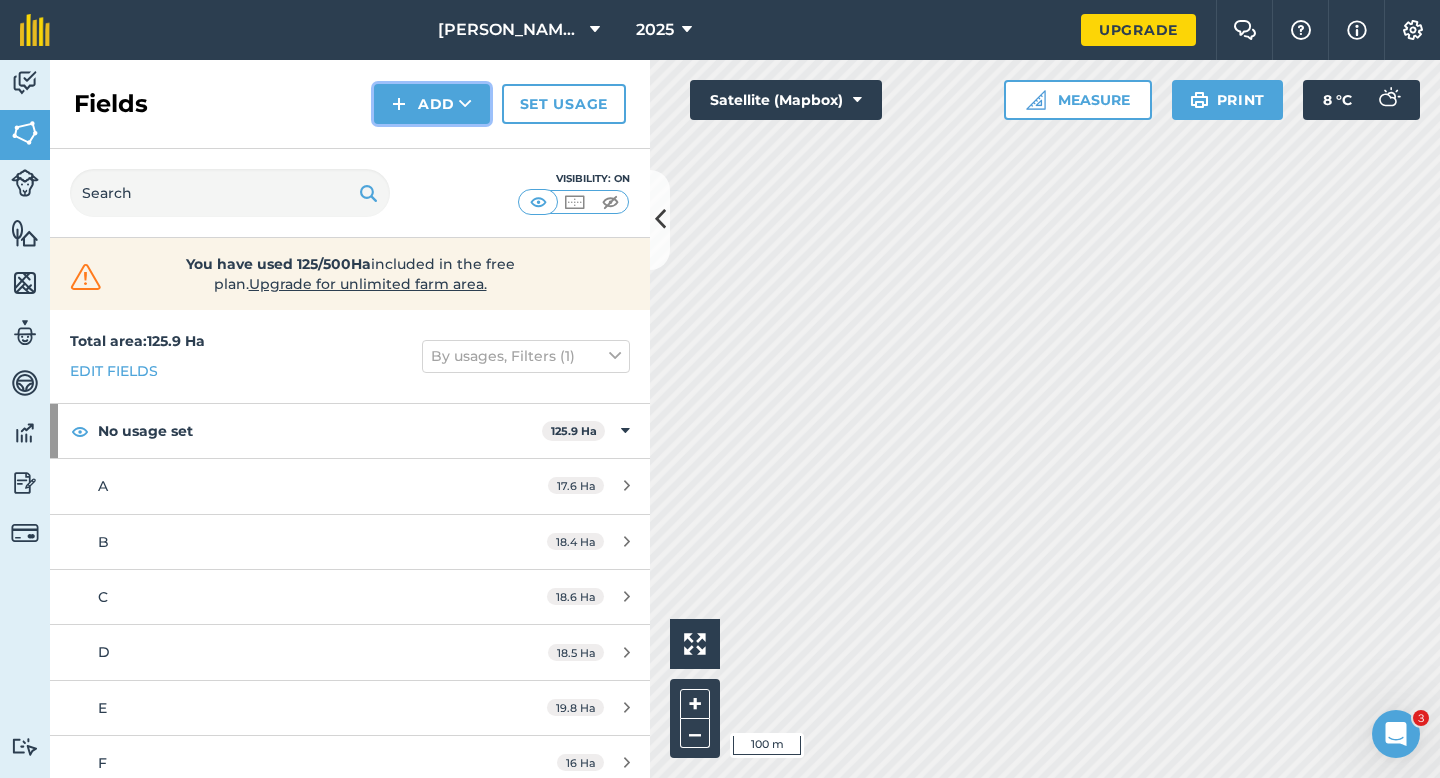 click on "Add" at bounding box center [432, 104] 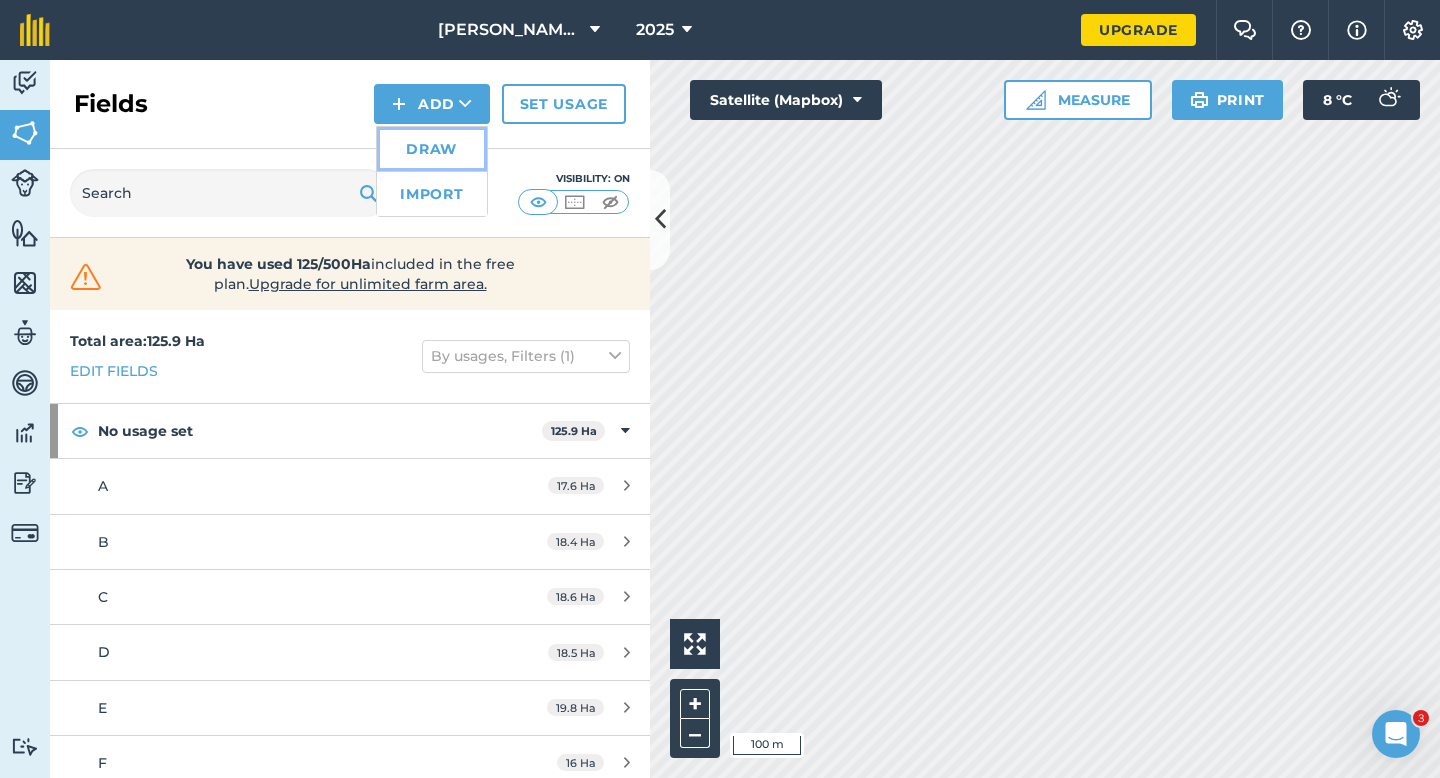 click on "Draw" at bounding box center [432, 149] 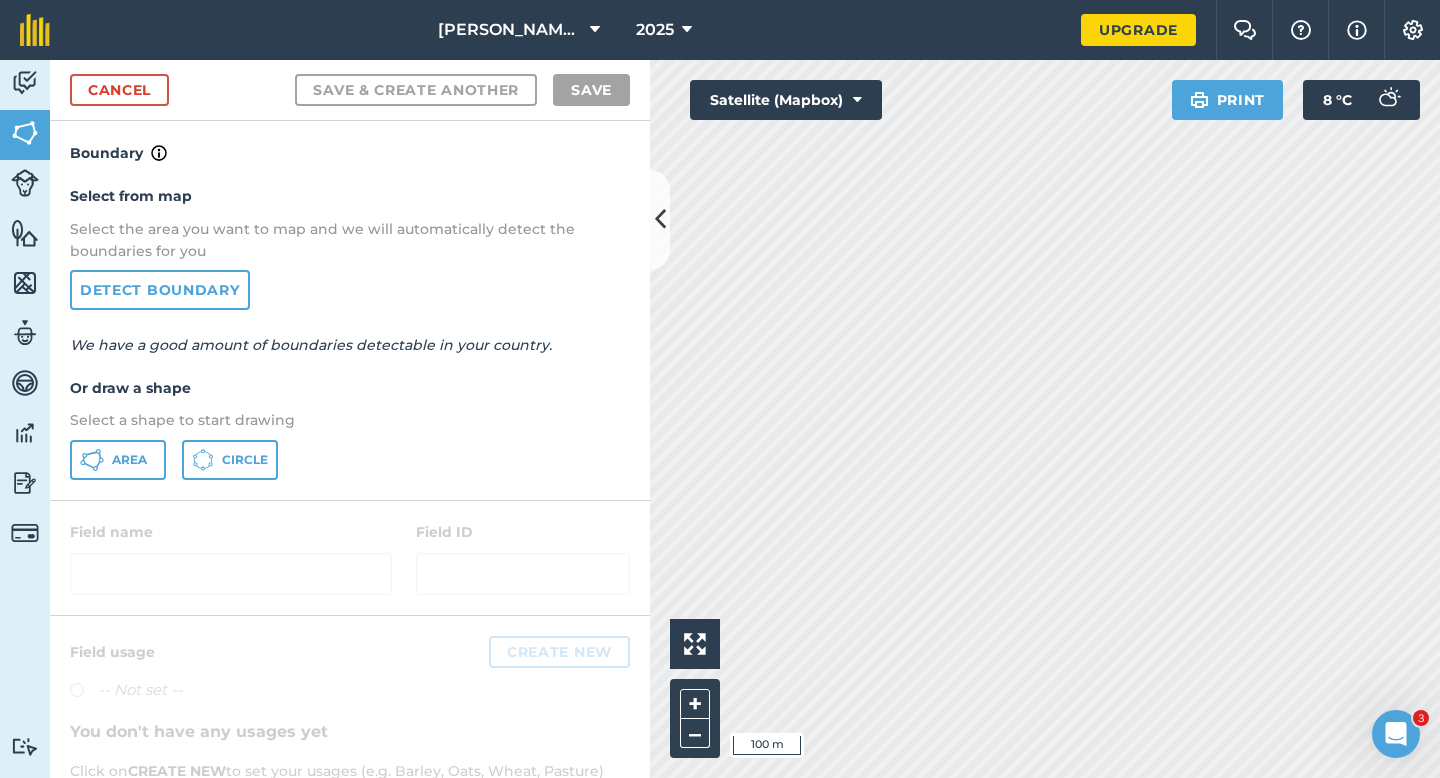 click at bounding box center [350, 558] 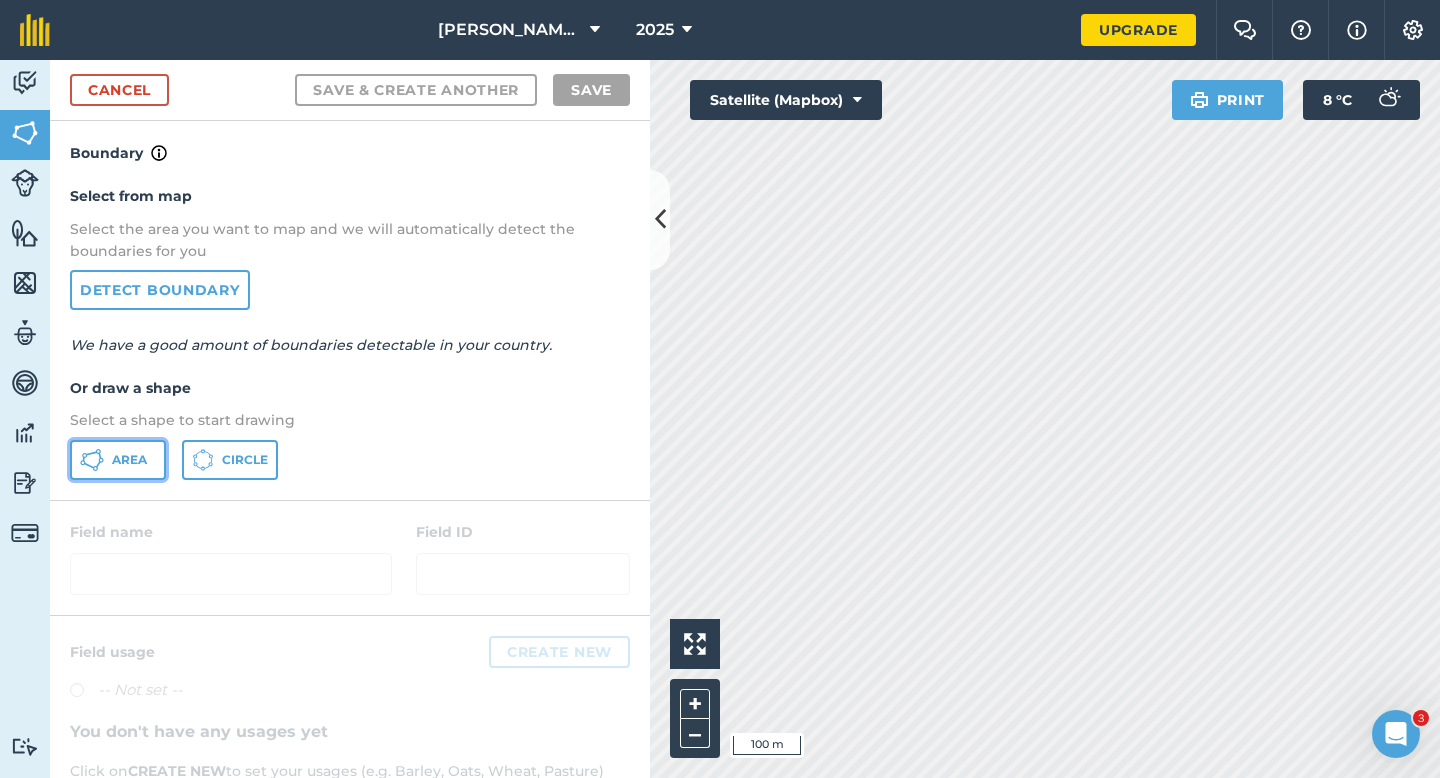 click on "Area" at bounding box center (129, 460) 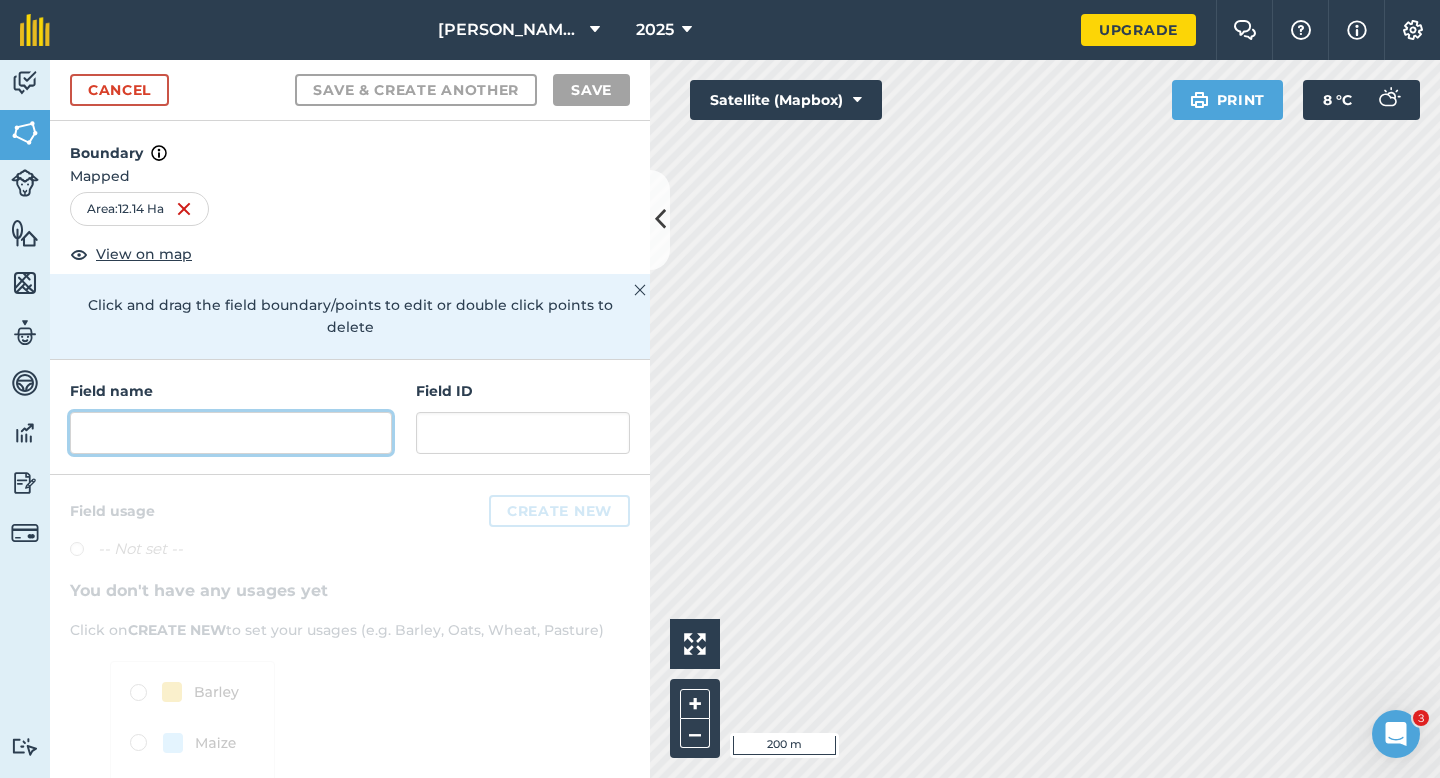 click at bounding box center (231, 433) 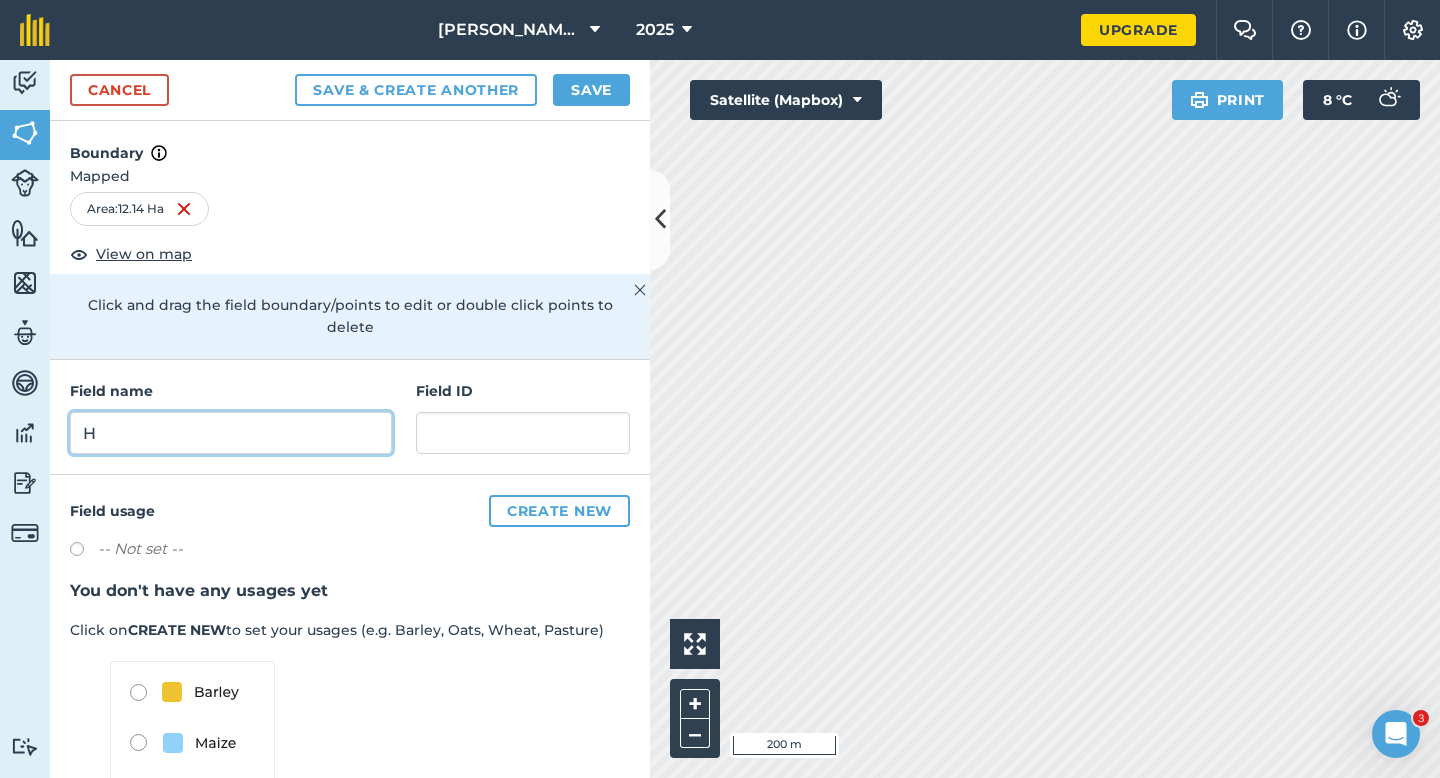 type on "H" 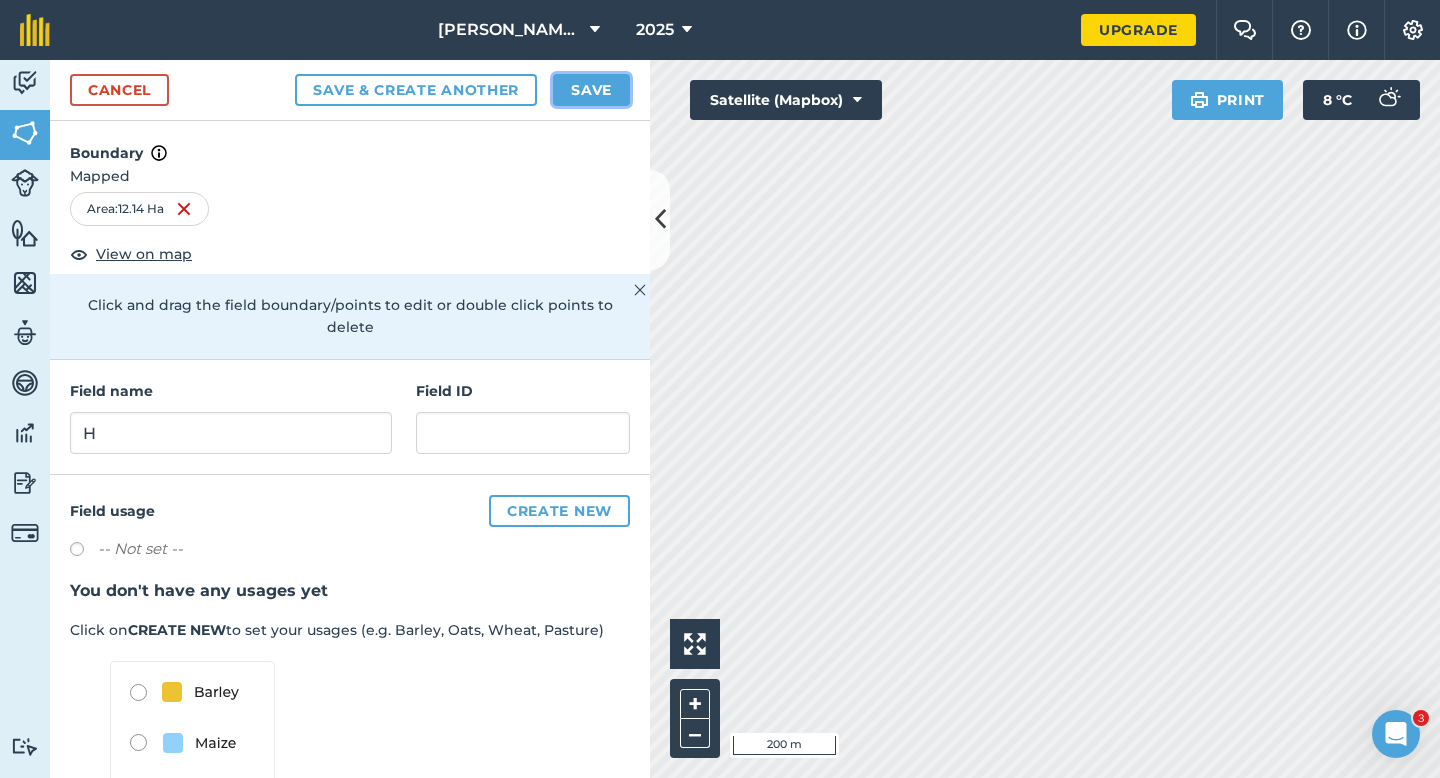 click on "Save" at bounding box center (591, 90) 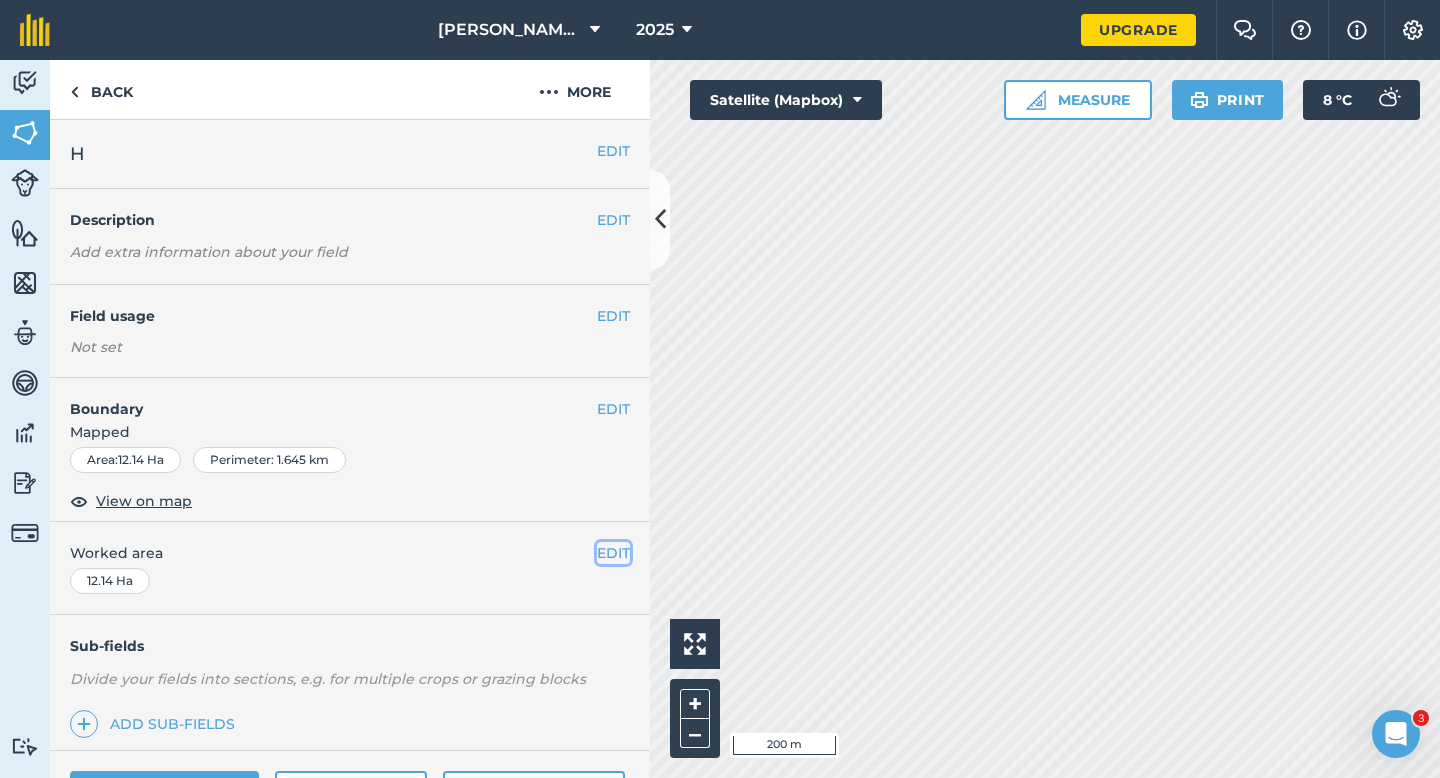 click on "EDIT" at bounding box center (613, 553) 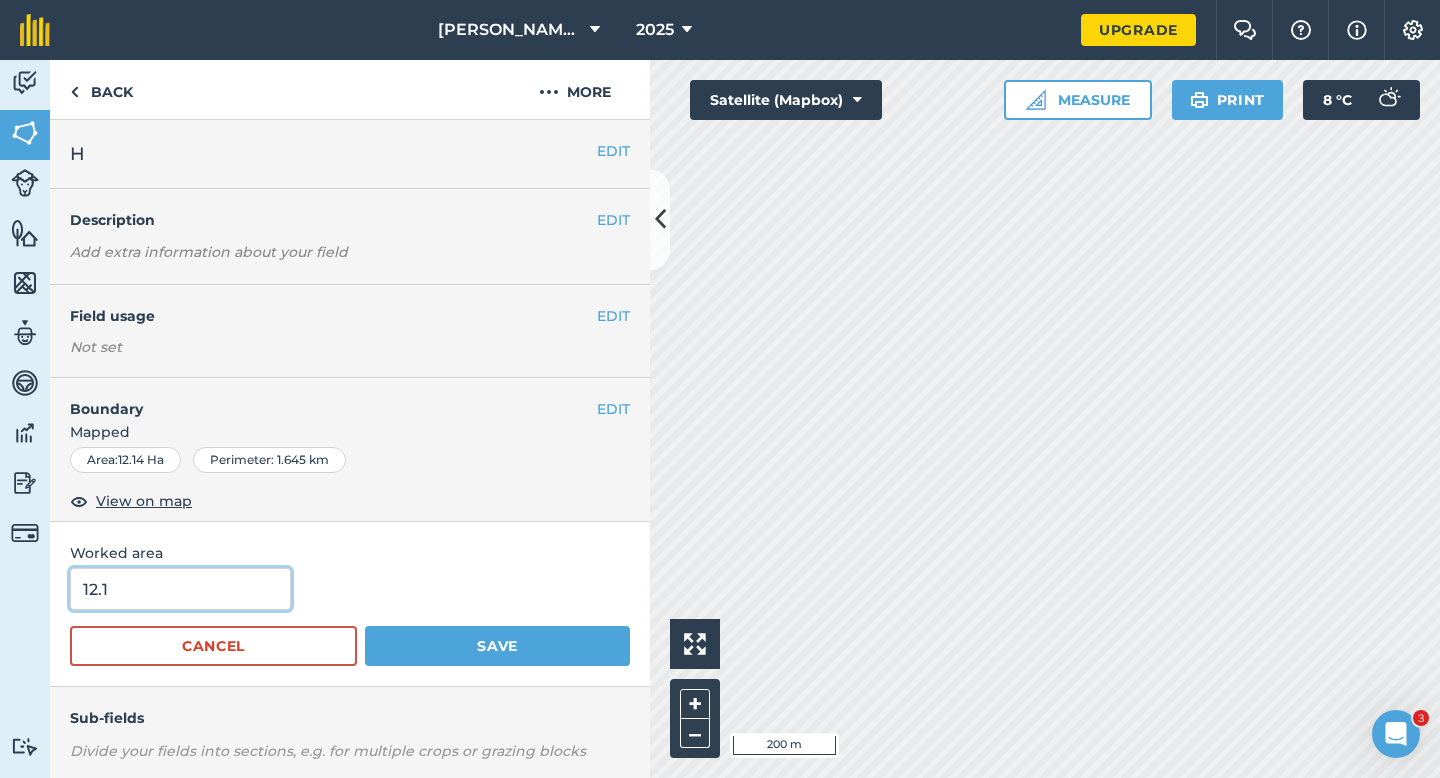 click on "12.1" at bounding box center (180, 589) 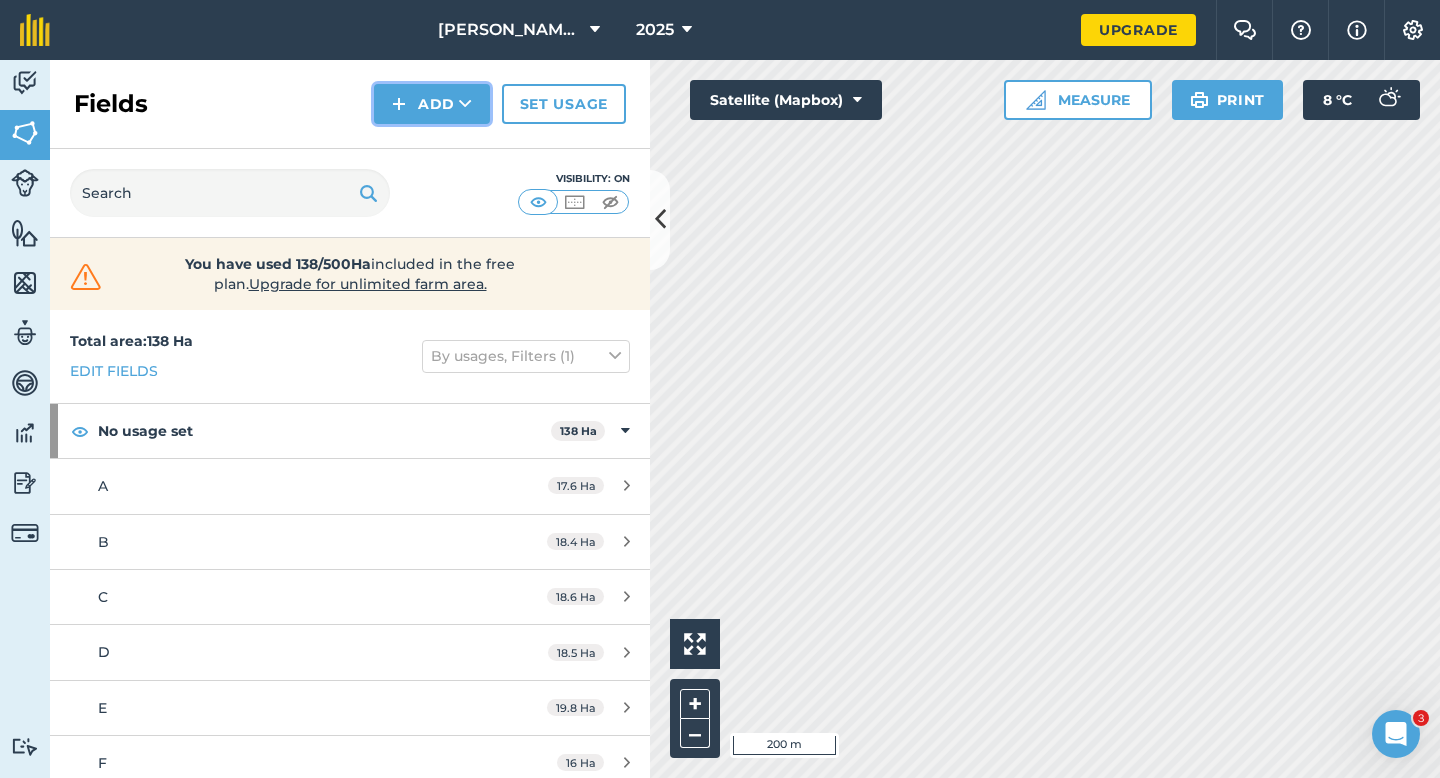 click on "Add" at bounding box center (432, 104) 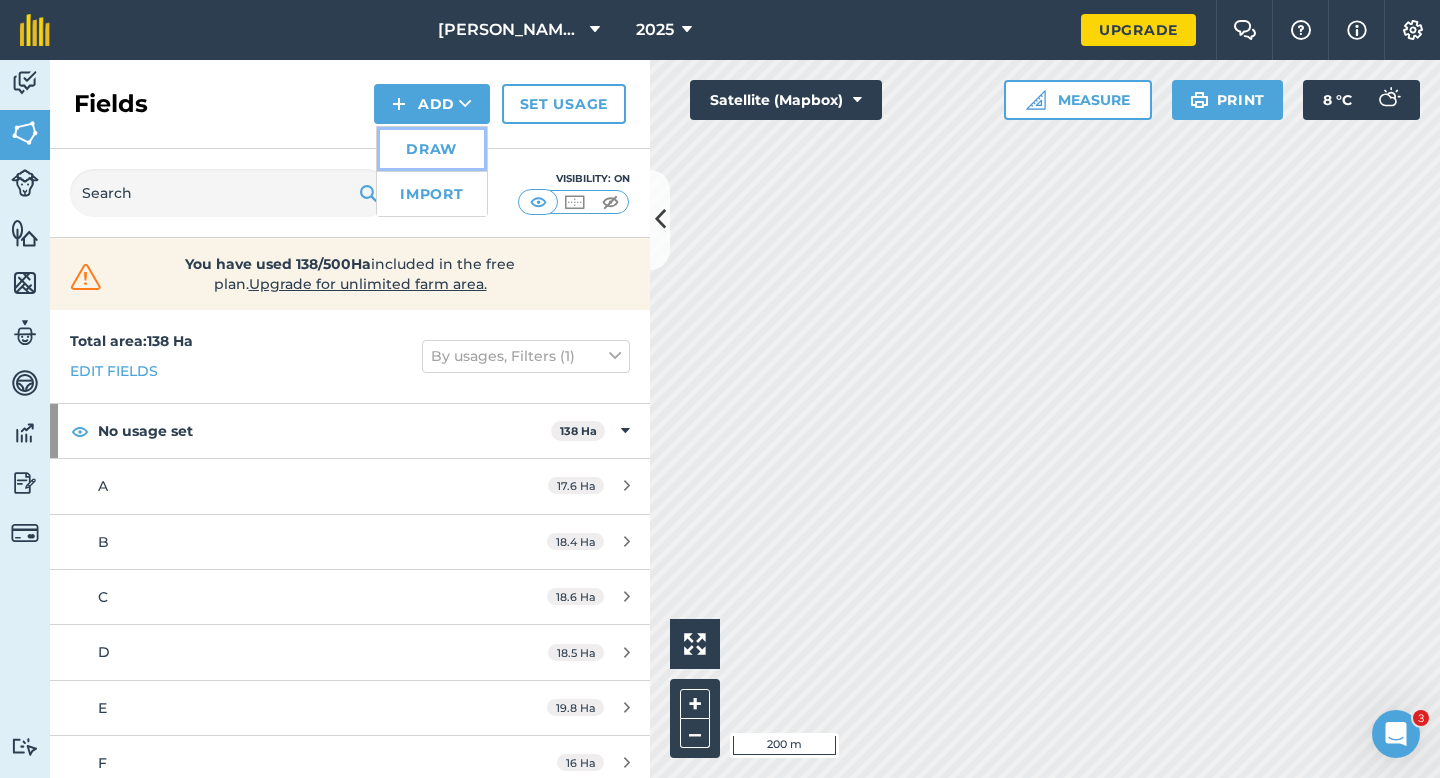 click on "Draw" at bounding box center (432, 149) 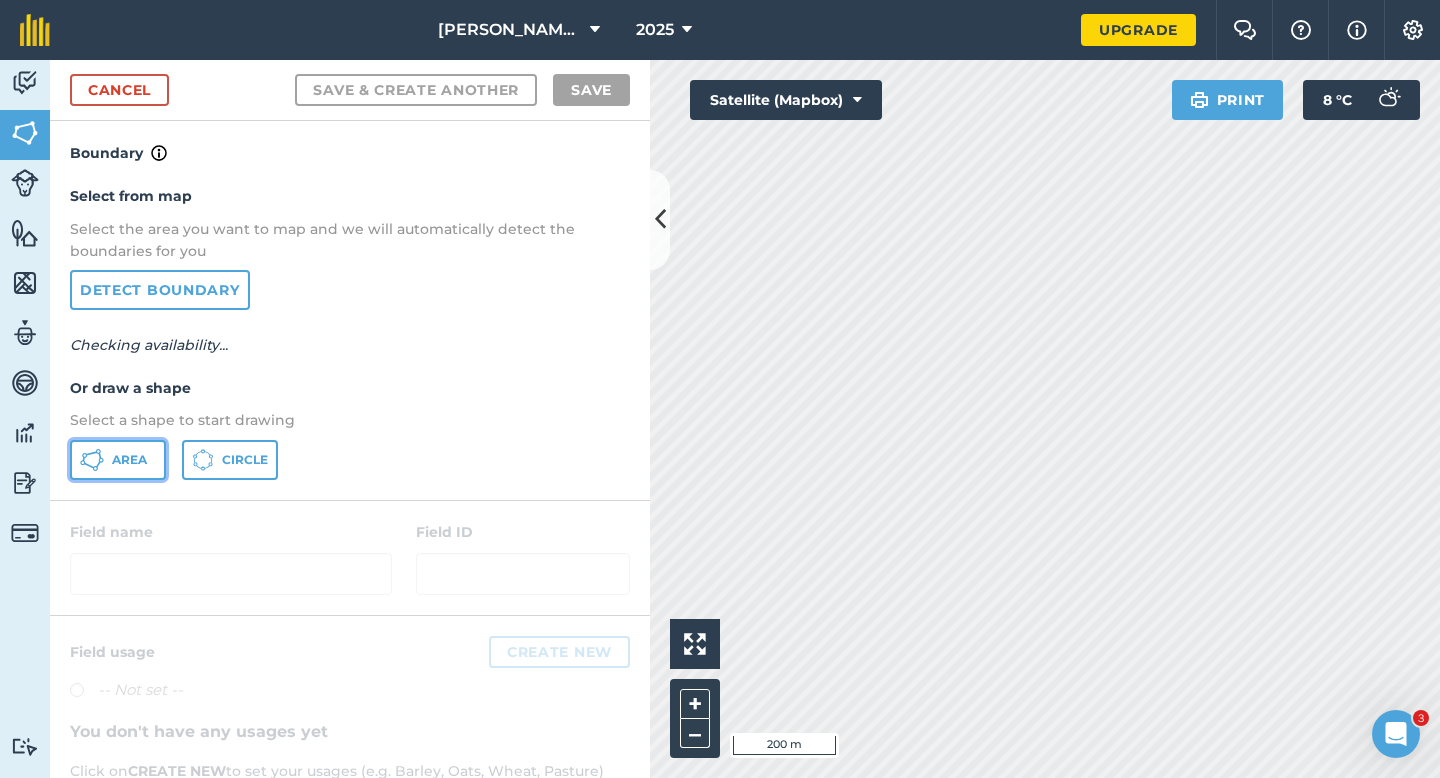 click on "Area" at bounding box center [118, 460] 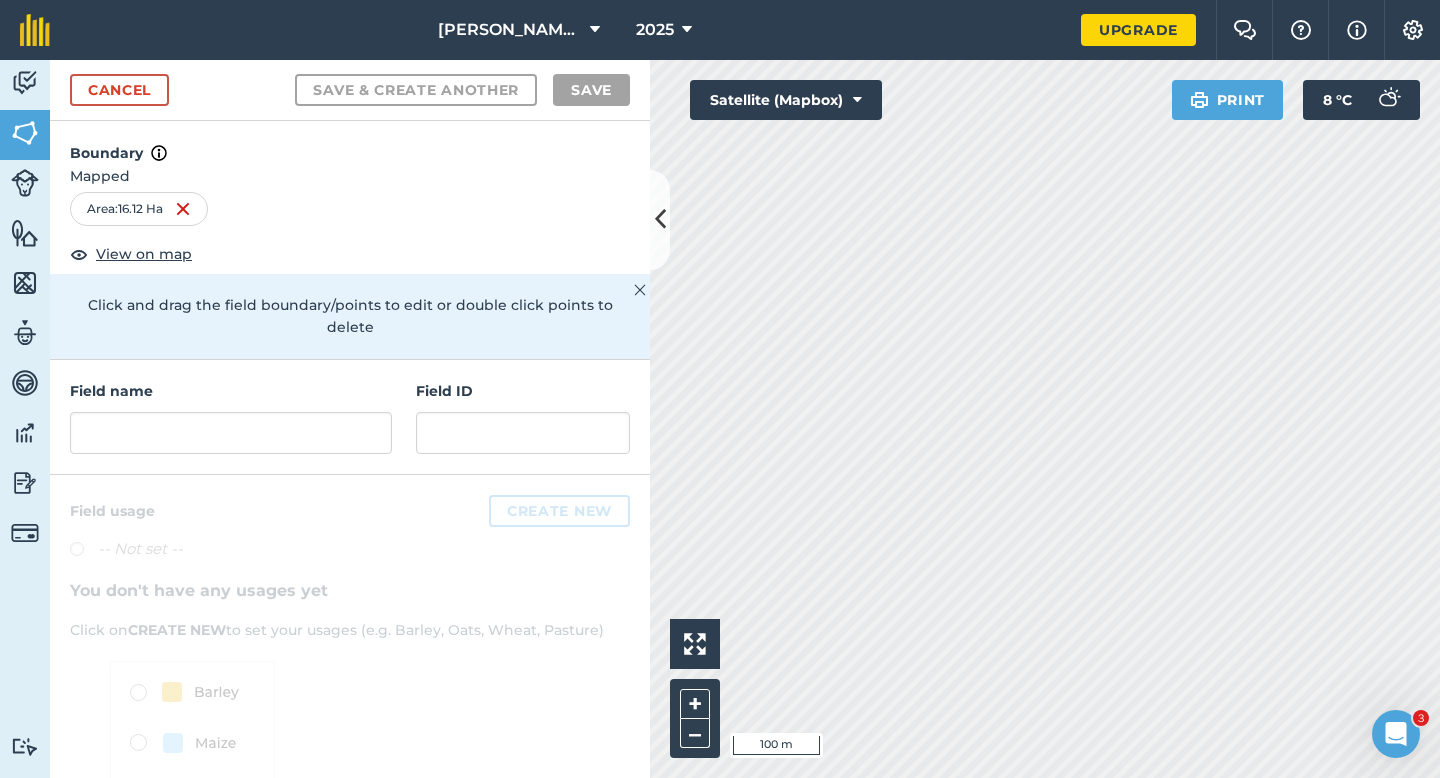 click on "Field name Field ID" at bounding box center (350, 417) 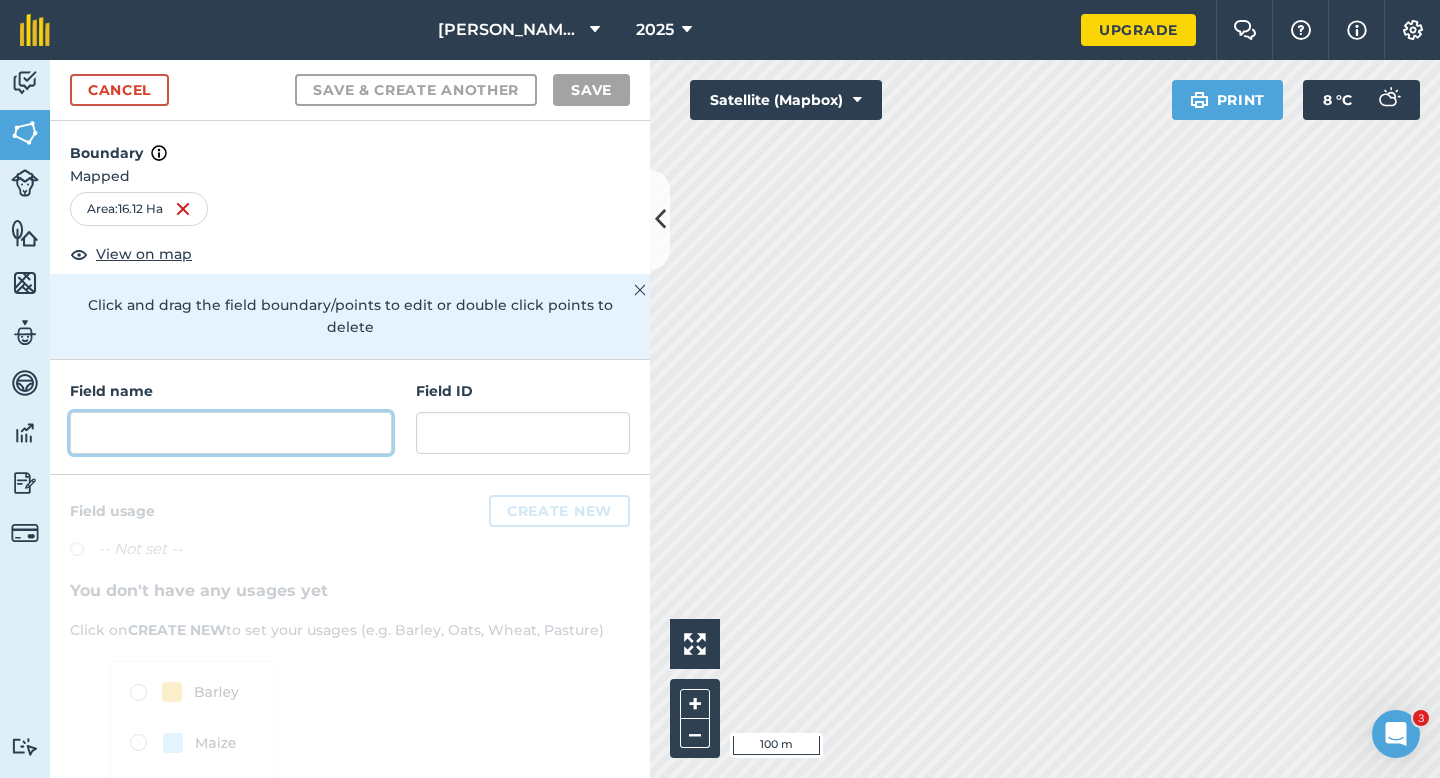 click at bounding box center [231, 433] 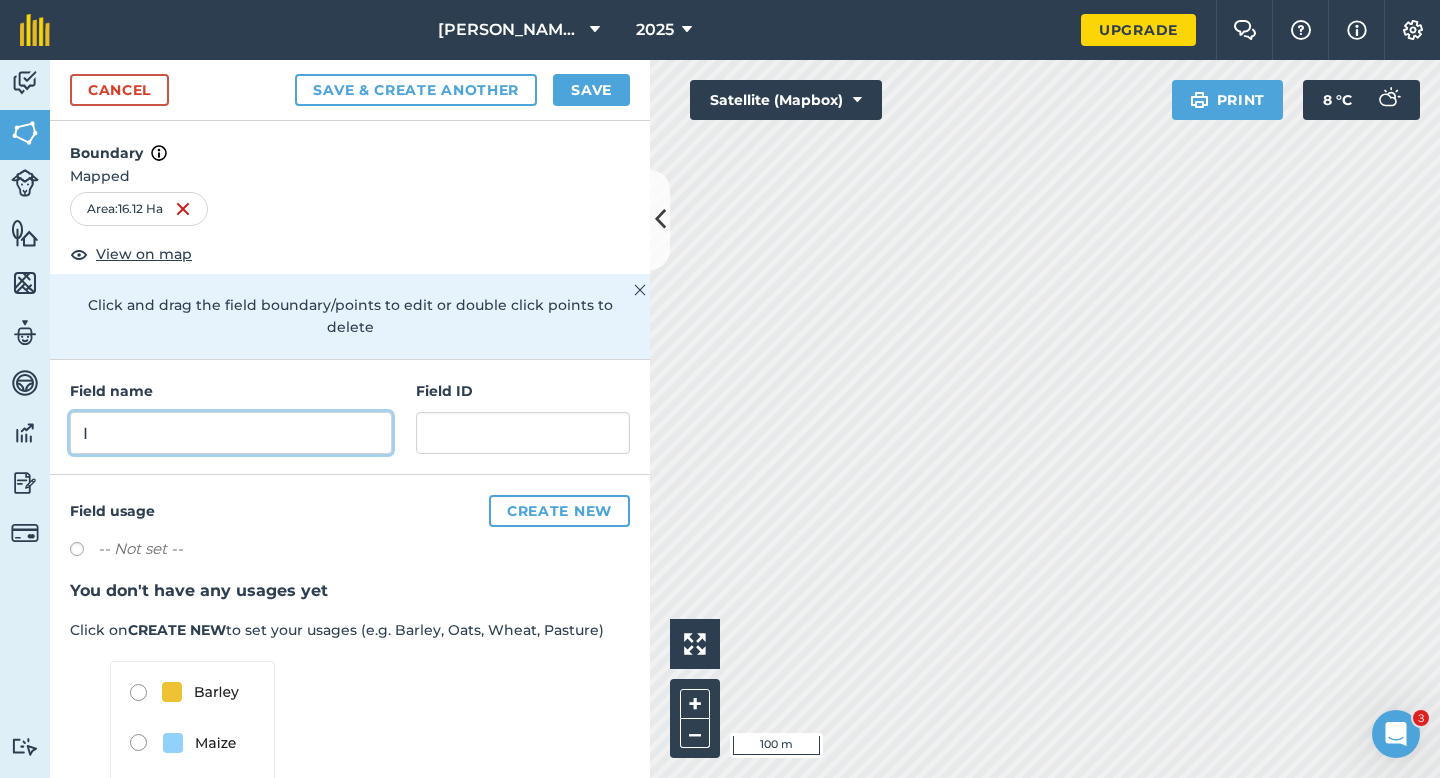 type on "I" 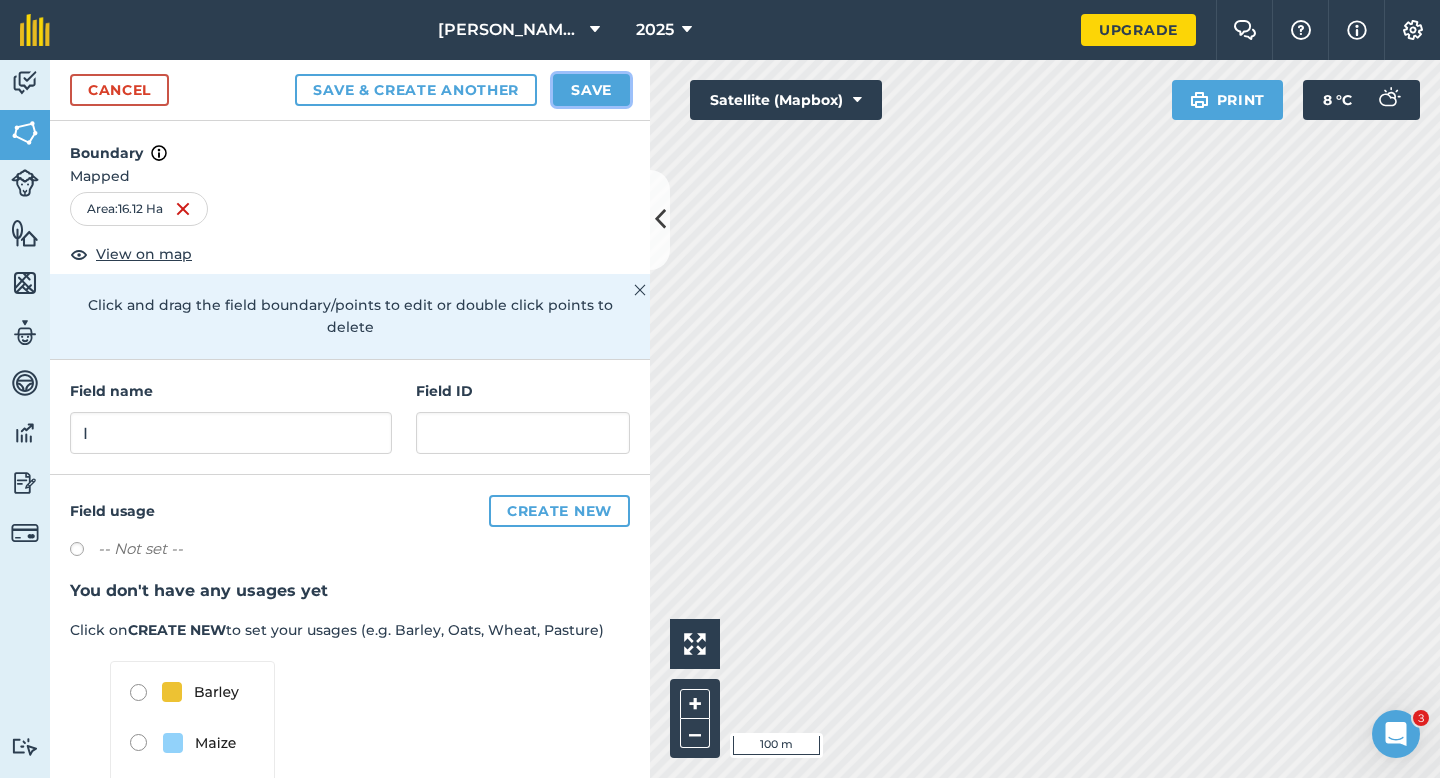 click on "Save" at bounding box center (591, 90) 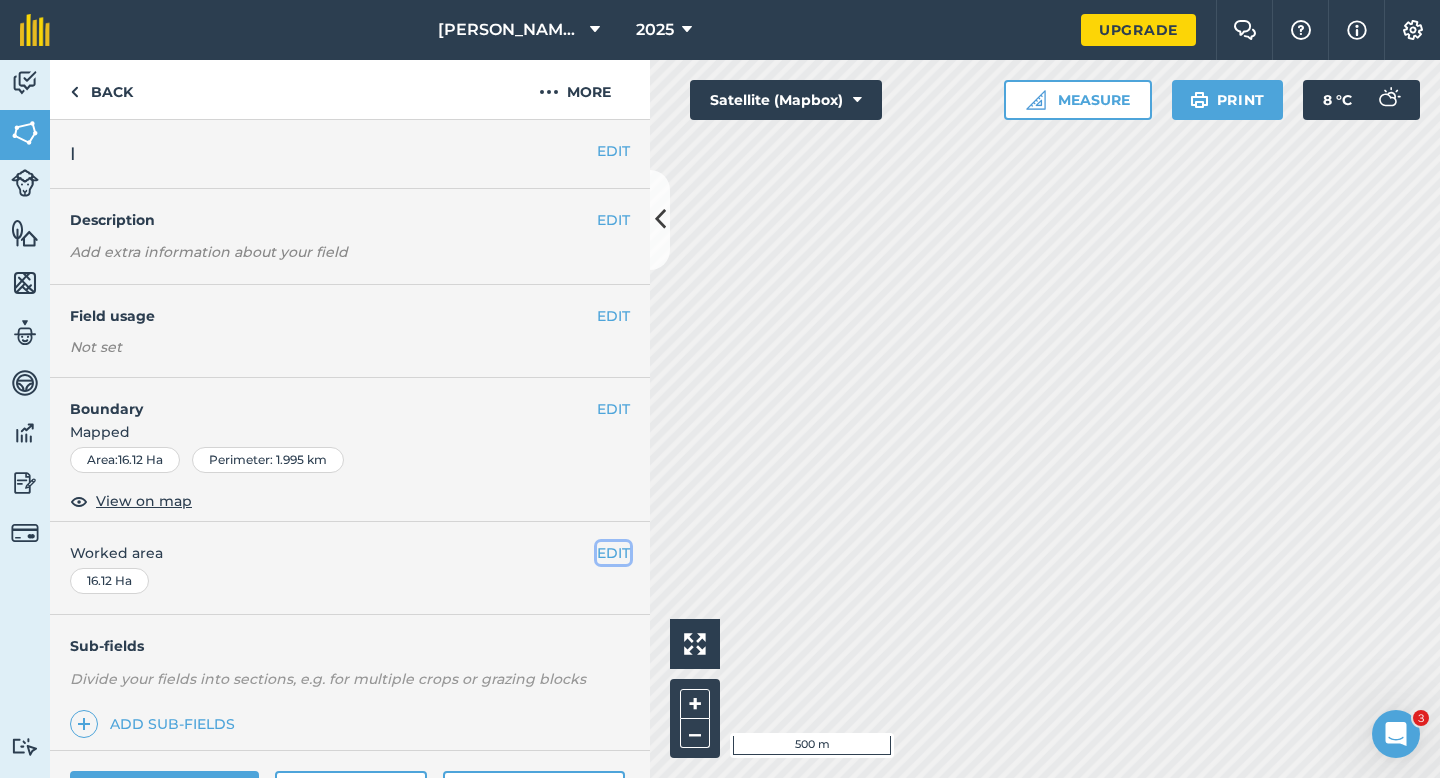 click on "EDIT" at bounding box center [613, 553] 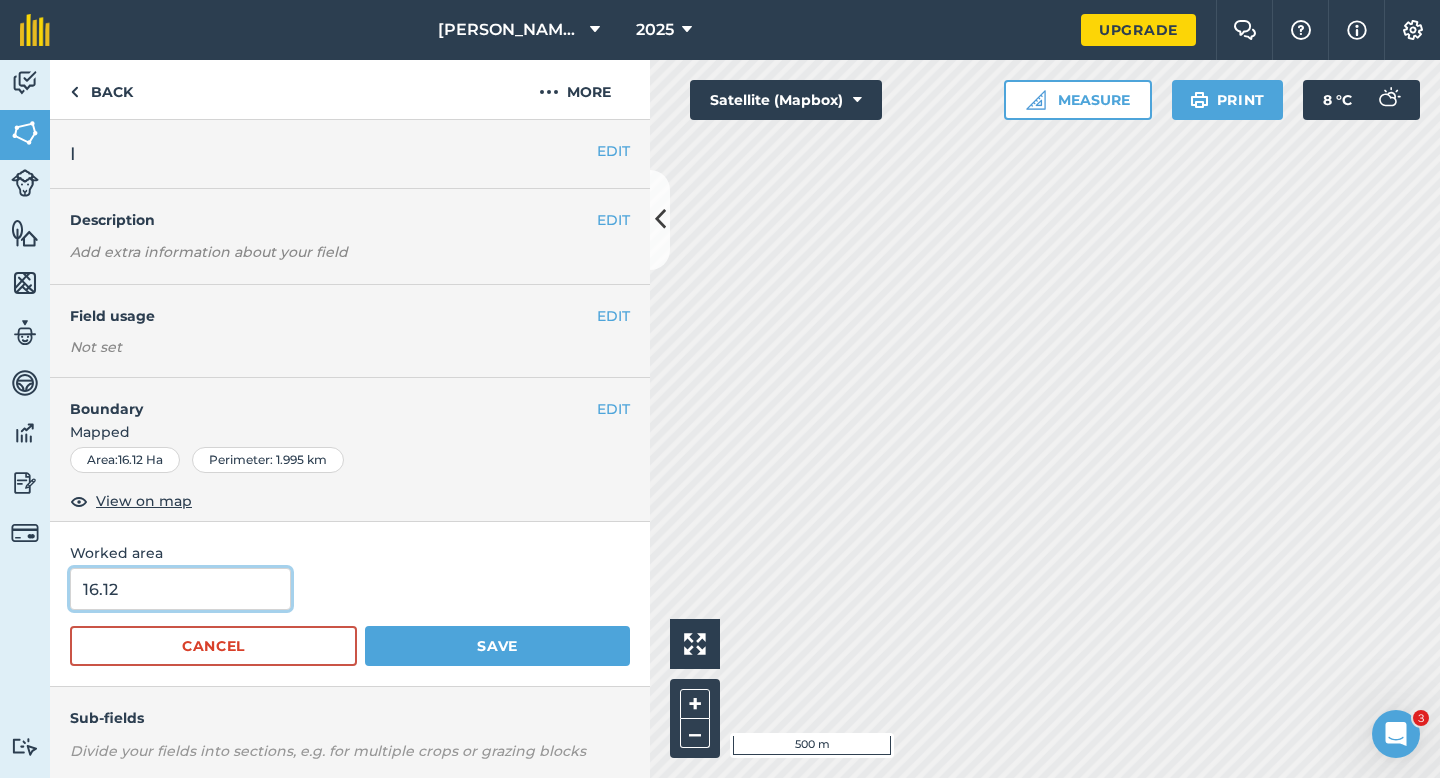 click on "16.12" at bounding box center (180, 589) 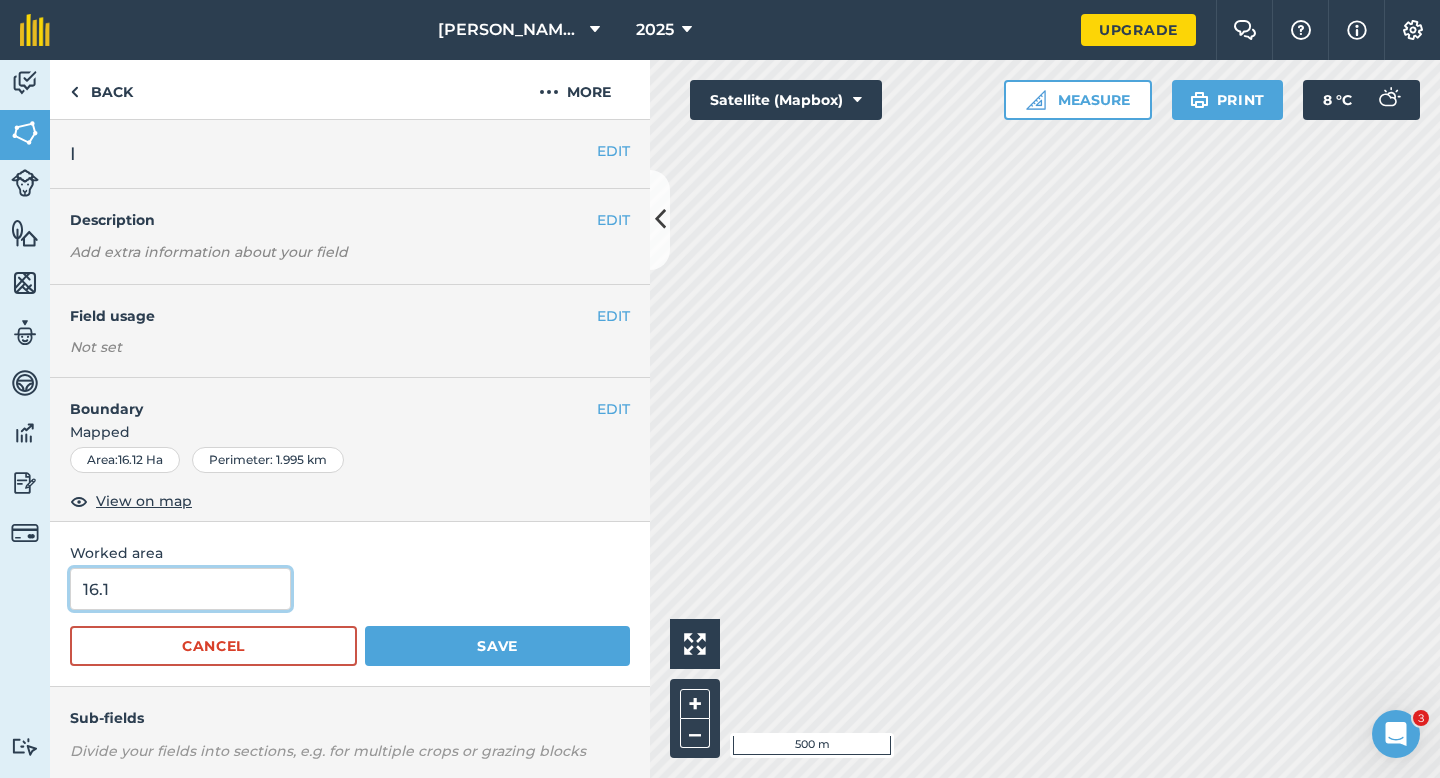 type on "16.1" 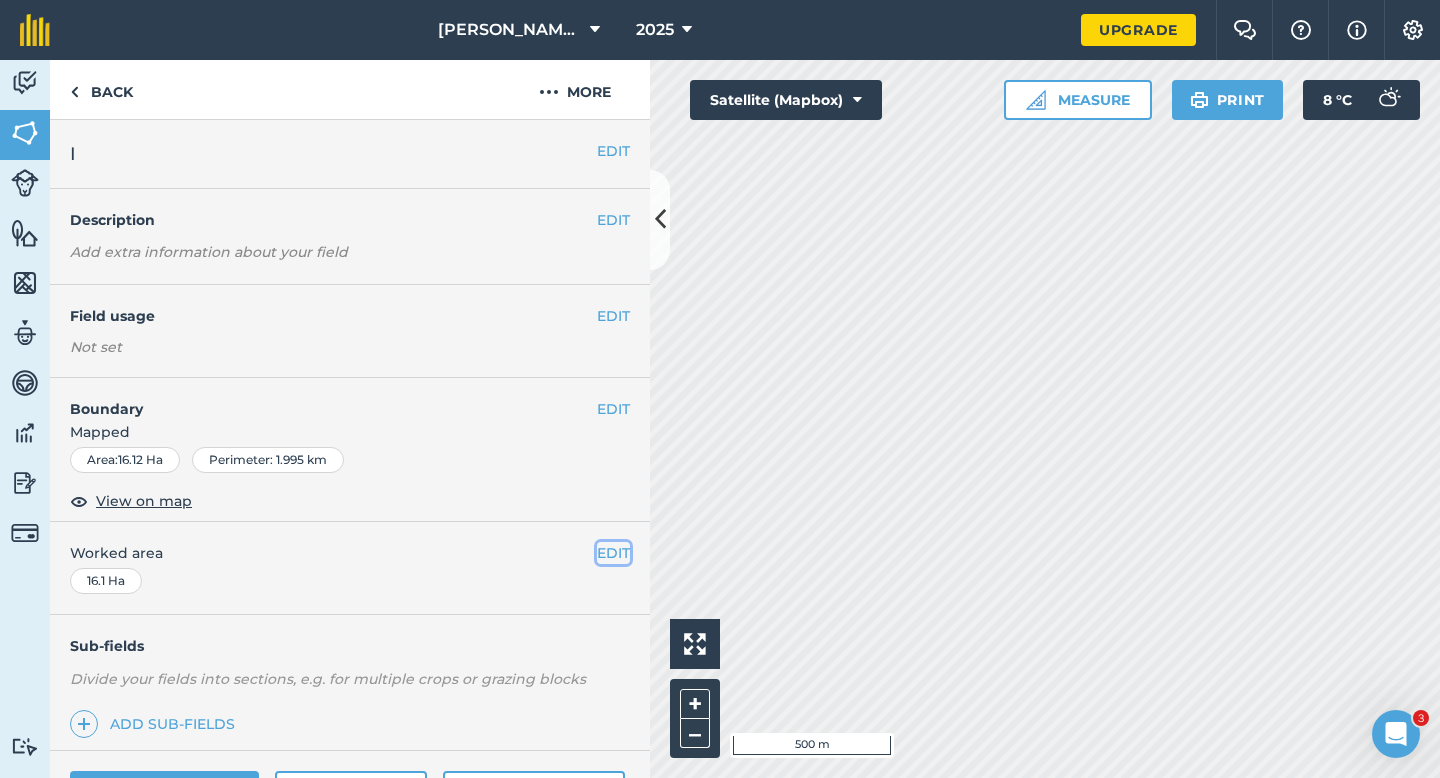 click on "EDIT" at bounding box center [613, 553] 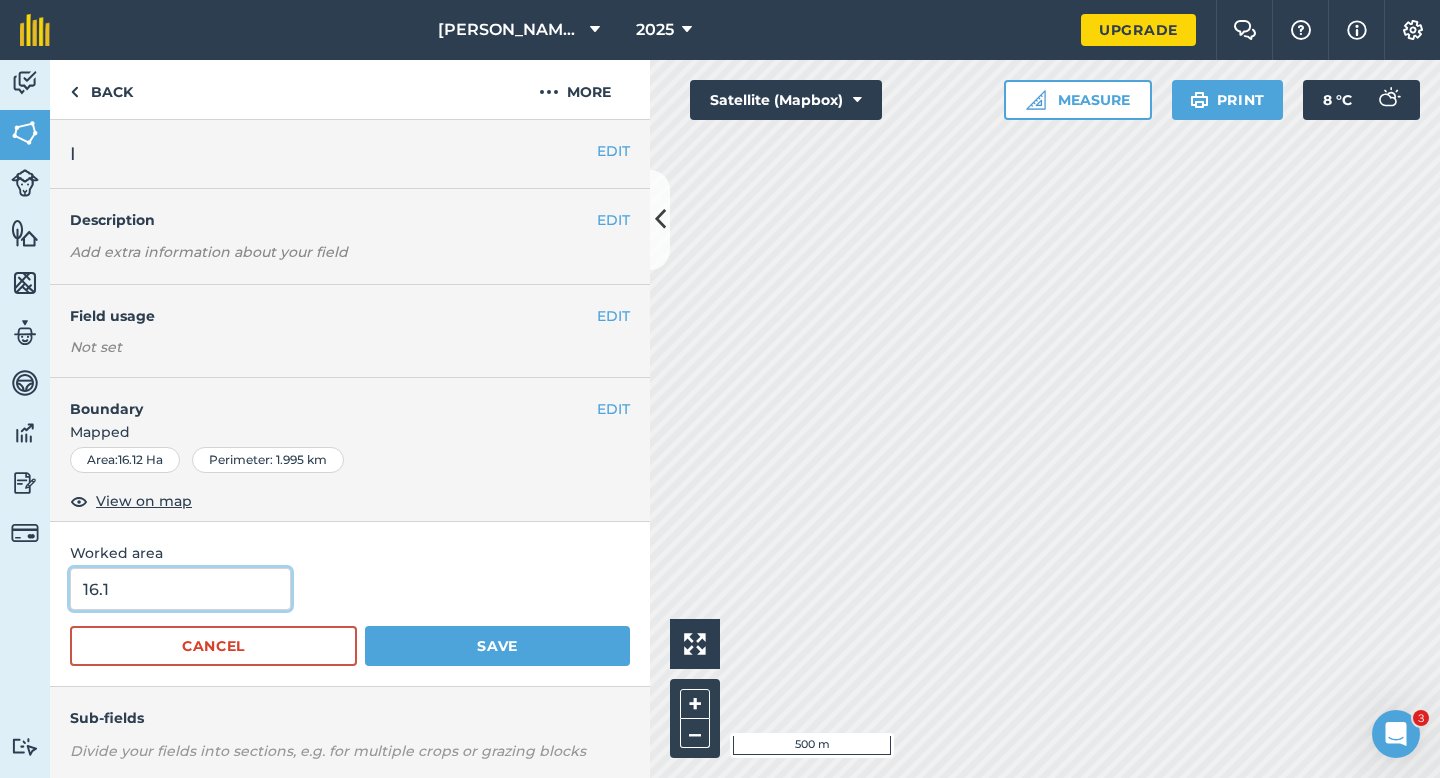 click on "16.1" at bounding box center (180, 589) 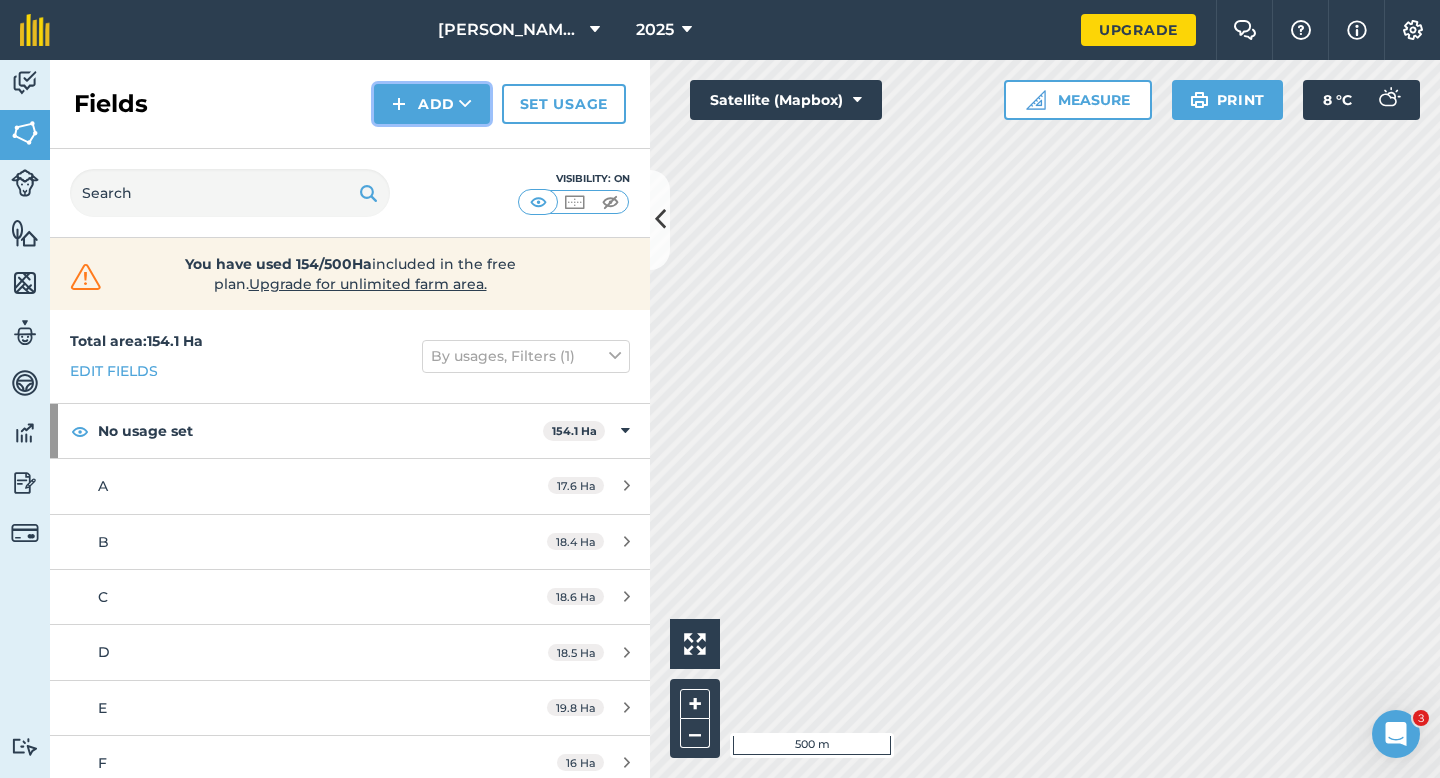 click on "Add" at bounding box center (432, 104) 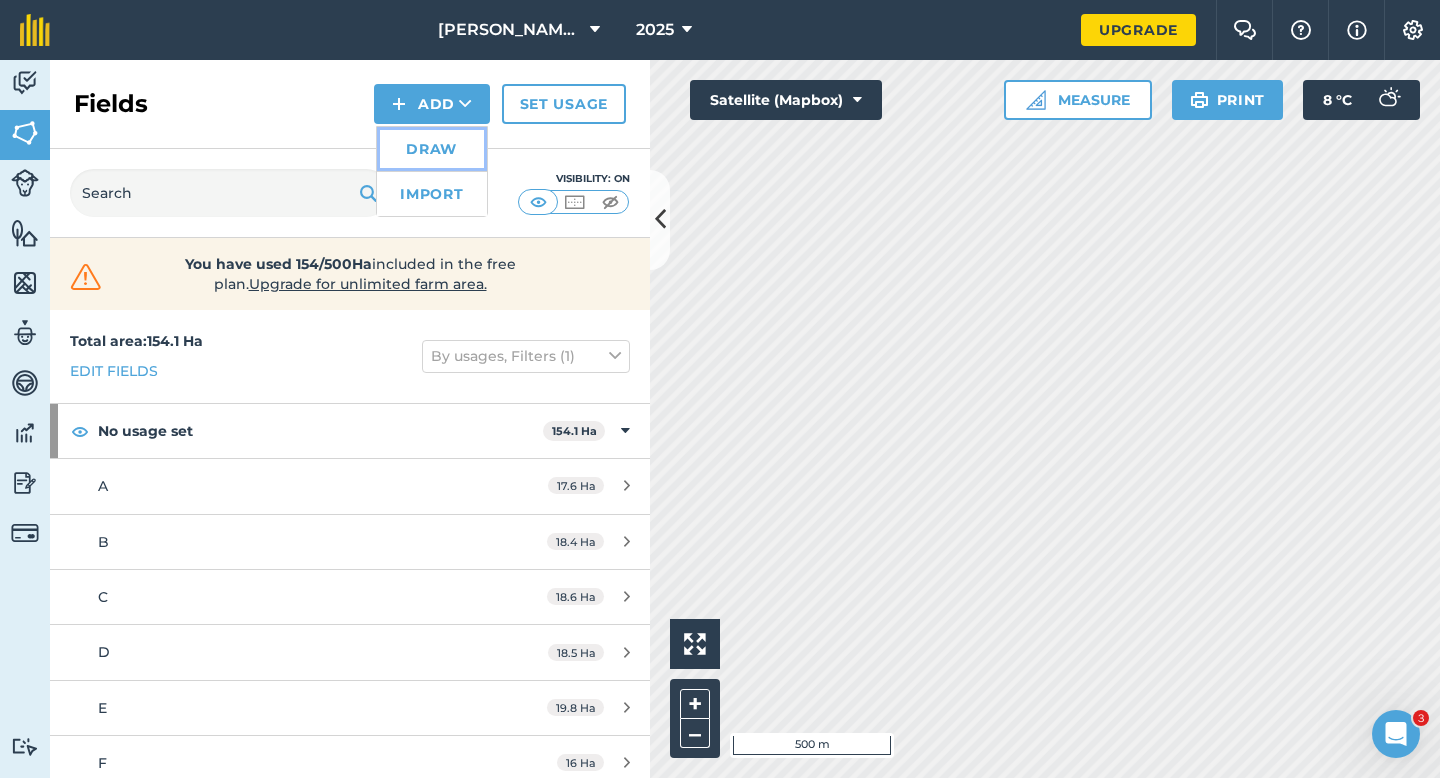 click on "Draw" at bounding box center (432, 149) 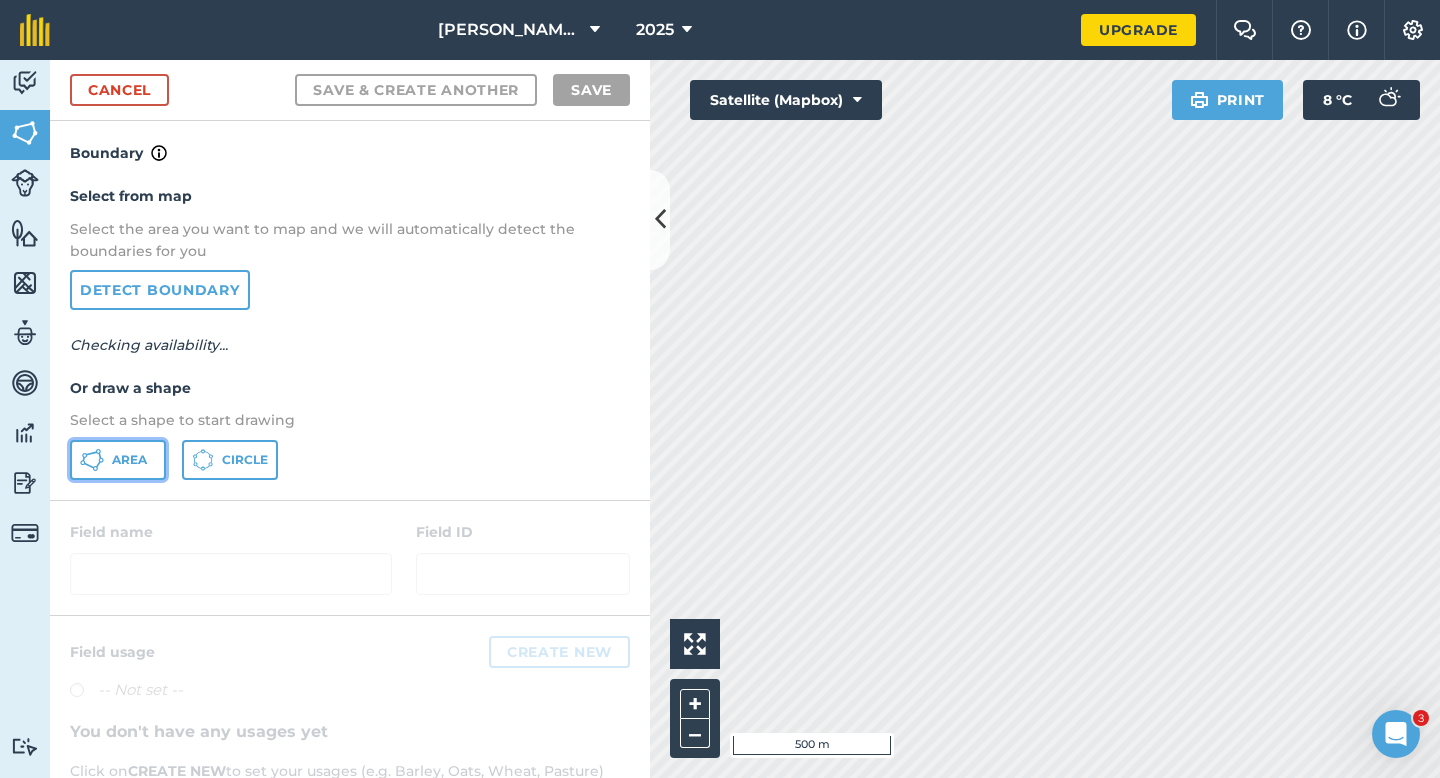 click on "Area" at bounding box center (129, 460) 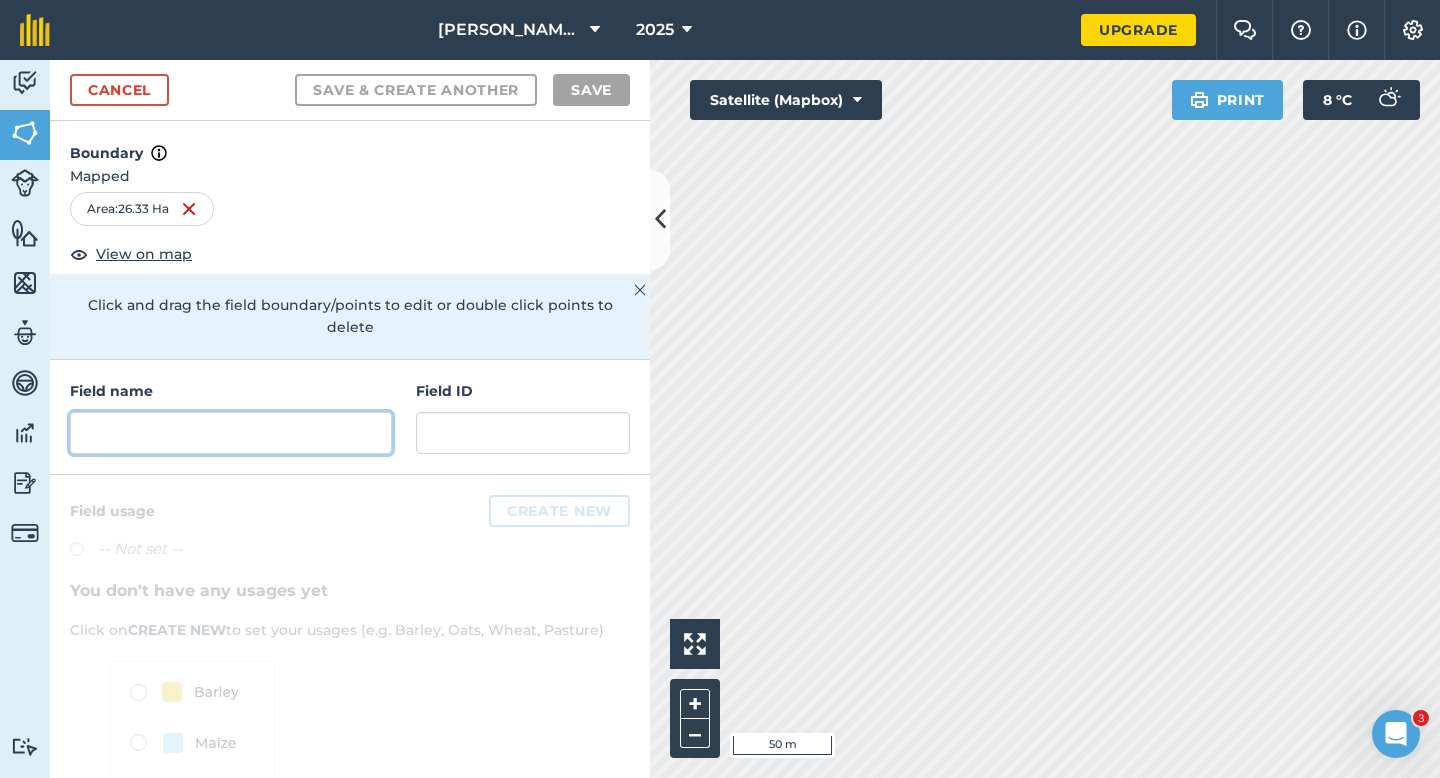 click at bounding box center [231, 433] 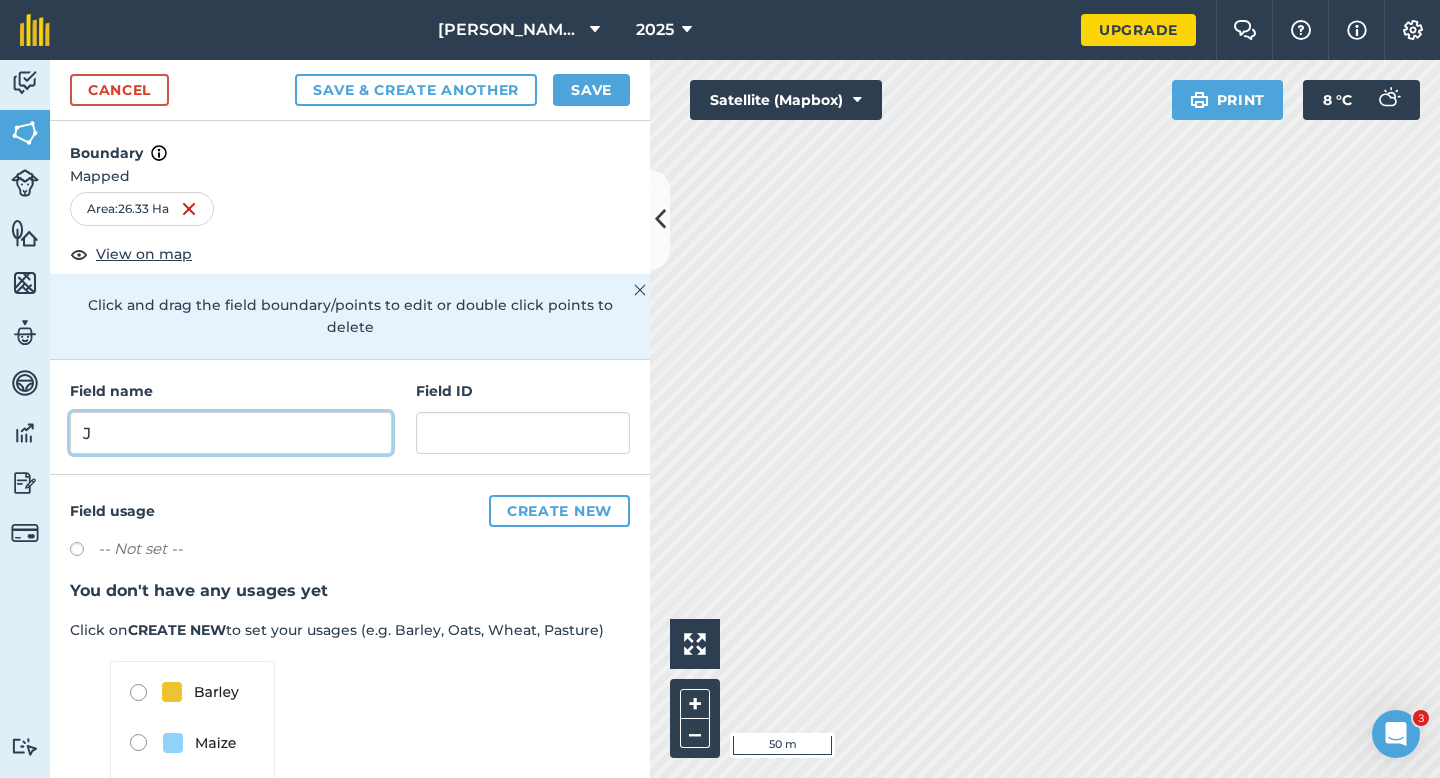 type on "J" 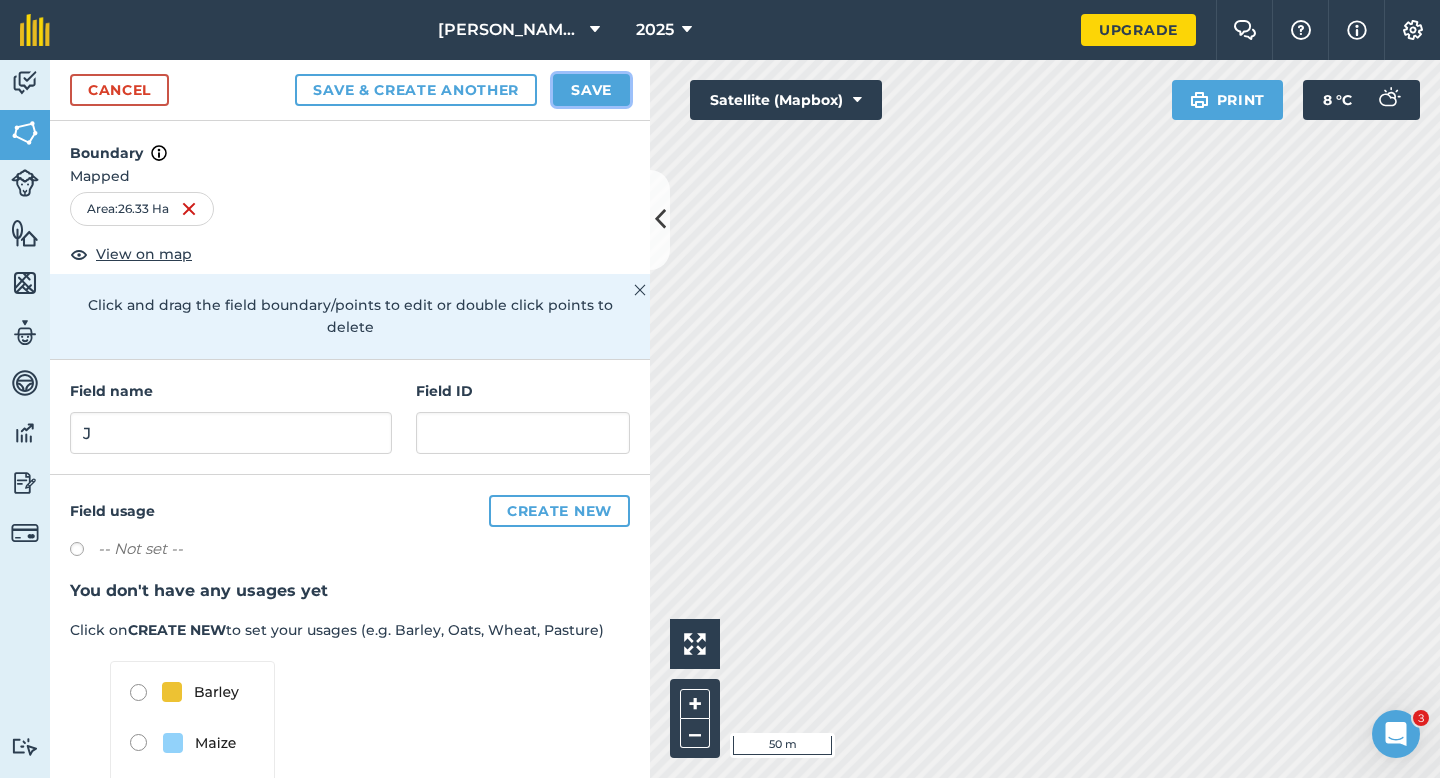 click on "Save" at bounding box center [591, 90] 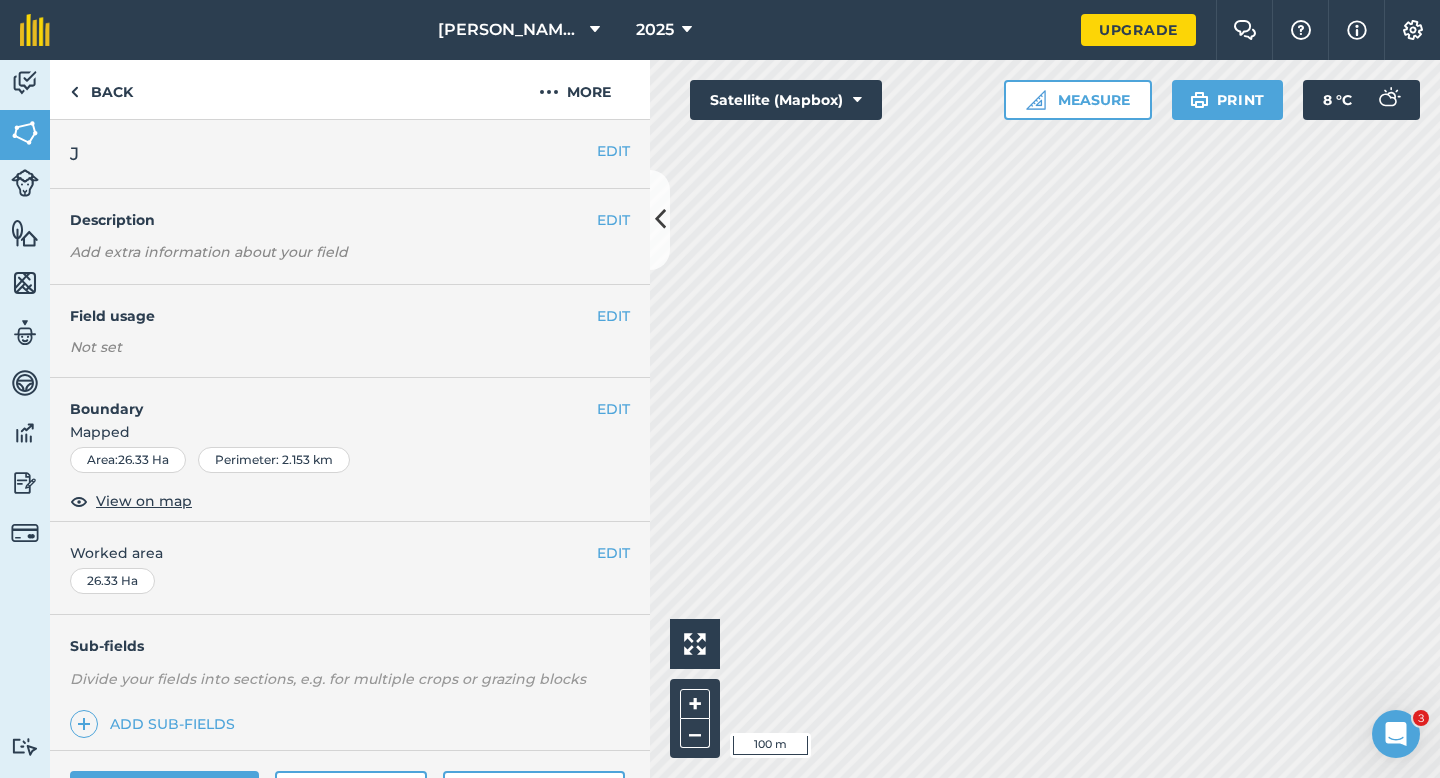 click on "EDIT Worked area 26.33   Ha" at bounding box center [350, 568] 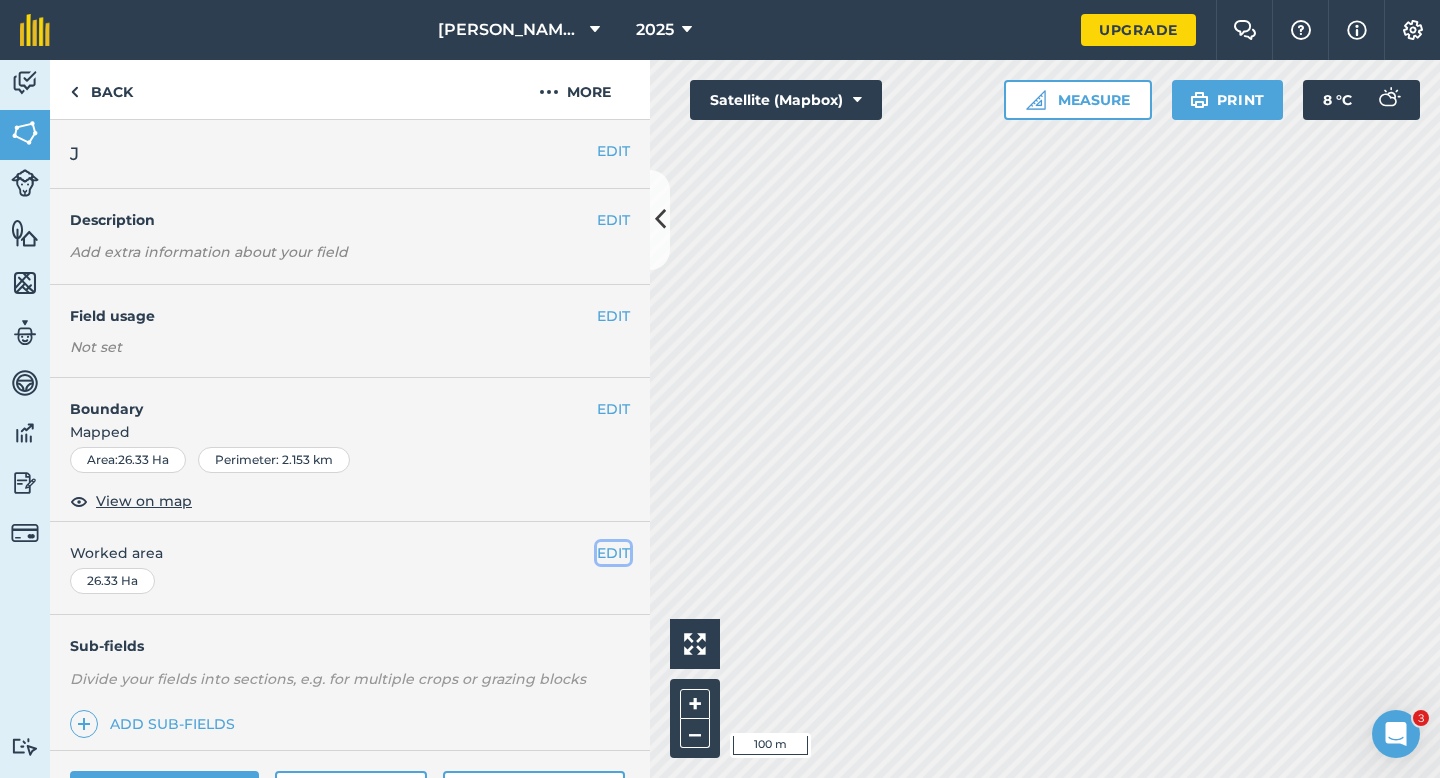 click on "EDIT" at bounding box center [613, 553] 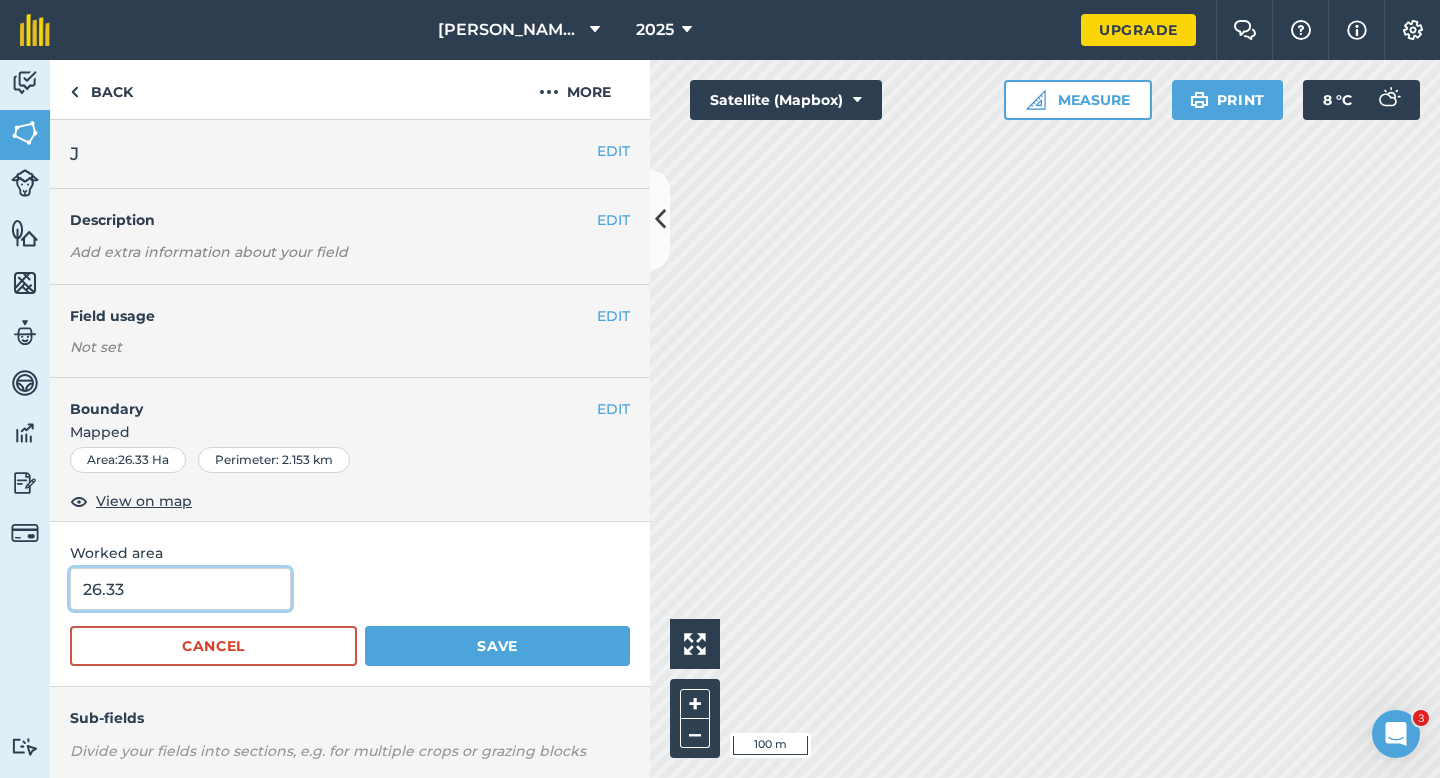 click on "26.33" at bounding box center (180, 589) 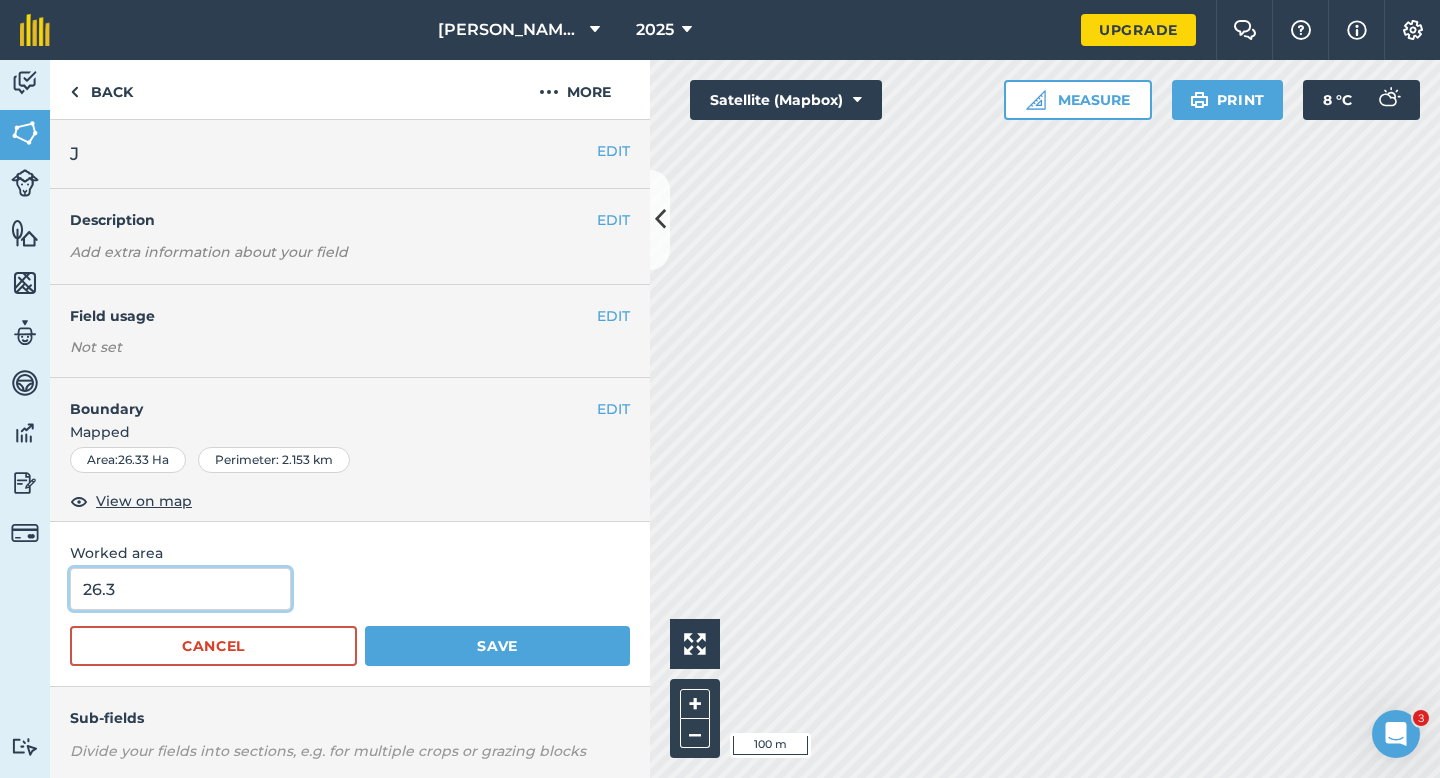 type on "26.3" 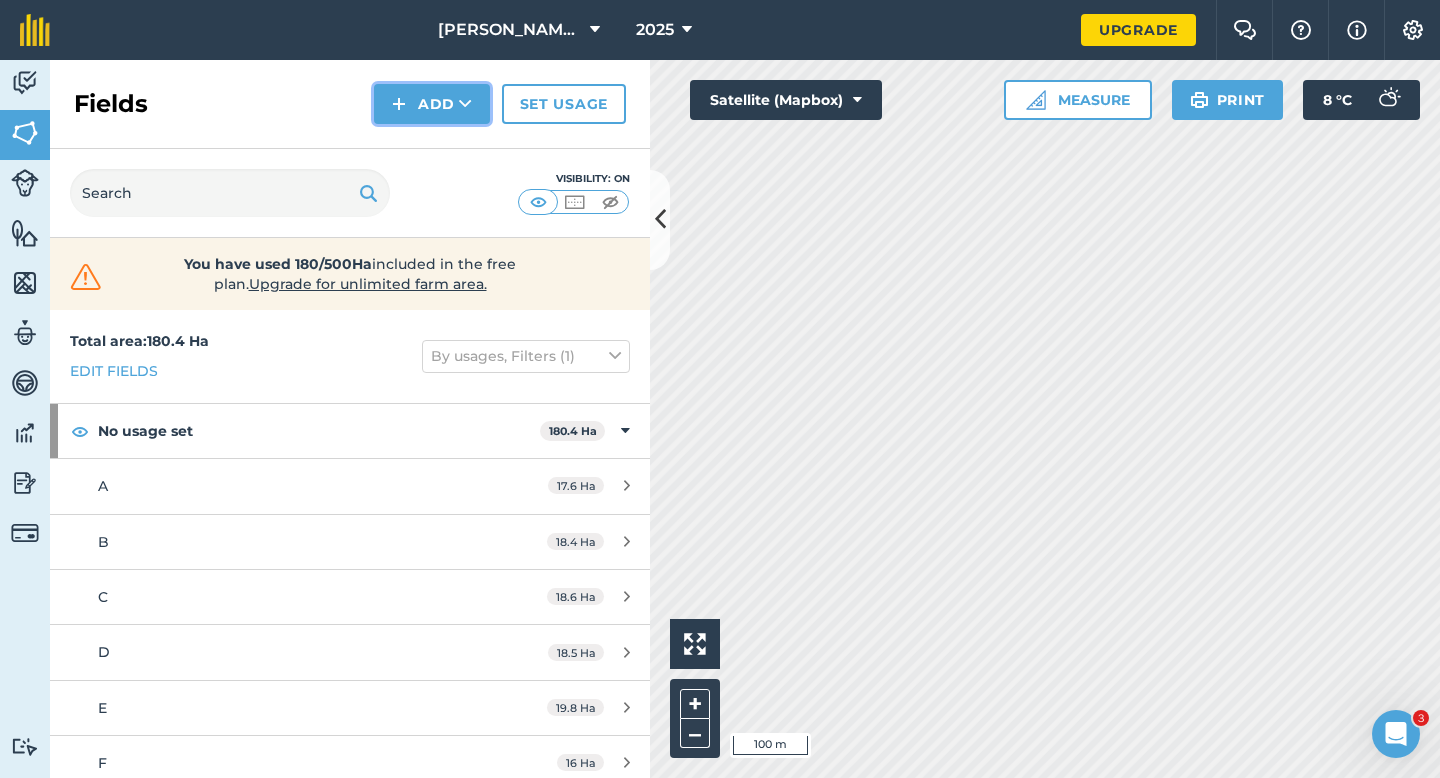 click on "Add" at bounding box center (432, 104) 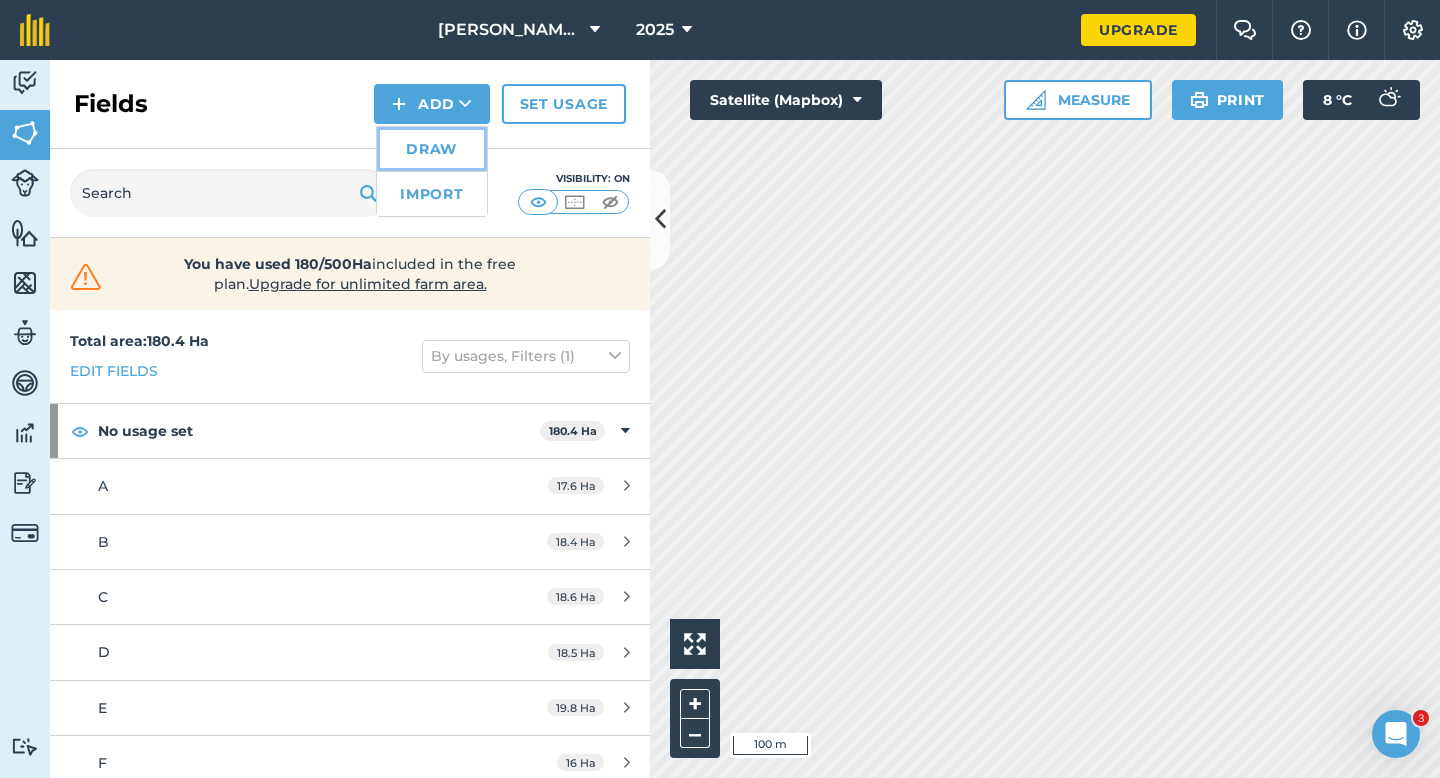 click on "Draw" at bounding box center (432, 149) 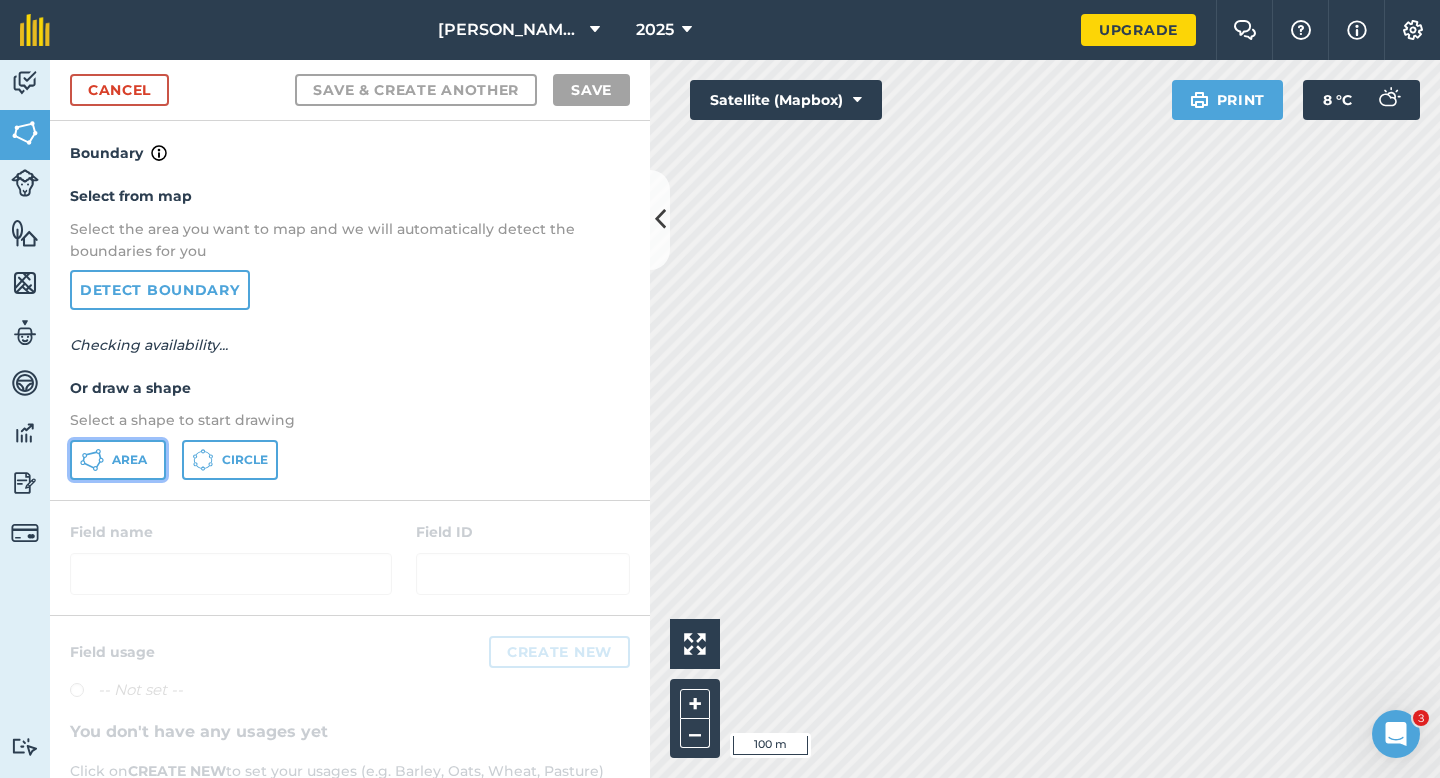 click on "Area" at bounding box center [118, 460] 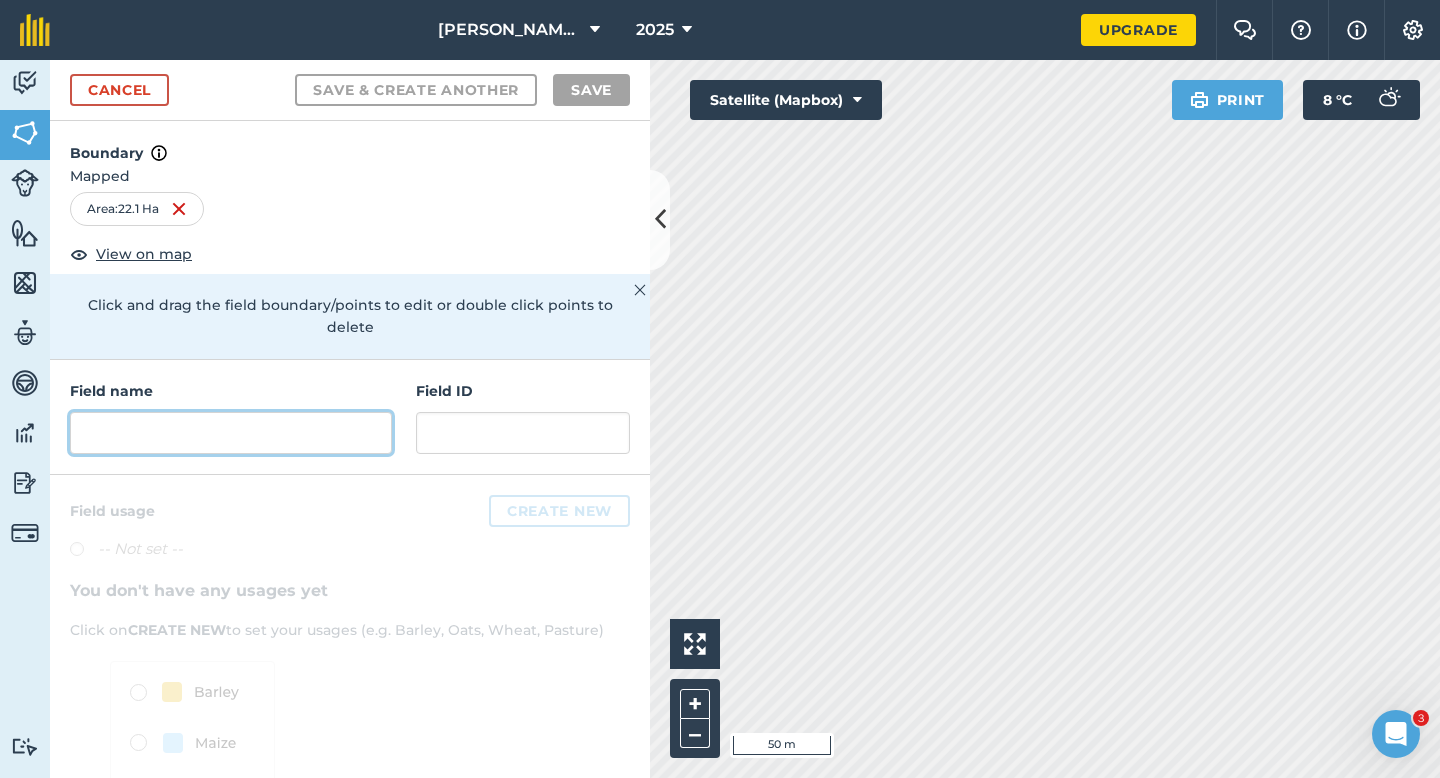click at bounding box center (231, 433) 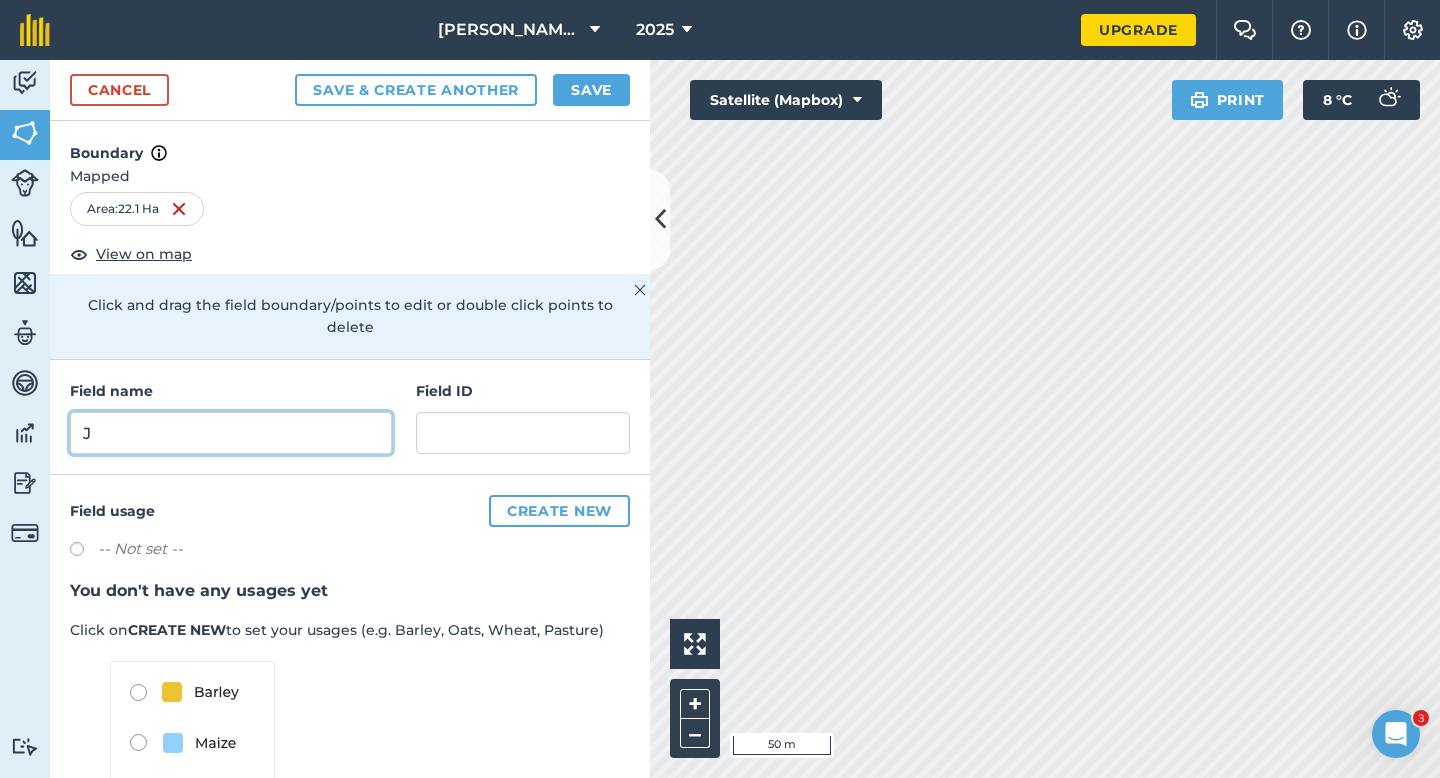 type on "J" 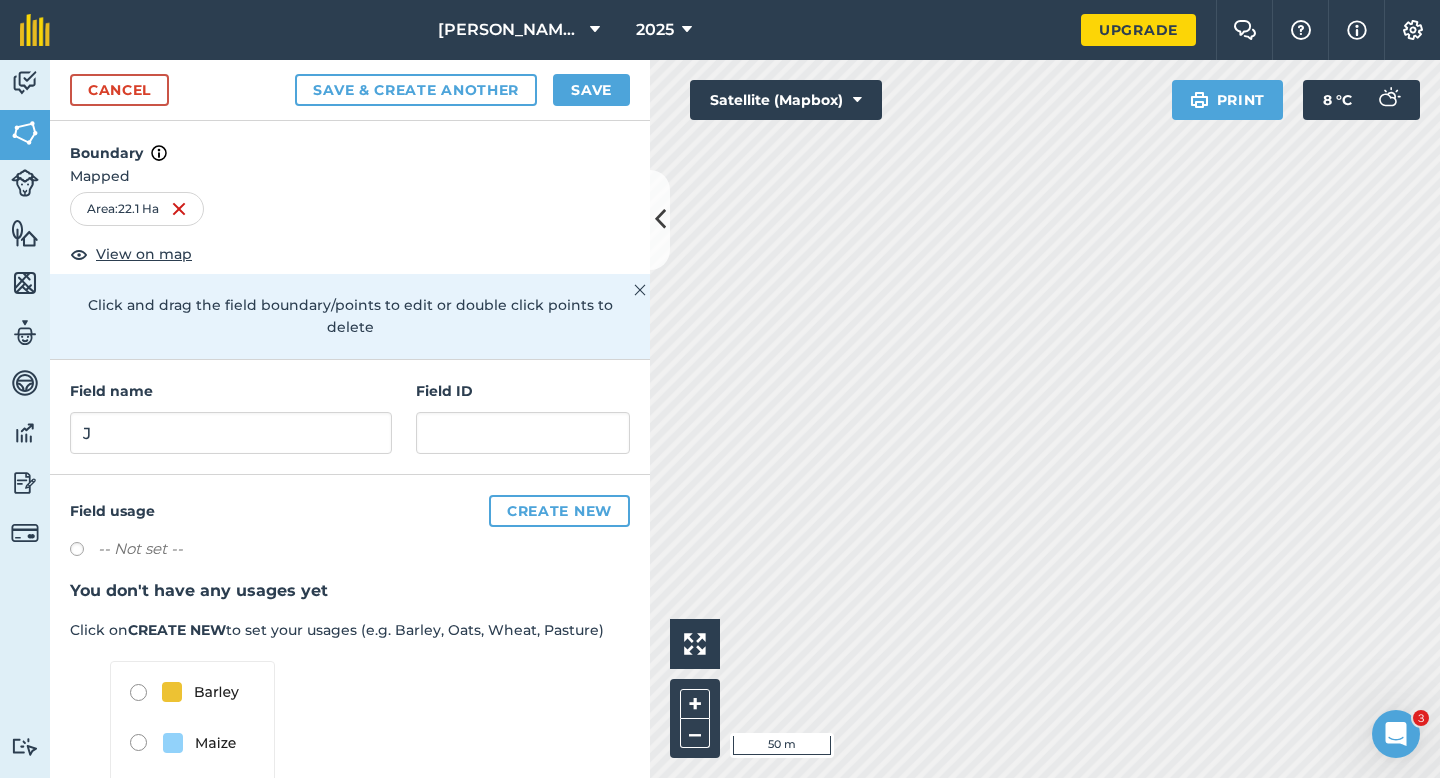 click on "Cancel Save & Create Another Save" at bounding box center (350, 90) 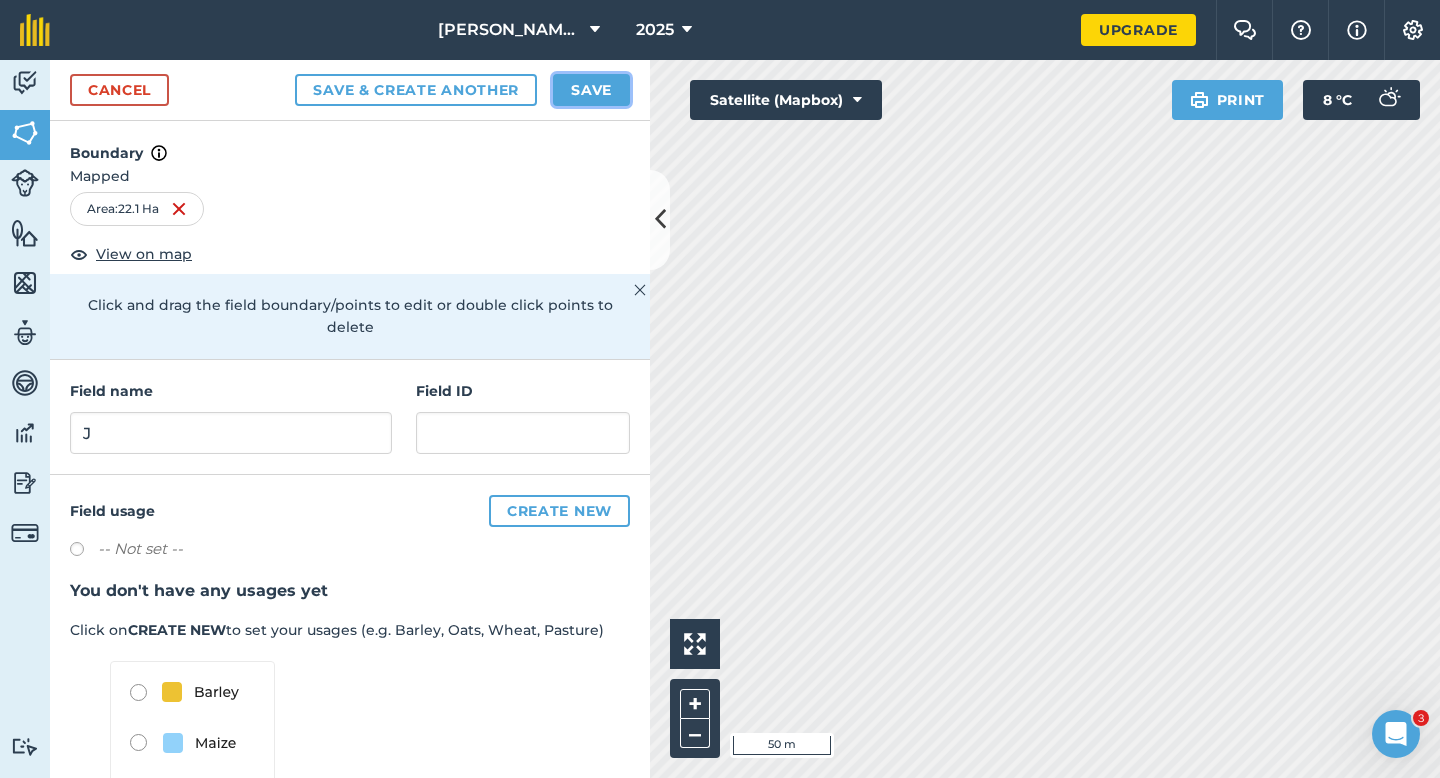 click on "Save" at bounding box center (591, 90) 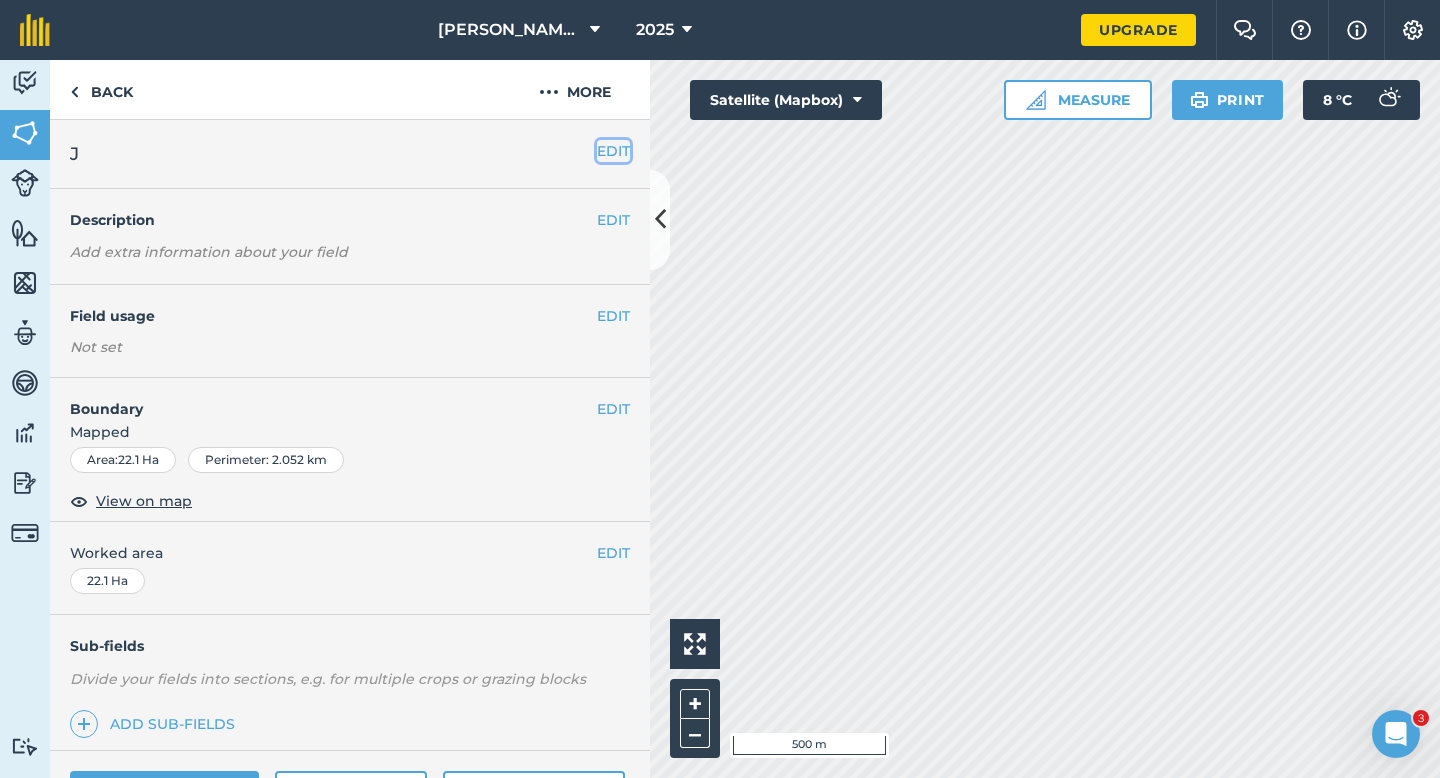 click on "EDIT" at bounding box center [613, 151] 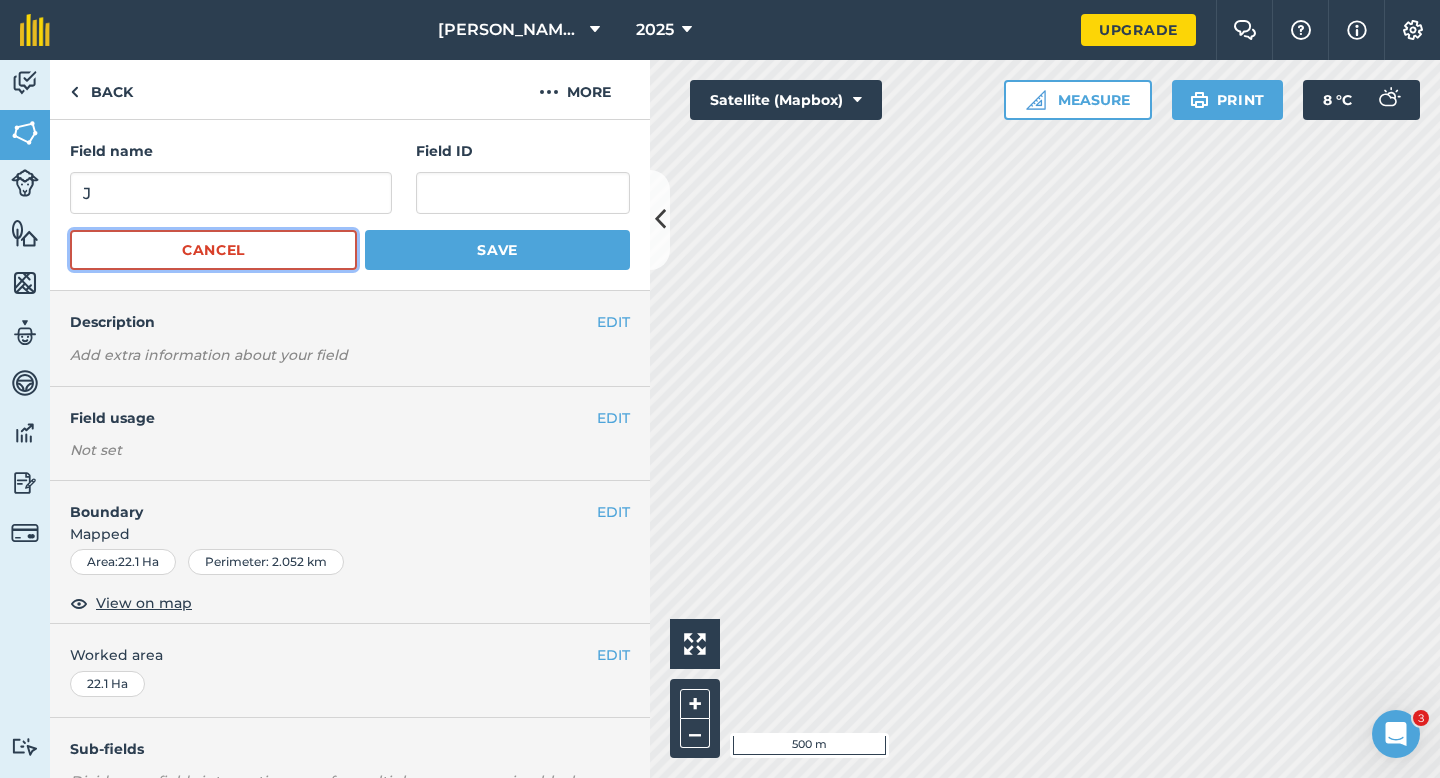 click on "Cancel" at bounding box center [213, 250] 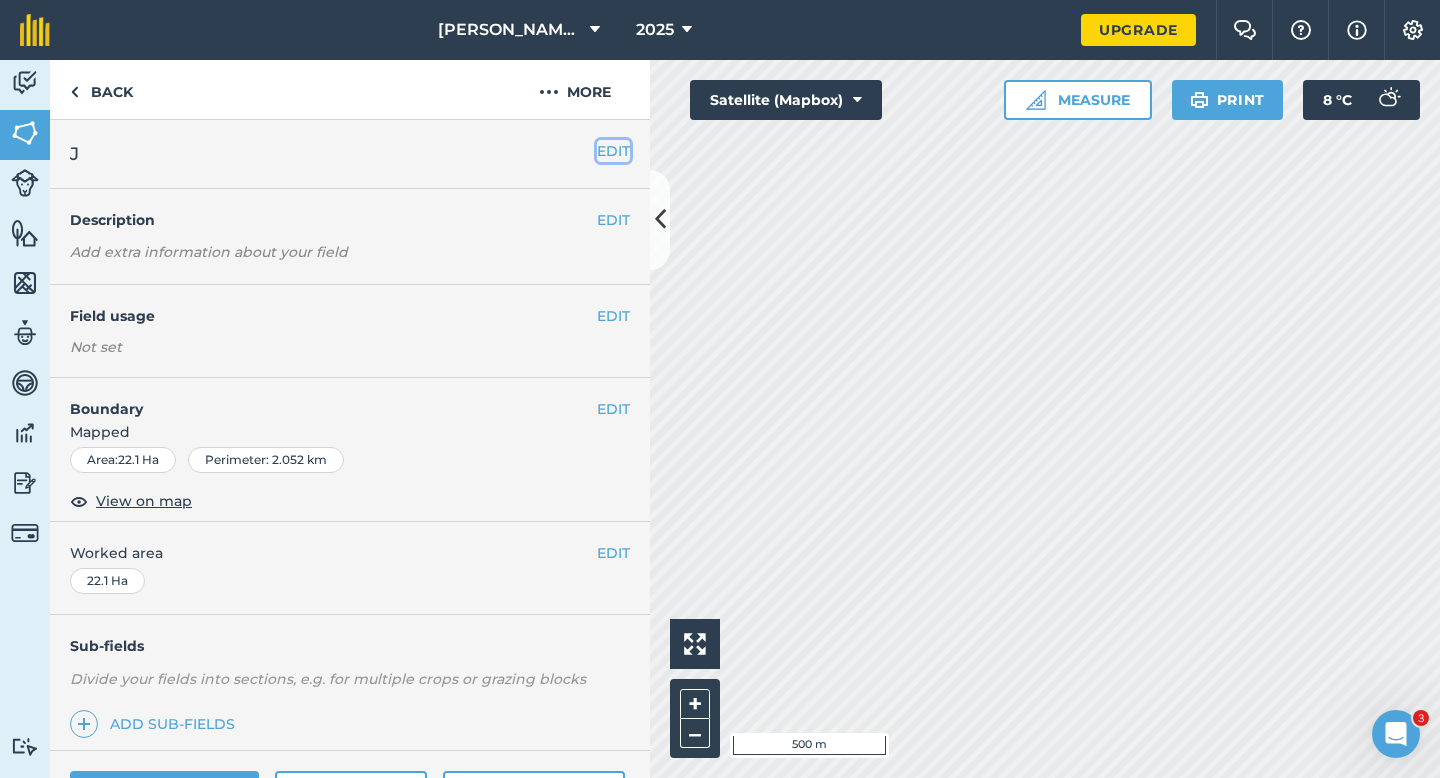 click on "EDIT" at bounding box center (613, 151) 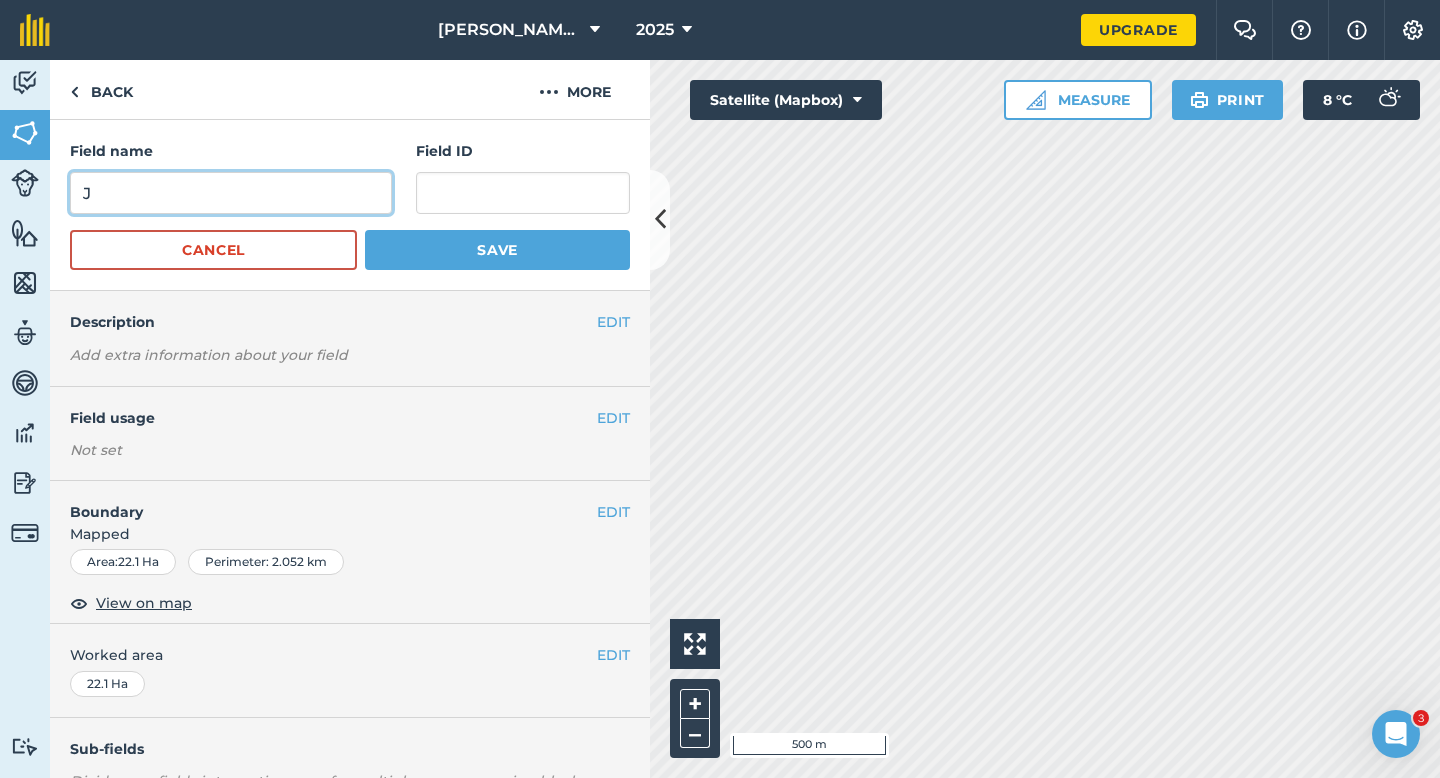 click on "J" at bounding box center (231, 193) 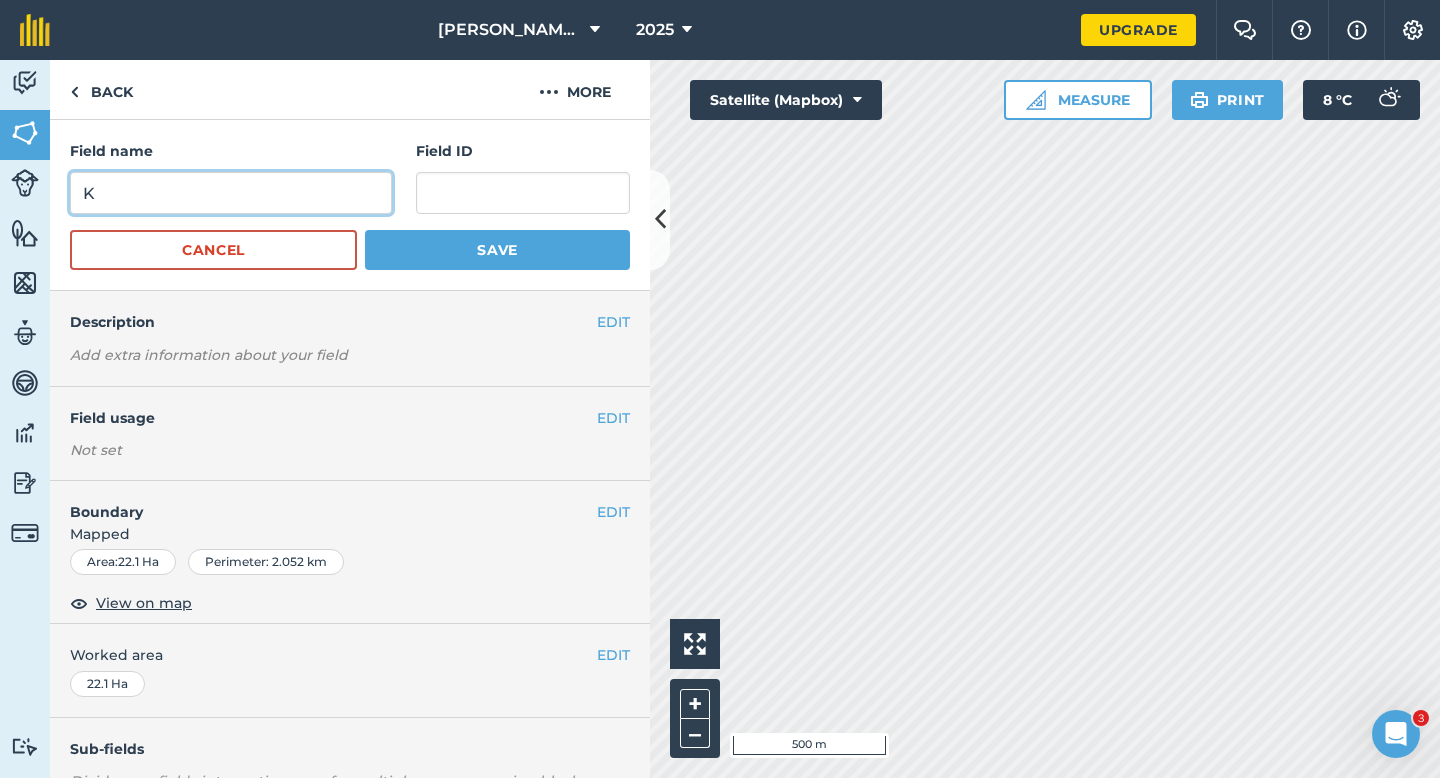 type on "K" 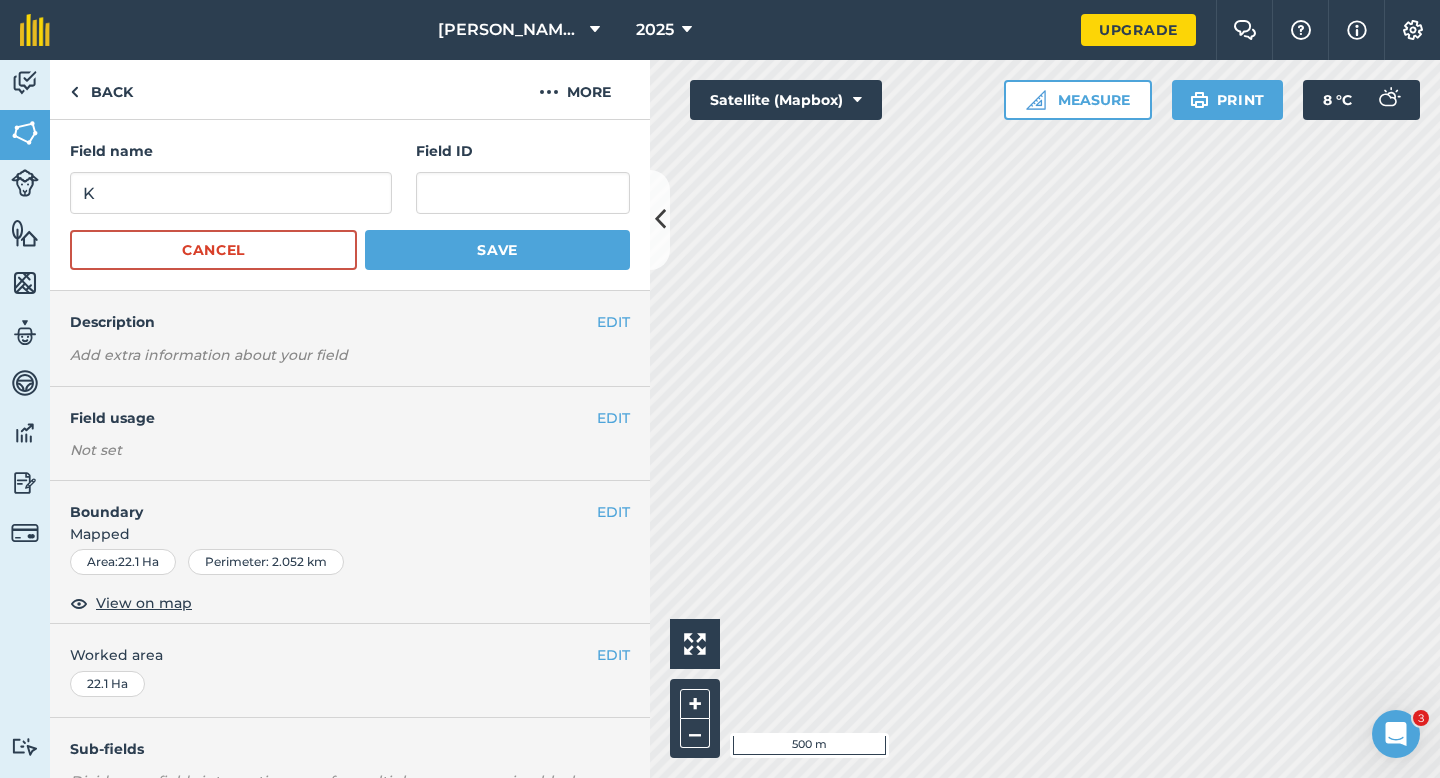 click on "Field name K Field ID Cancel Save" at bounding box center (350, 205) 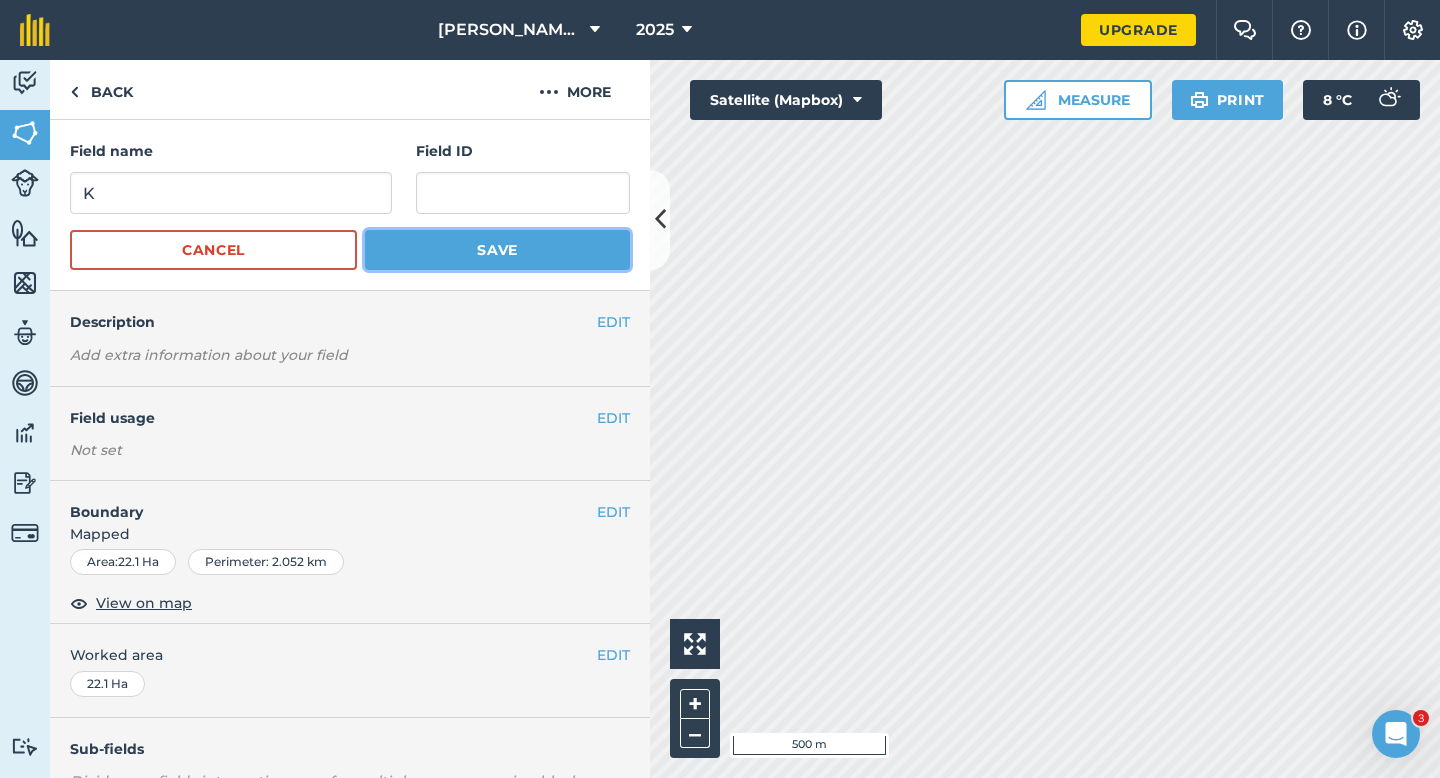 click on "Save" at bounding box center [497, 250] 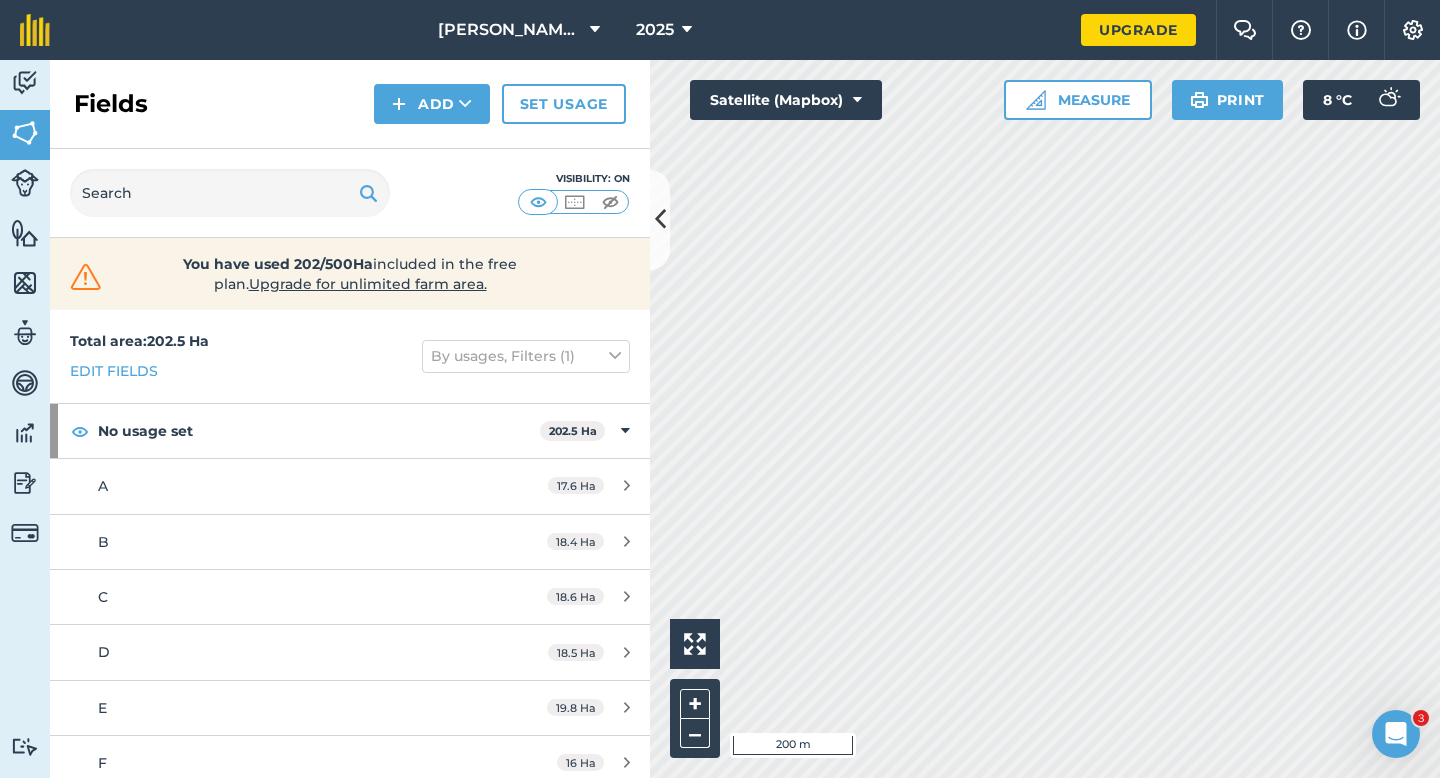 click on "Fields   Add   Set usage" at bounding box center (350, 104) 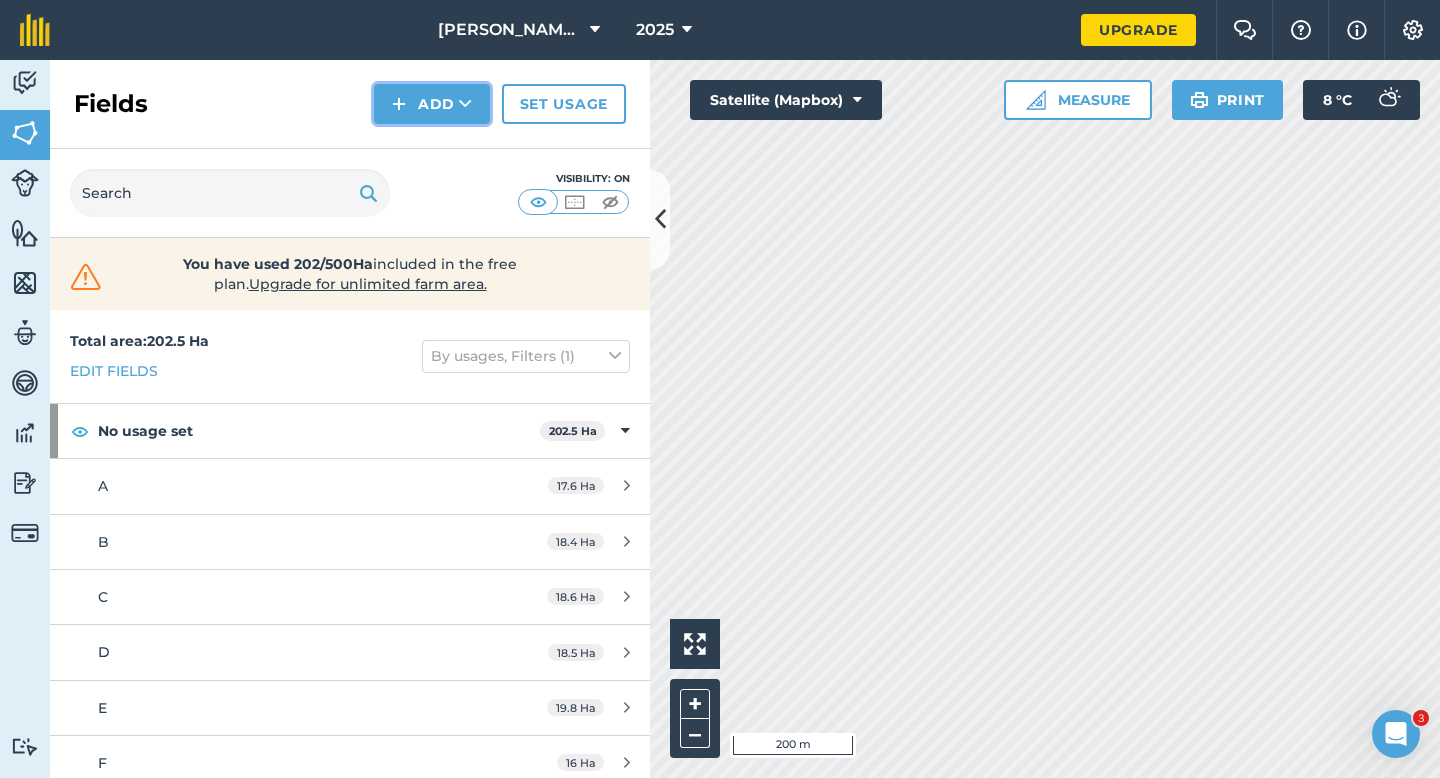 click on "Add" at bounding box center [432, 104] 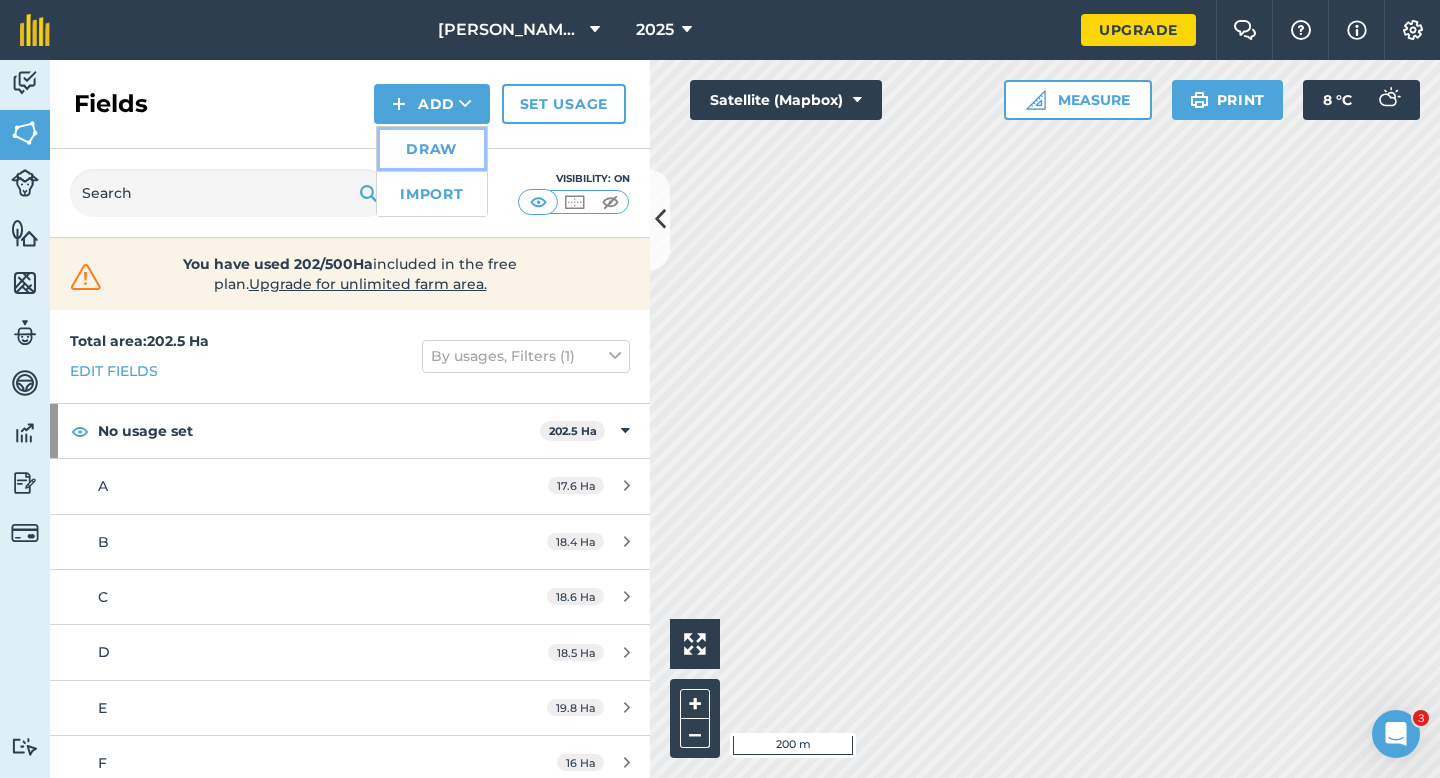 click on "Draw" at bounding box center [432, 149] 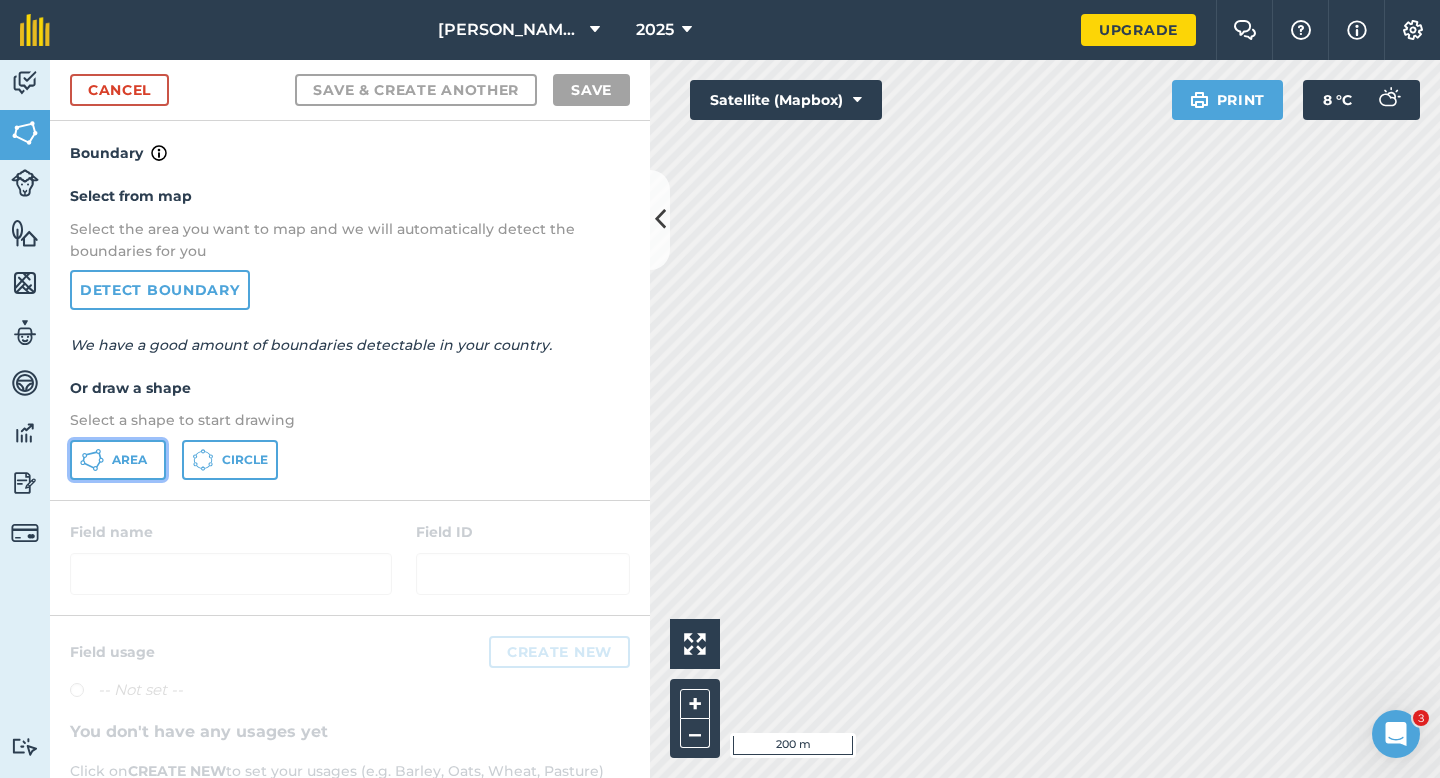 click on "Area" at bounding box center (118, 460) 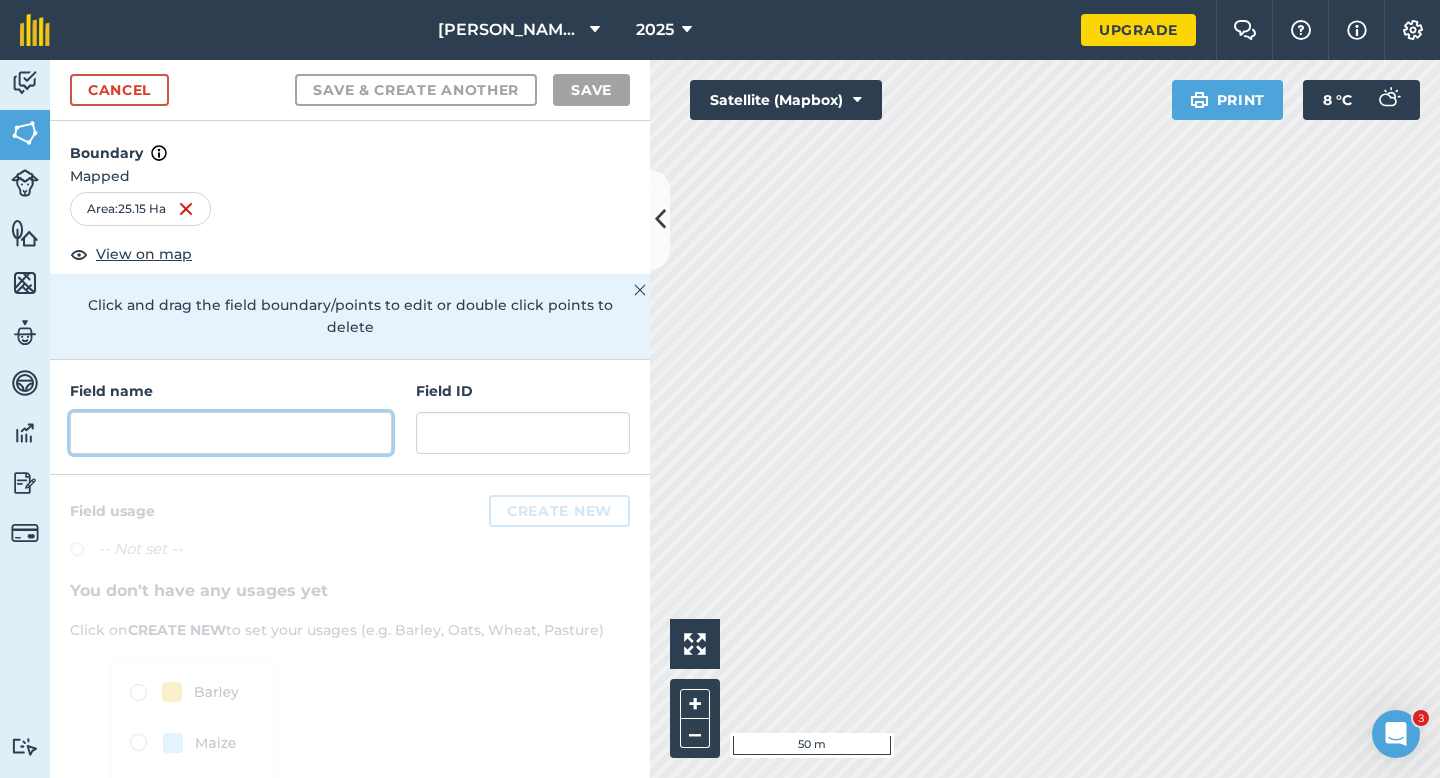 click at bounding box center [231, 433] 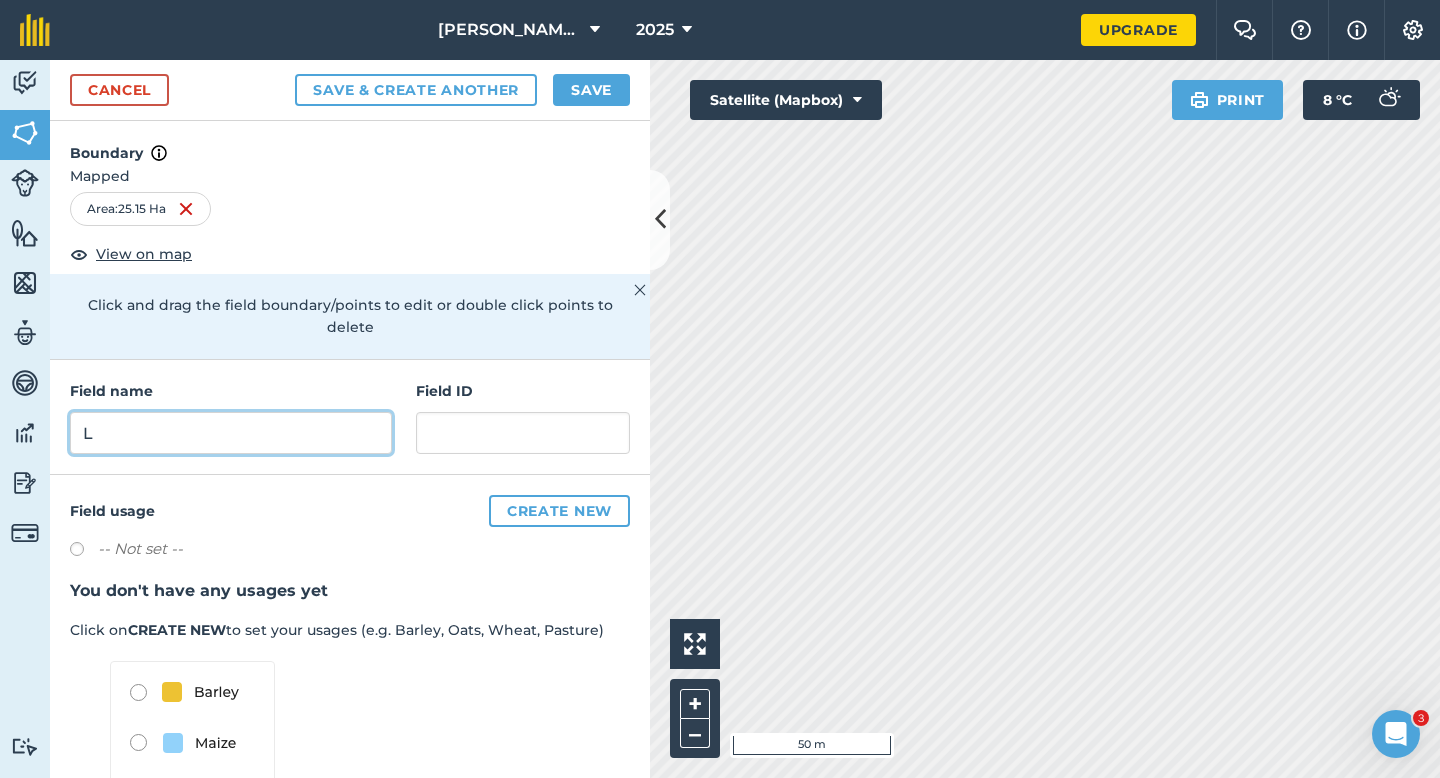 type on "L" 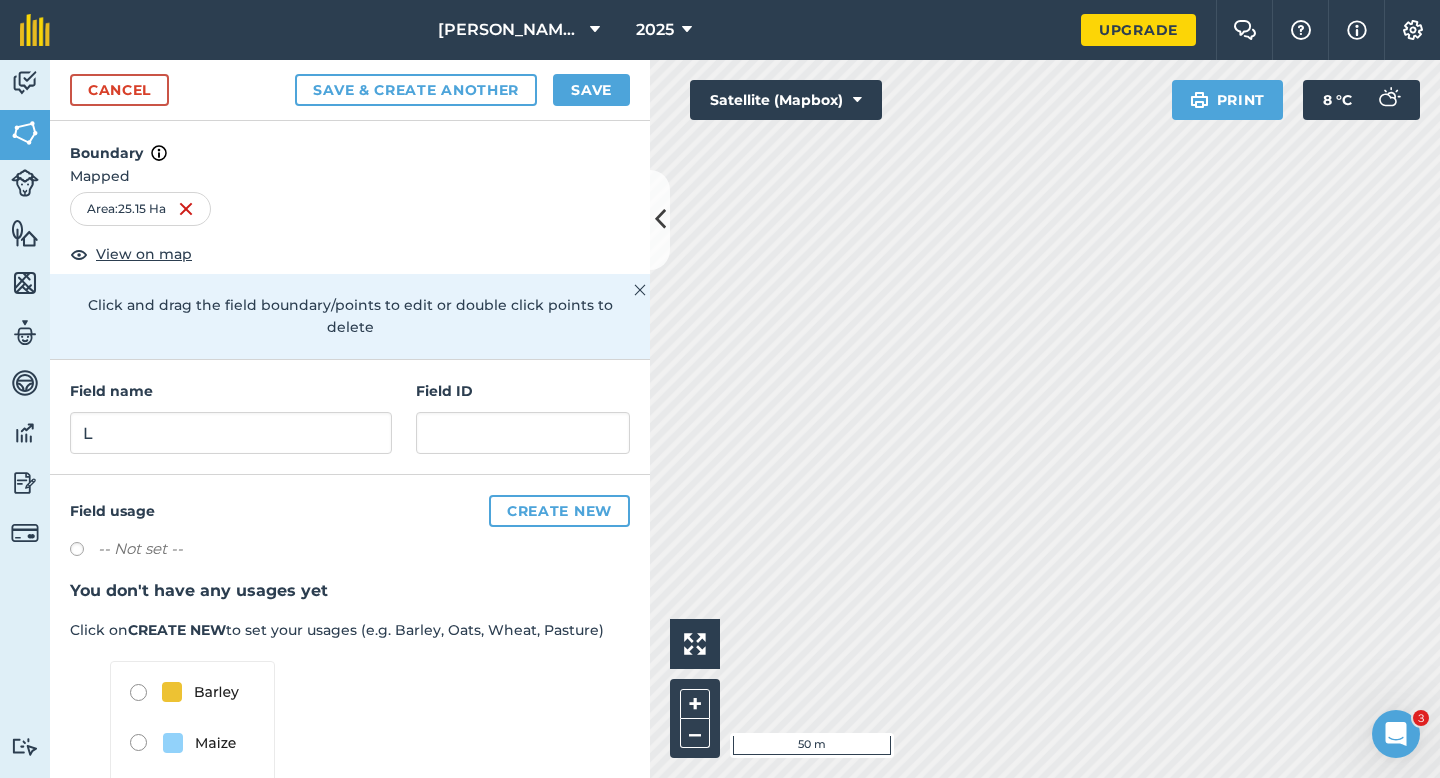 click on "Cancel Save & Create Another Save" at bounding box center [350, 90] 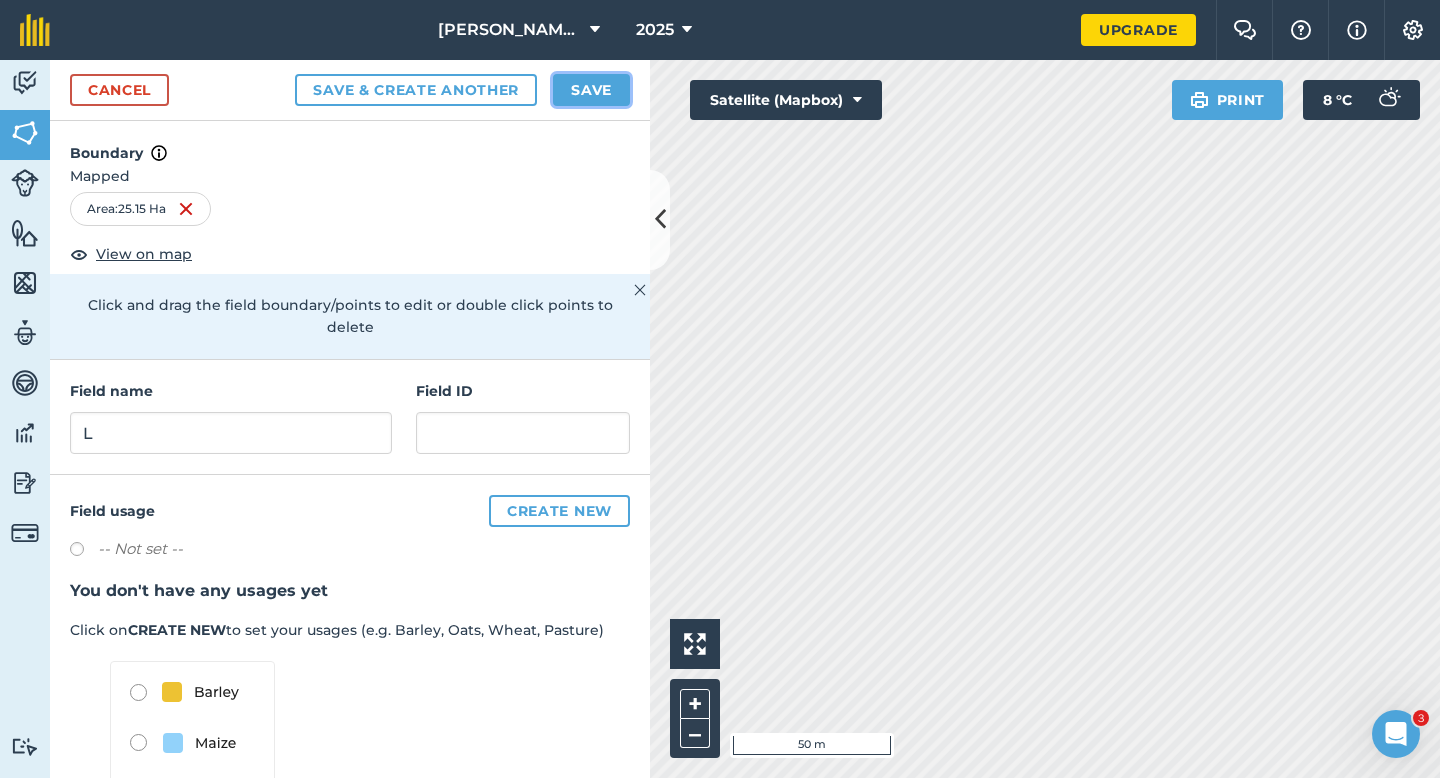 click on "Save" at bounding box center (591, 90) 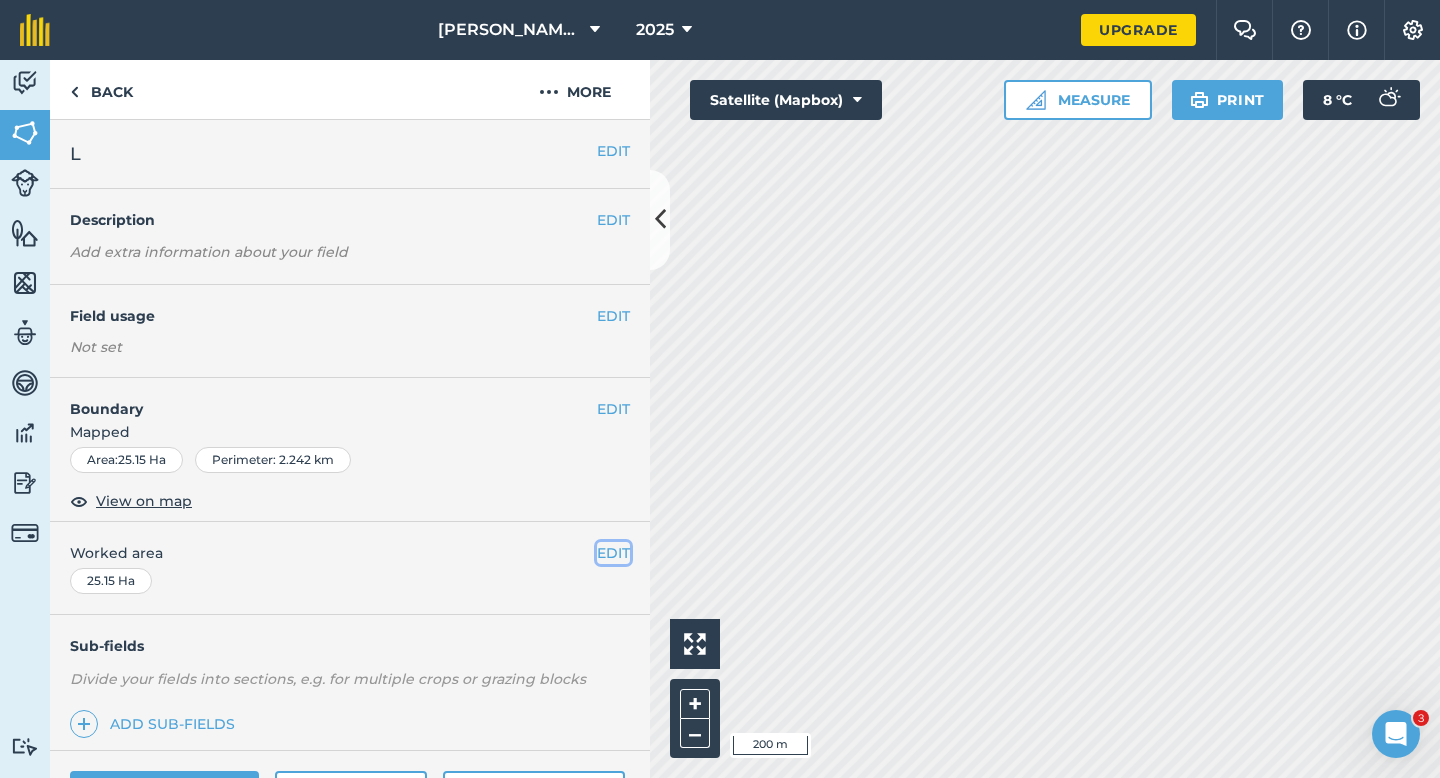 click on "EDIT" at bounding box center (613, 553) 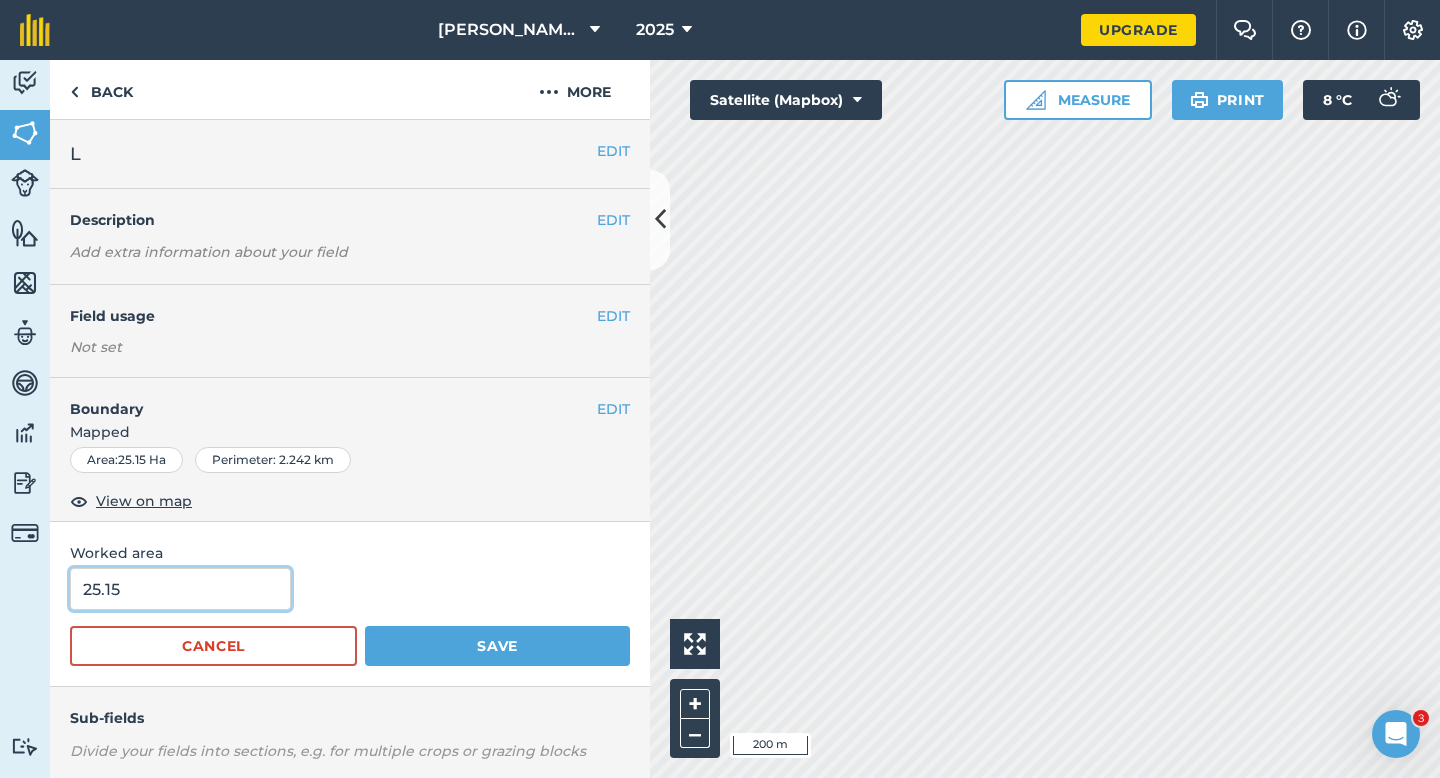 click on "25.15" at bounding box center [180, 589] 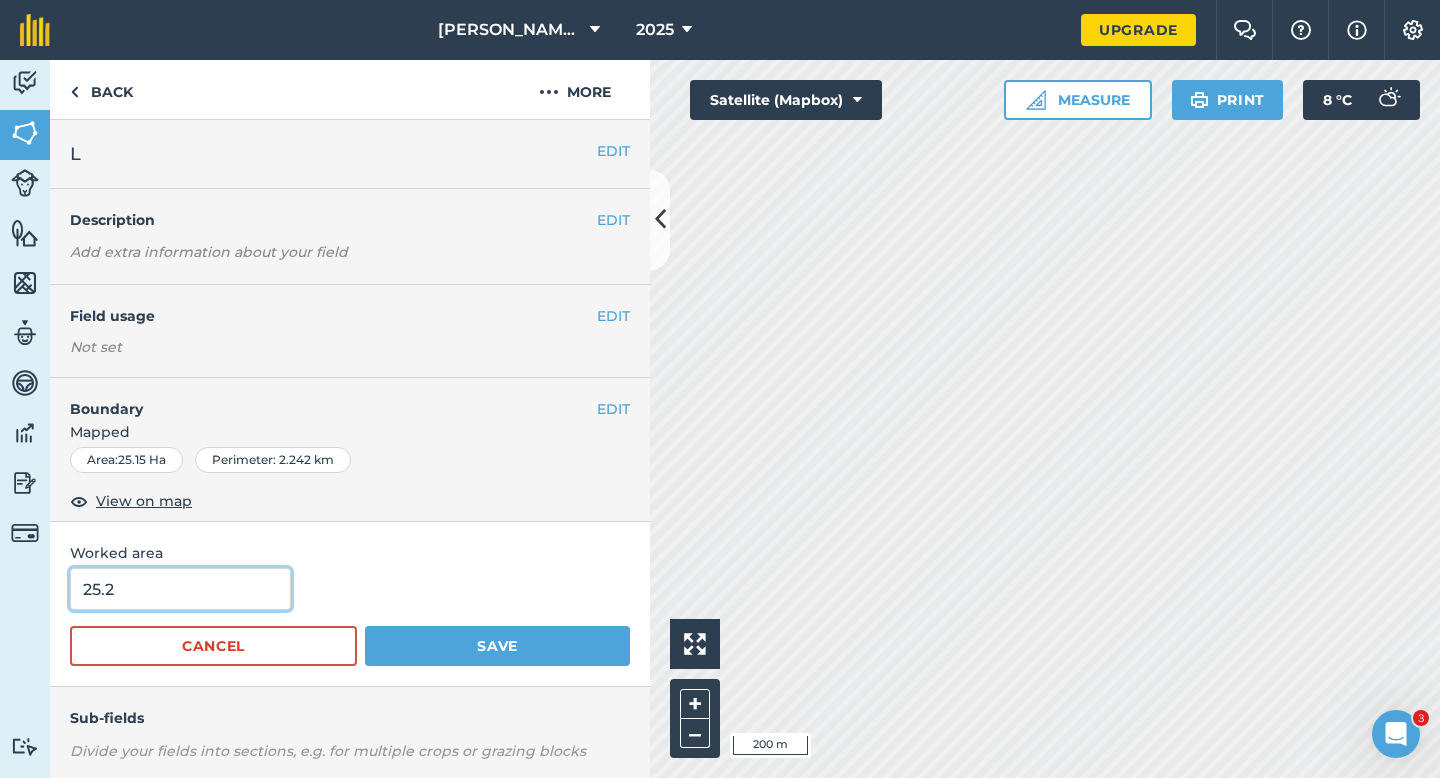 type on "25.2" 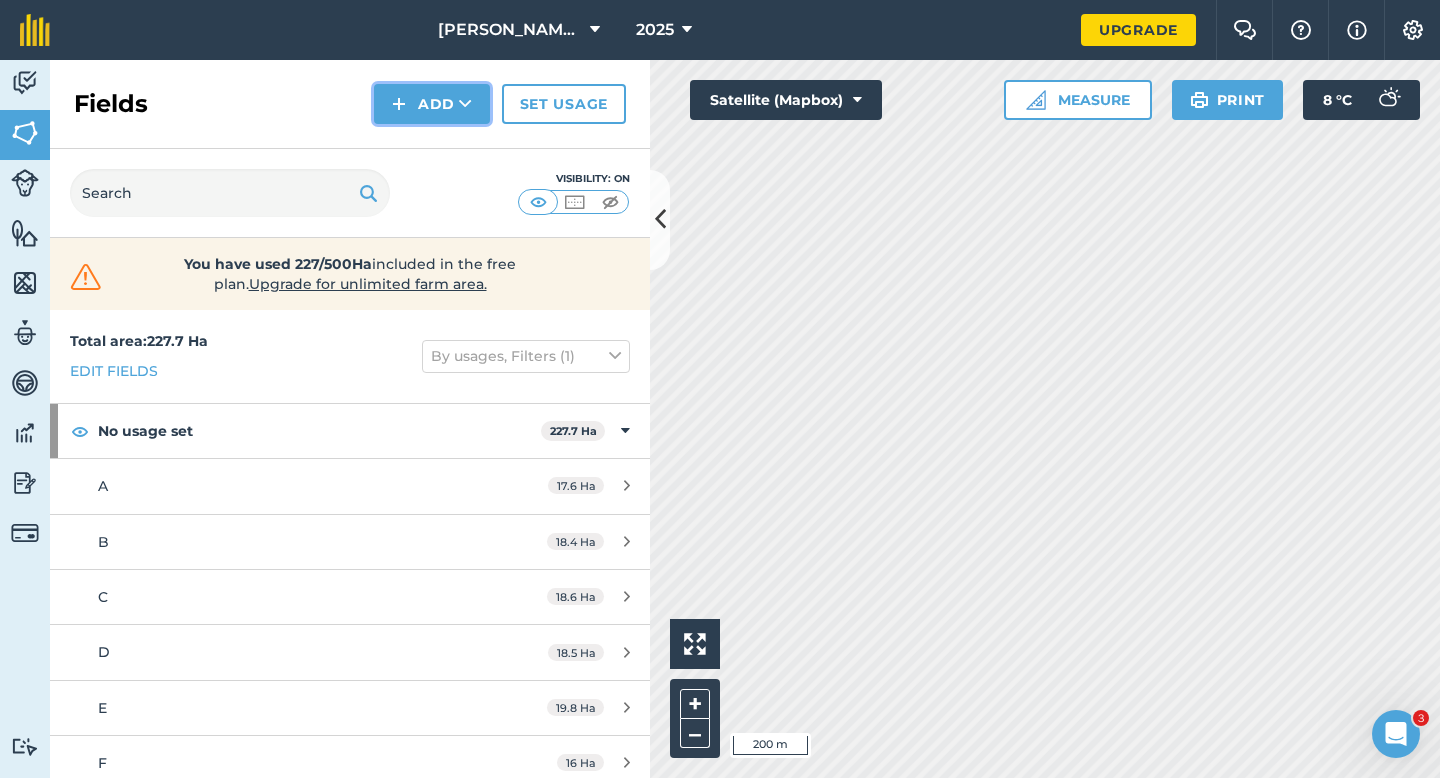 click on "Add" at bounding box center [432, 104] 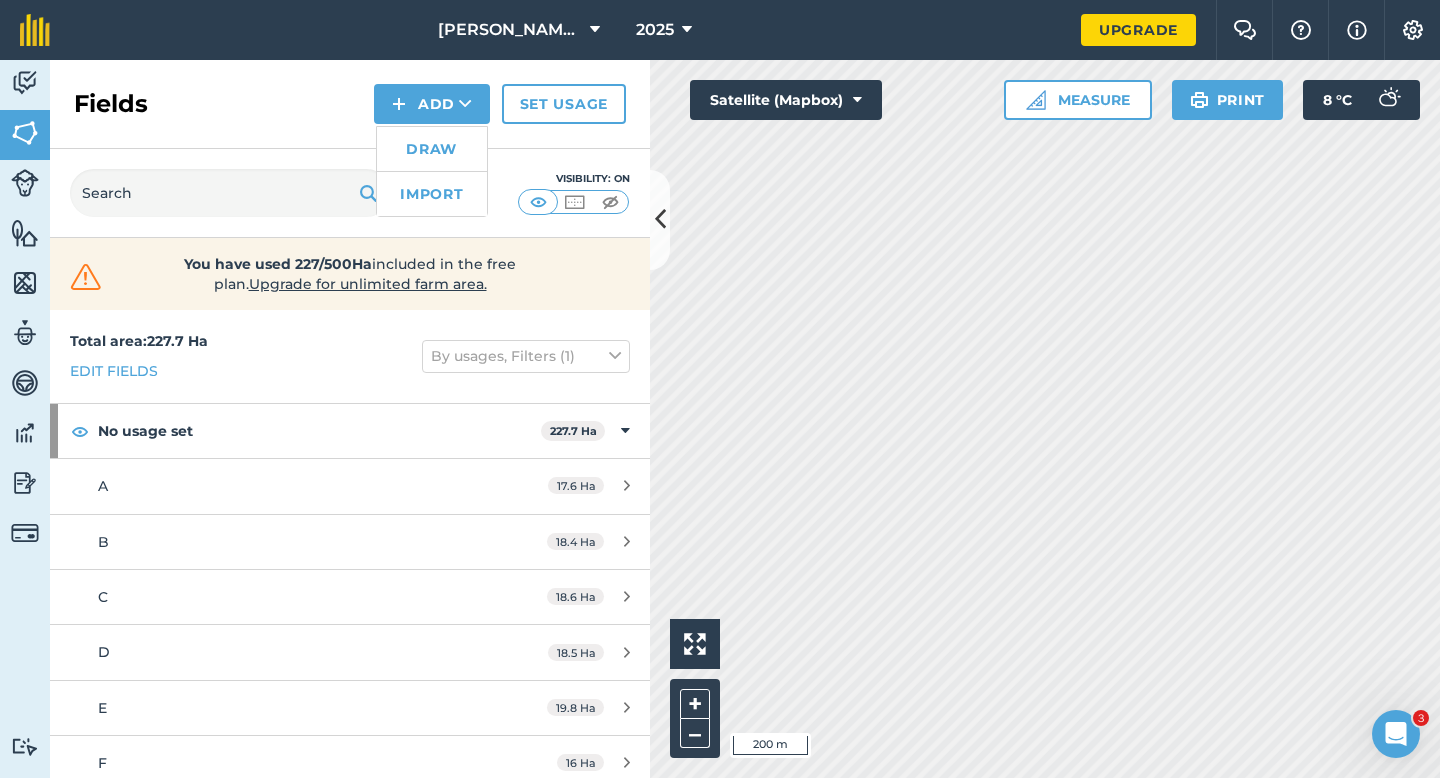 click on "Draw" at bounding box center [432, 149] 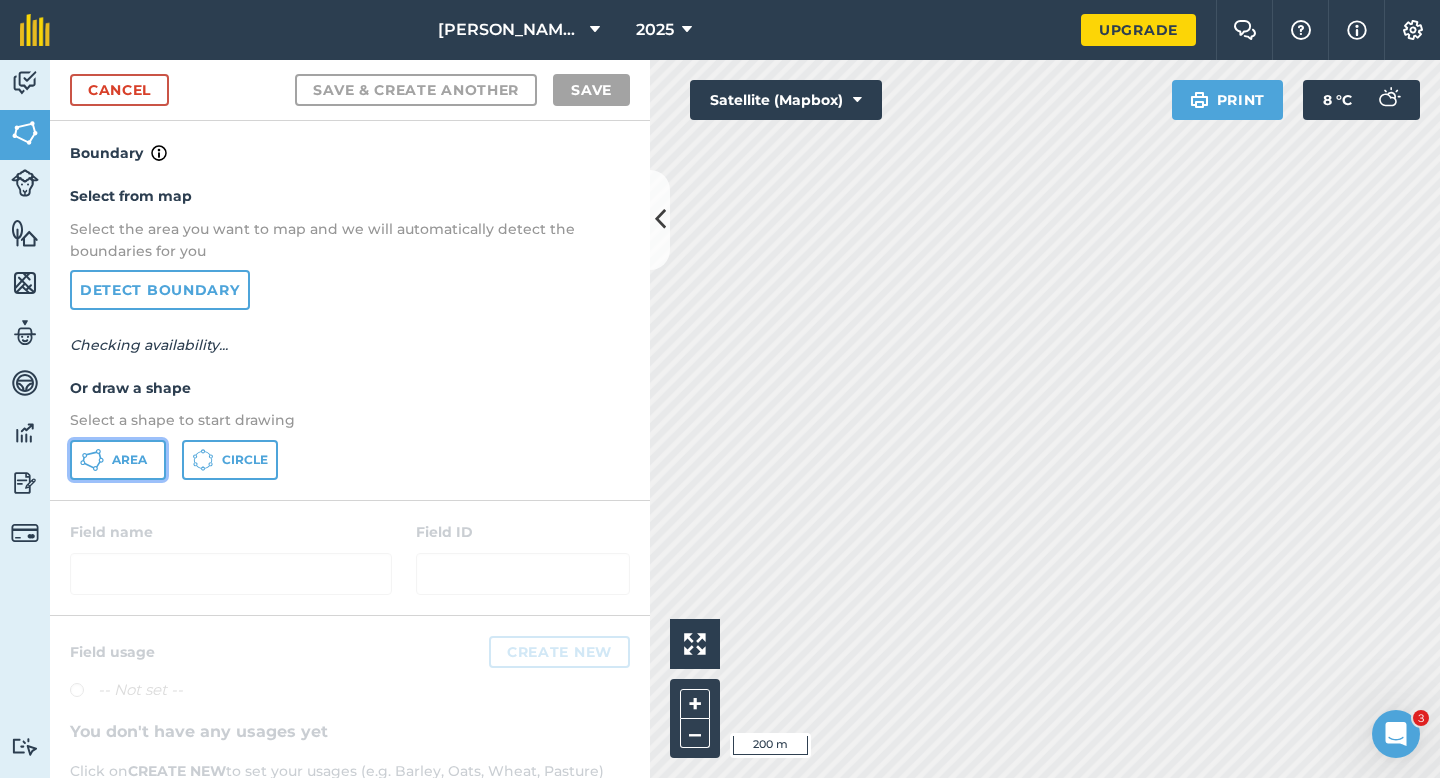 click on "Area" at bounding box center (118, 460) 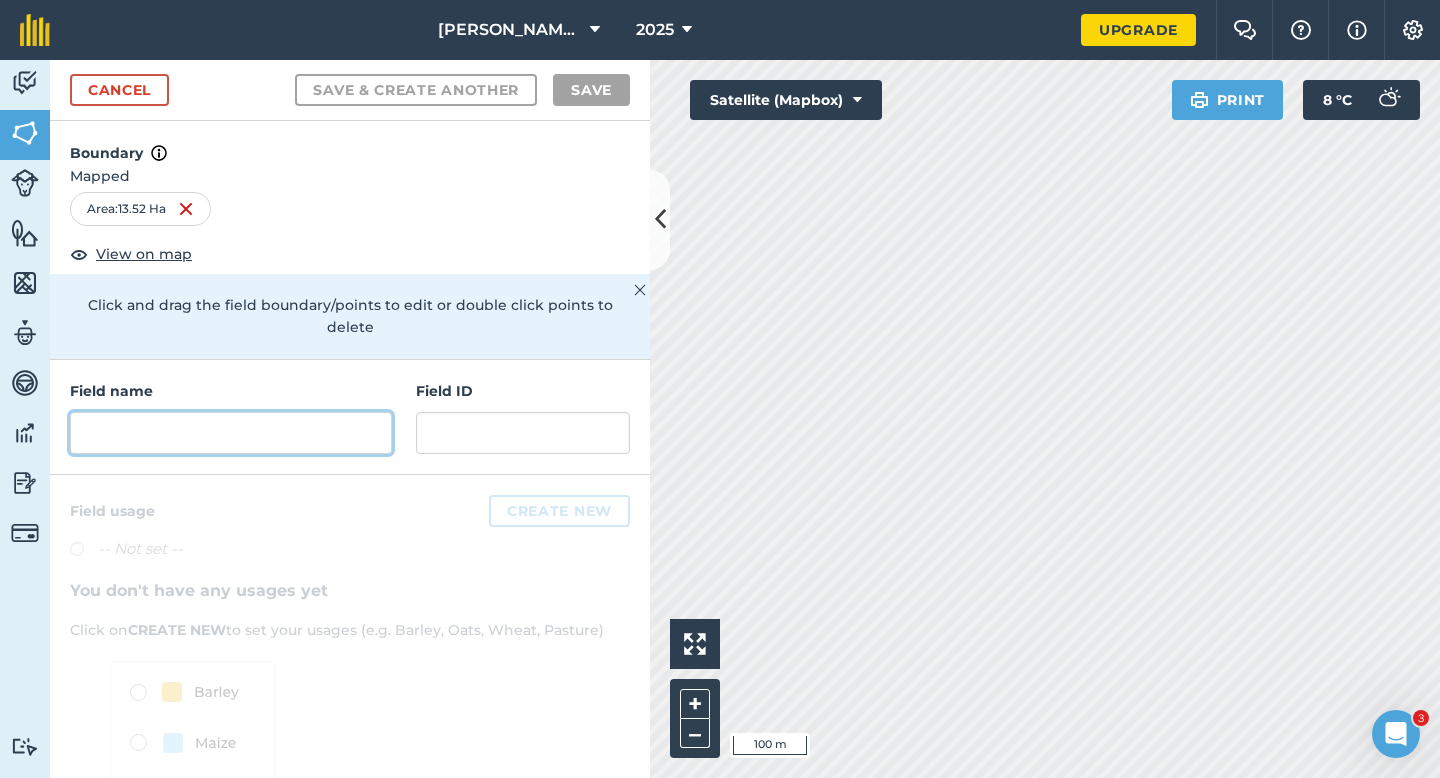 click at bounding box center [231, 433] 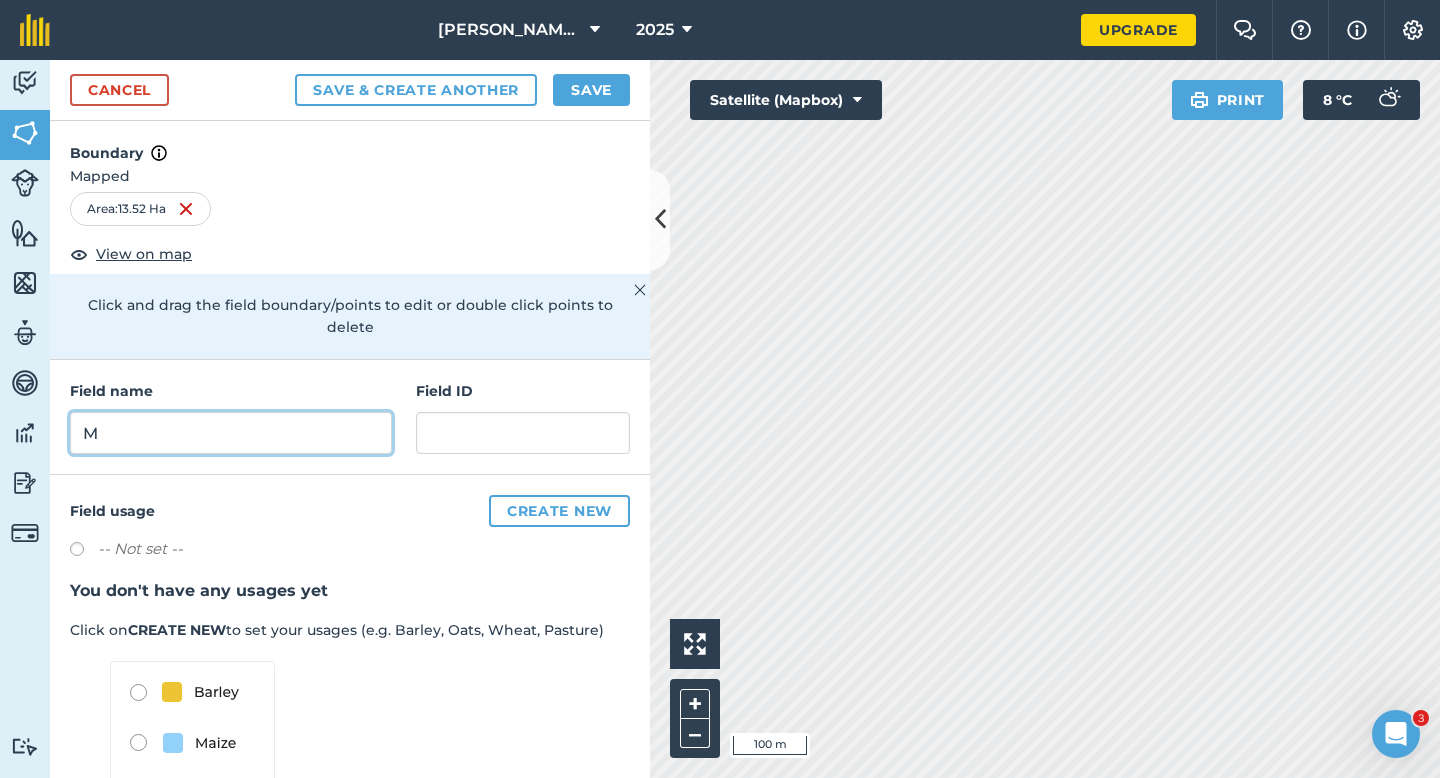 type on "M" 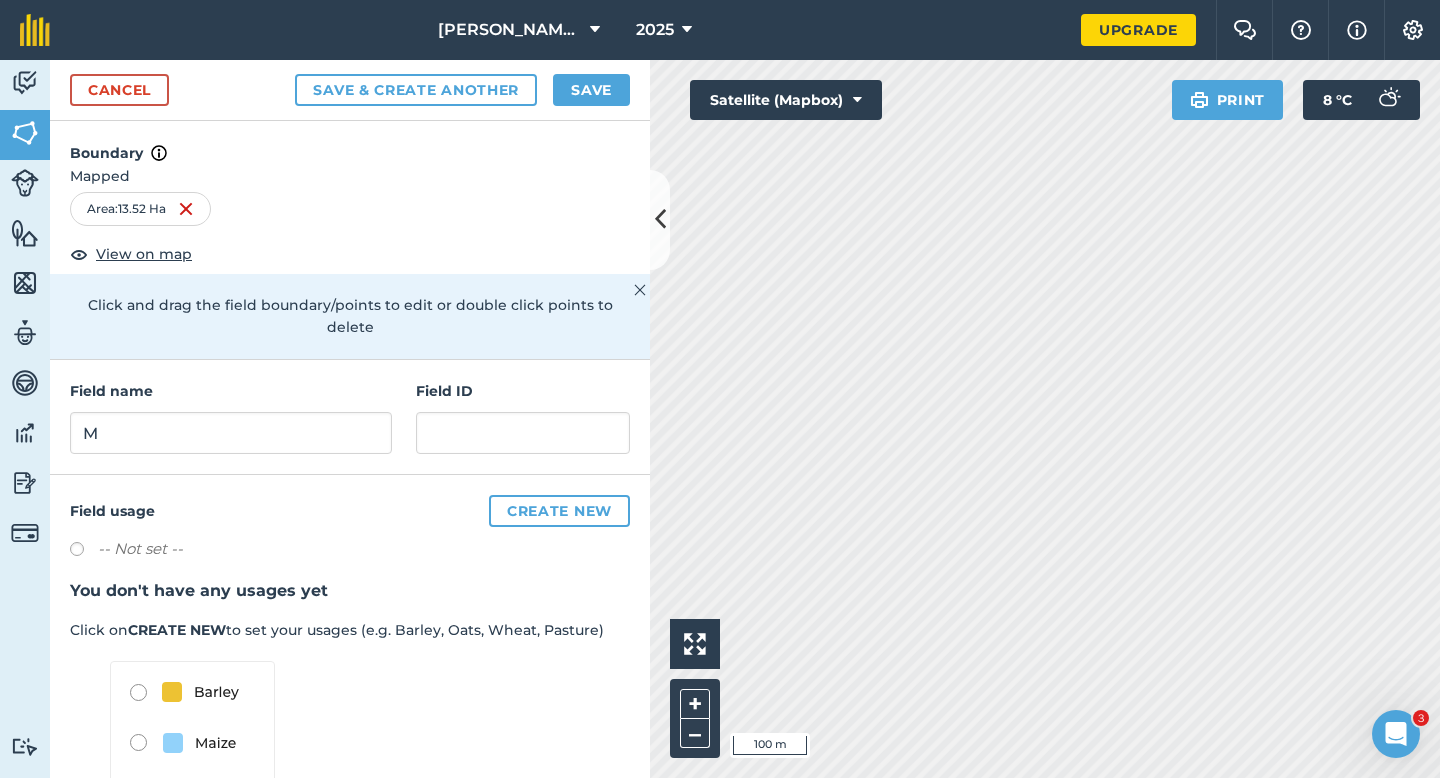 click on "Cancel Save & Create Another Save" at bounding box center (350, 90) 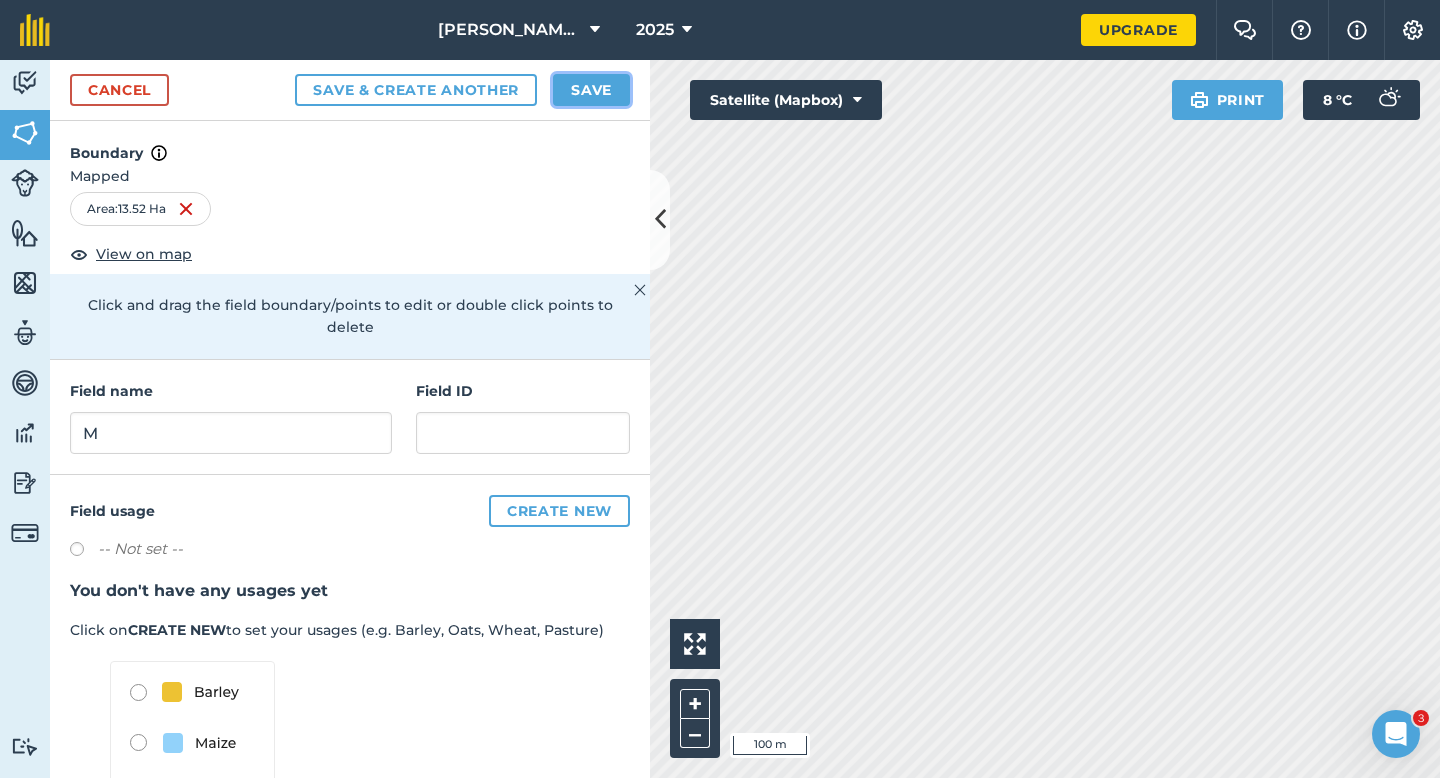click on "Save" at bounding box center (591, 90) 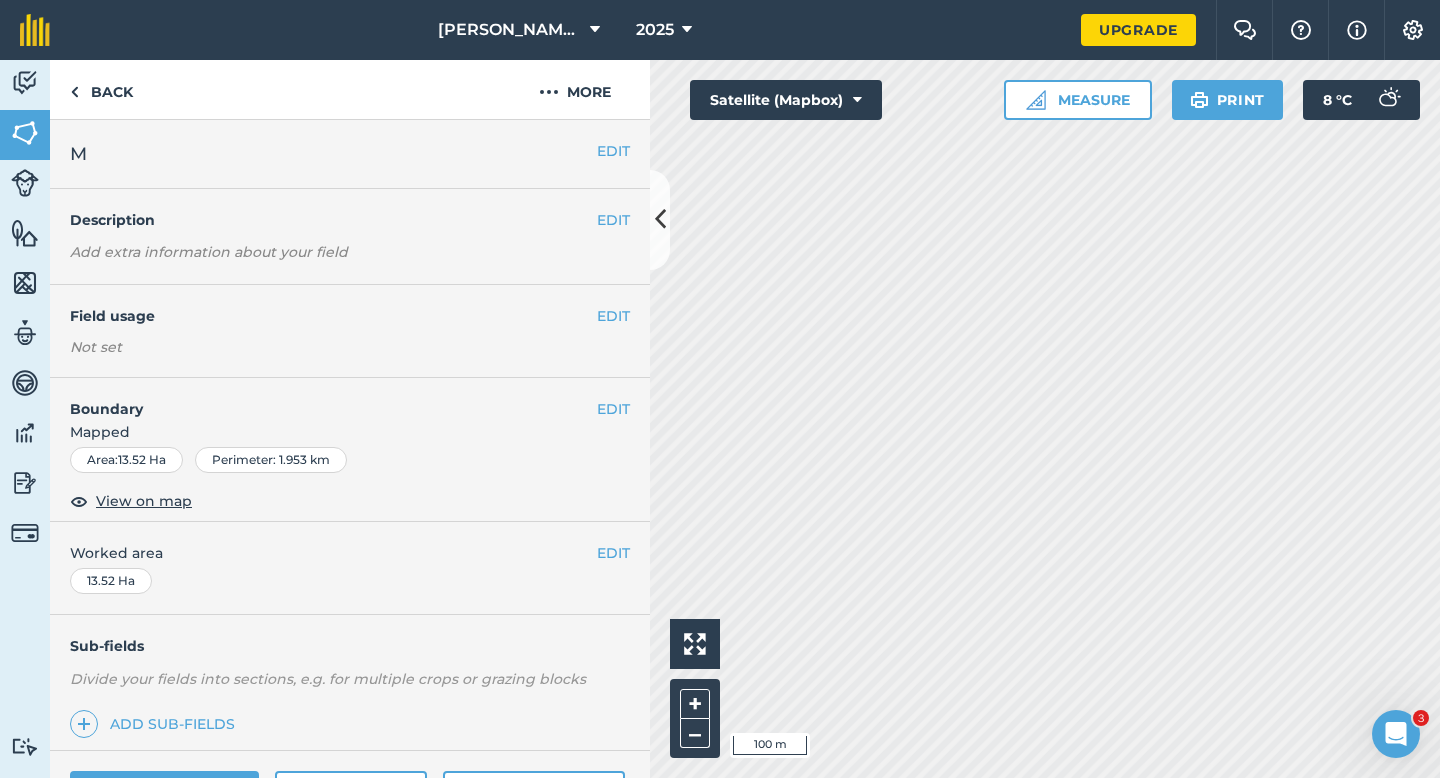click on "EDIT Worked area 13.52   Ha" at bounding box center [350, 568] 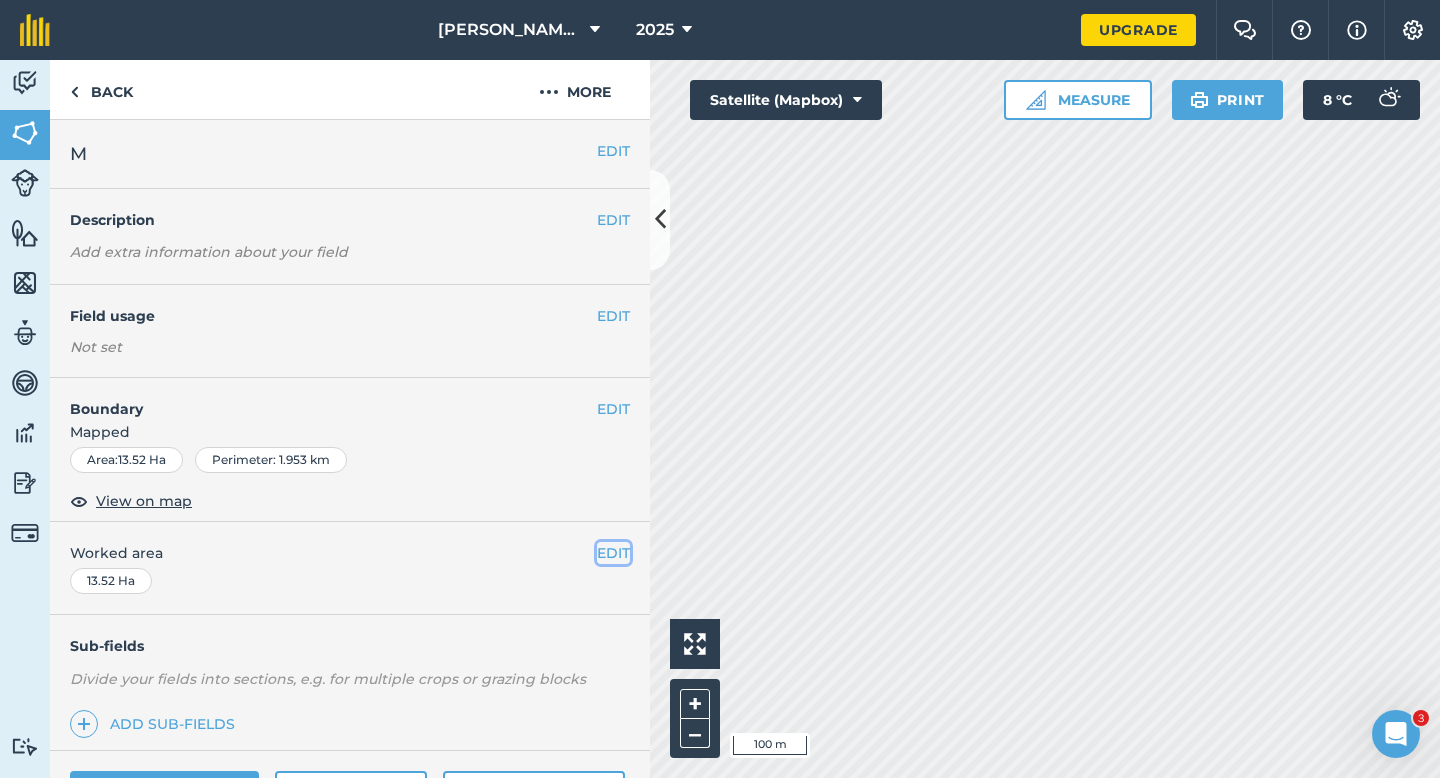 click on "EDIT" at bounding box center [613, 553] 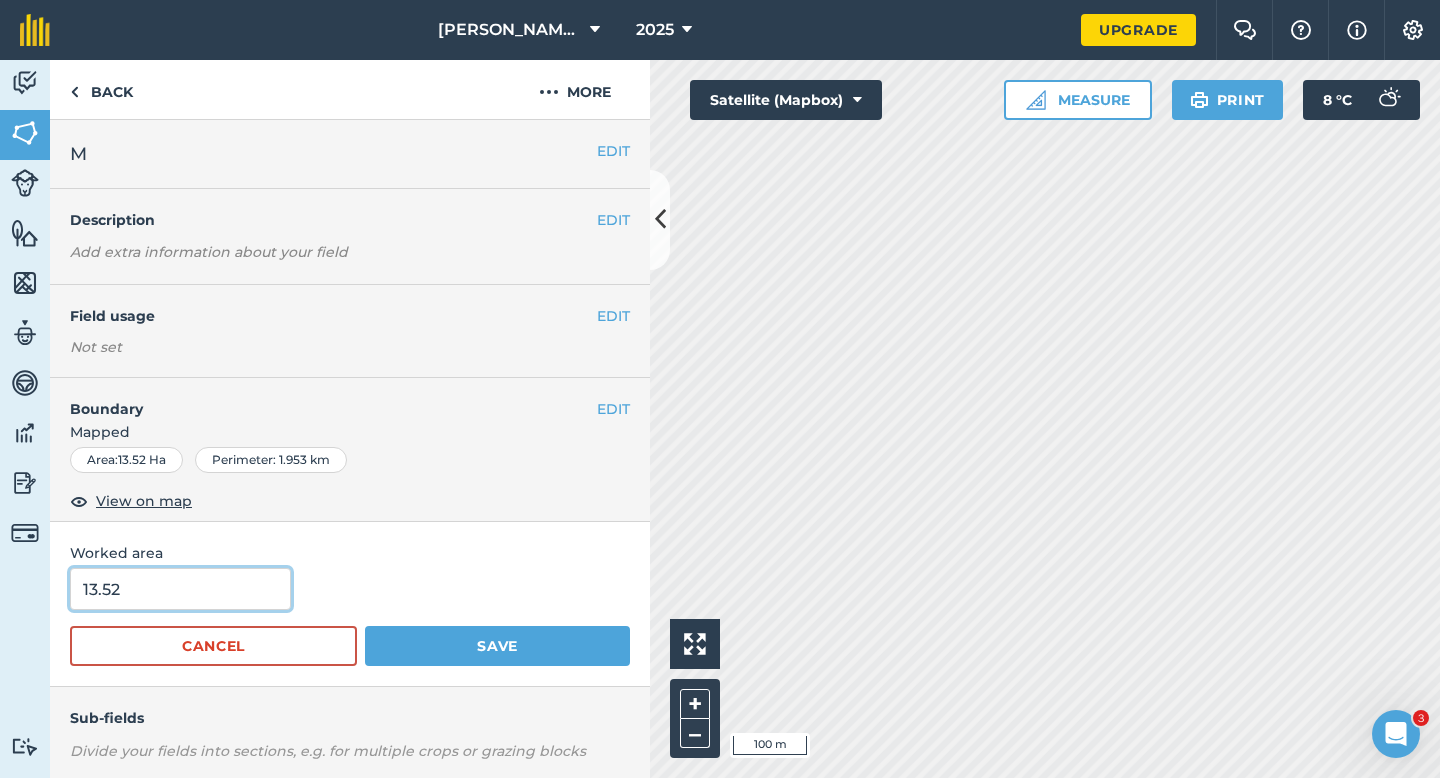 click on "13.52" at bounding box center (180, 589) 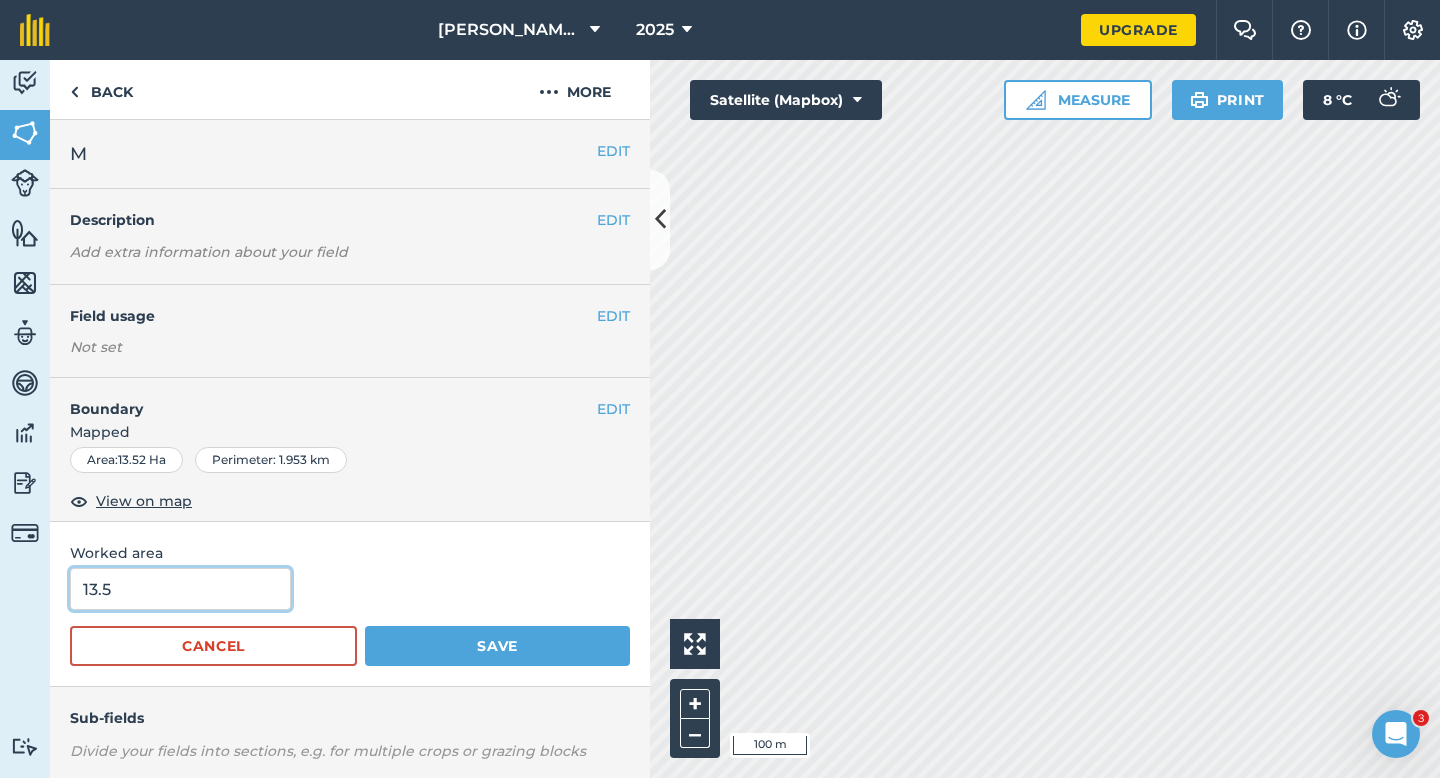 type on "13.5" 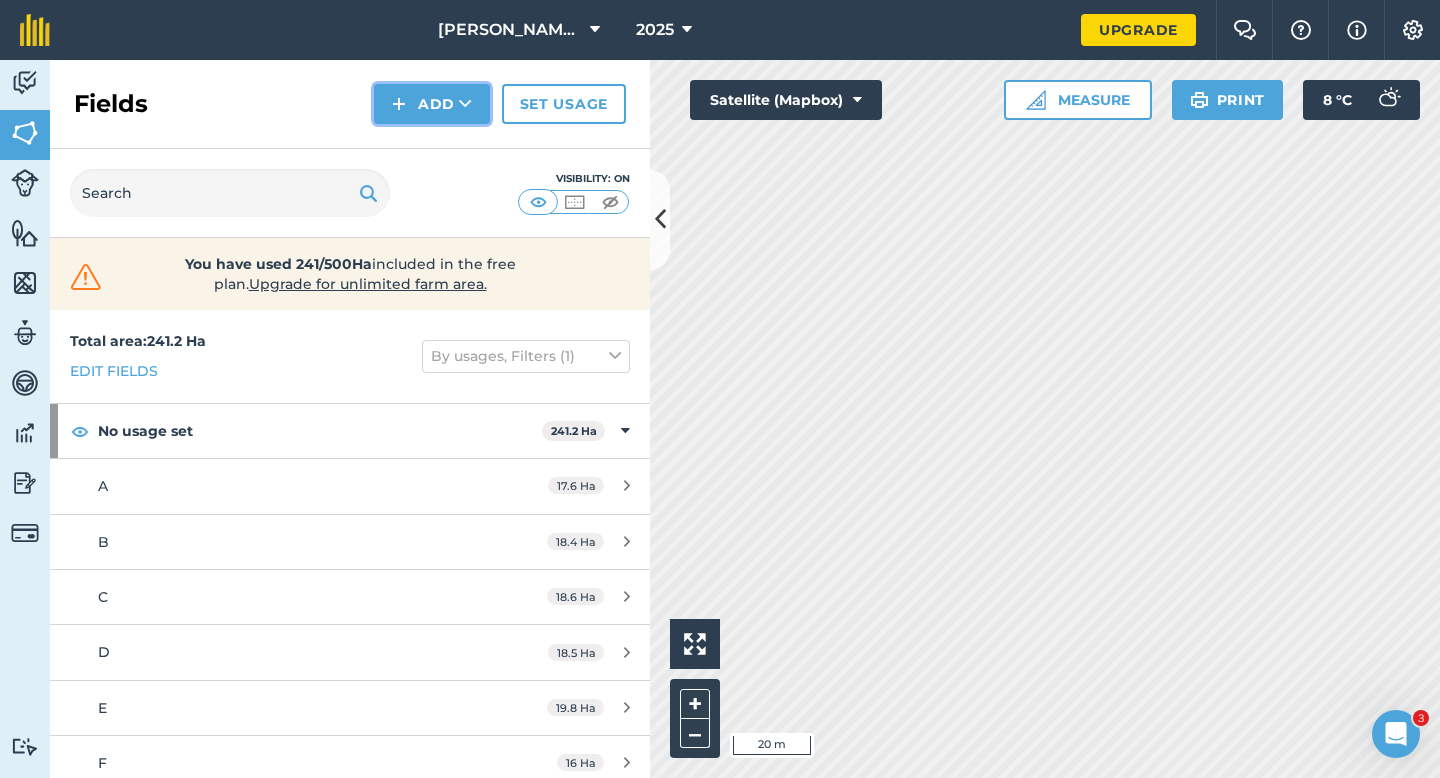 click on "Add" at bounding box center (432, 104) 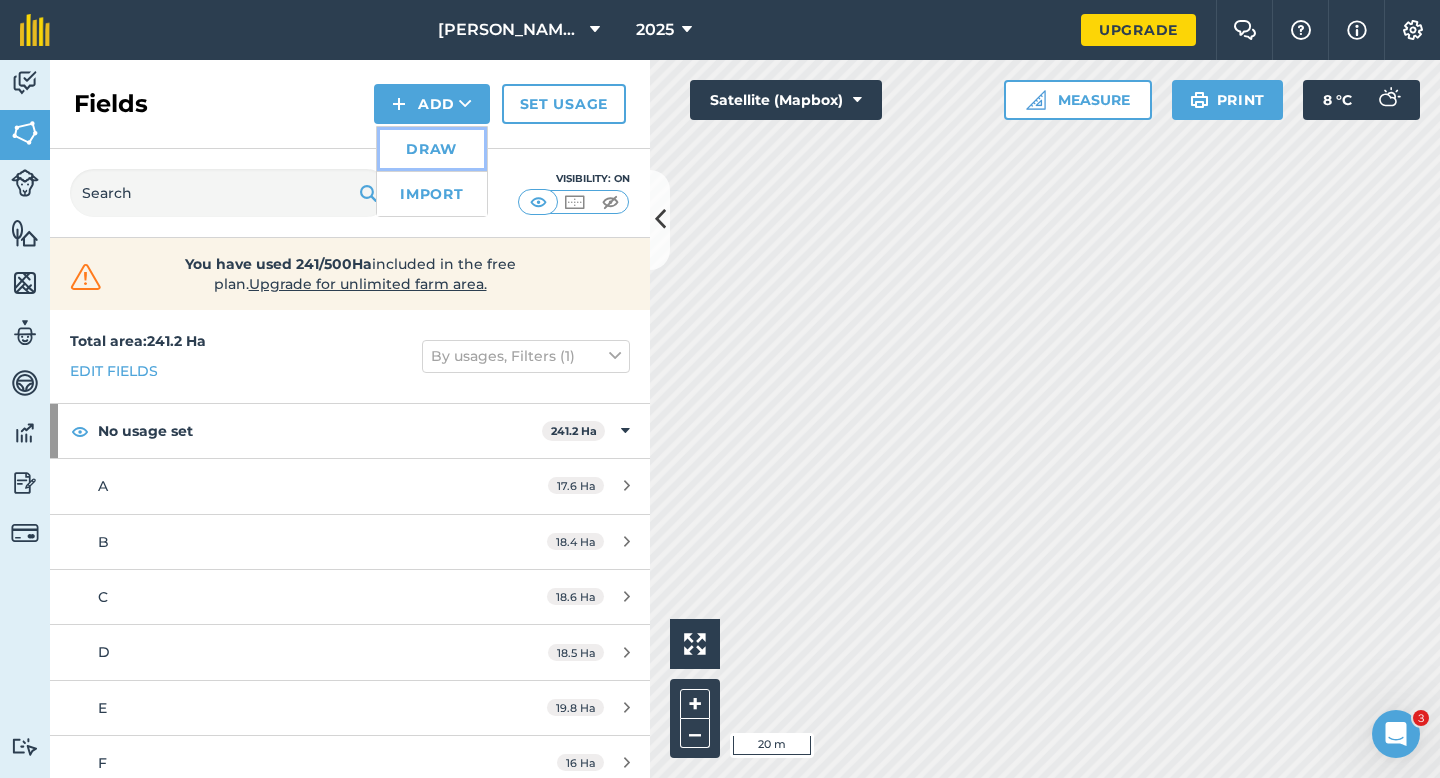 click on "Draw" at bounding box center (432, 149) 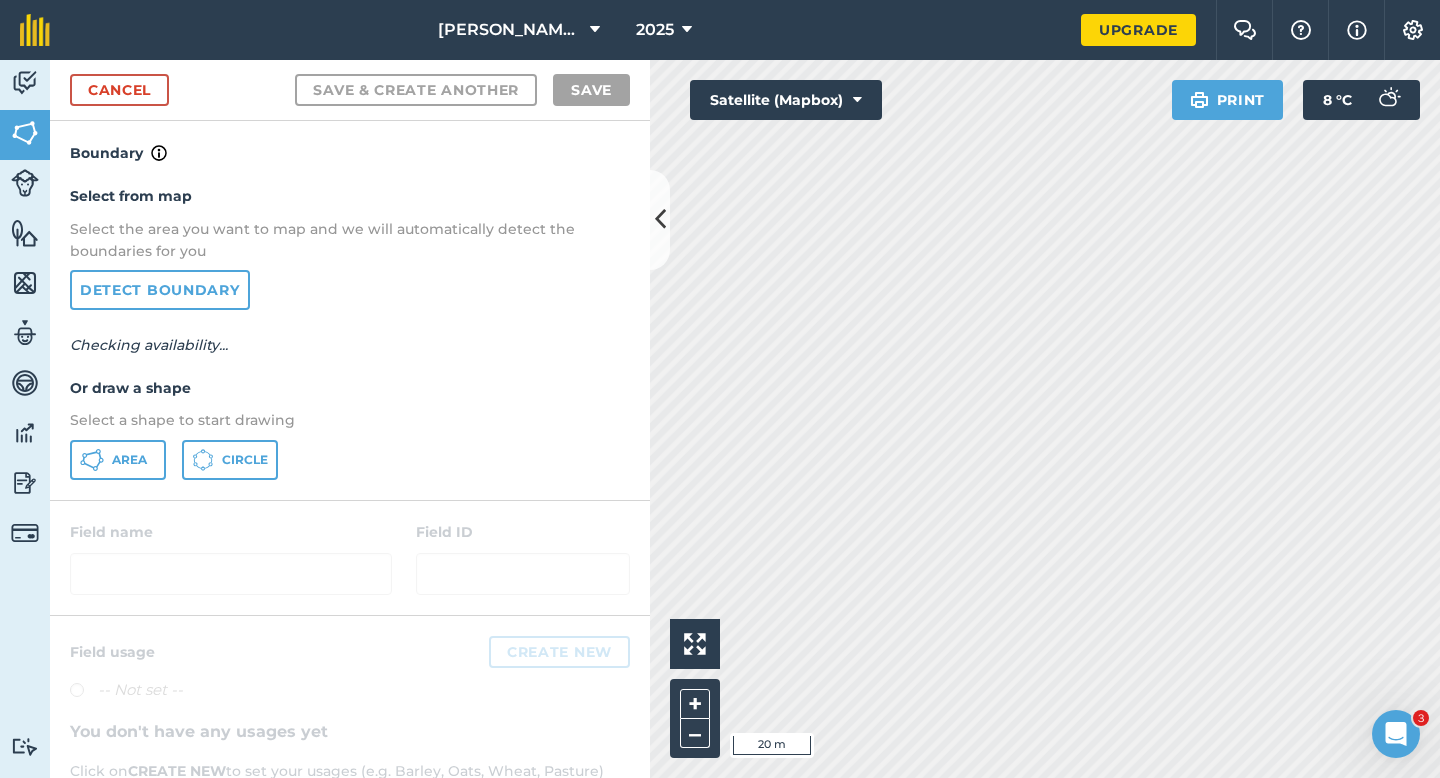 click on "Select from map Select the area you want to map and we will automatically detect the boundaries for you Detect boundary Checking availability... Or draw a shape Select a shape to start drawing Area Circle" at bounding box center [350, 332] 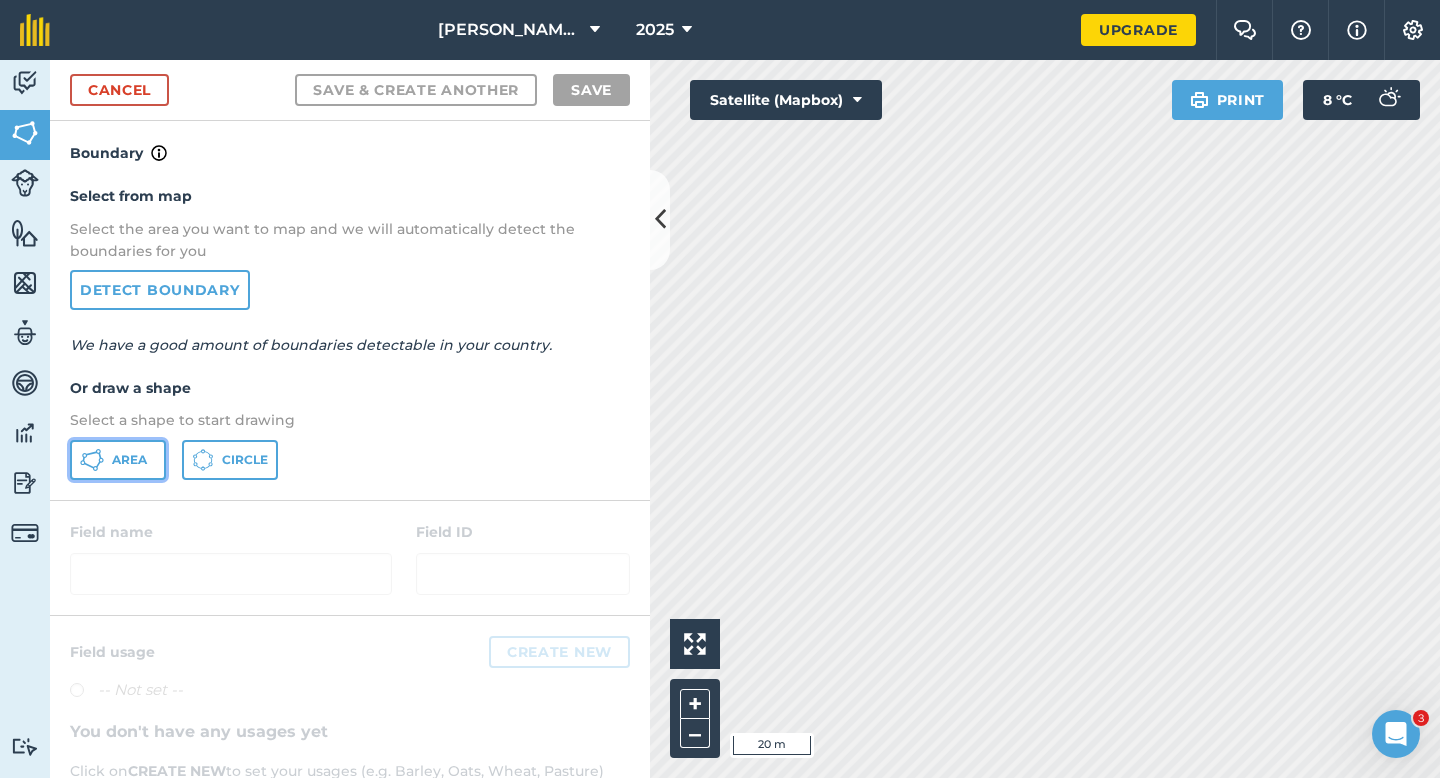 click on "Area" at bounding box center (118, 460) 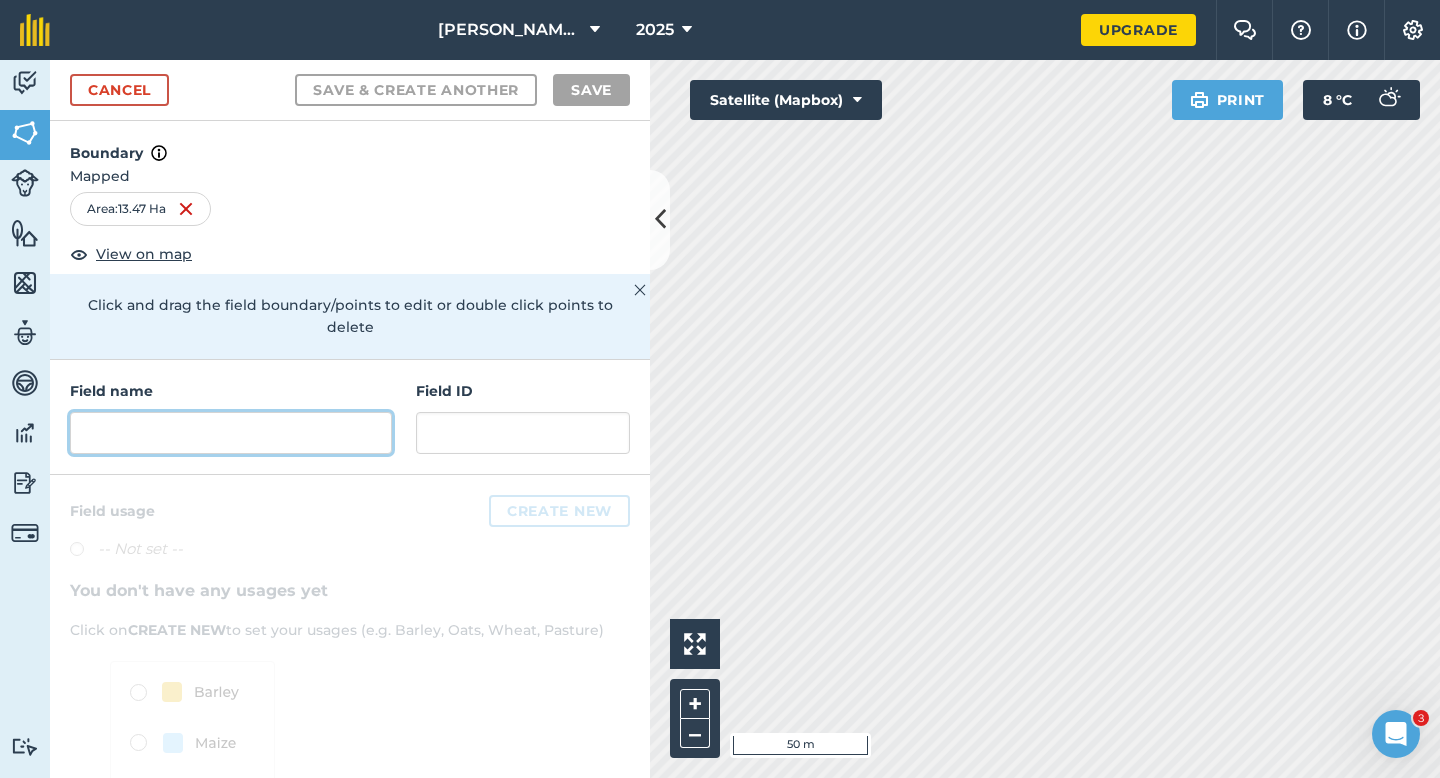 click at bounding box center [231, 433] 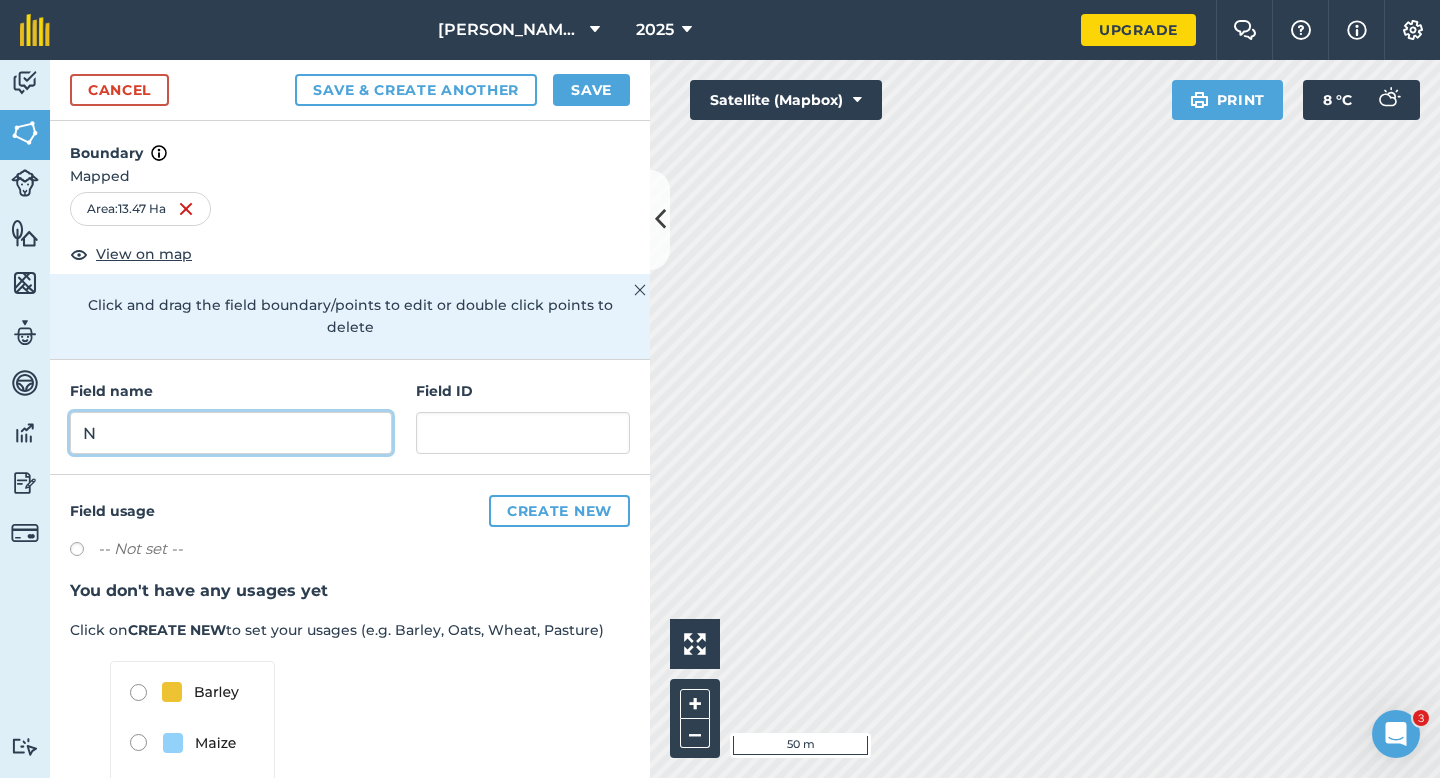 type on "N" 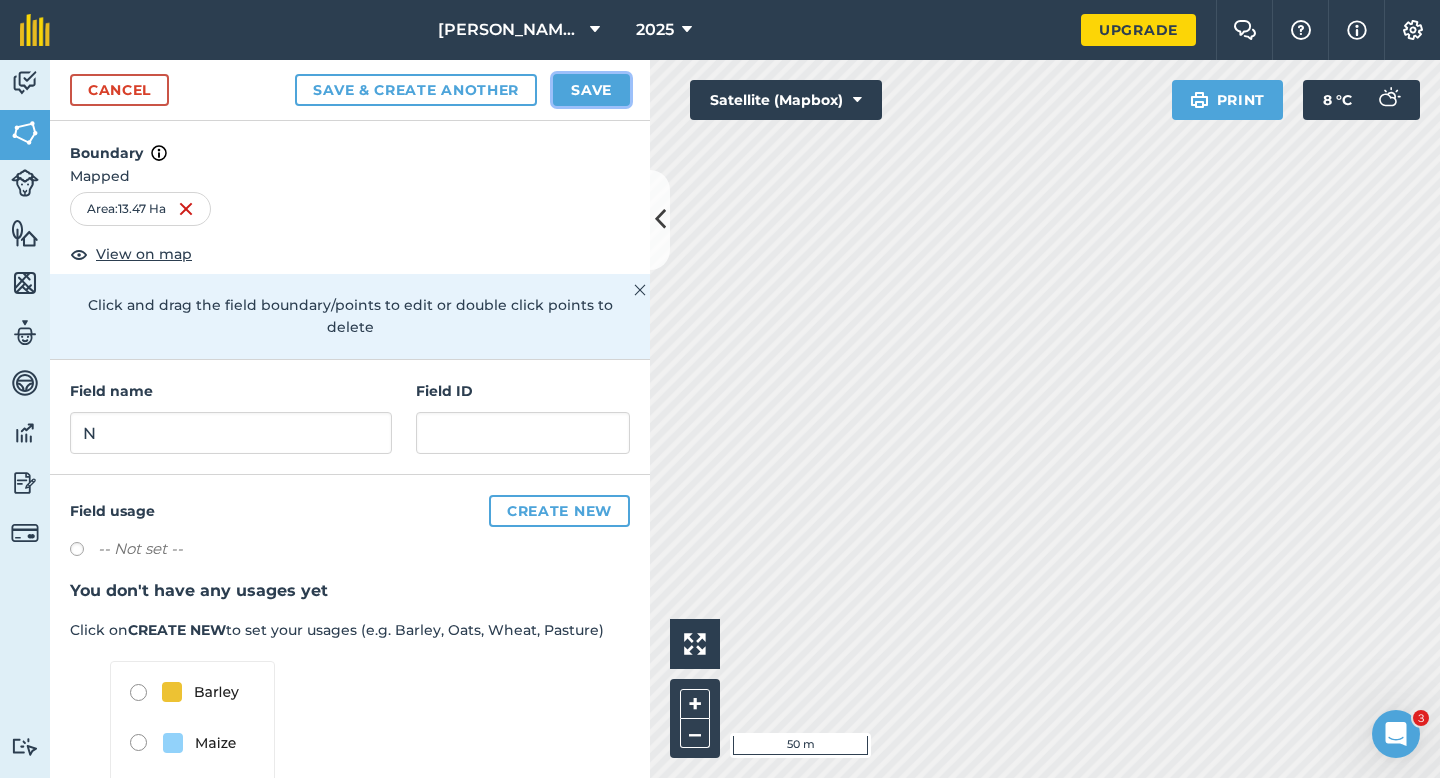 click on "Save" at bounding box center (591, 90) 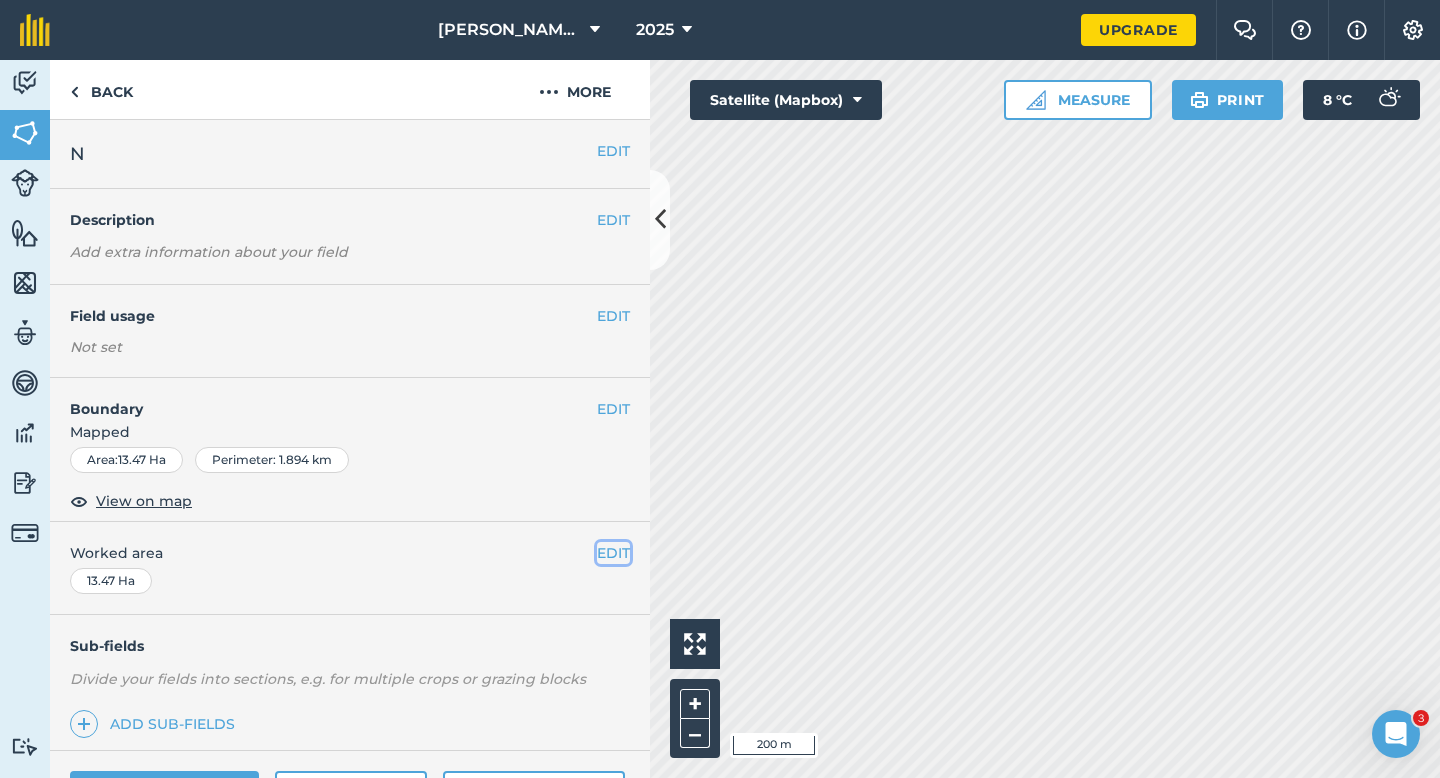click on "EDIT" at bounding box center (613, 553) 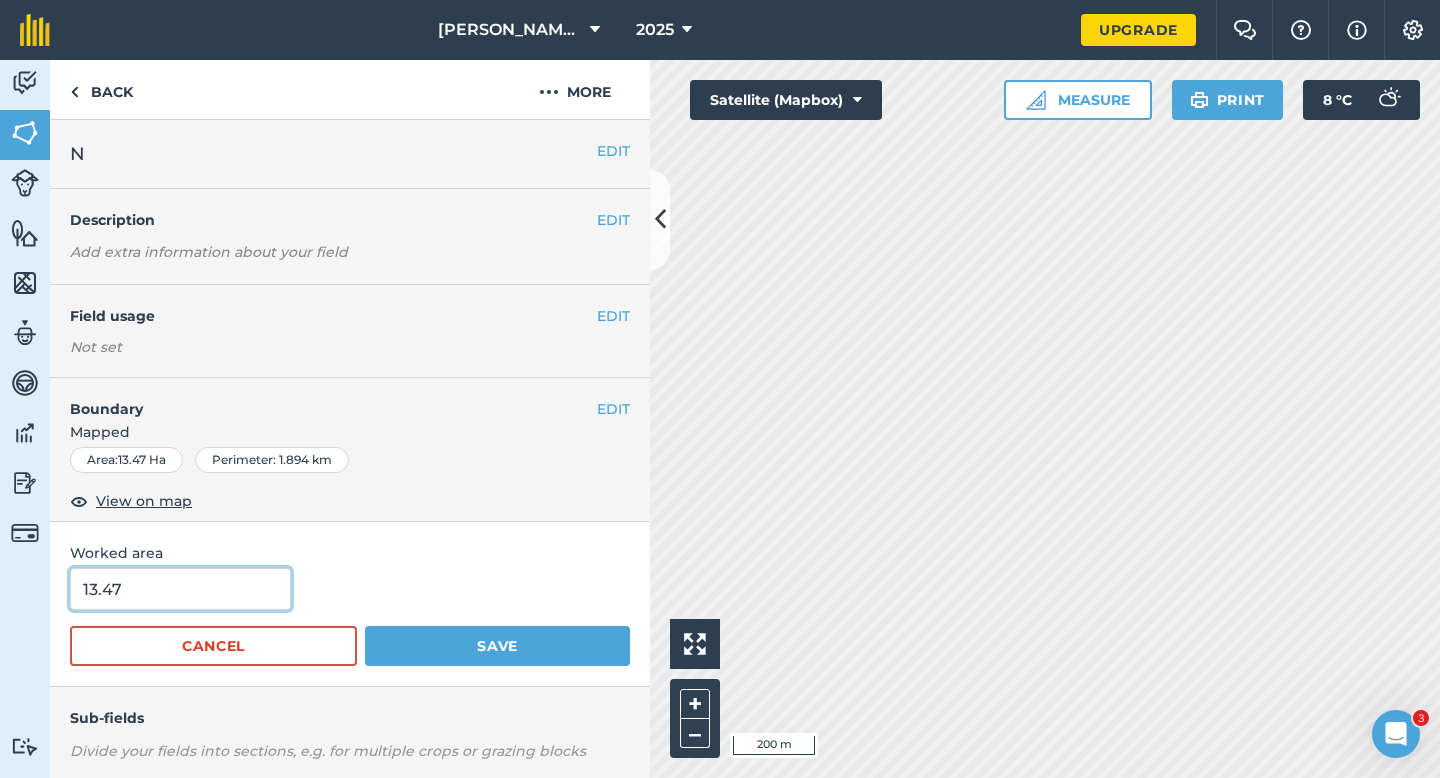 click on "13.47" at bounding box center (180, 589) 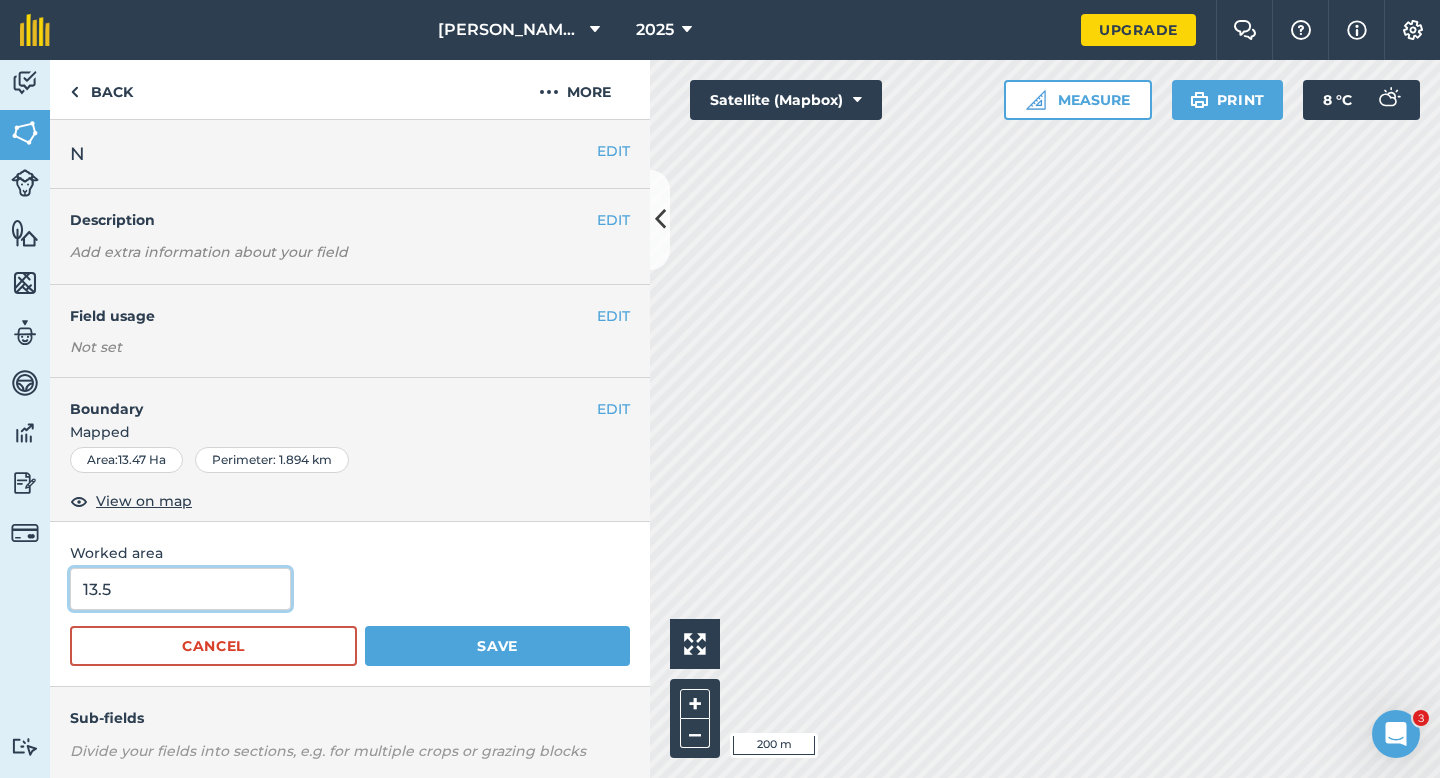 type on "13.5" 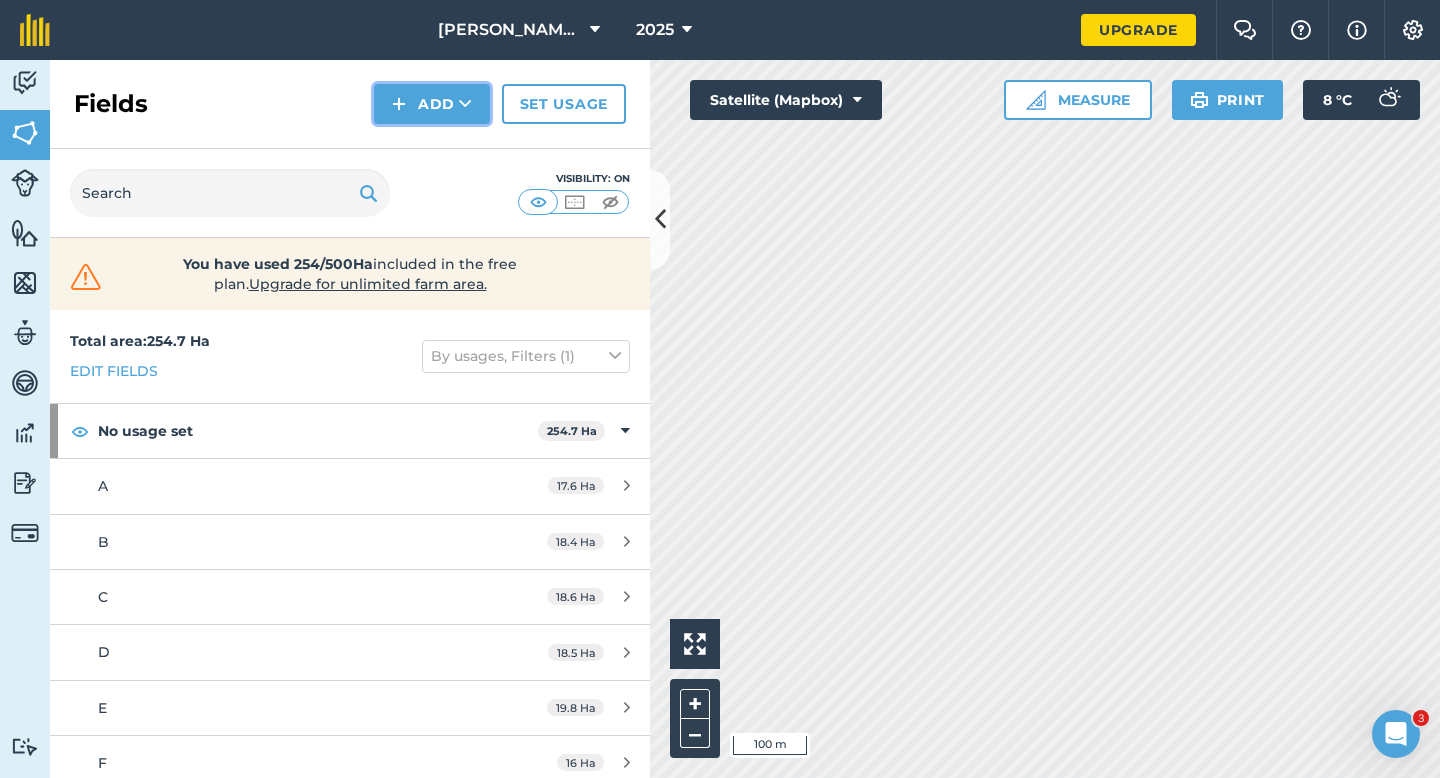 click on "Add" at bounding box center [432, 104] 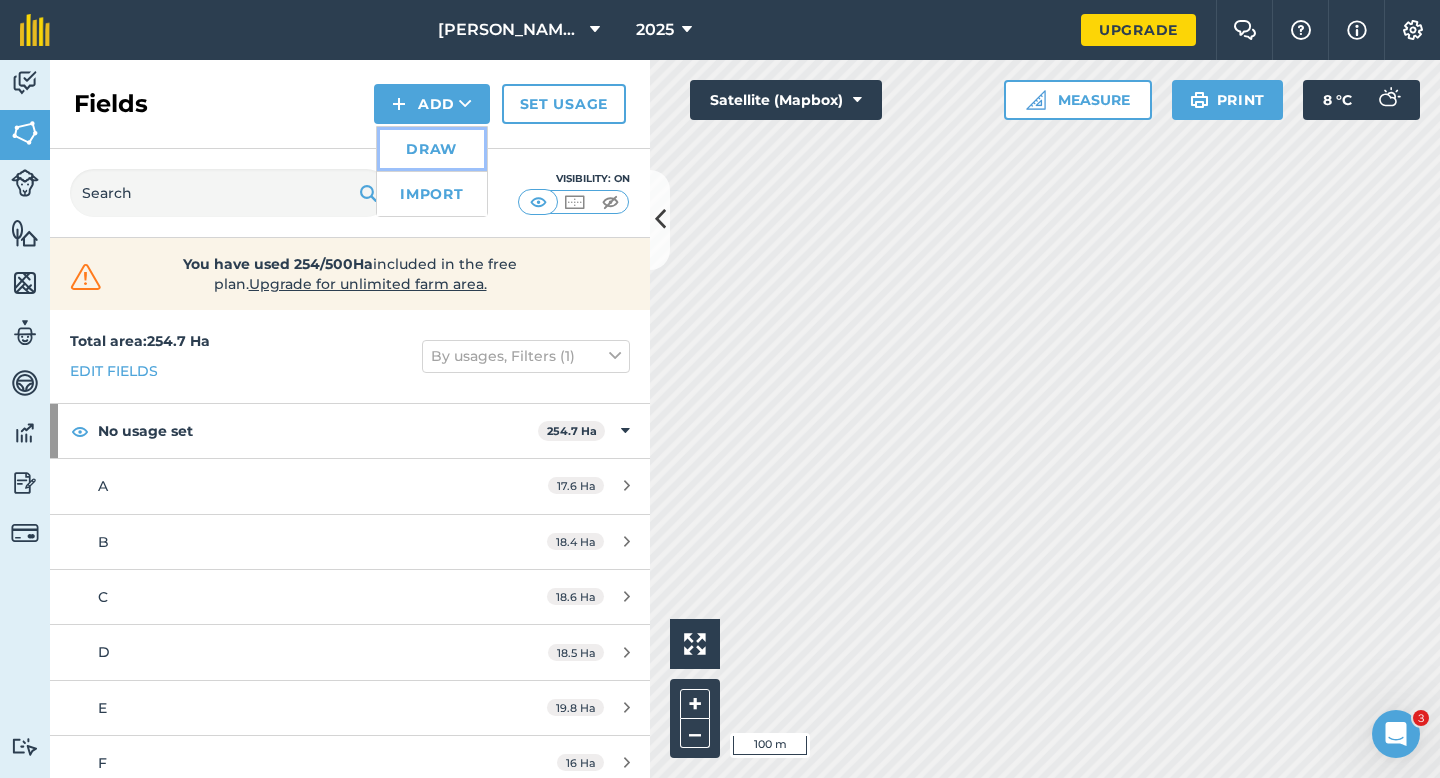 click on "Draw" at bounding box center (432, 149) 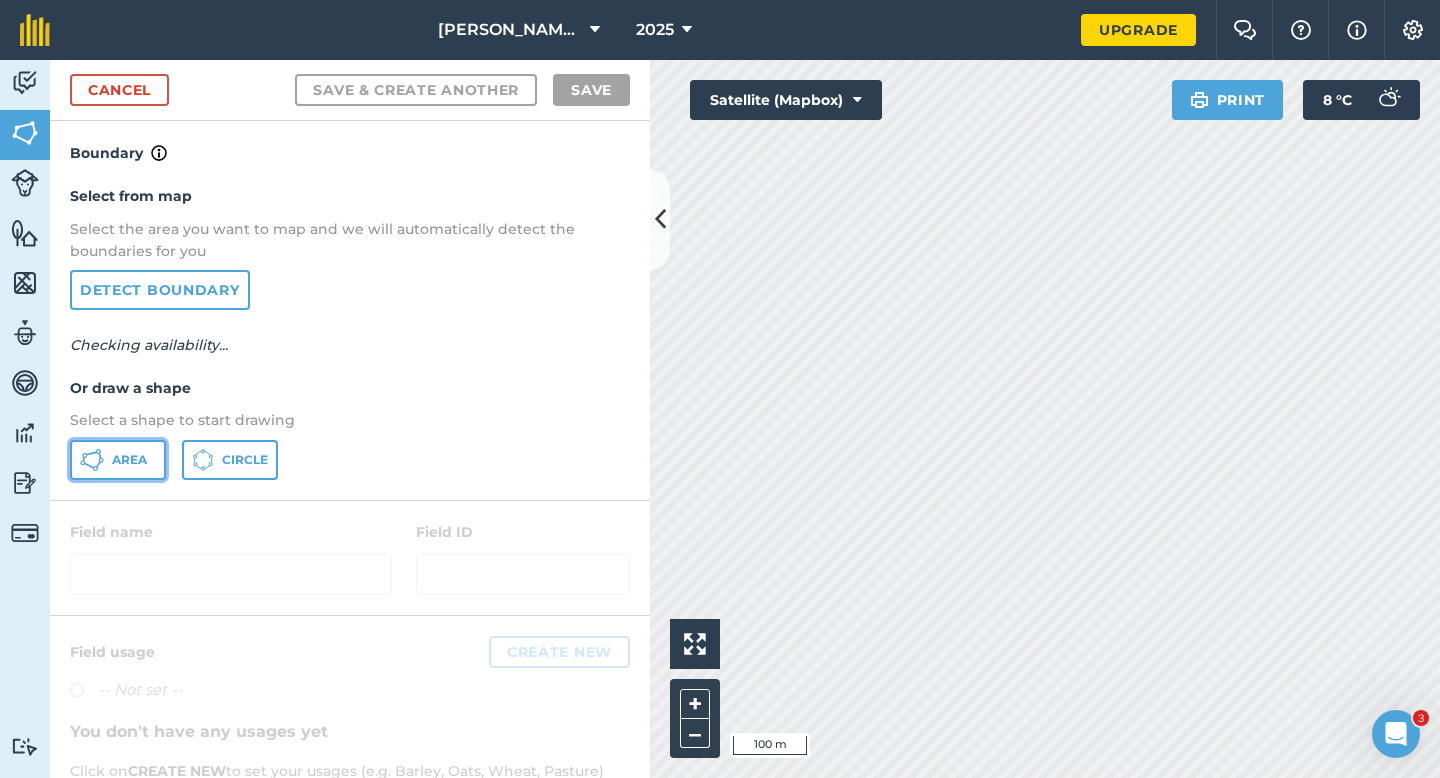 click on "Area" at bounding box center [129, 460] 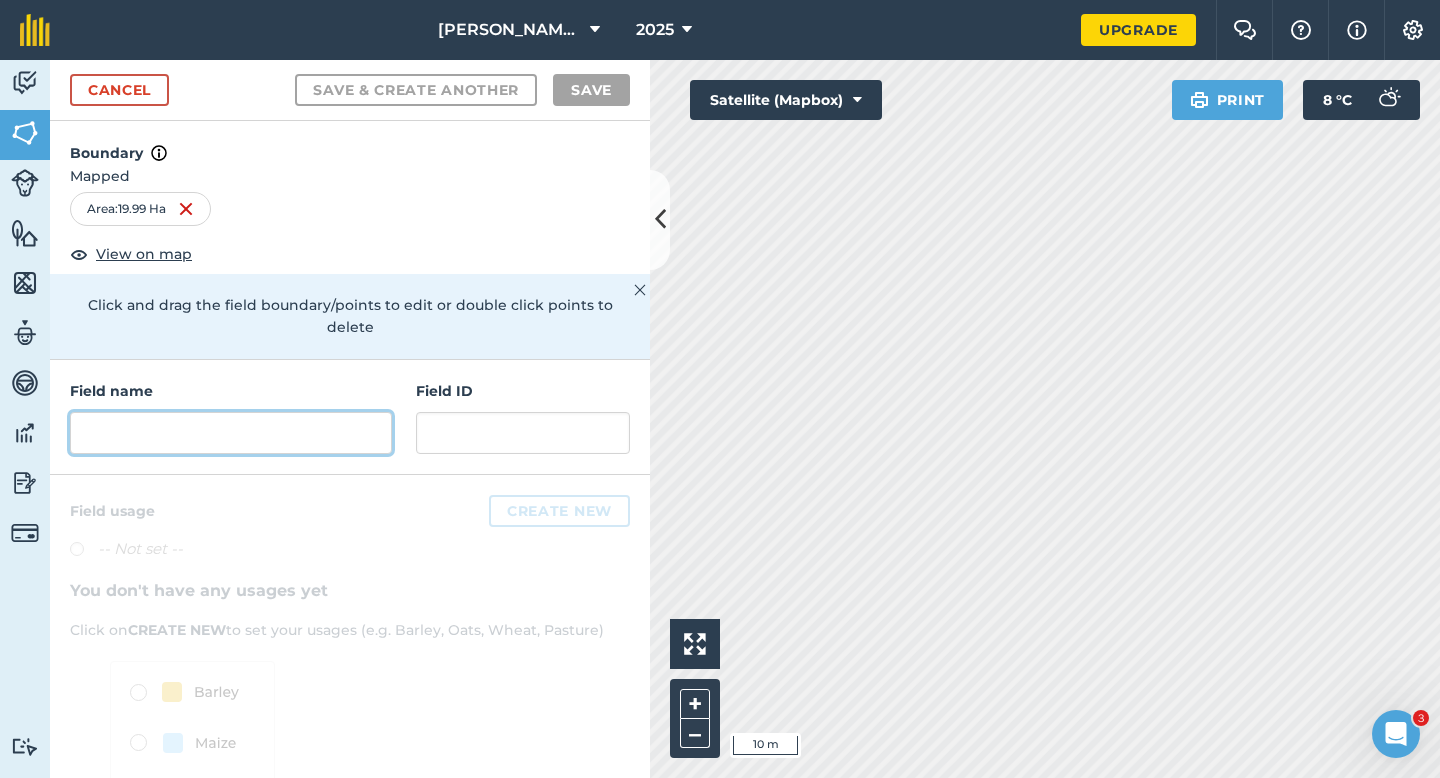 click at bounding box center [231, 433] 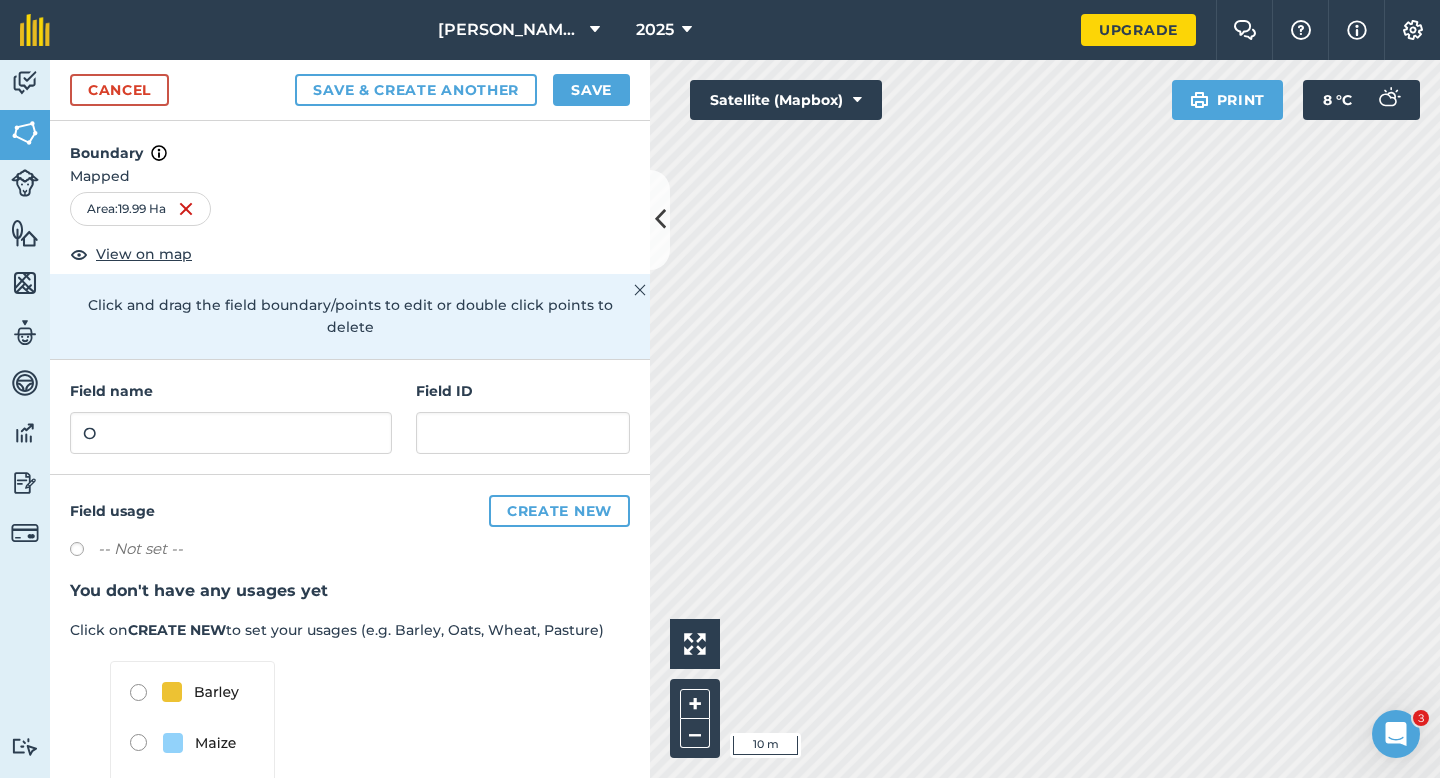 click on "Cancel Save & Create Another Save" at bounding box center [350, 90] 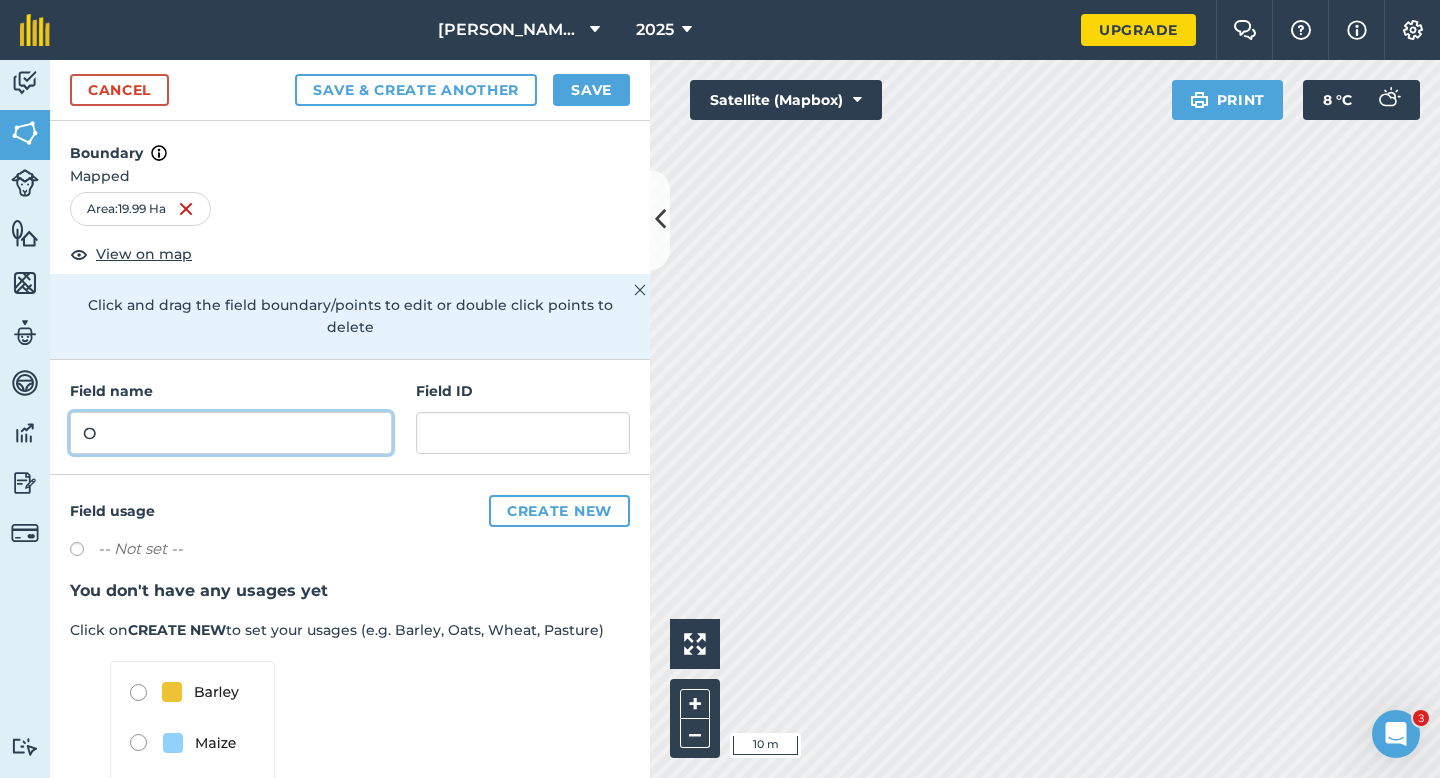 click on "O" at bounding box center [231, 433] 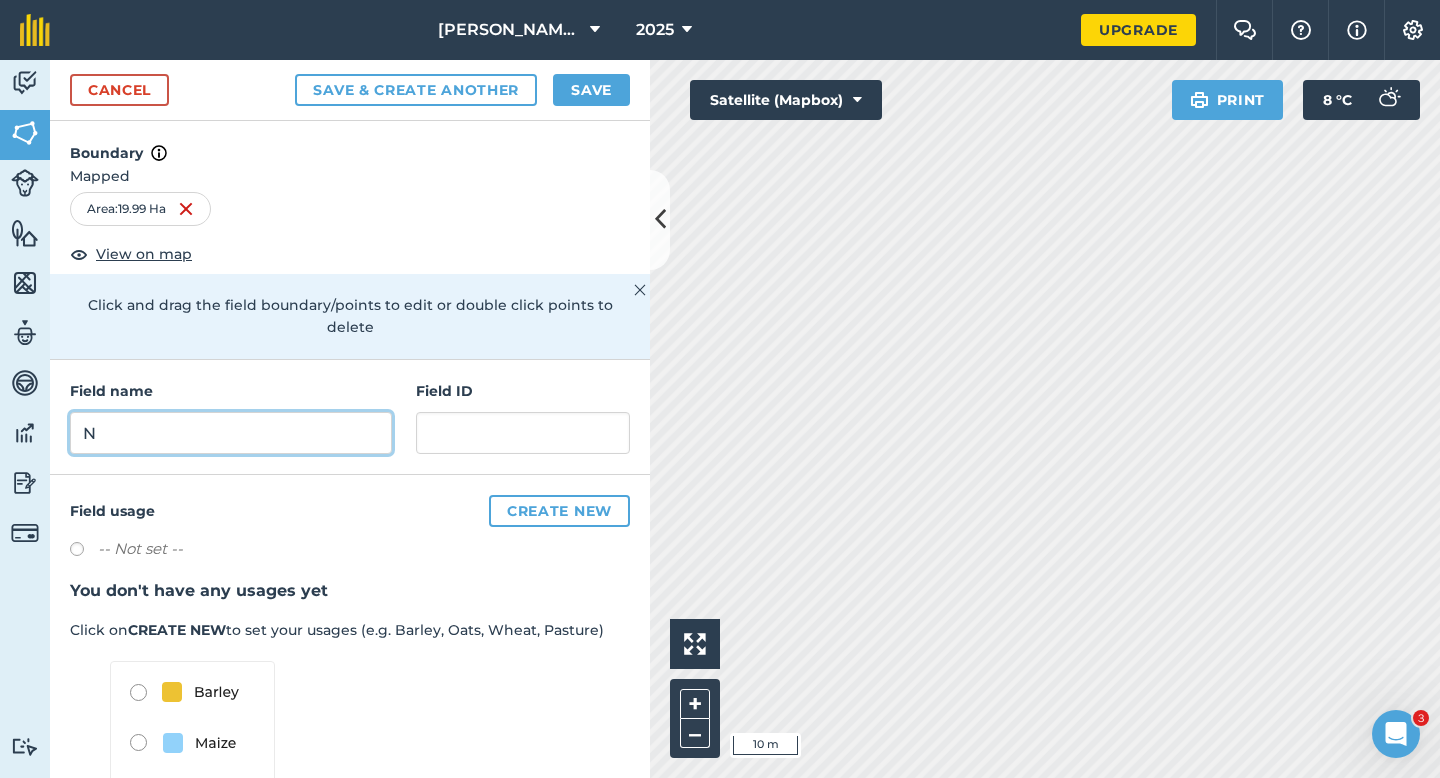 type on "N" 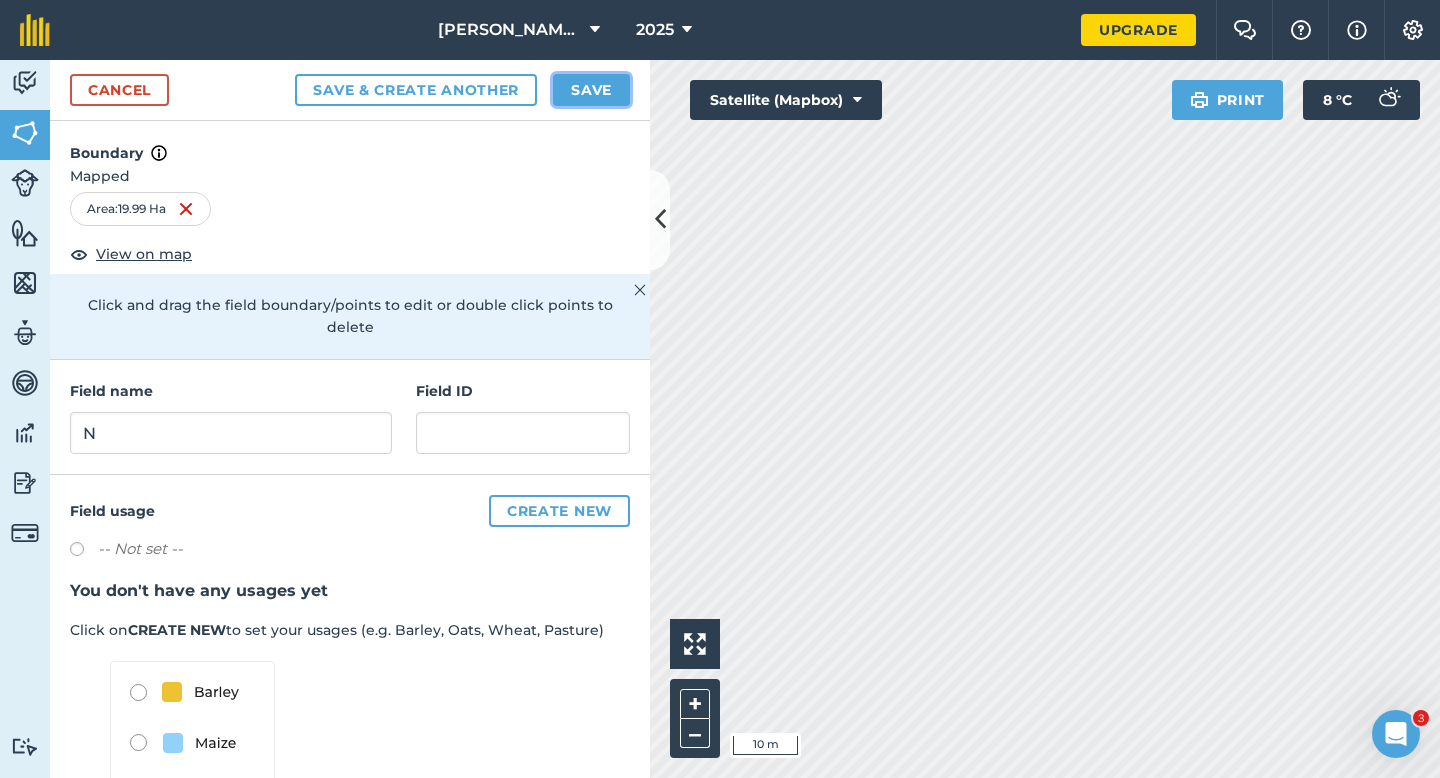 click on "Save" at bounding box center [591, 90] 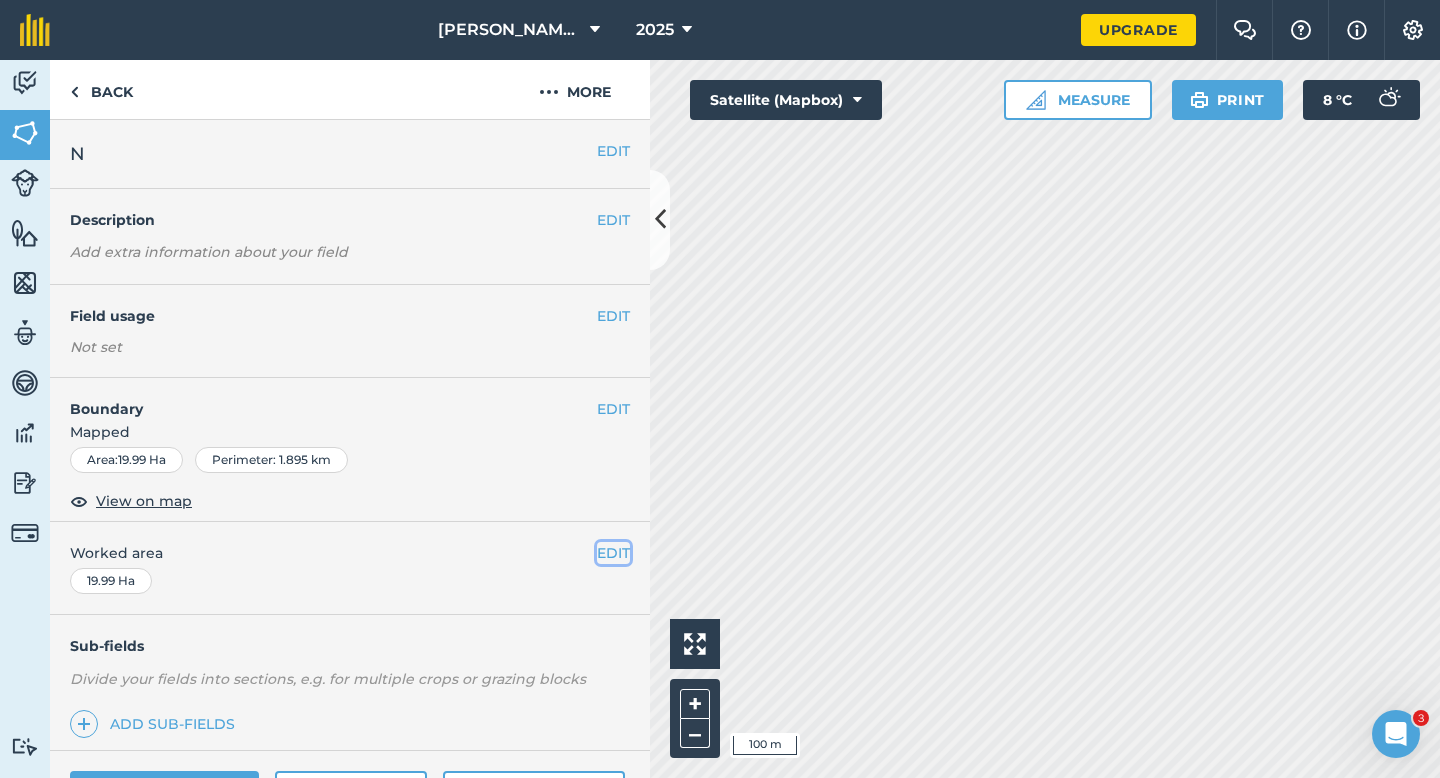 click on "EDIT" at bounding box center (613, 553) 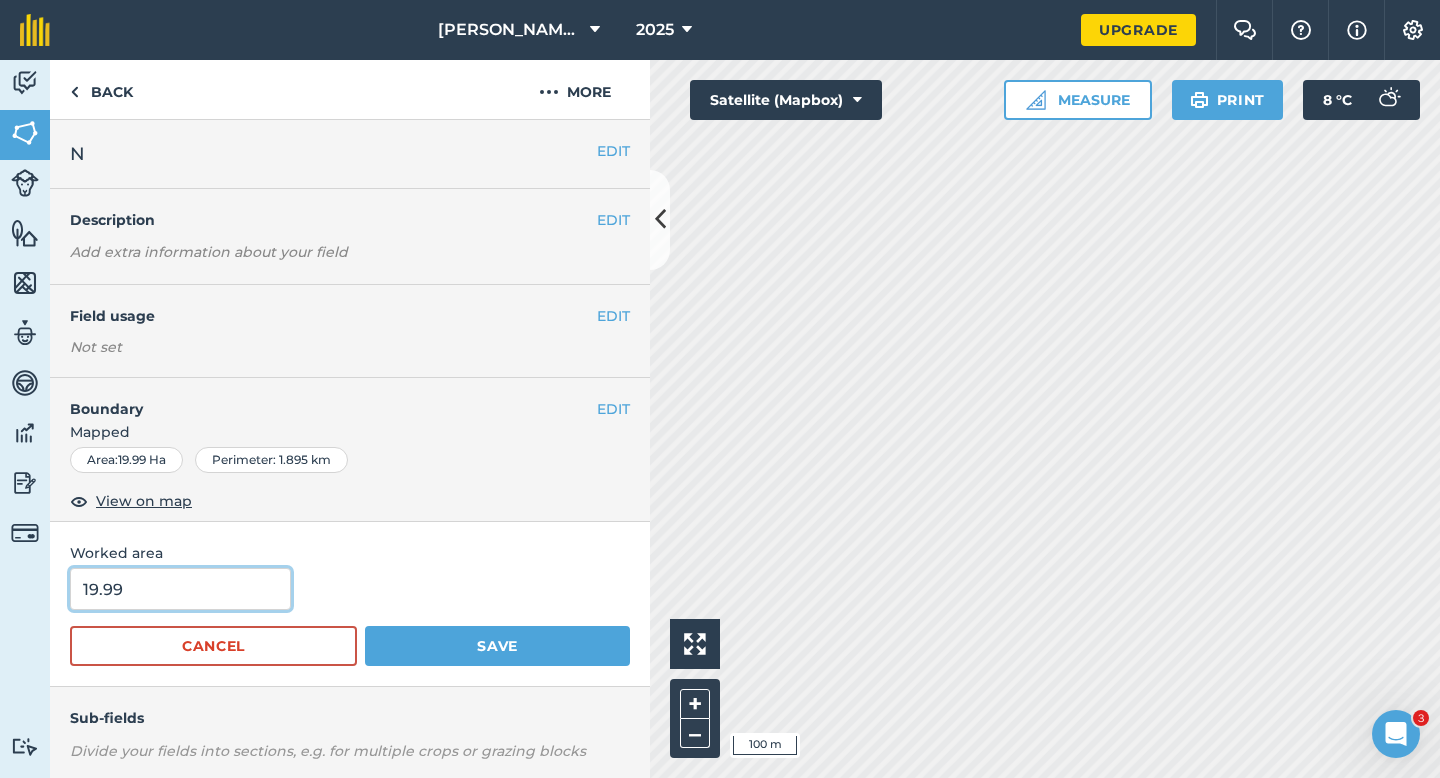 click on "19.99" at bounding box center (180, 589) 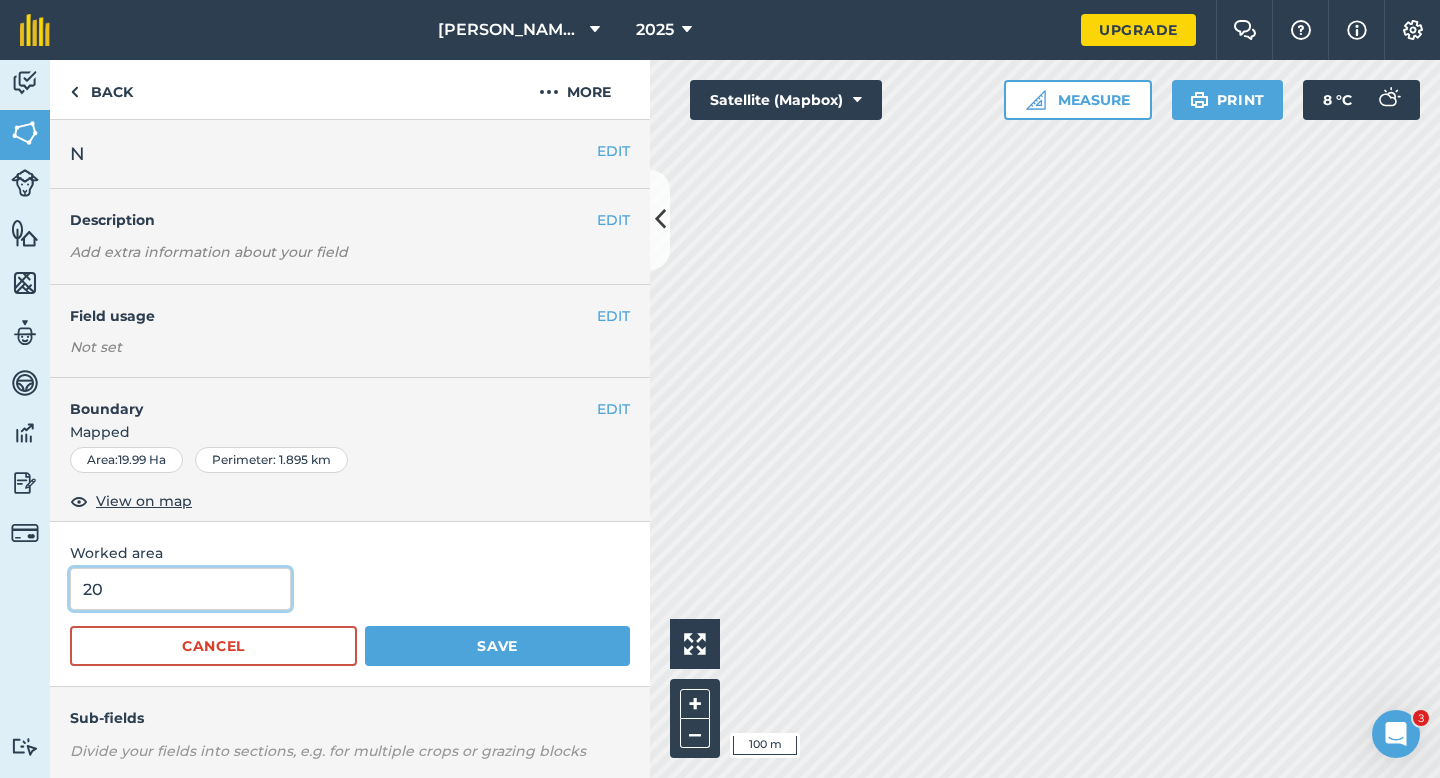 click on "Save" at bounding box center [497, 646] 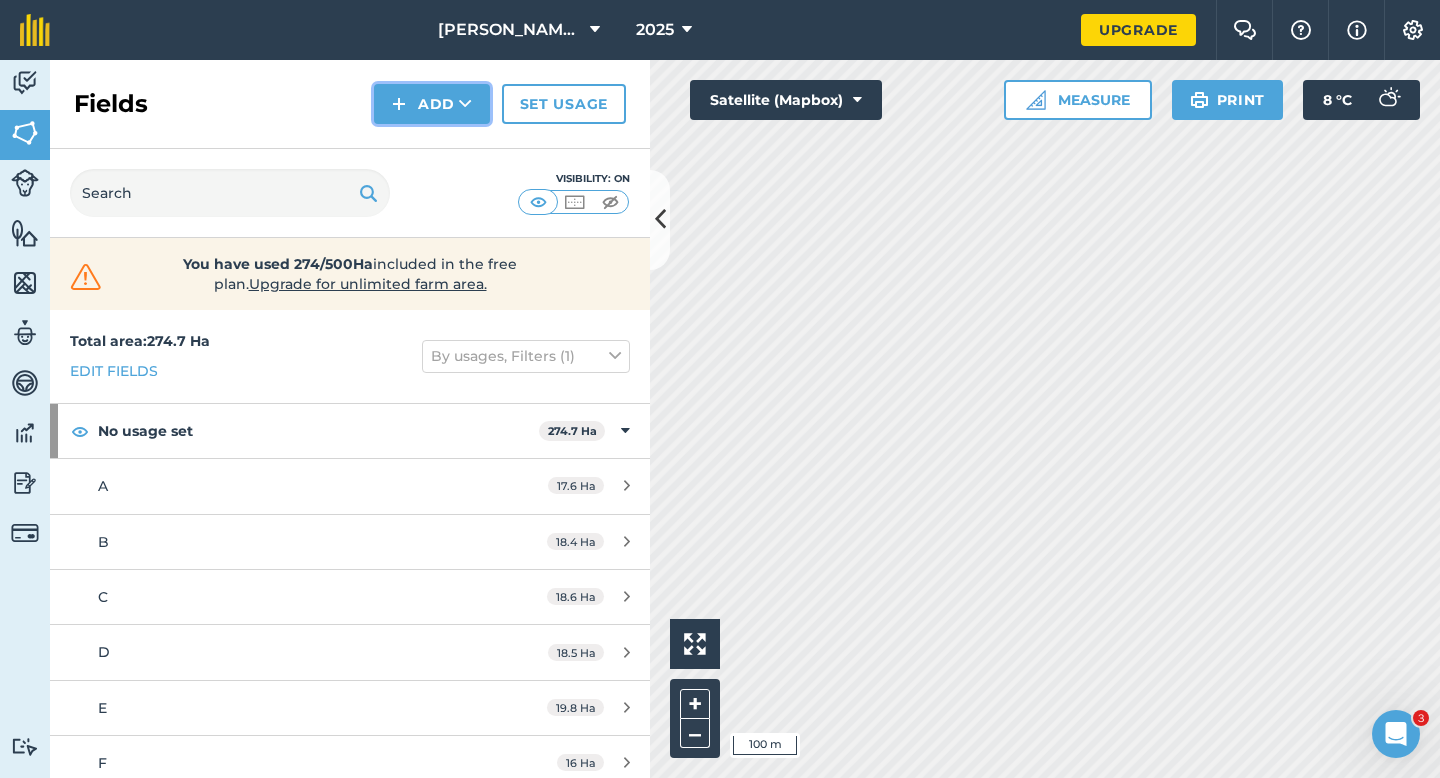 click on "Add" at bounding box center (432, 104) 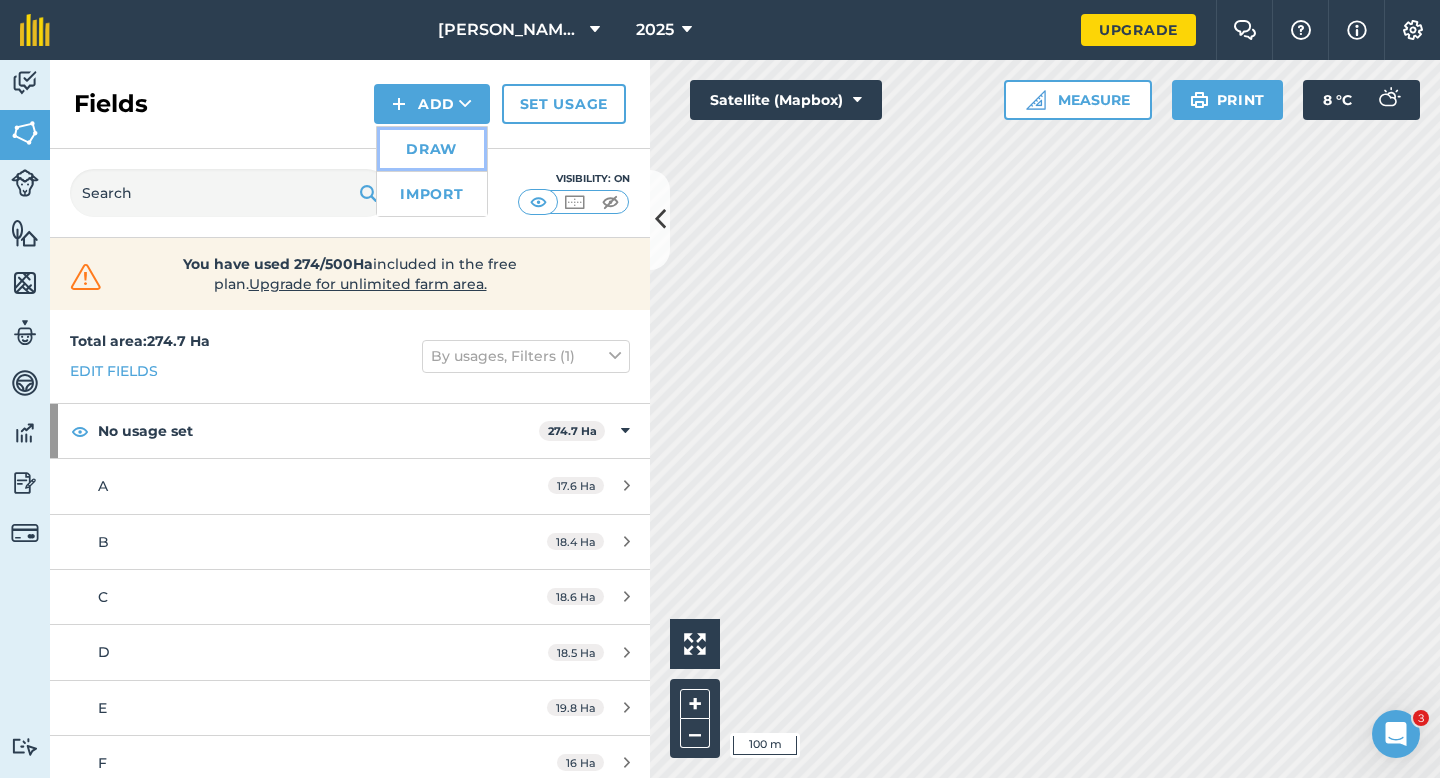 click on "Draw" at bounding box center [432, 149] 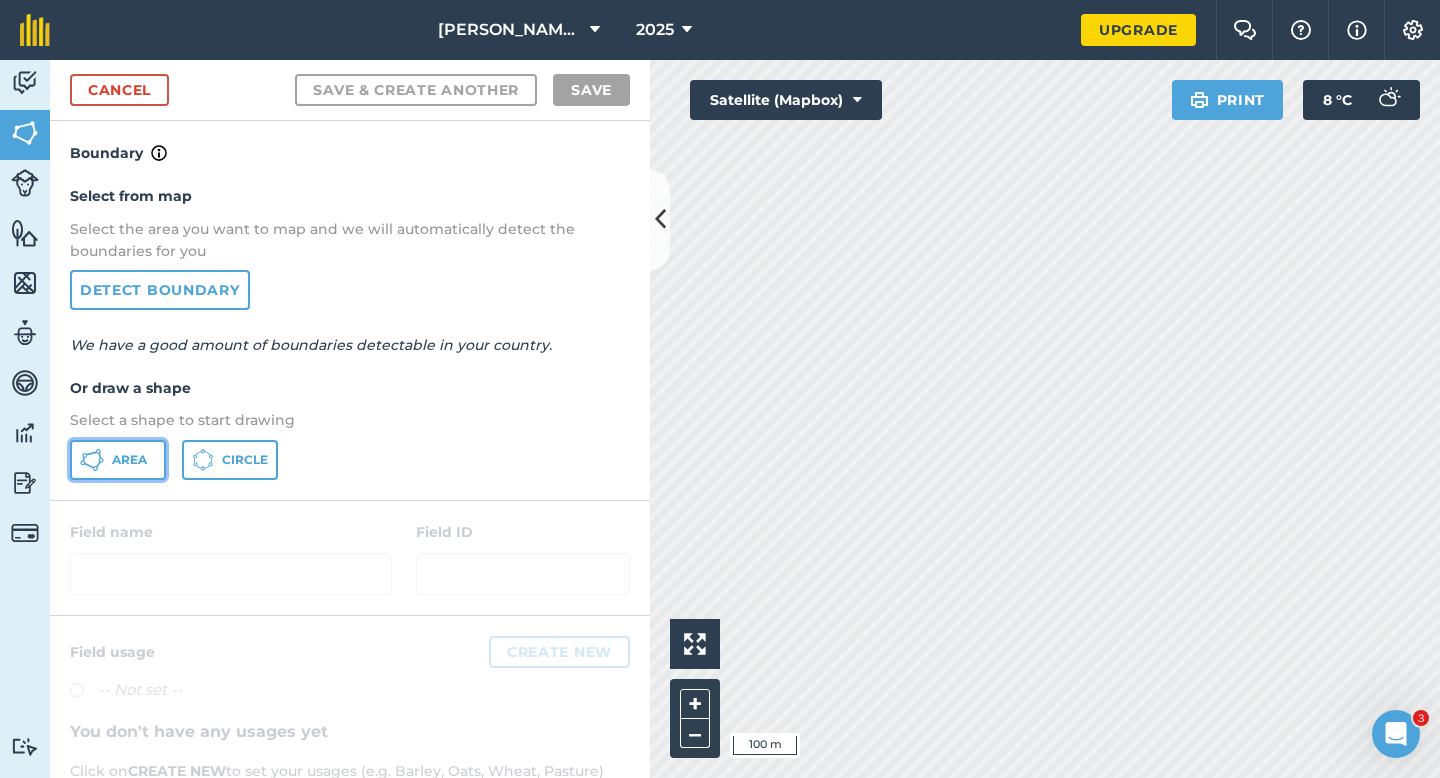 click on "Area" at bounding box center [118, 460] 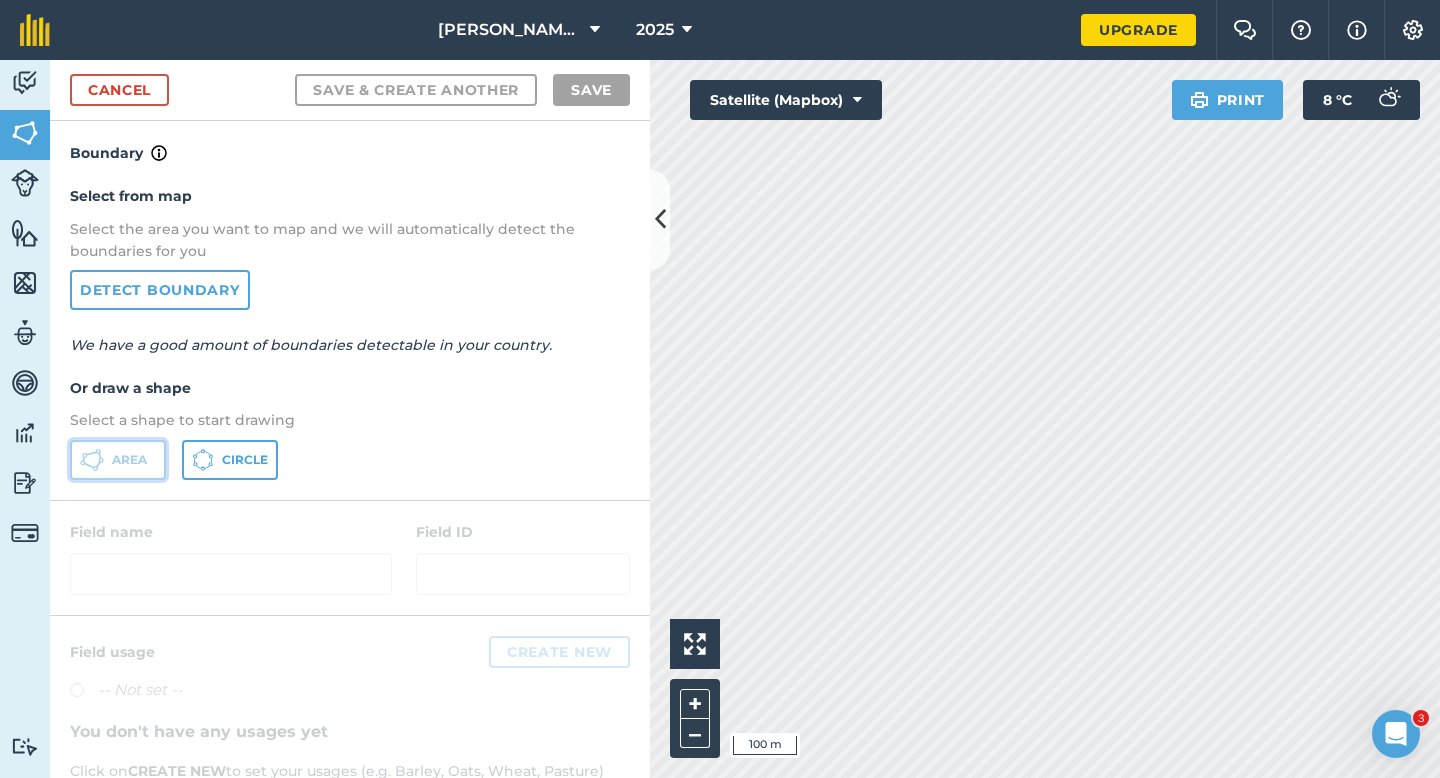 click on "Area" at bounding box center [118, 460] 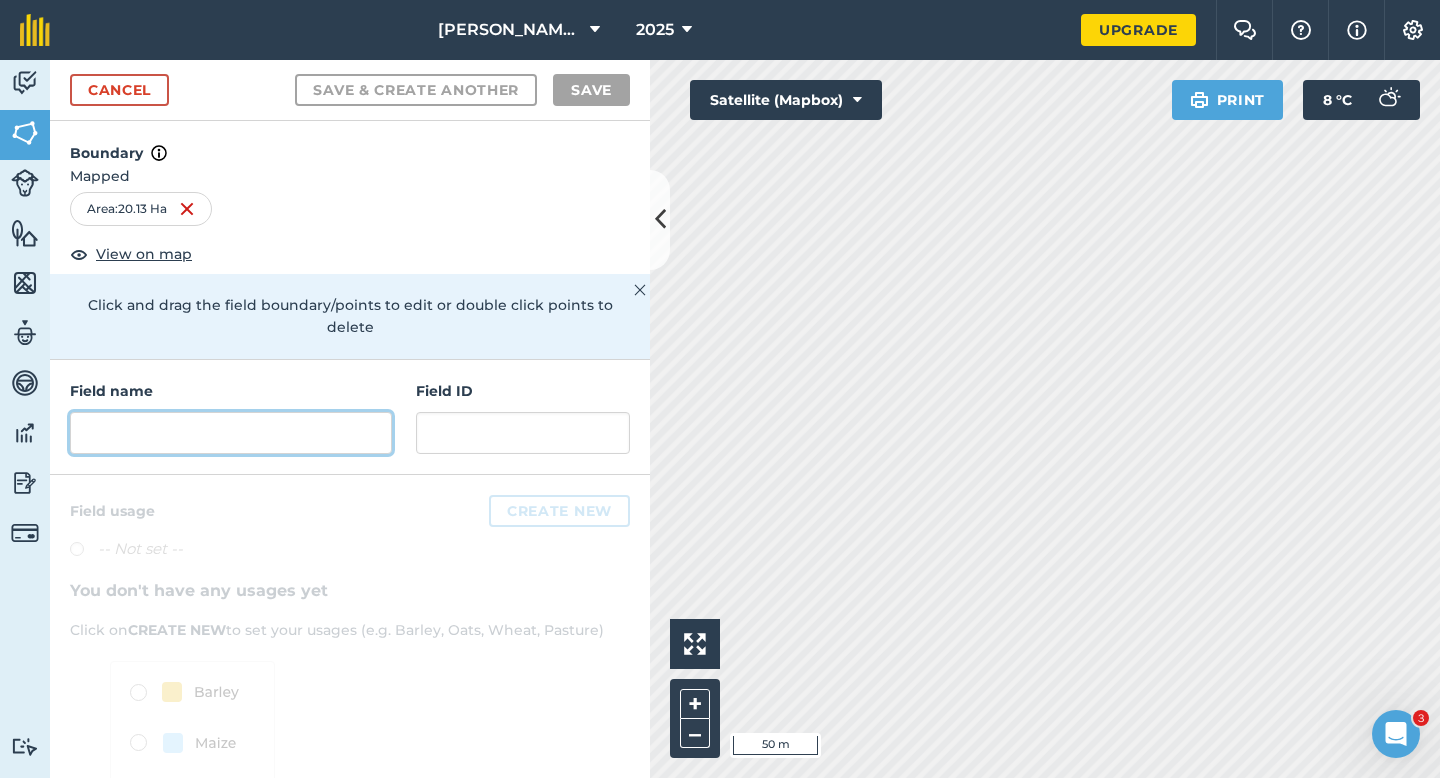 click at bounding box center [231, 433] 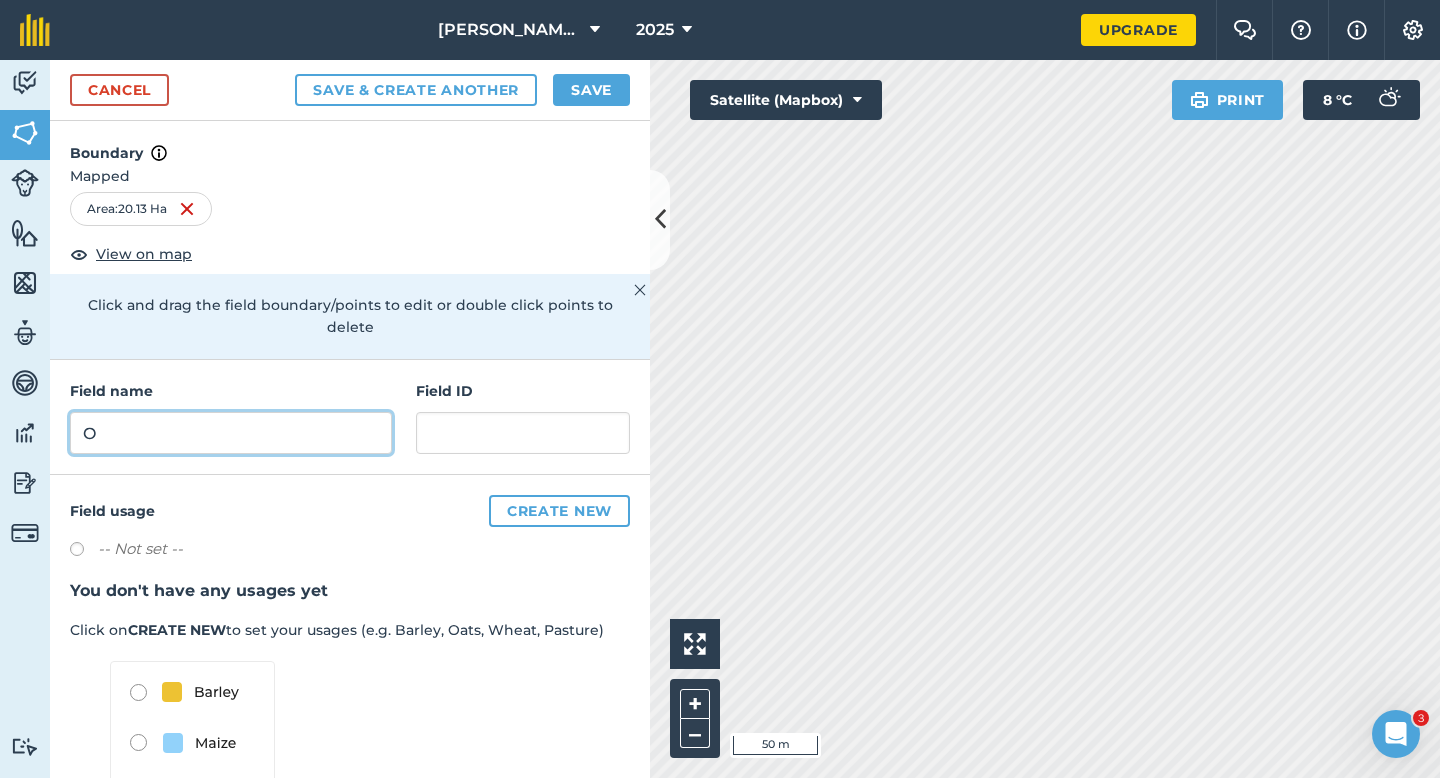 type on "O" 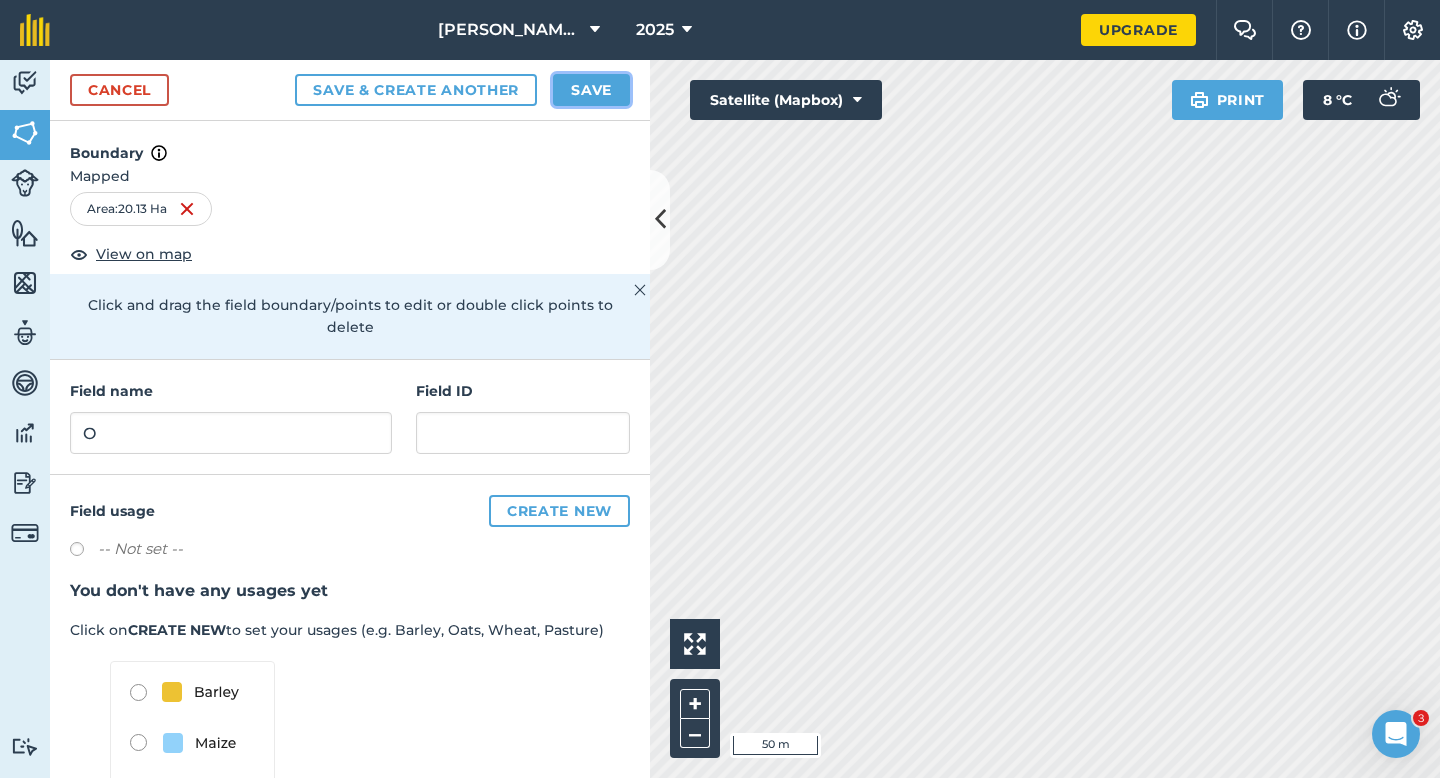 click on "Save" at bounding box center (591, 90) 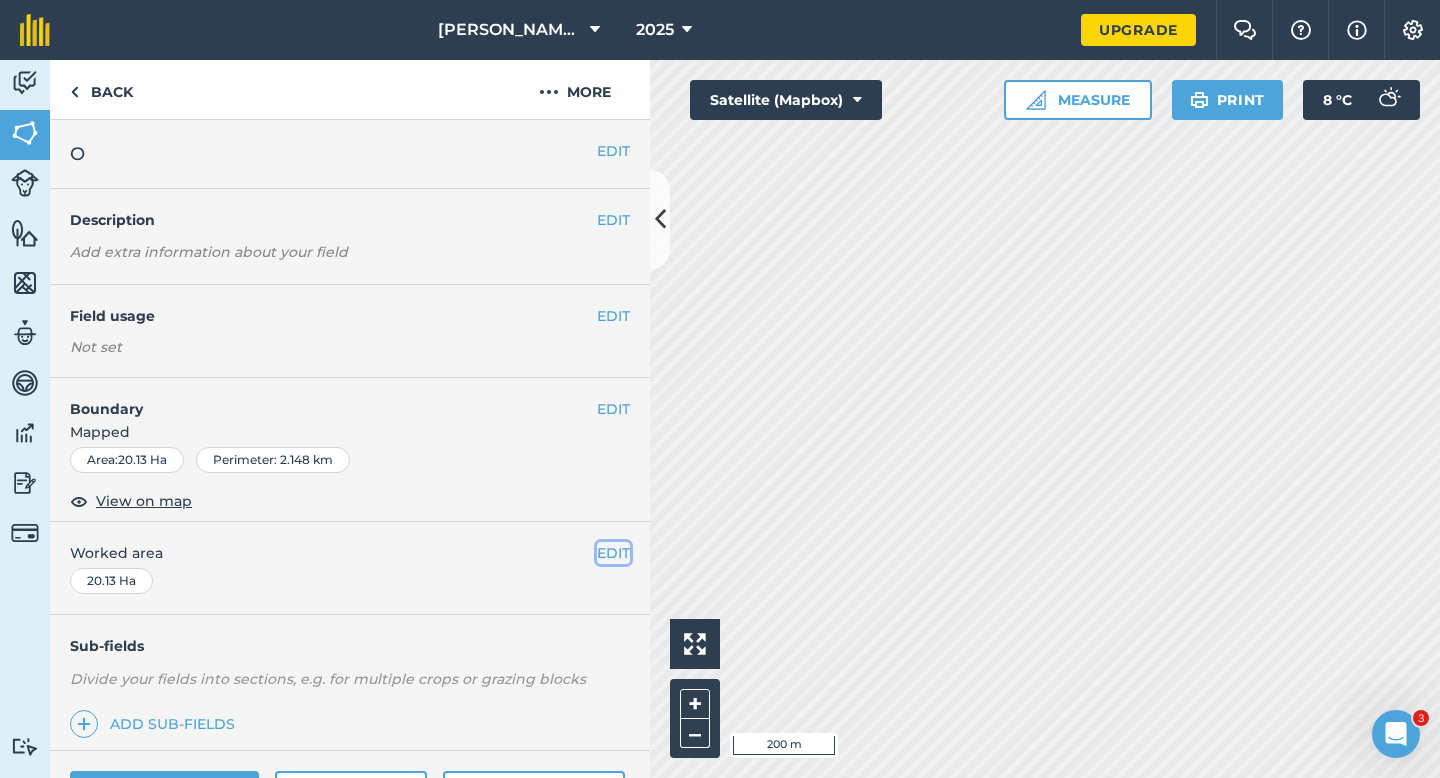 click on "EDIT" at bounding box center [613, 553] 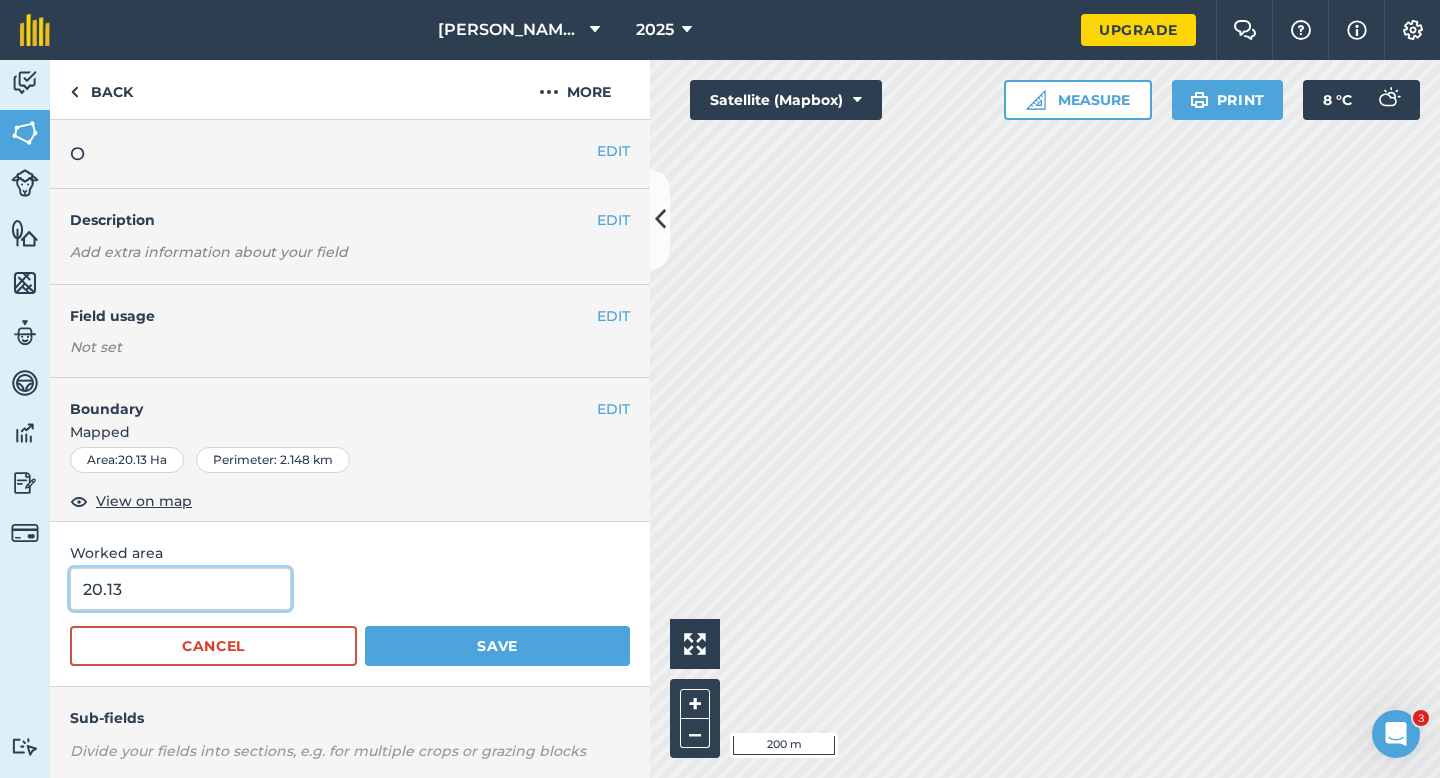 click on "20.13" at bounding box center [180, 589] 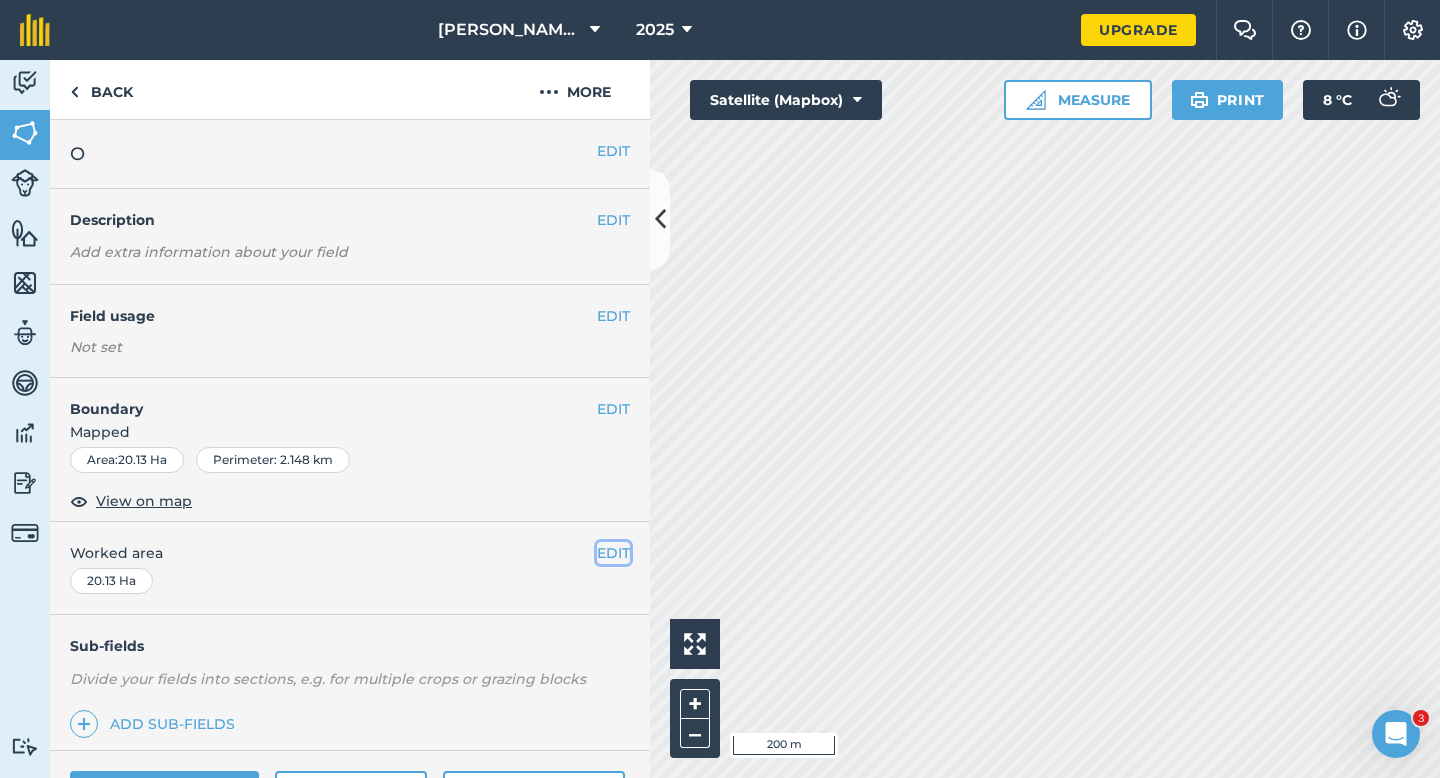 click on "EDIT" at bounding box center [613, 553] 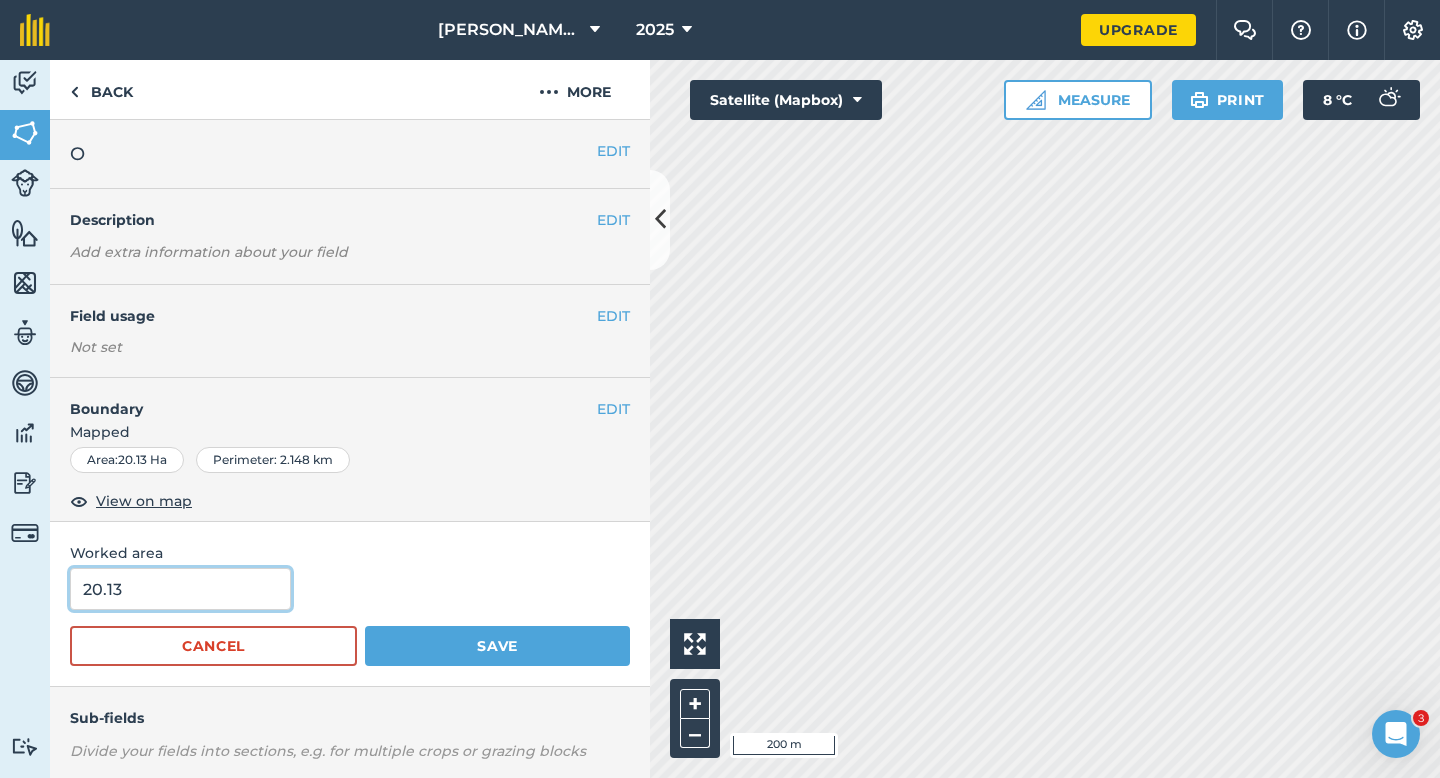 click on "20.13" at bounding box center (180, 589) 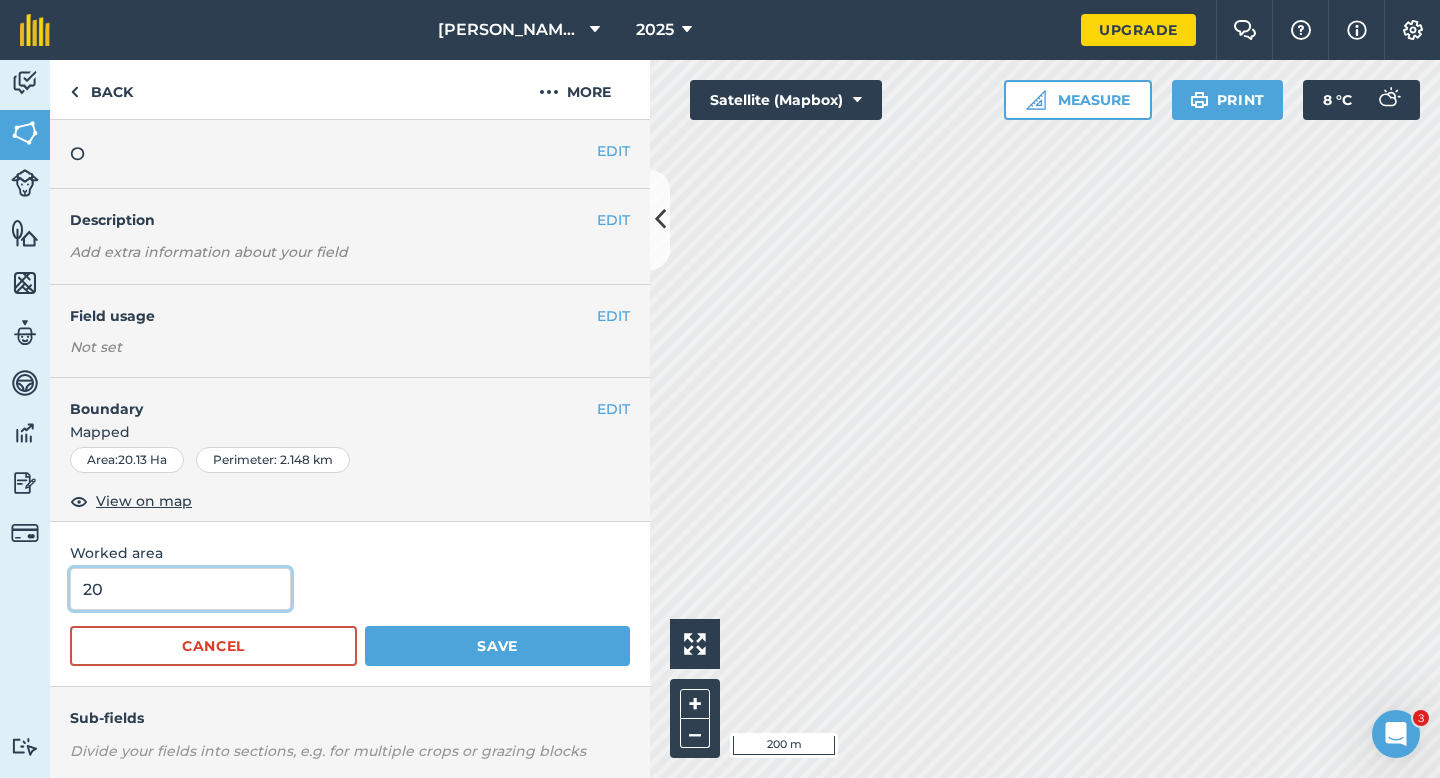 click on "Save" at bounding box center (497, 646) 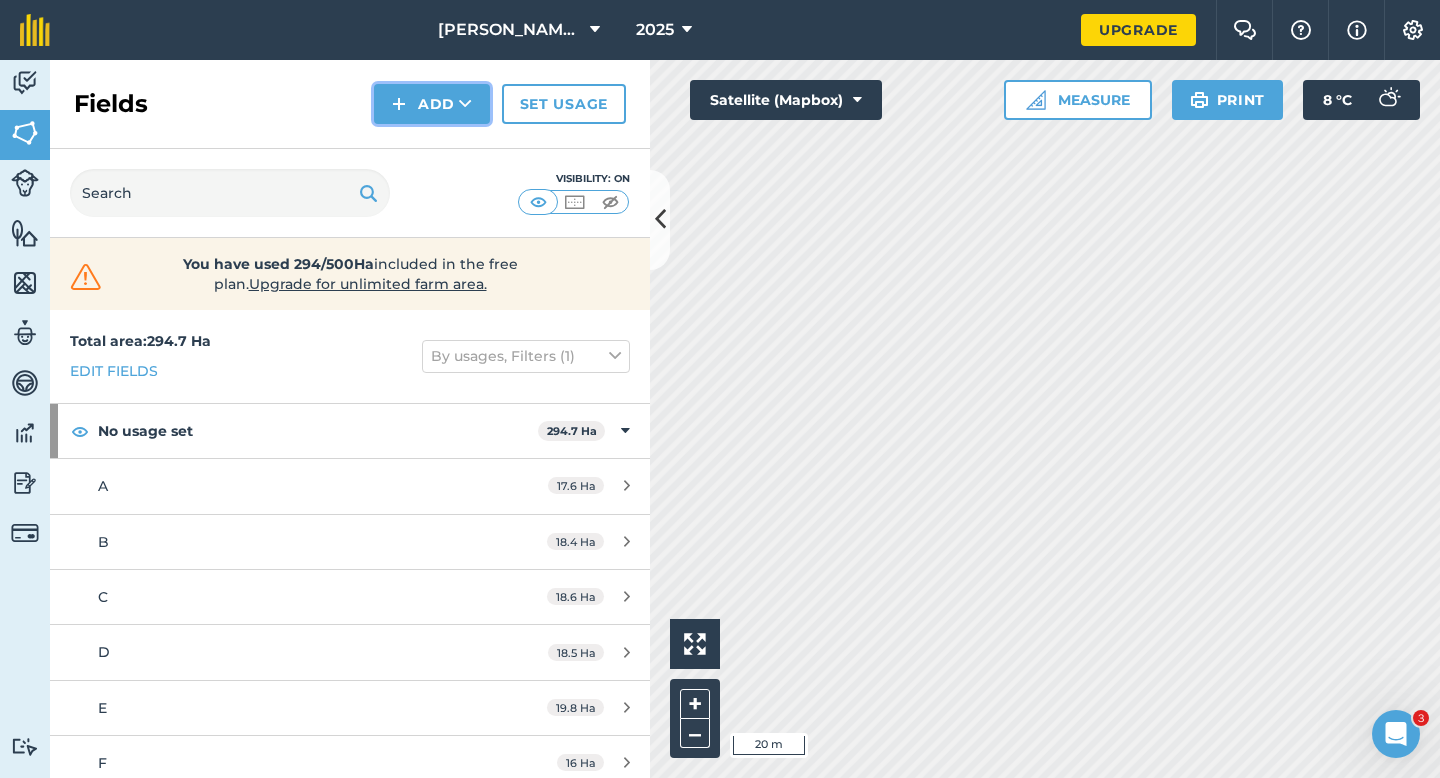 click on "Add" at bounding box center (432, 104) 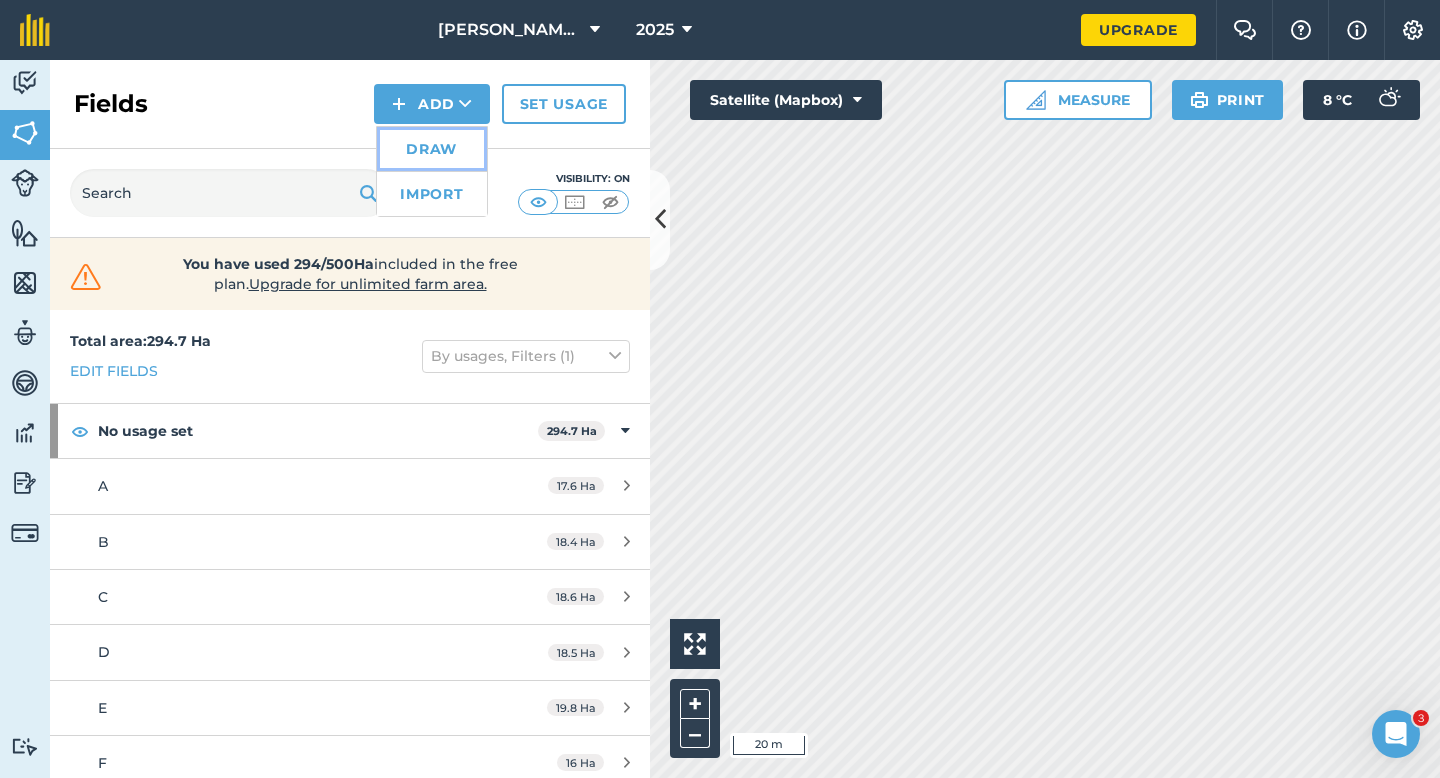 click on "Draw" at bounding box center [432, 149] 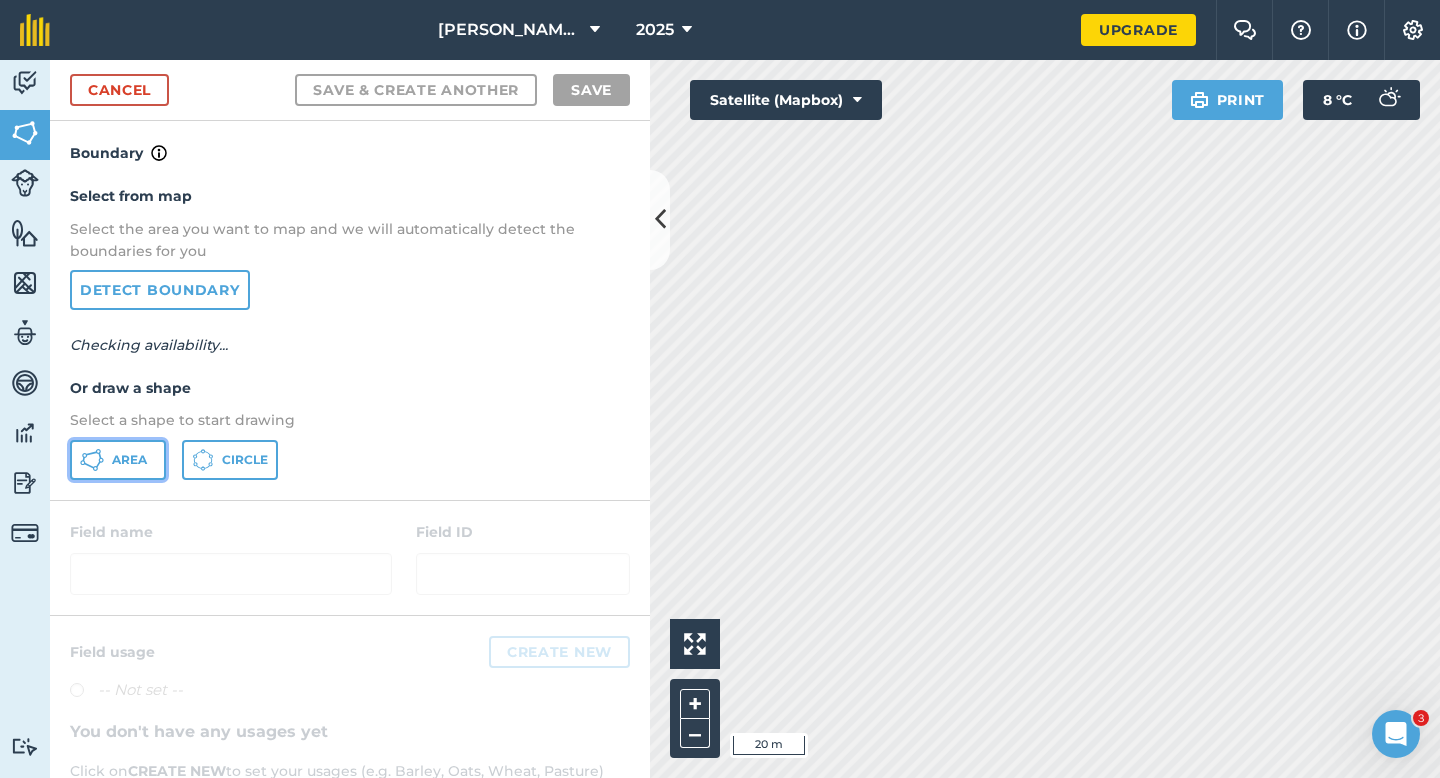 click on "Area" at bounding box center [129, 460] 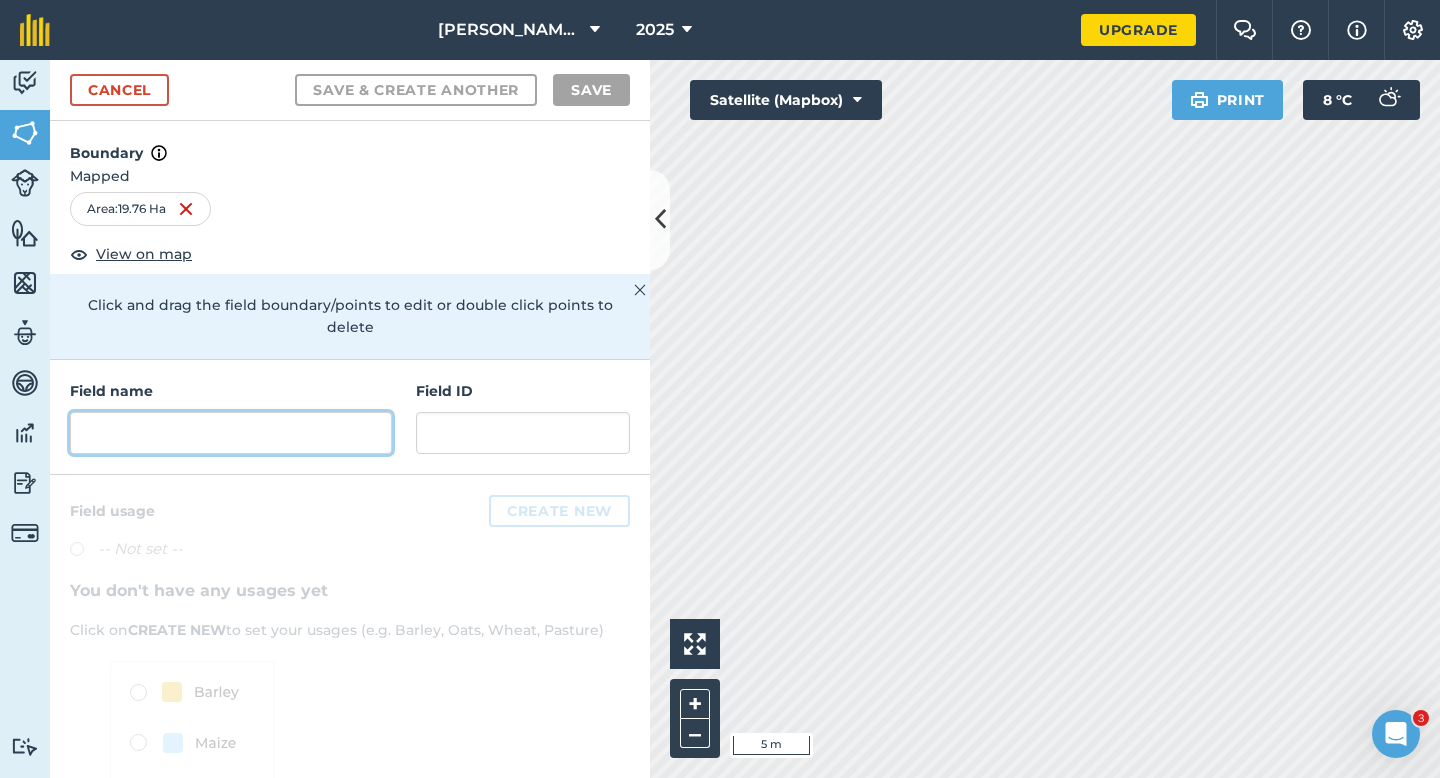 click at bounding box center (231, 433) 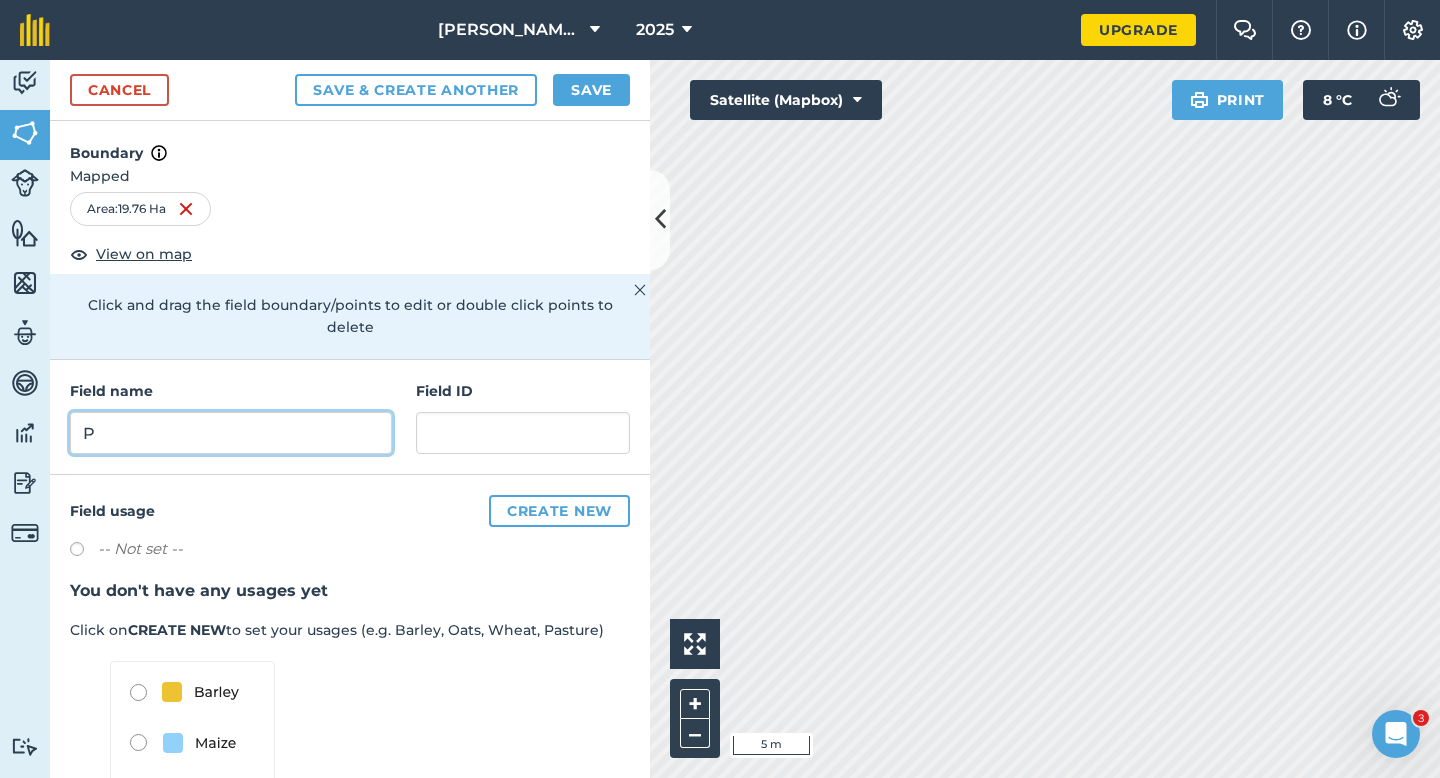 type on "P" 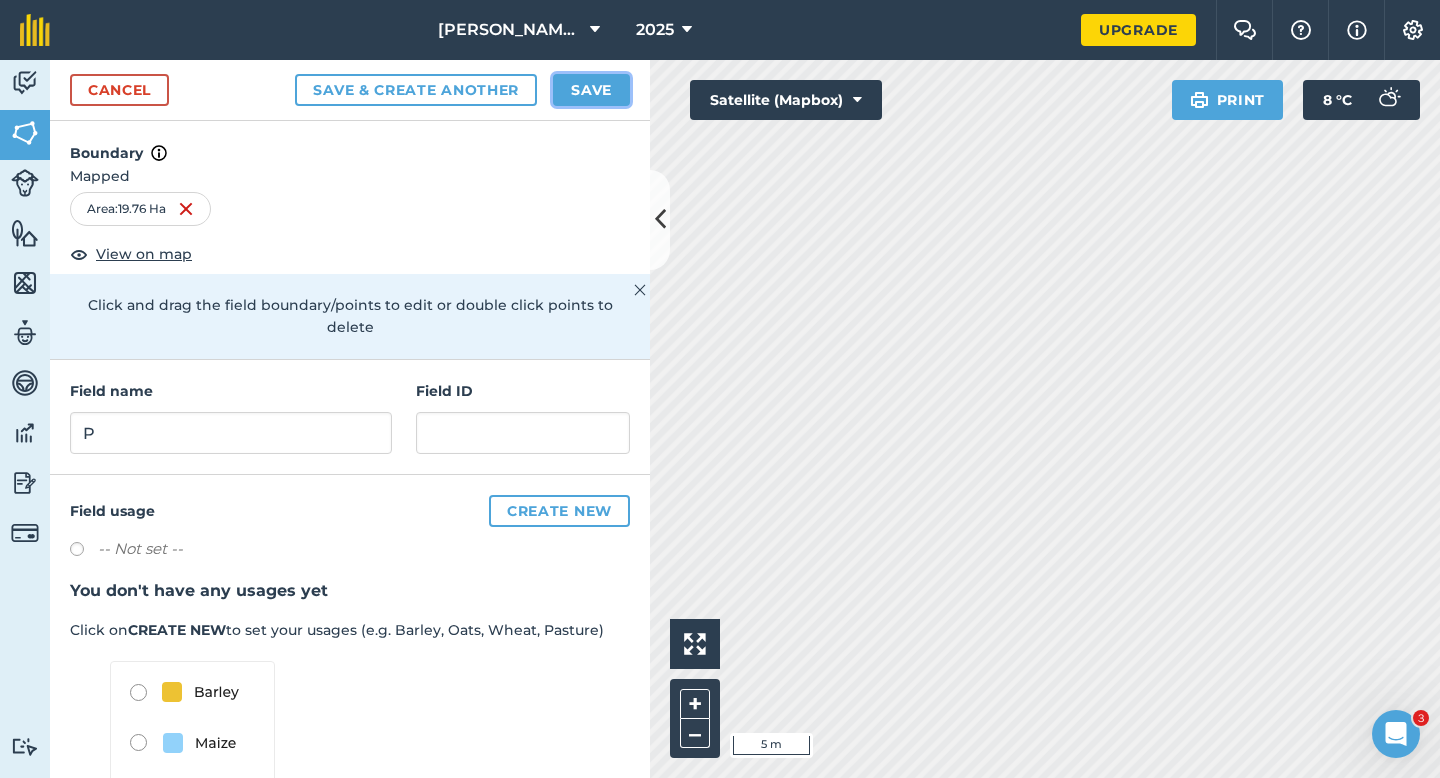 click on "Save" at bounding box center [591, 90] 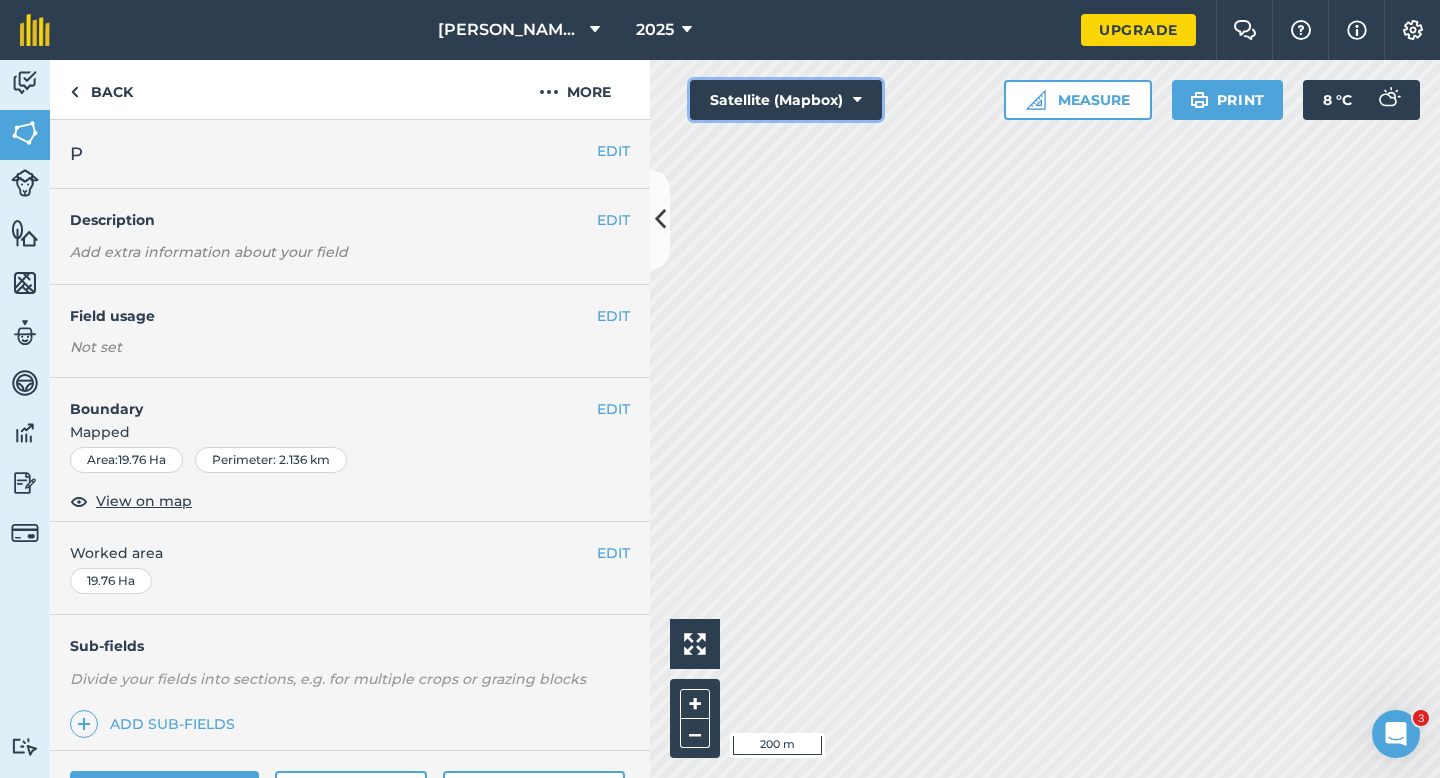 click on "Satellite (Mapbox)" at bounding box center [786, 100] 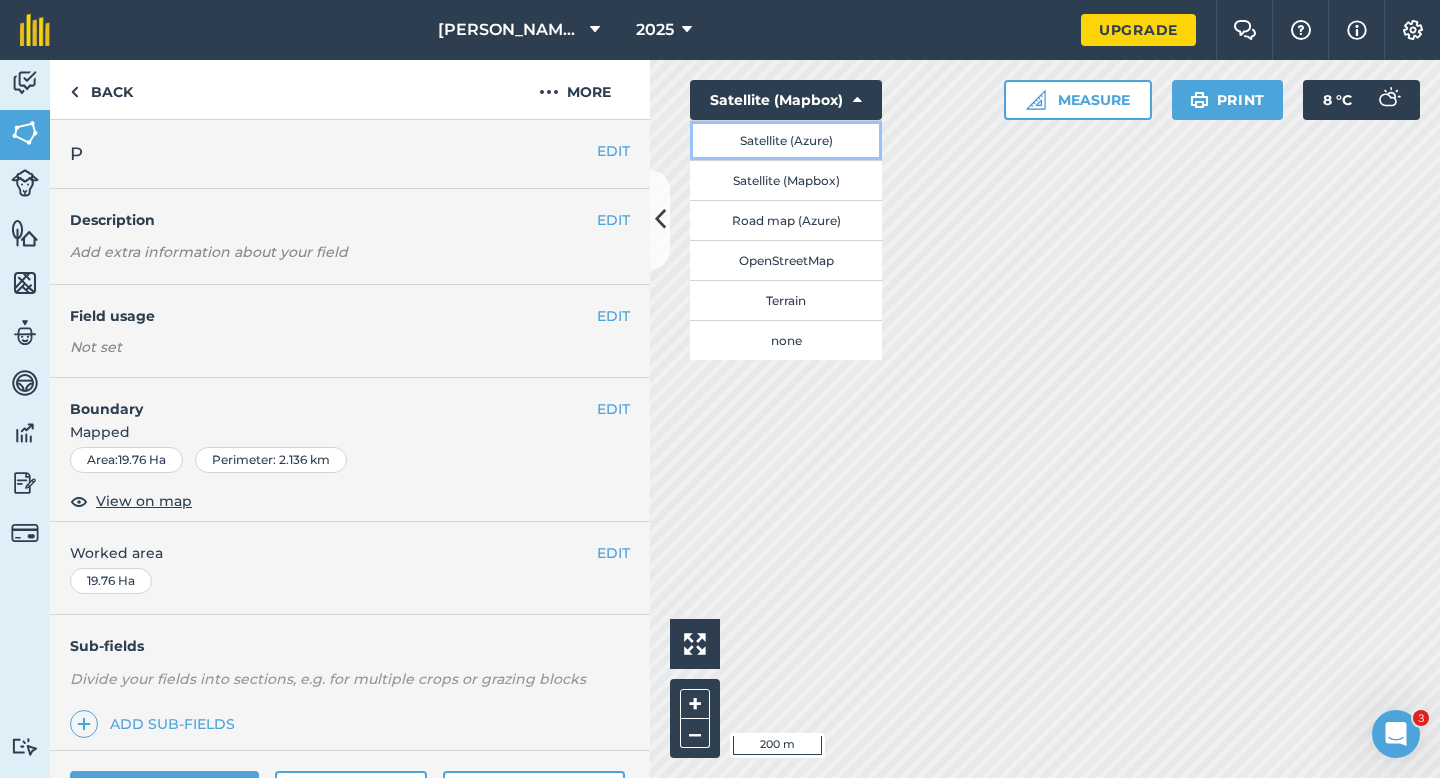 click on "Satellite (Azure)" at bounding box center [786, 140] 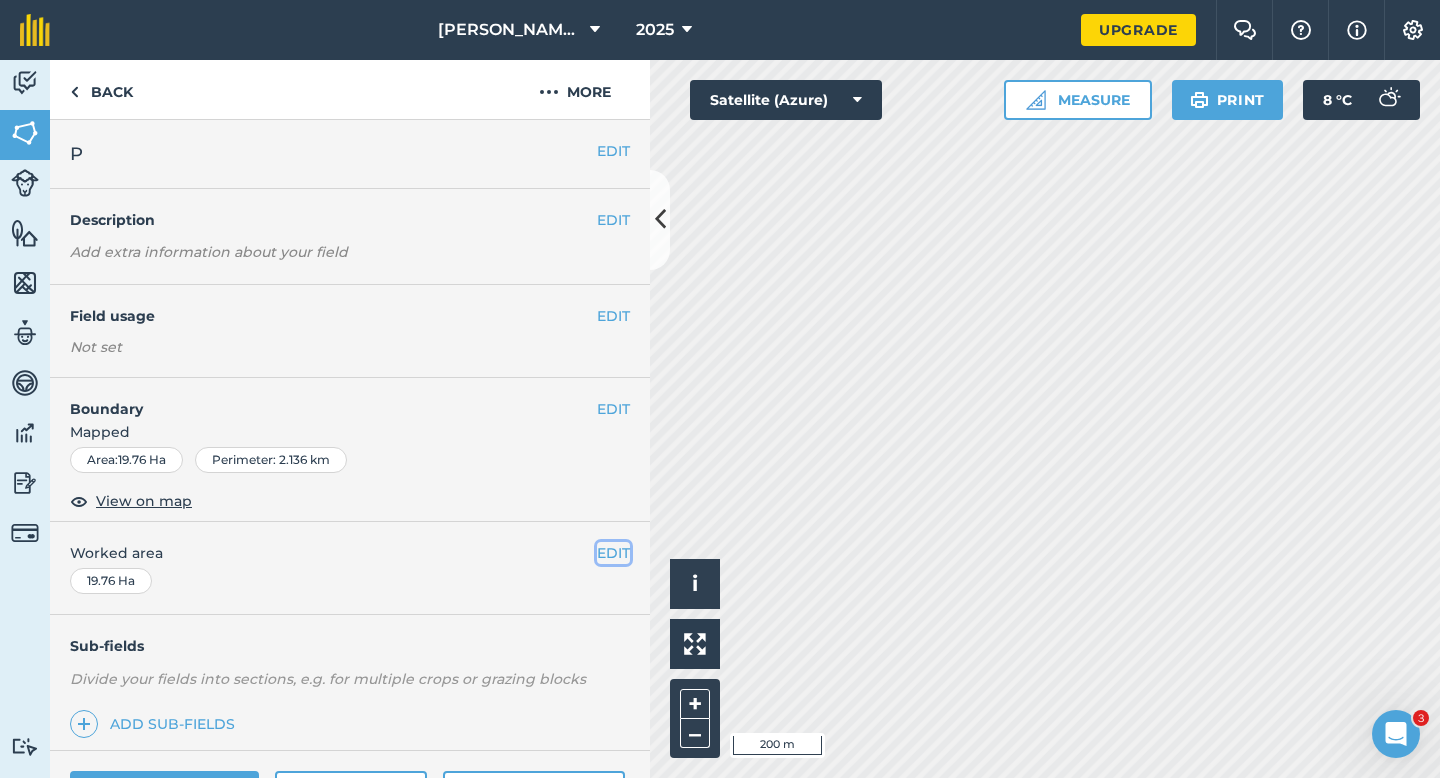 click on "EDIT" at bounding box center (613, 553) 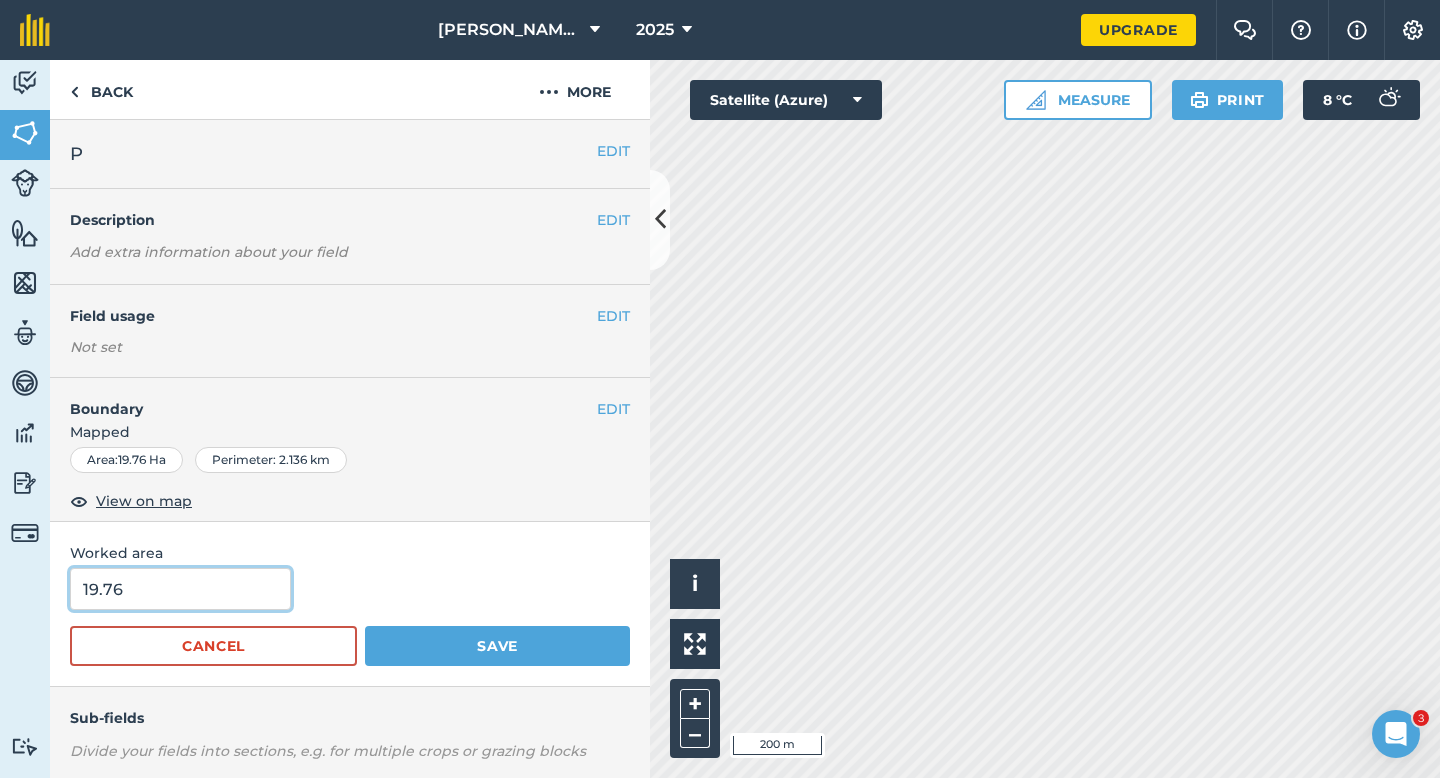 click on "19.76" at bounding box center [180, 589] 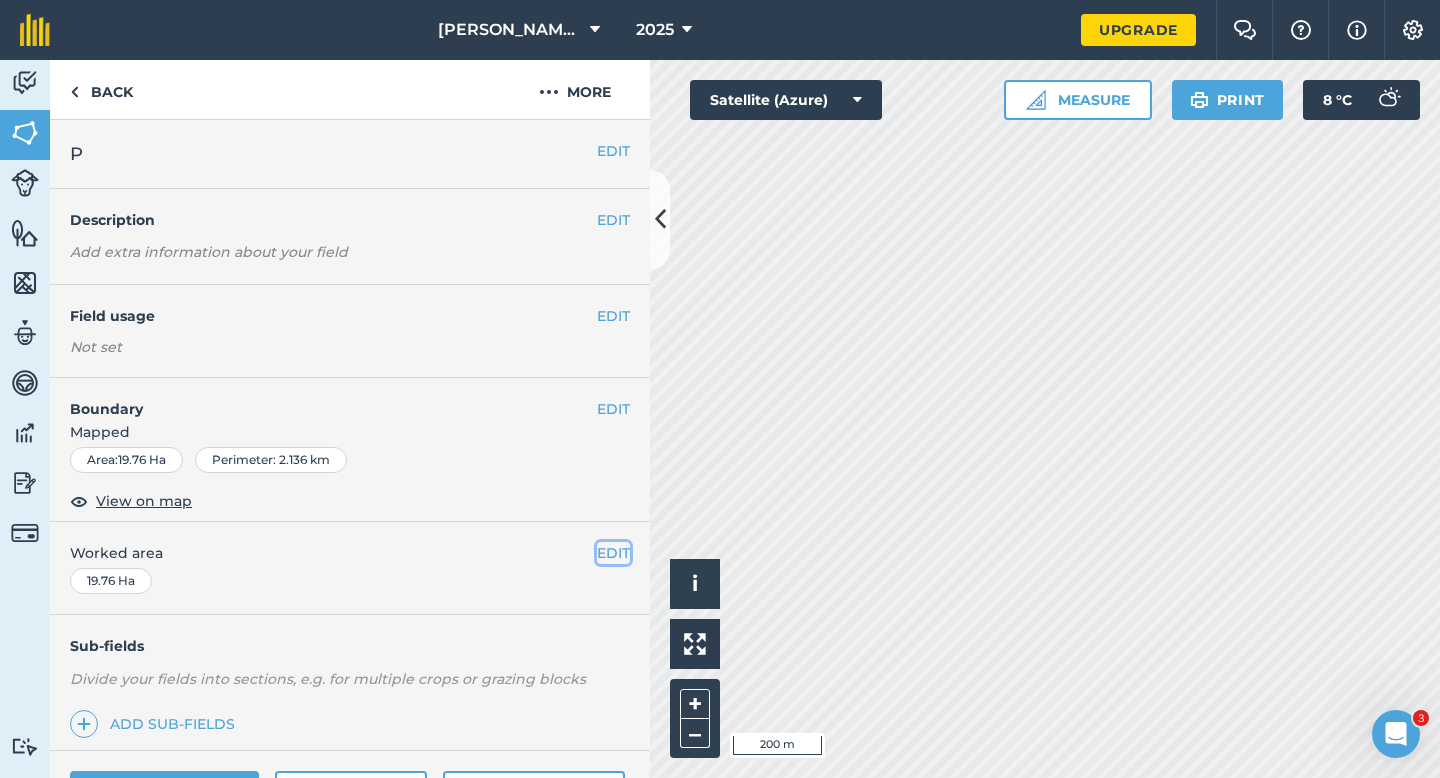 click on "EDIT" at bounding box center (613, 553) 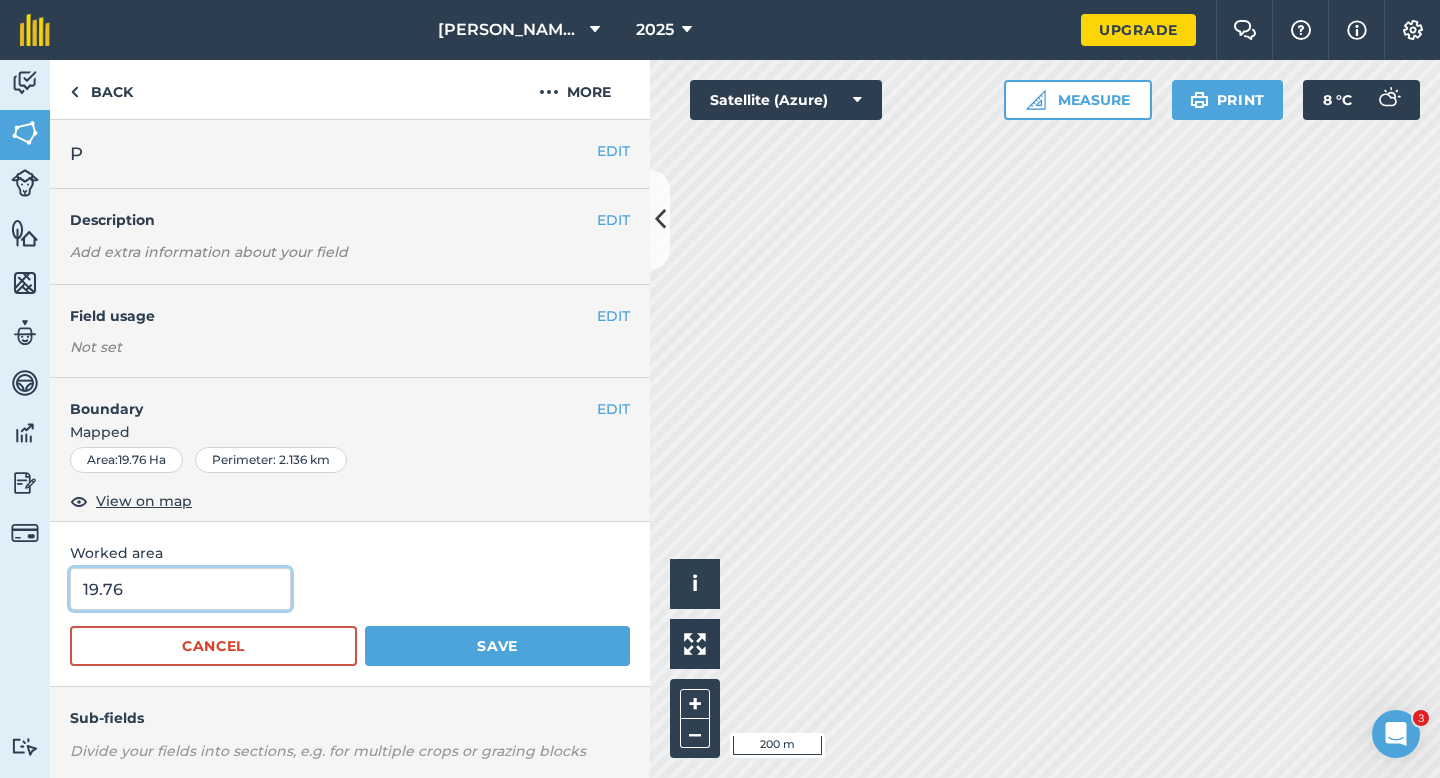 click on "19.76" at bounding box center [180, 589] 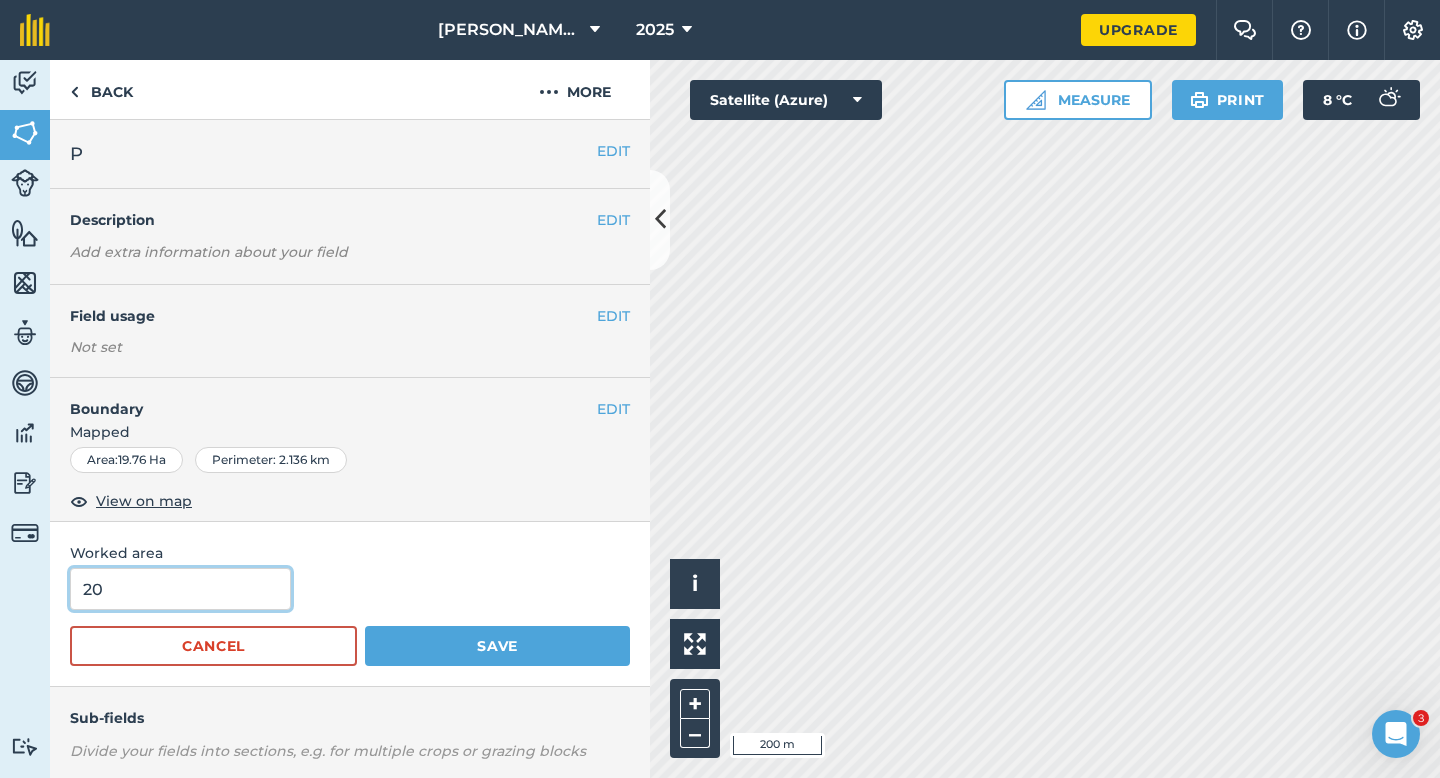 click on "Save" at bounding box center [497, 646] 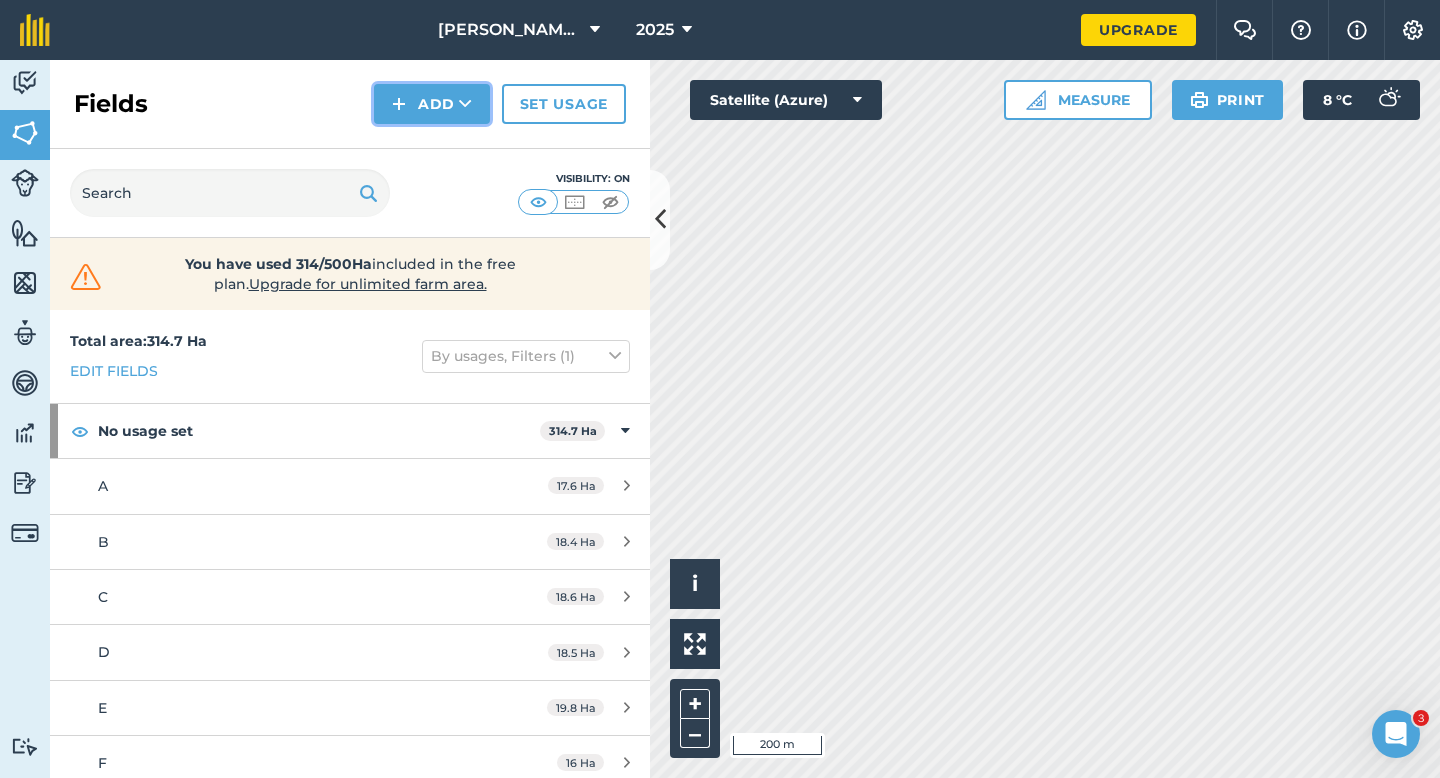 click at bounding box center (399, 104) 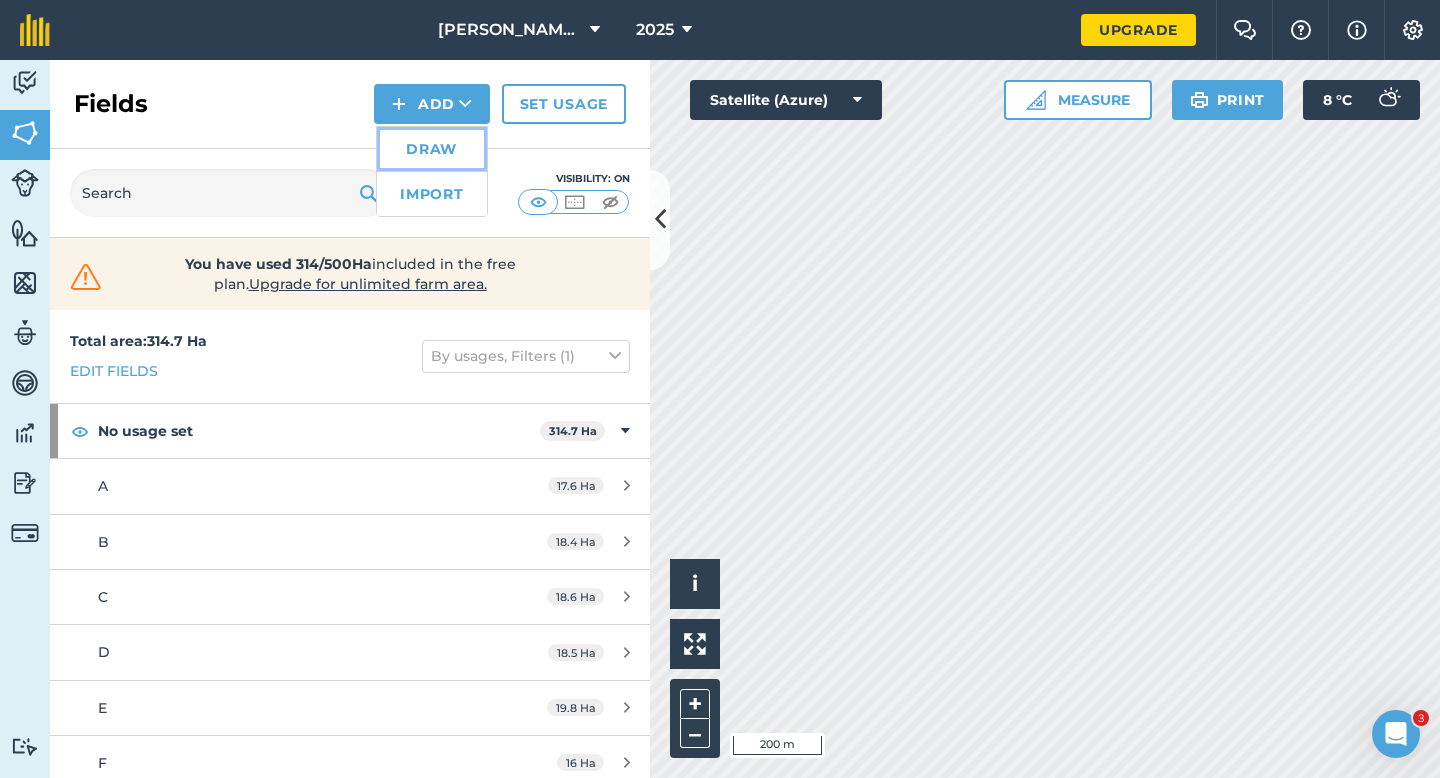click on "Draw" at bounding box center (432, 149) 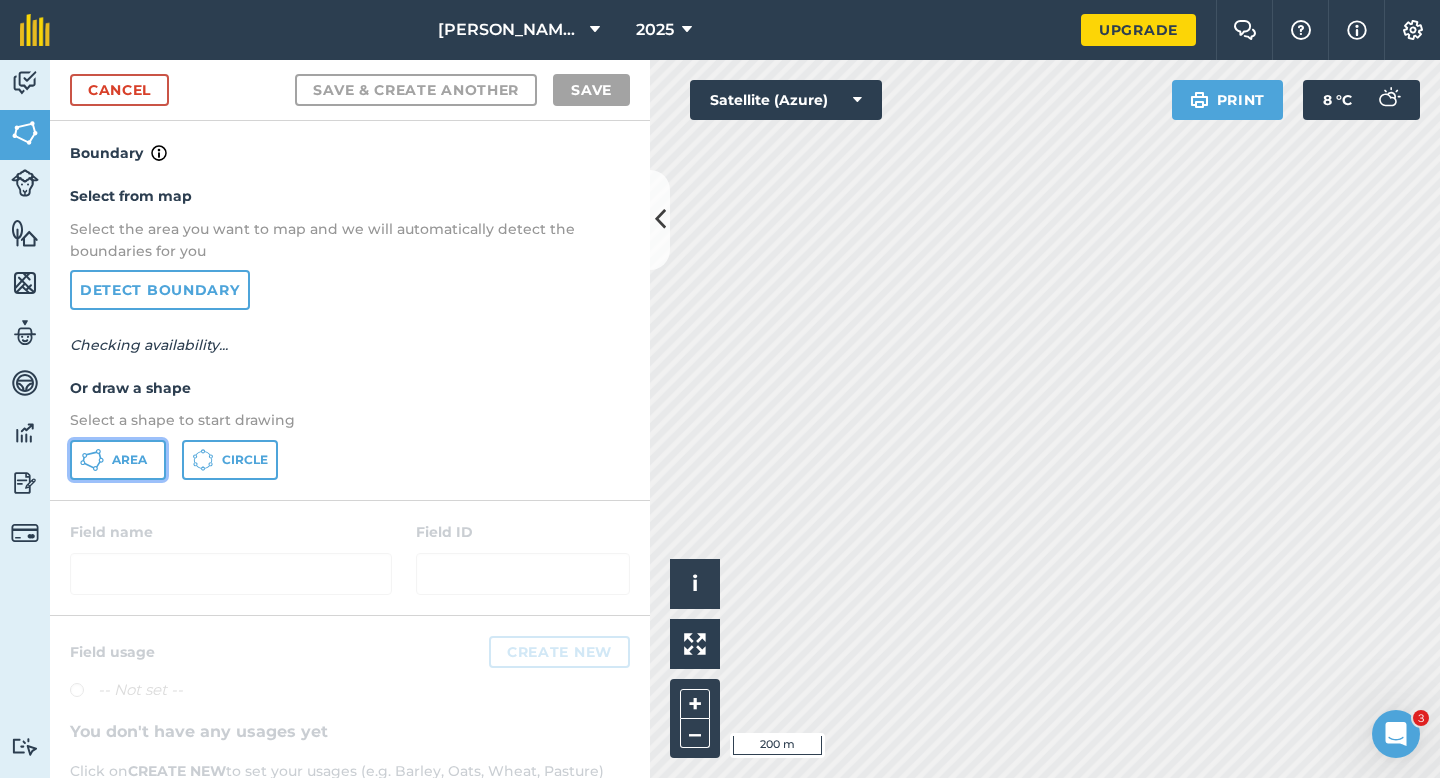 click on "Area" at bounding box center [118, 460] 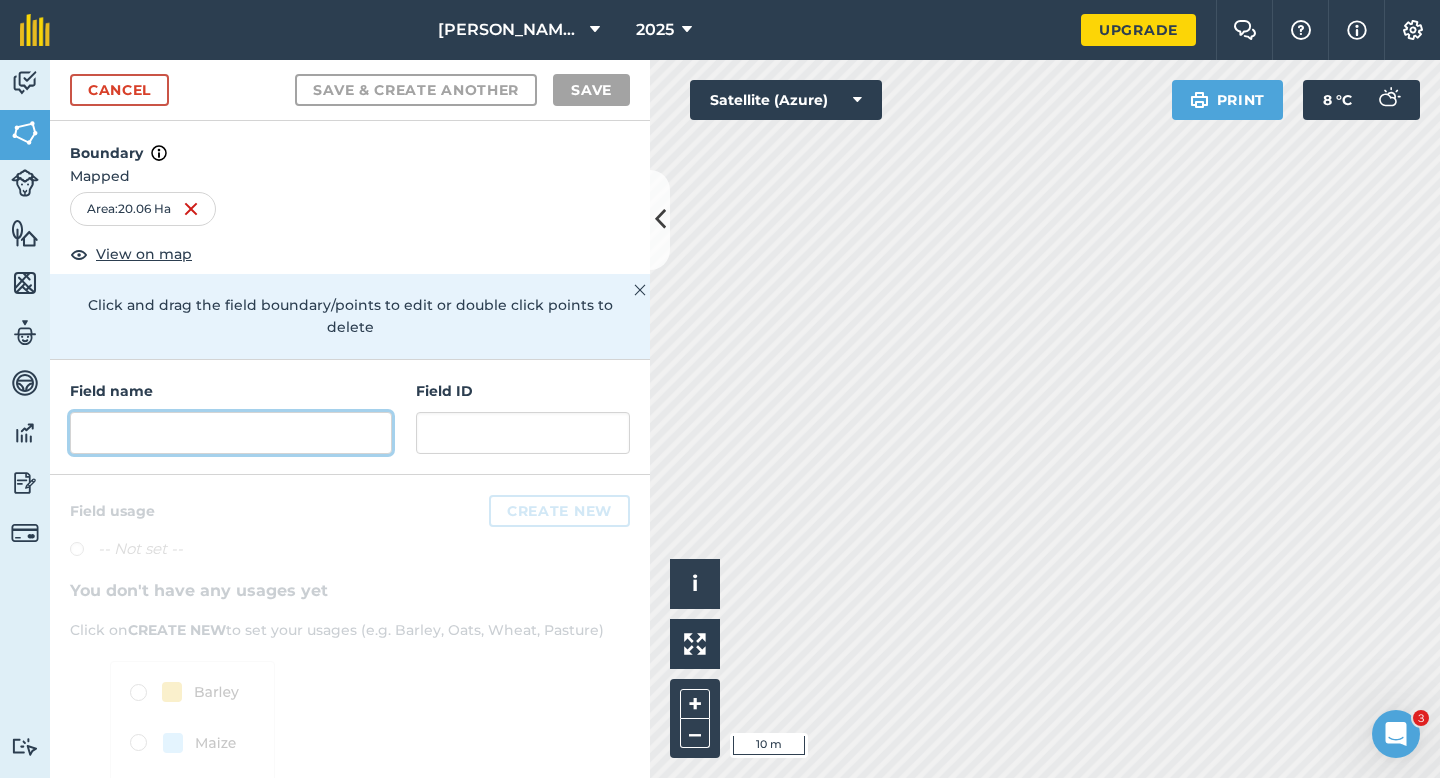click at bounding box center (231, 433) 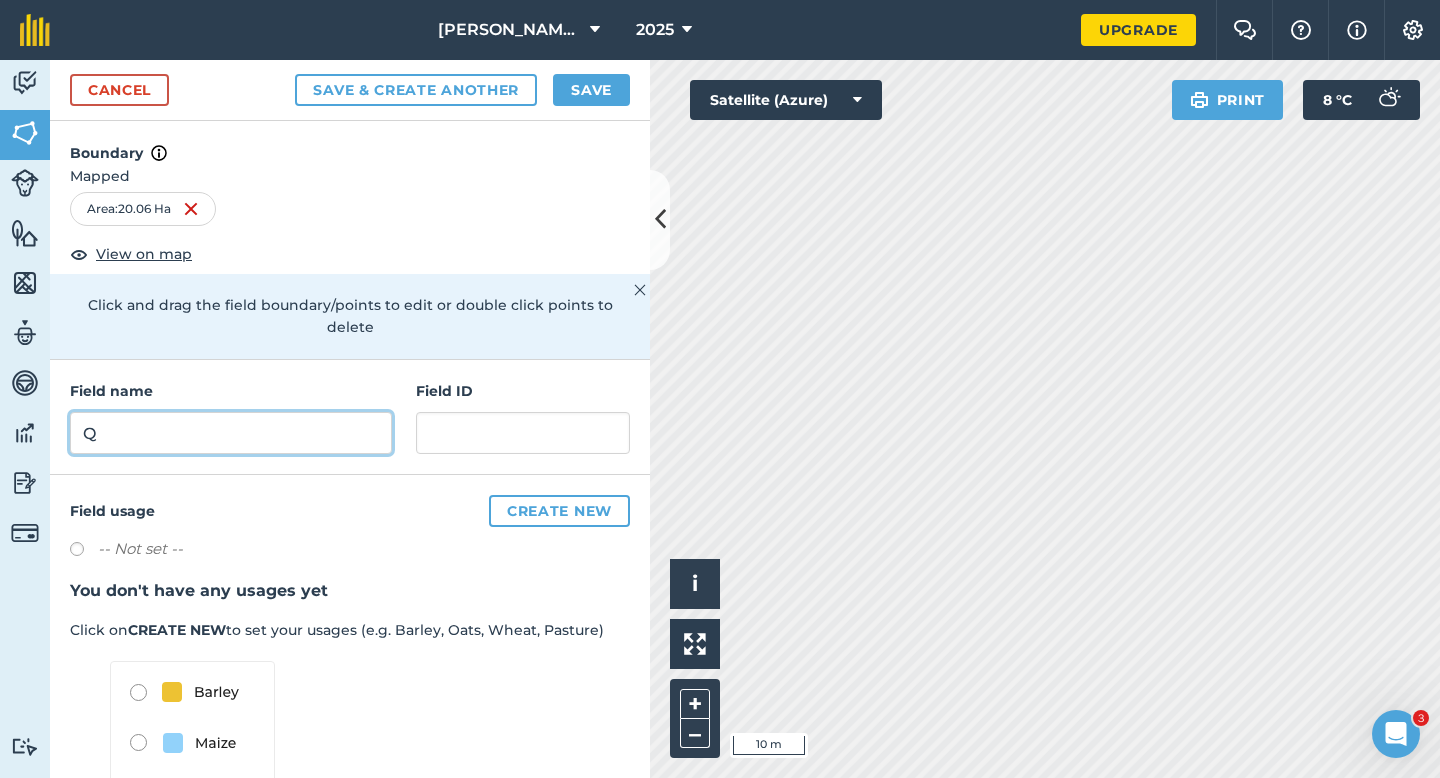 type on "Q" 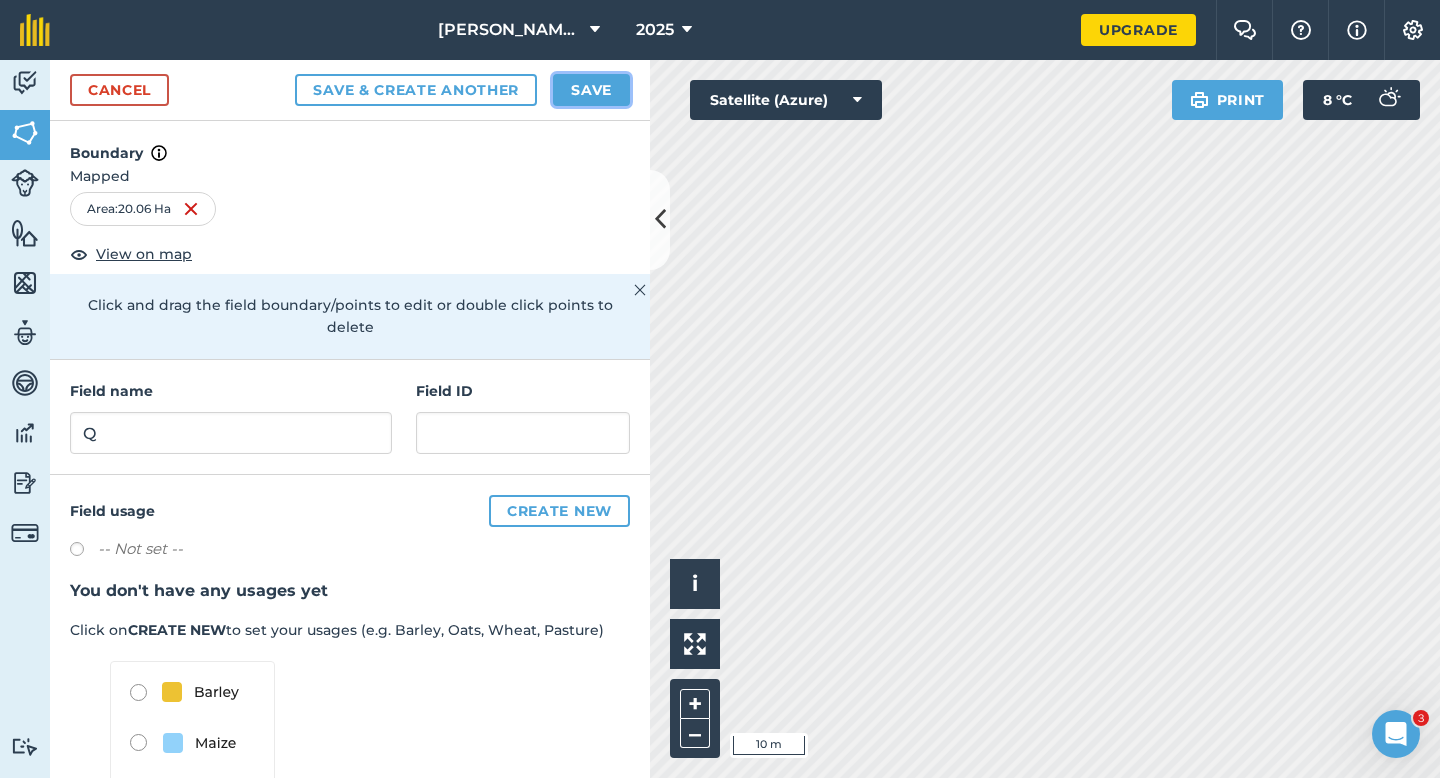 click on "Save" at bounding box center (591, 90) 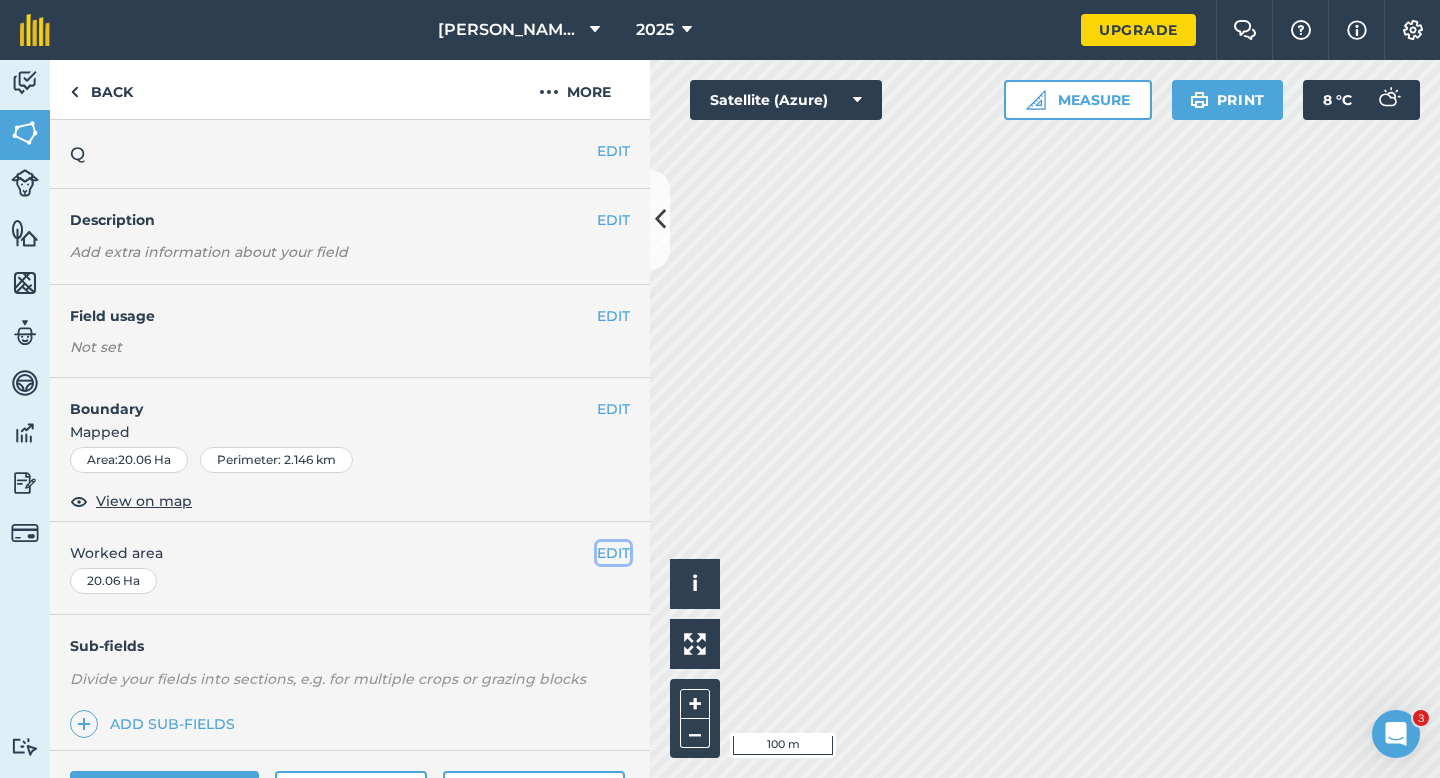 click on "EDIT" at bounding box center [613, 553] 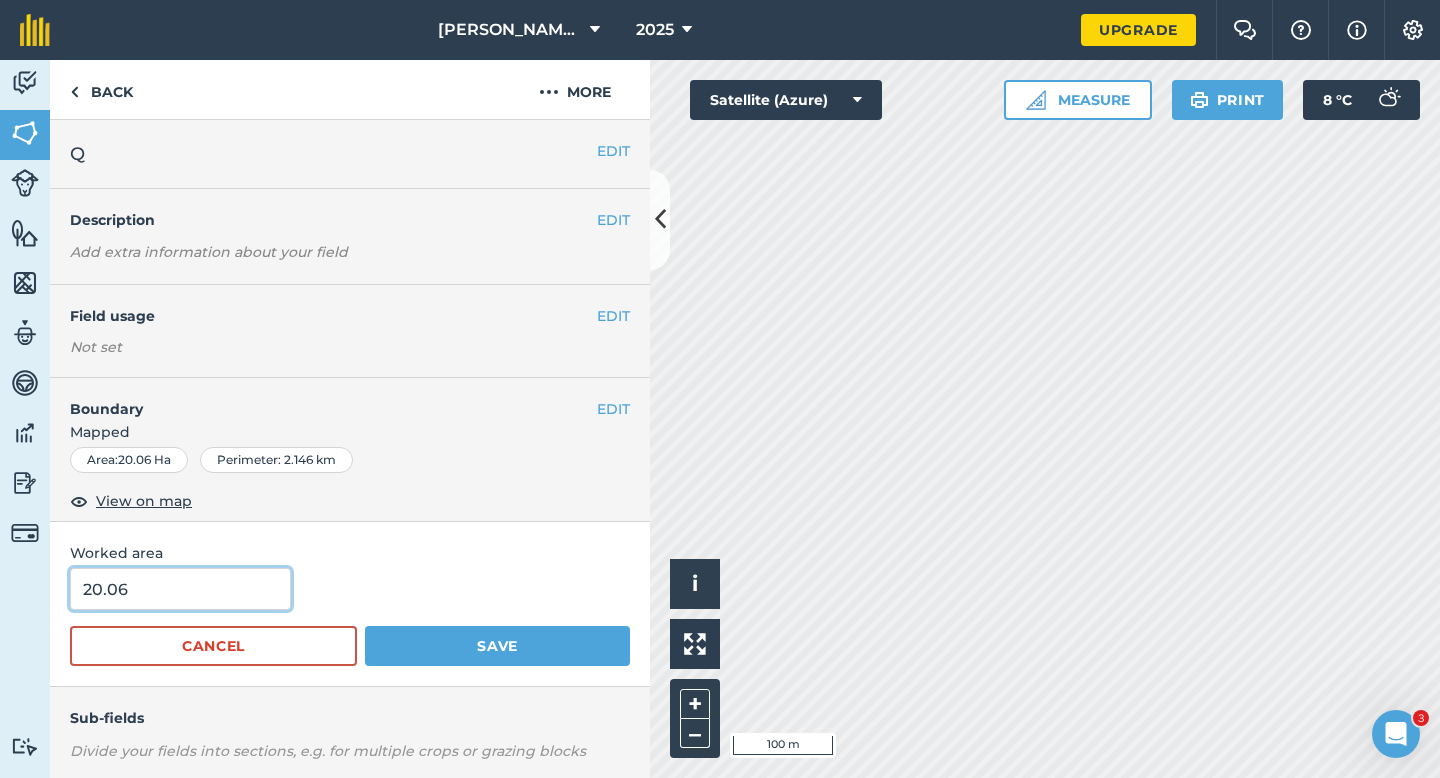 click on "20.06" at bounding box center [180, 589] 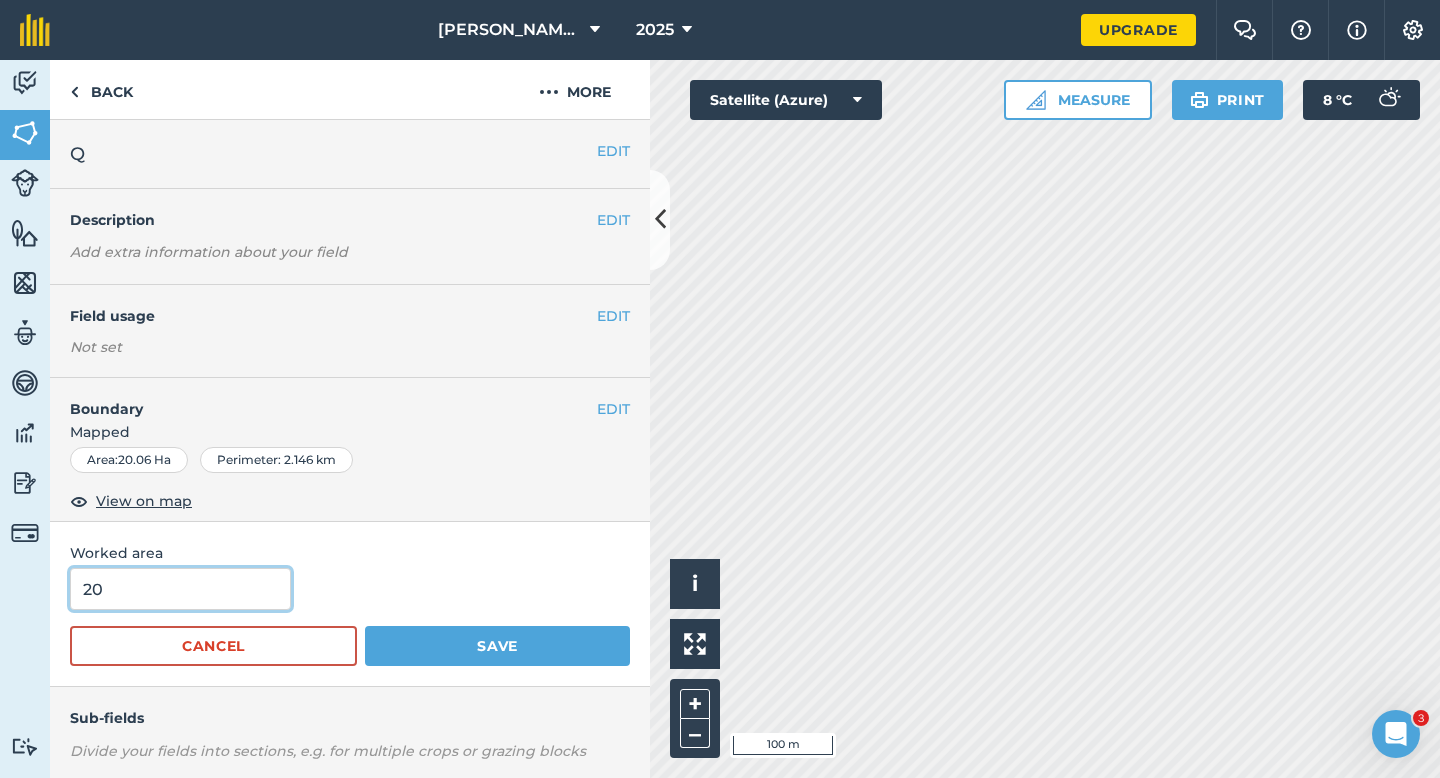 click on "Save" at bounding box center (497, 646) 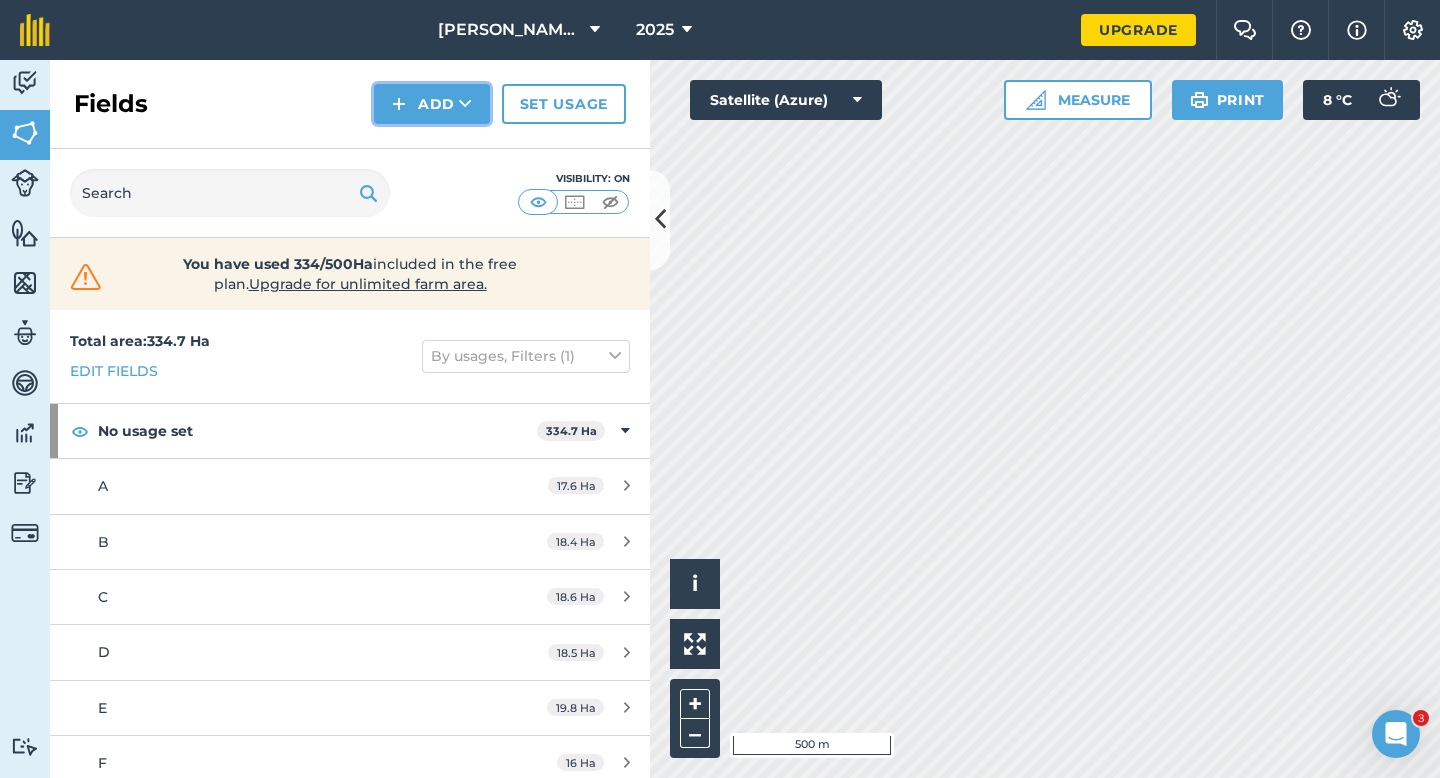 click on "Add" at bounding box center [432, 104] 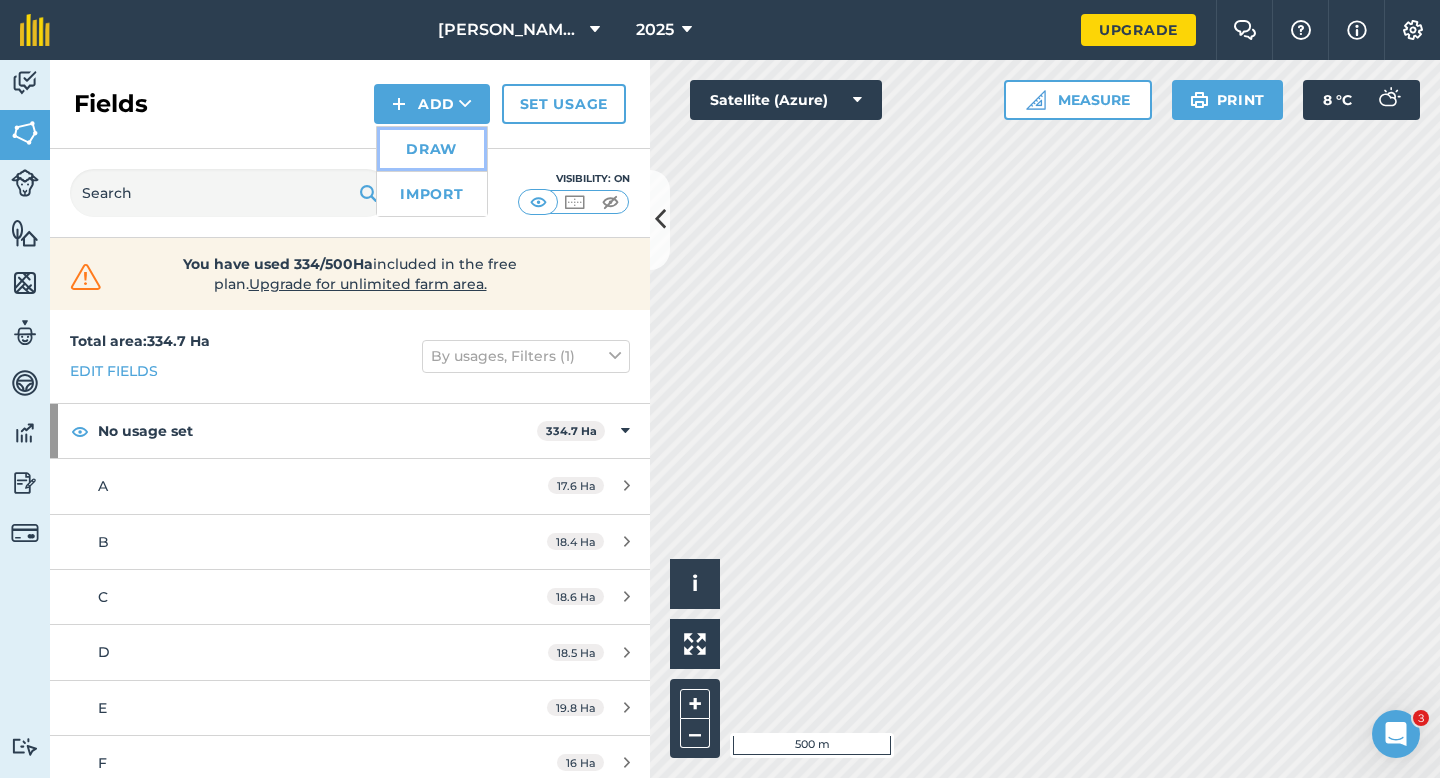 click on "Draw" at bounding box center [432, 149] 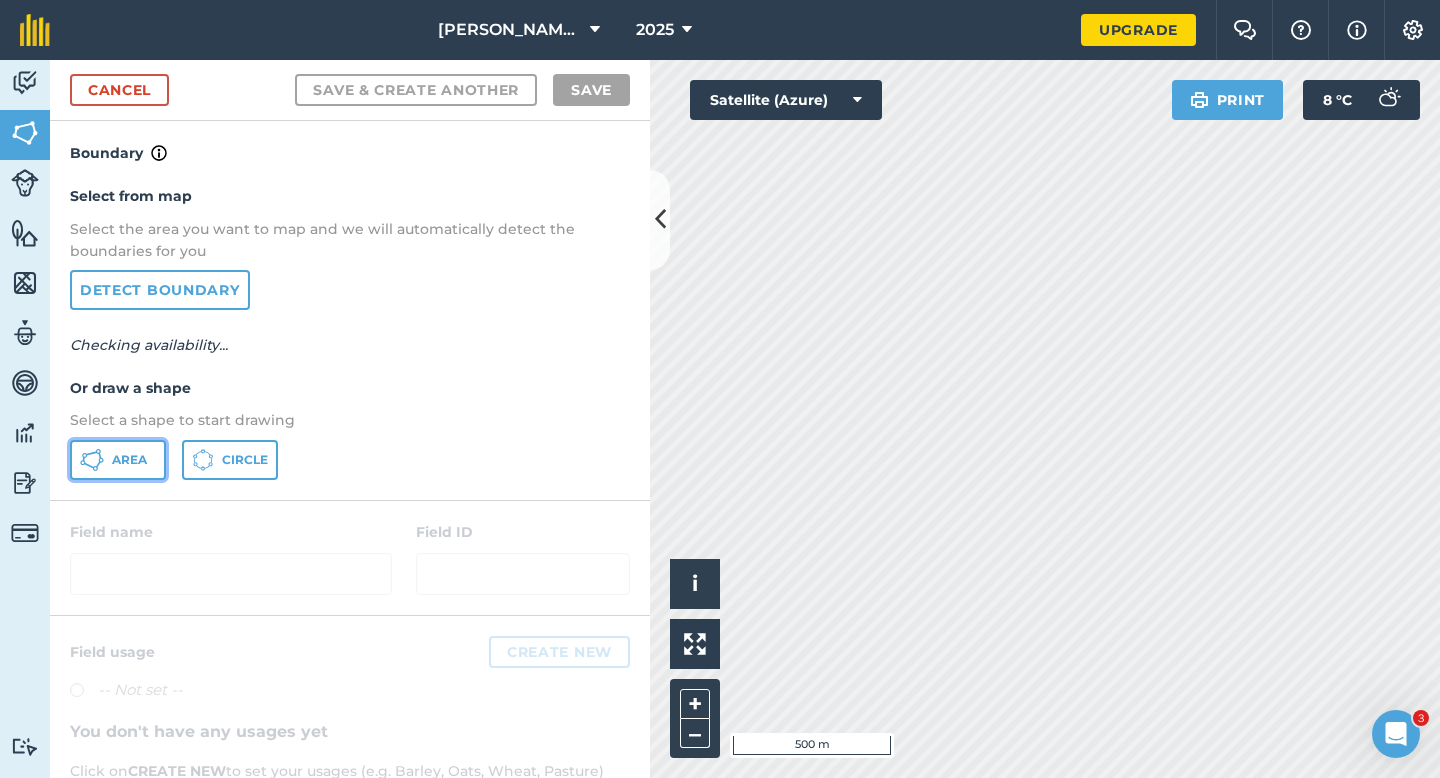 click on "Area" at bounding box center (118, 460) 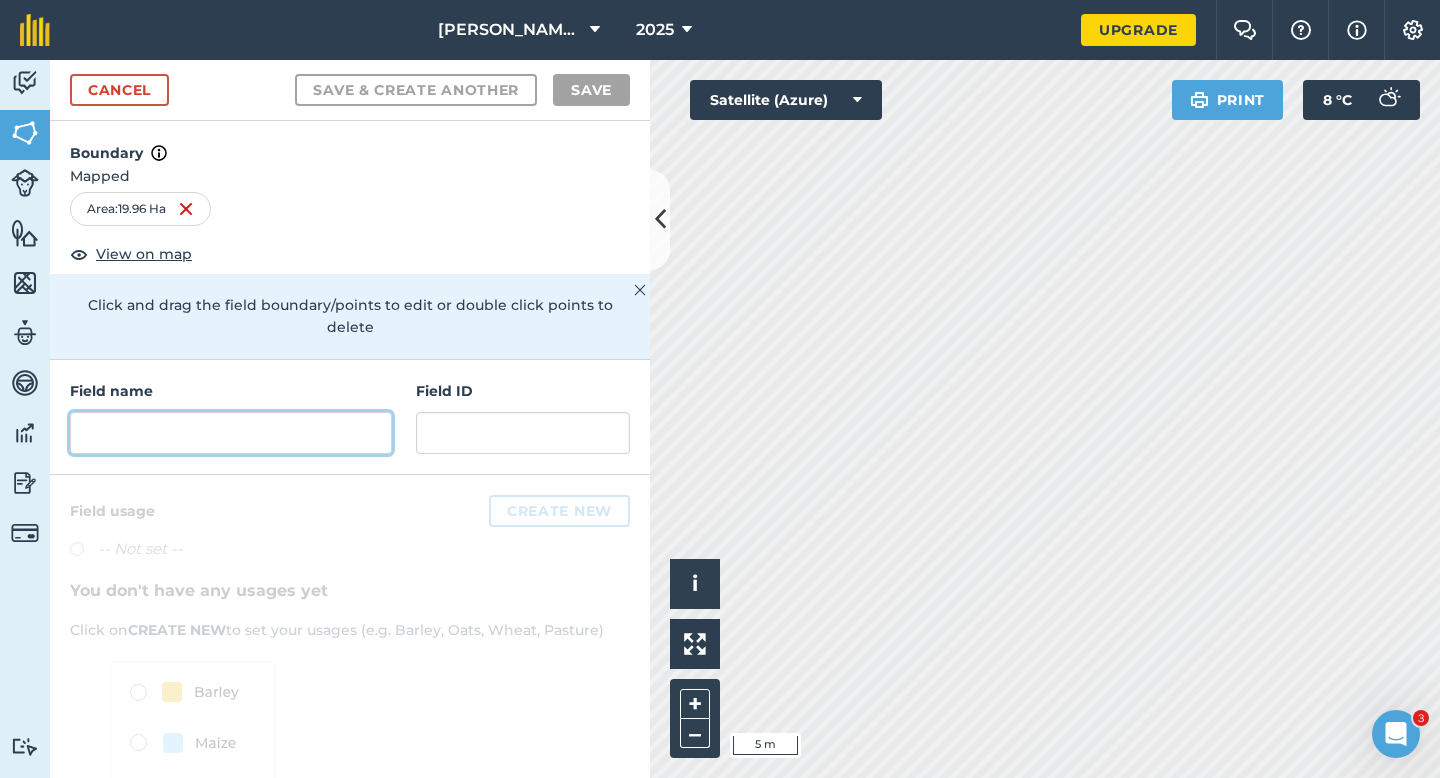 click at bounding box center (231, 433) 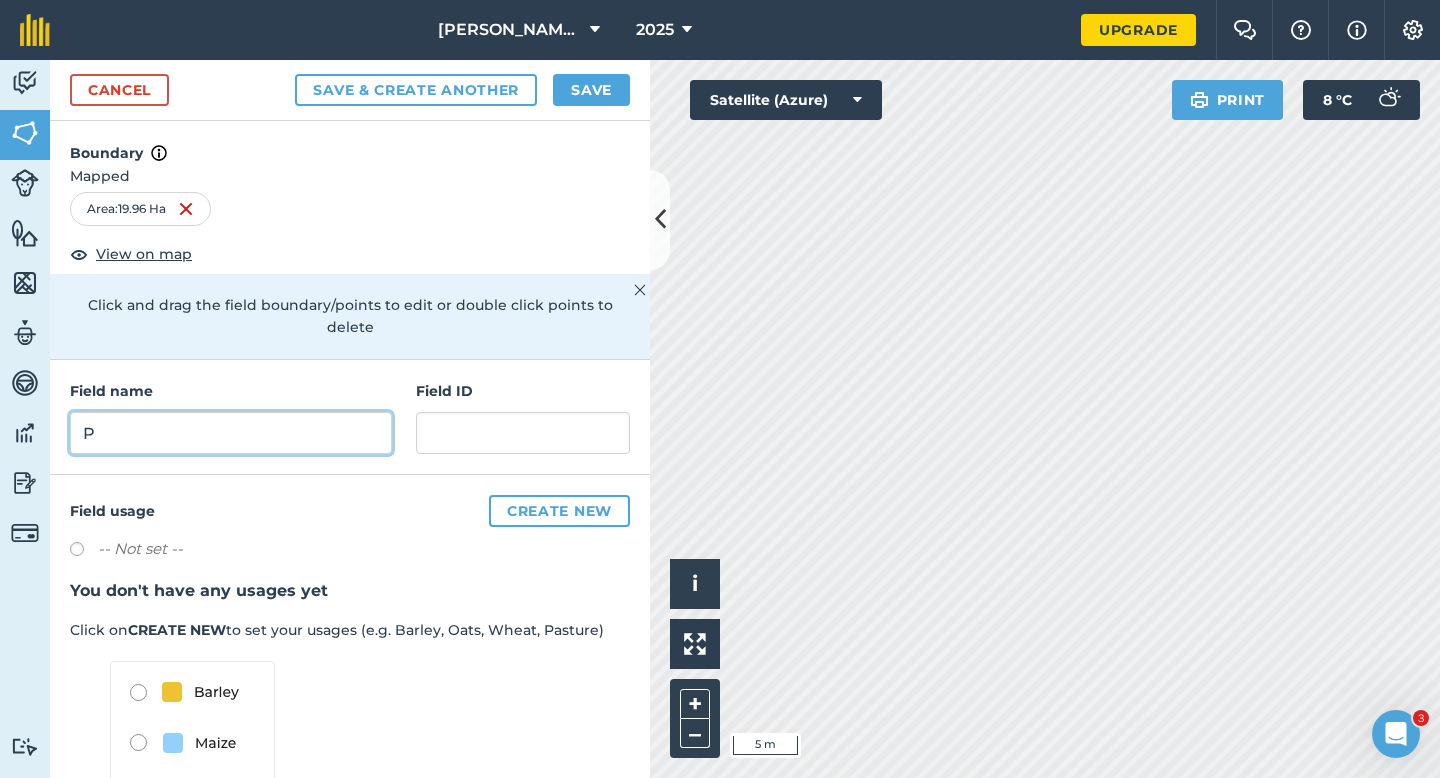 click on "P" at bounding box center [231, 433] 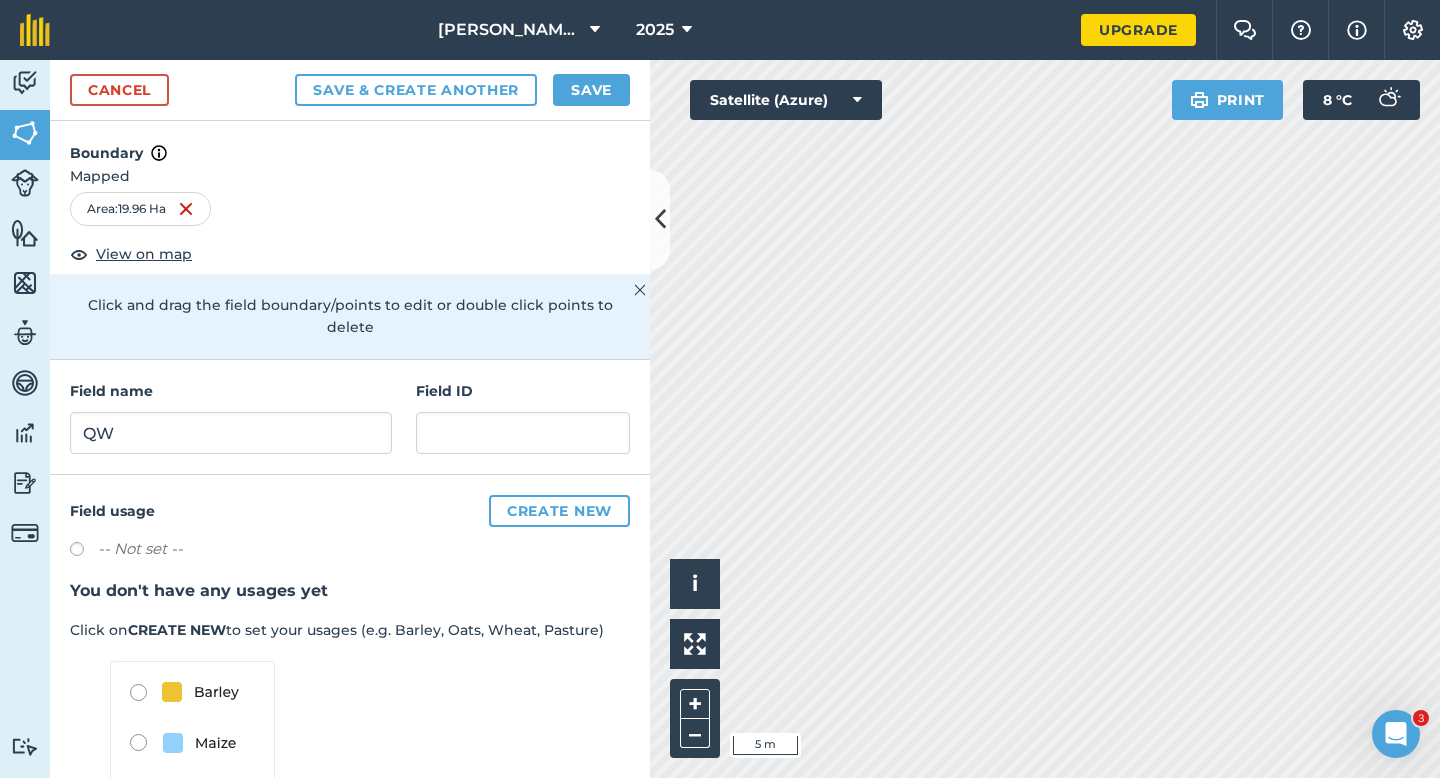 click on "Field name [GEOGRAPHIC_DATA] ID" at bounding box center [350, 417] 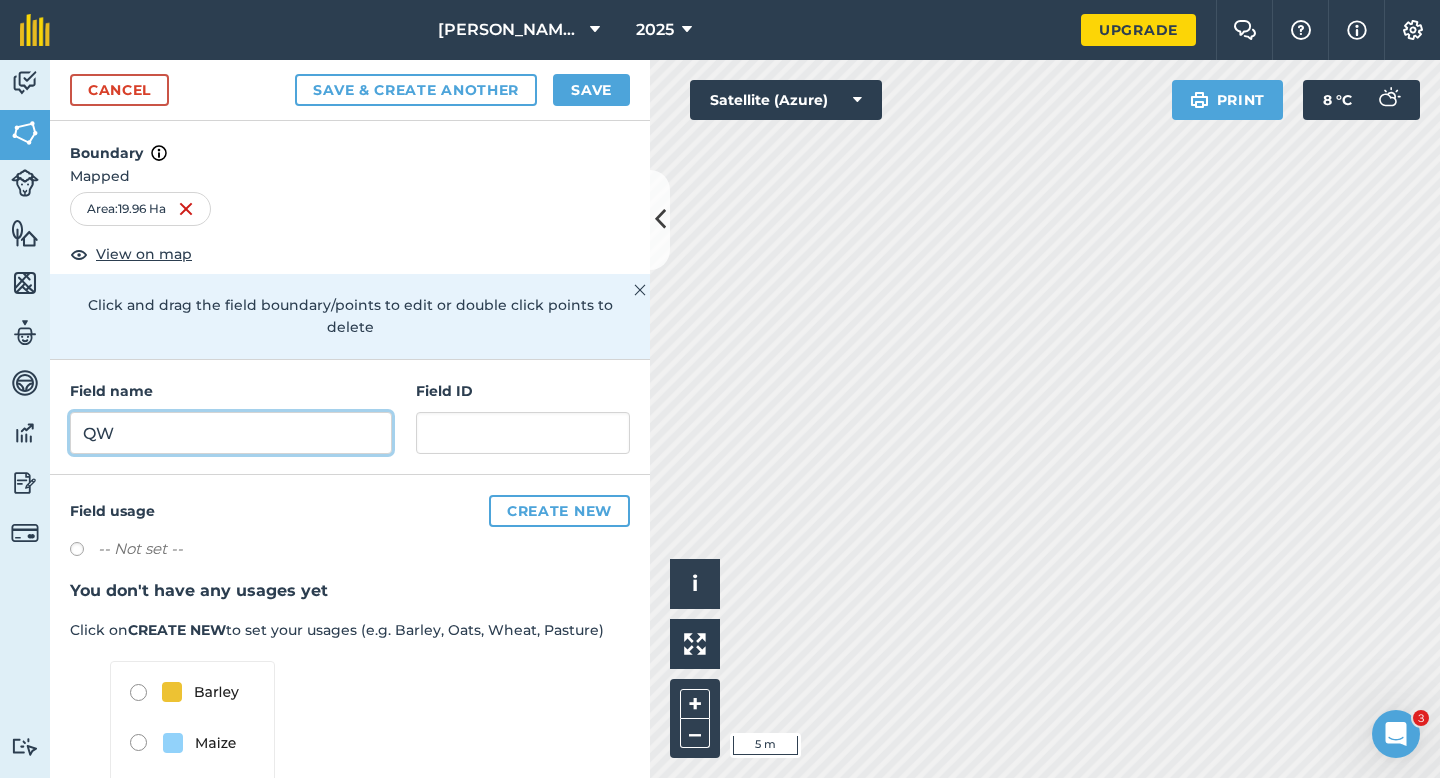 click on "QW" at bounding box center [231, 433] 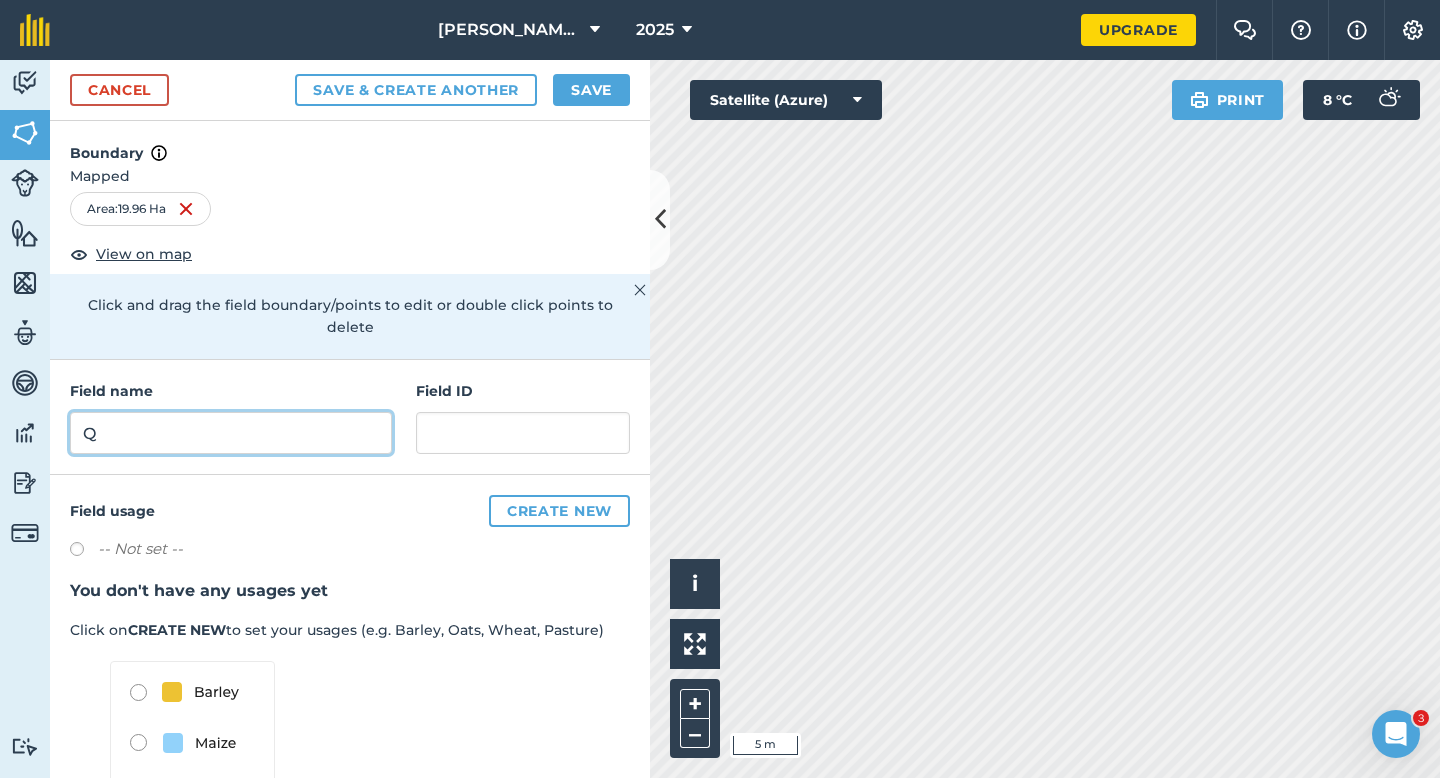 type on "Q" 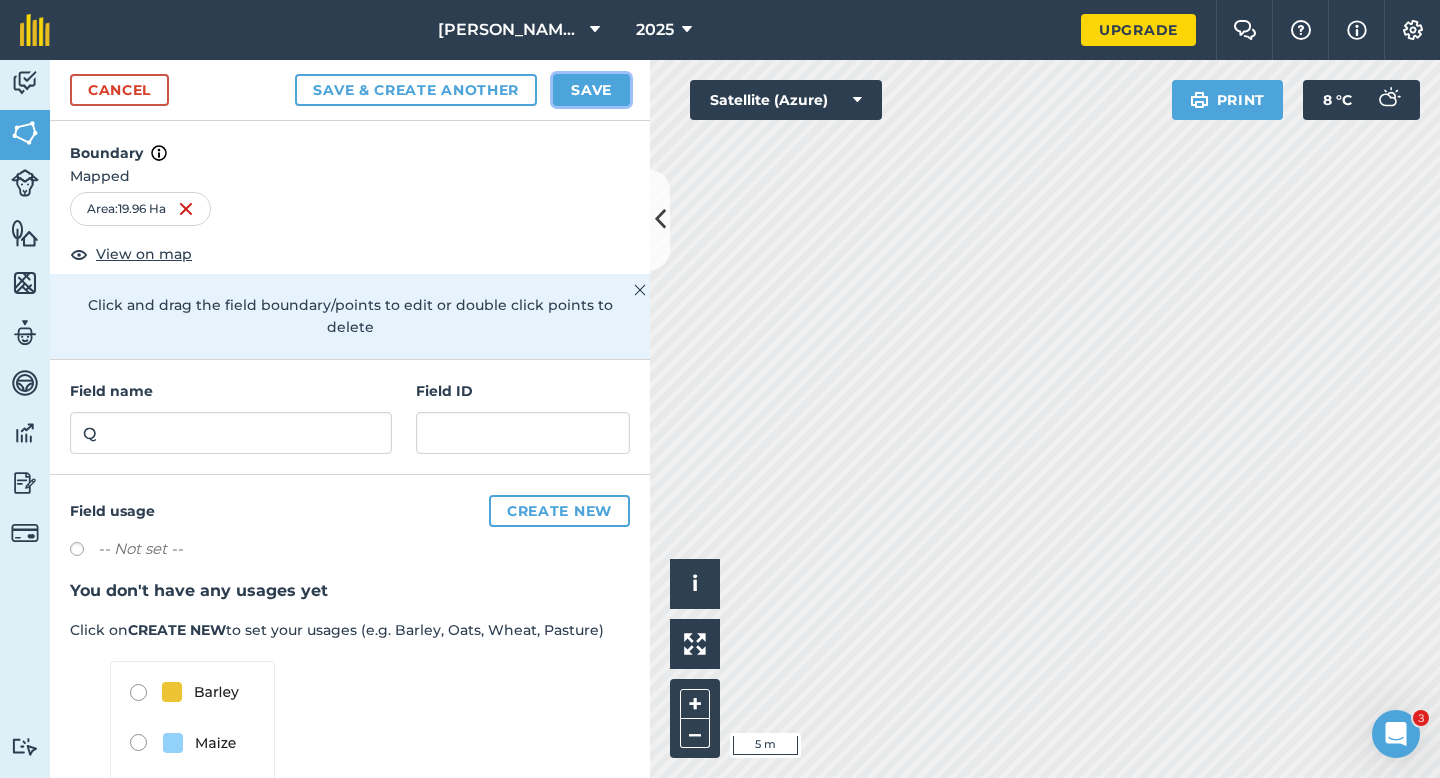click on "Save" at bounding box center (591, 90) 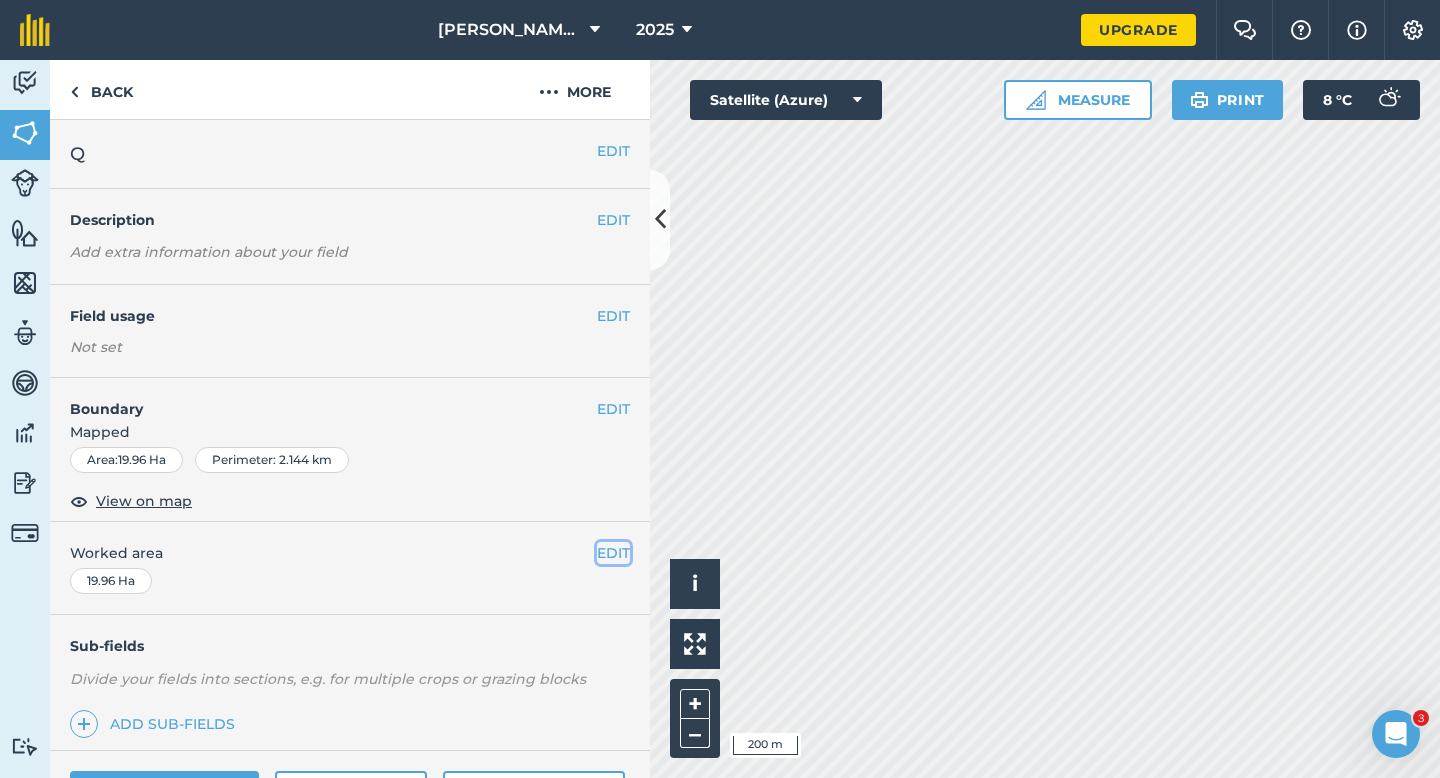 click on "EDIT" at bounding box center [613, 553] 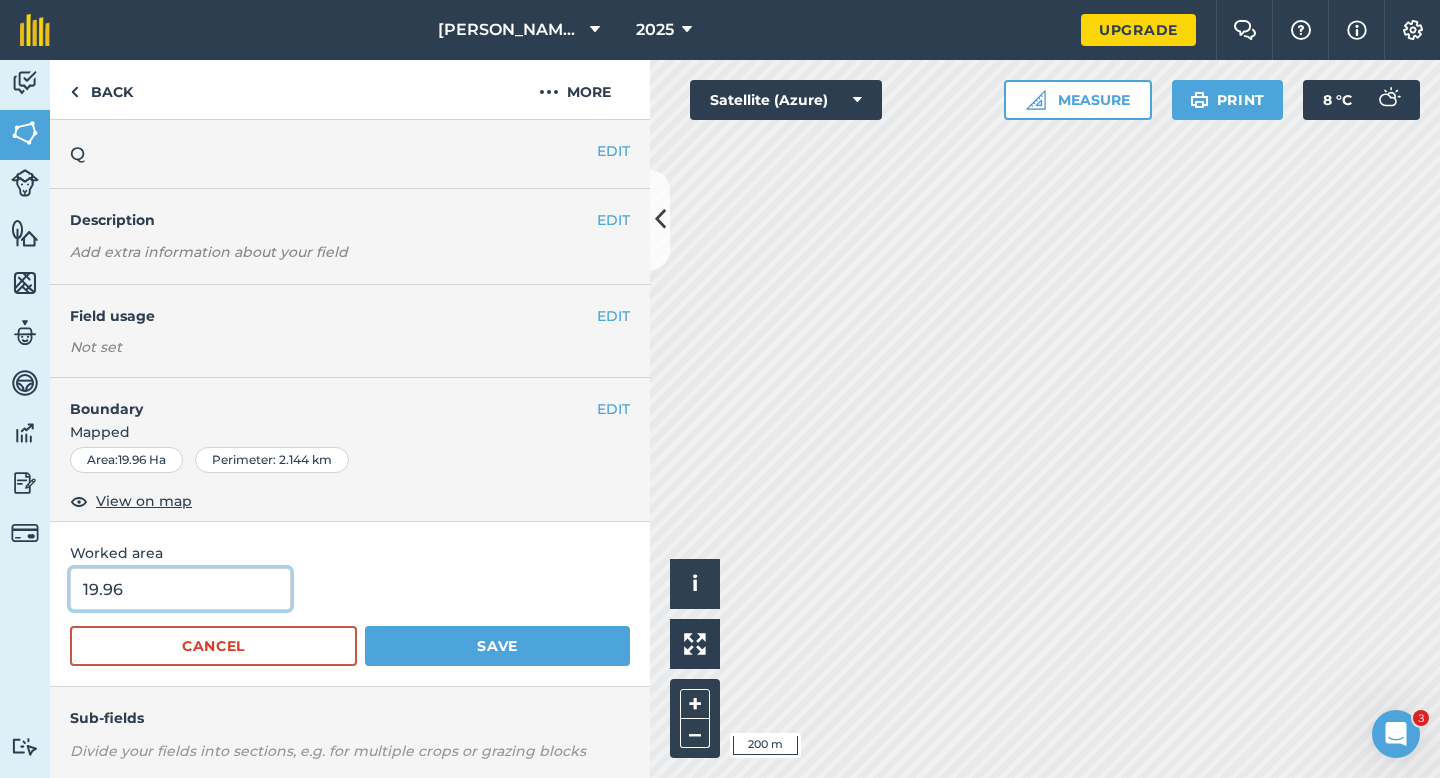click on "19.96" at bounding box center [180, 589] 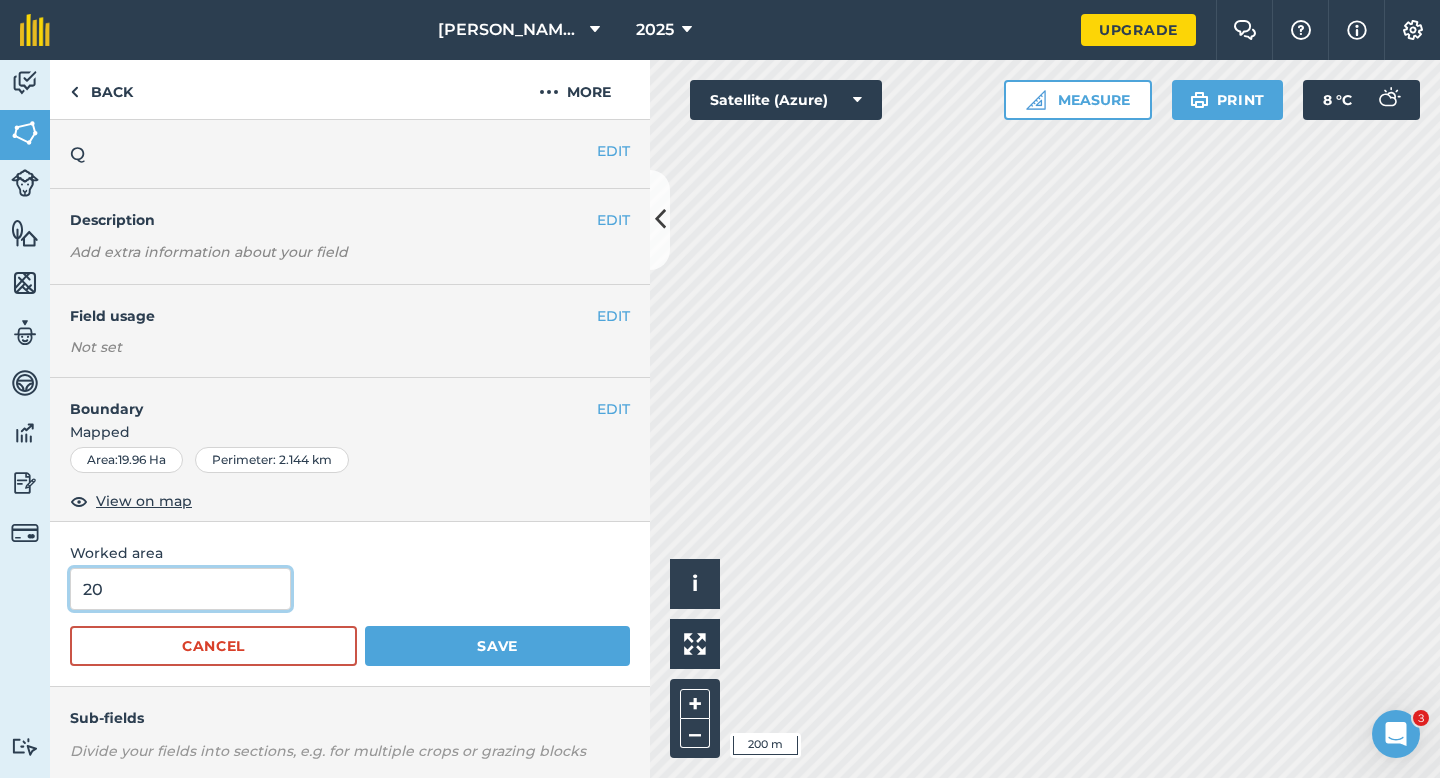 click on "Save" at bounding box center [497, 646] 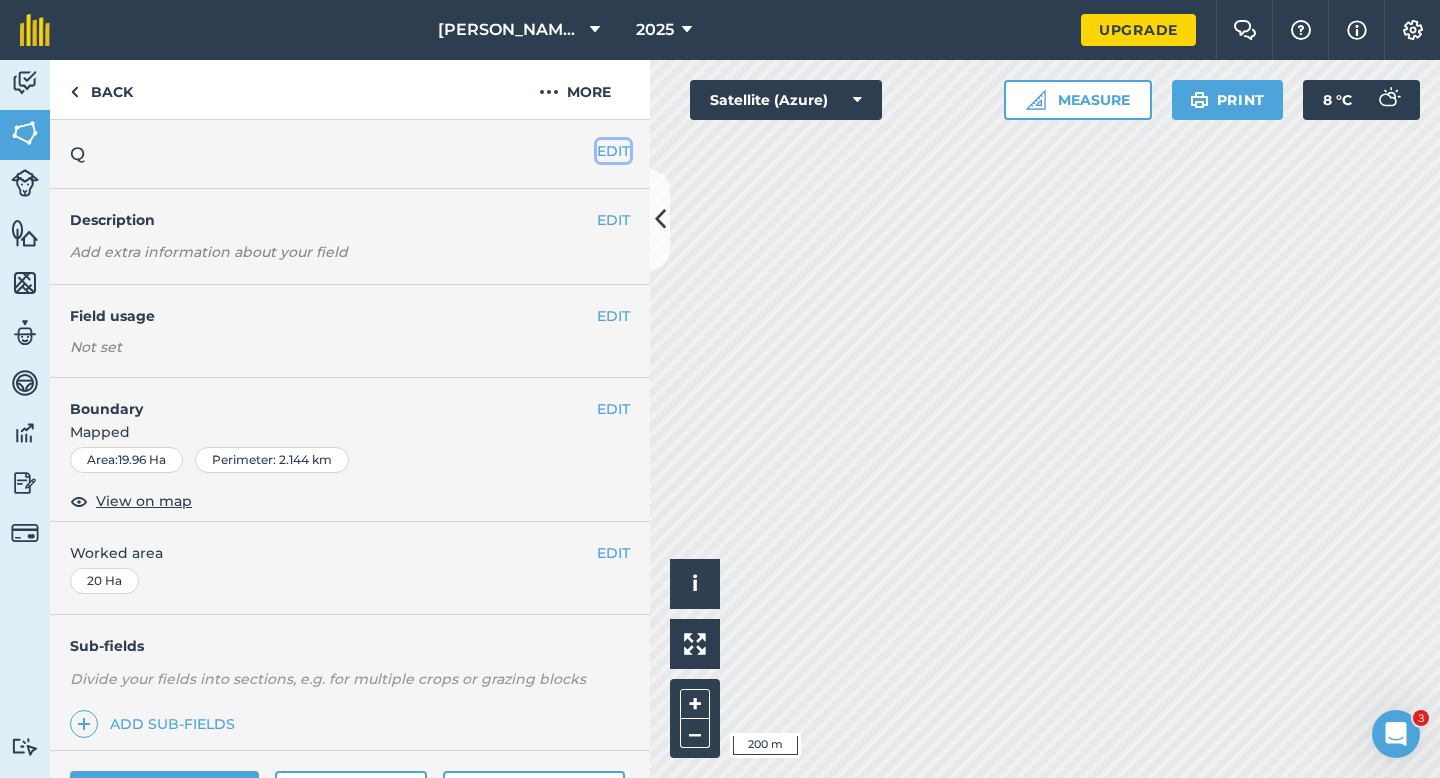 click on "EDIT" at bounding box center (613, 151) 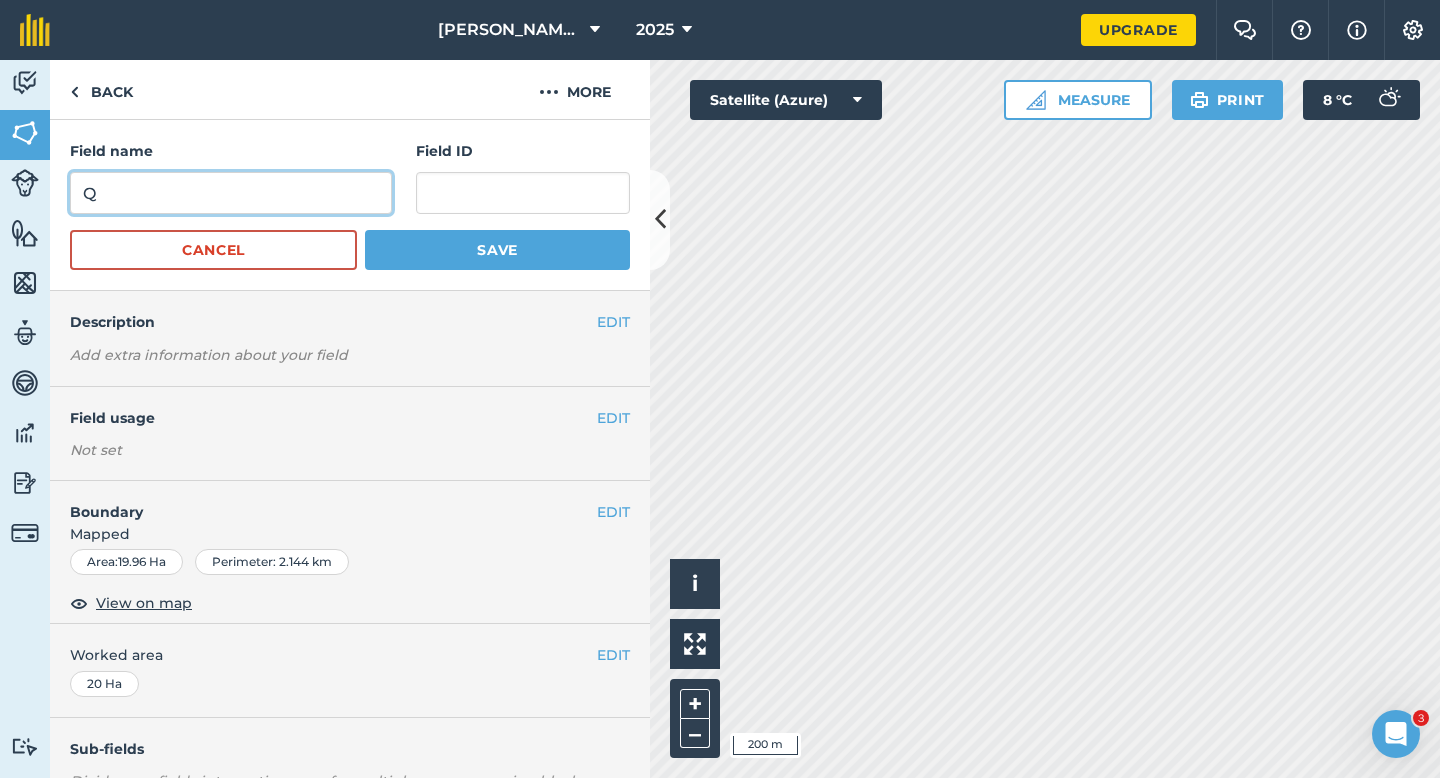 click on "Q" at bounding box center [231, 193] 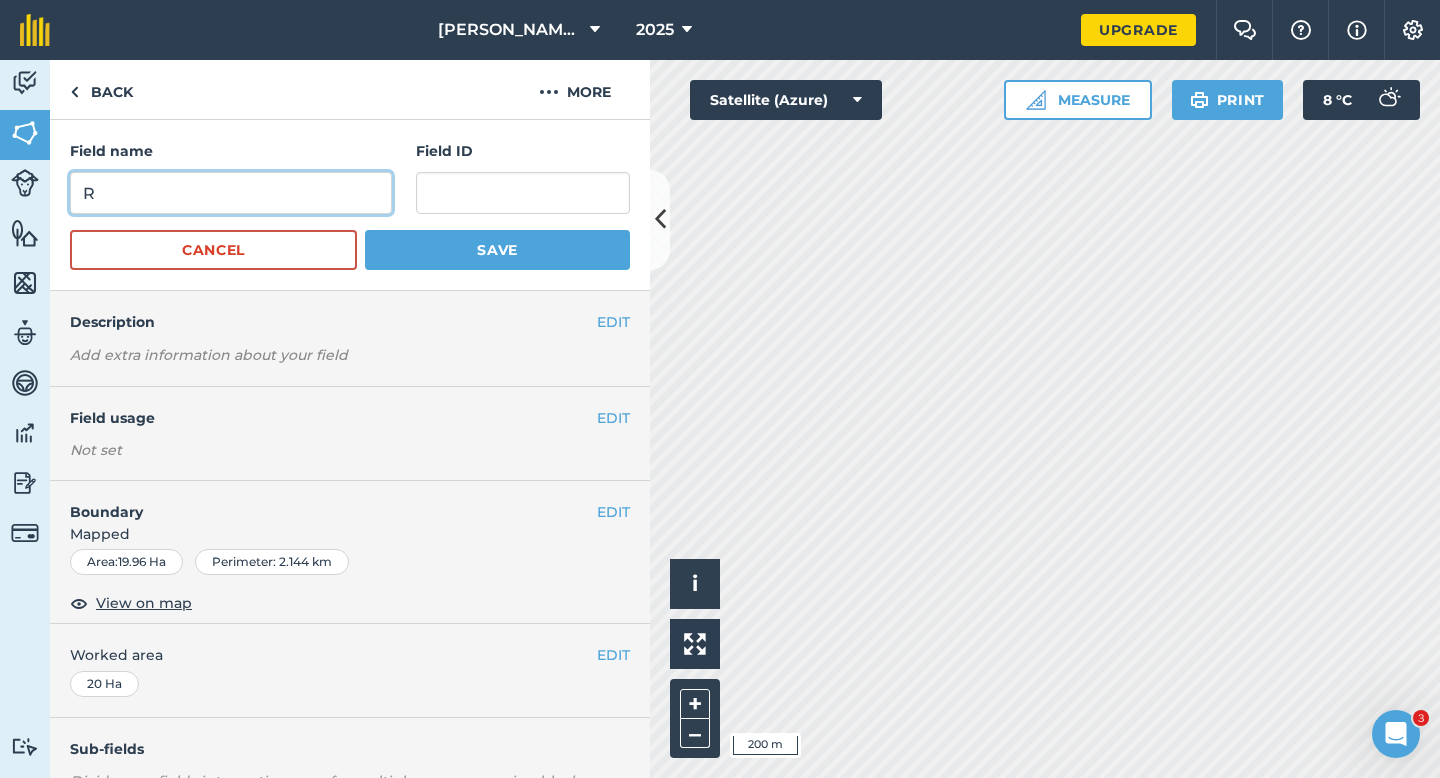 type on "R" 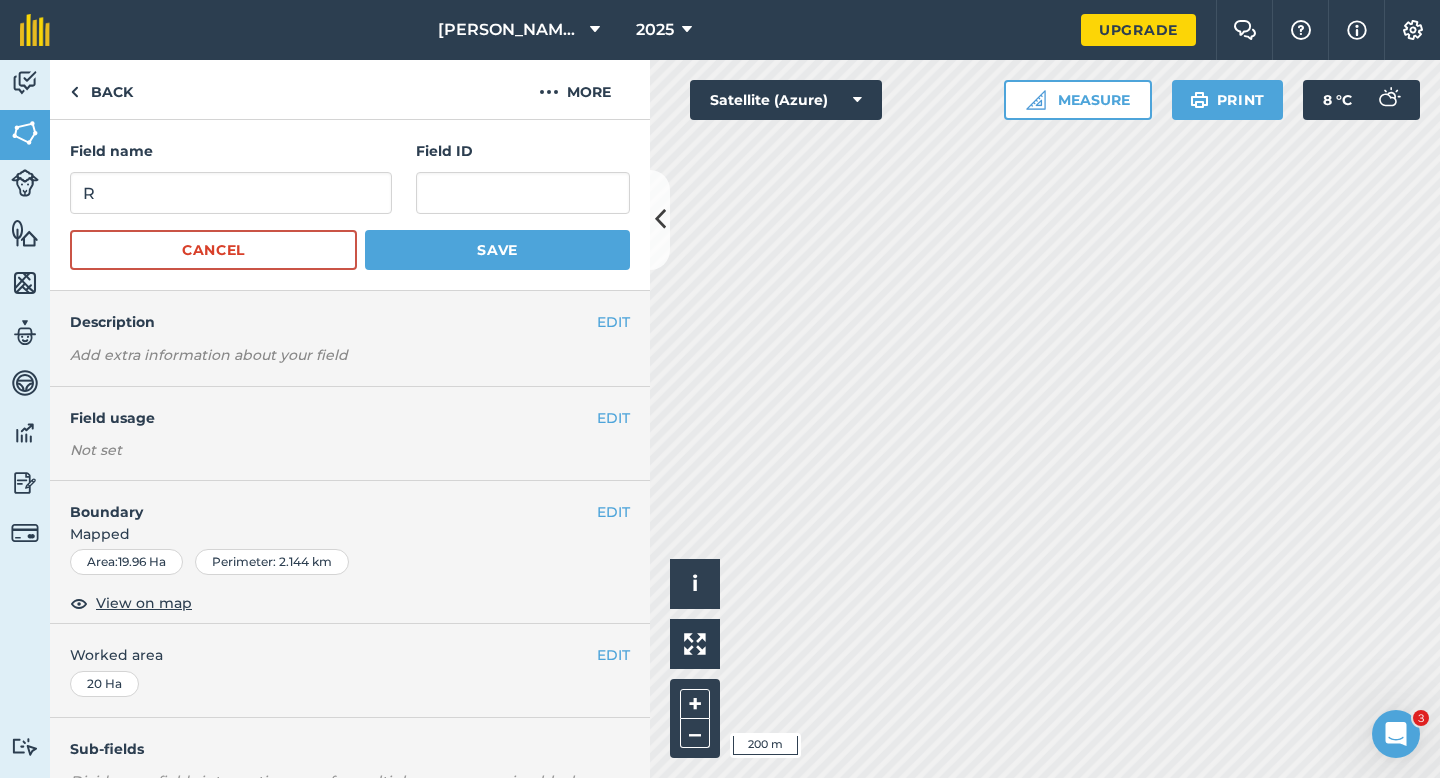 click on "EDIT Description Add extra information about your field" at bounding box center (350, 339) 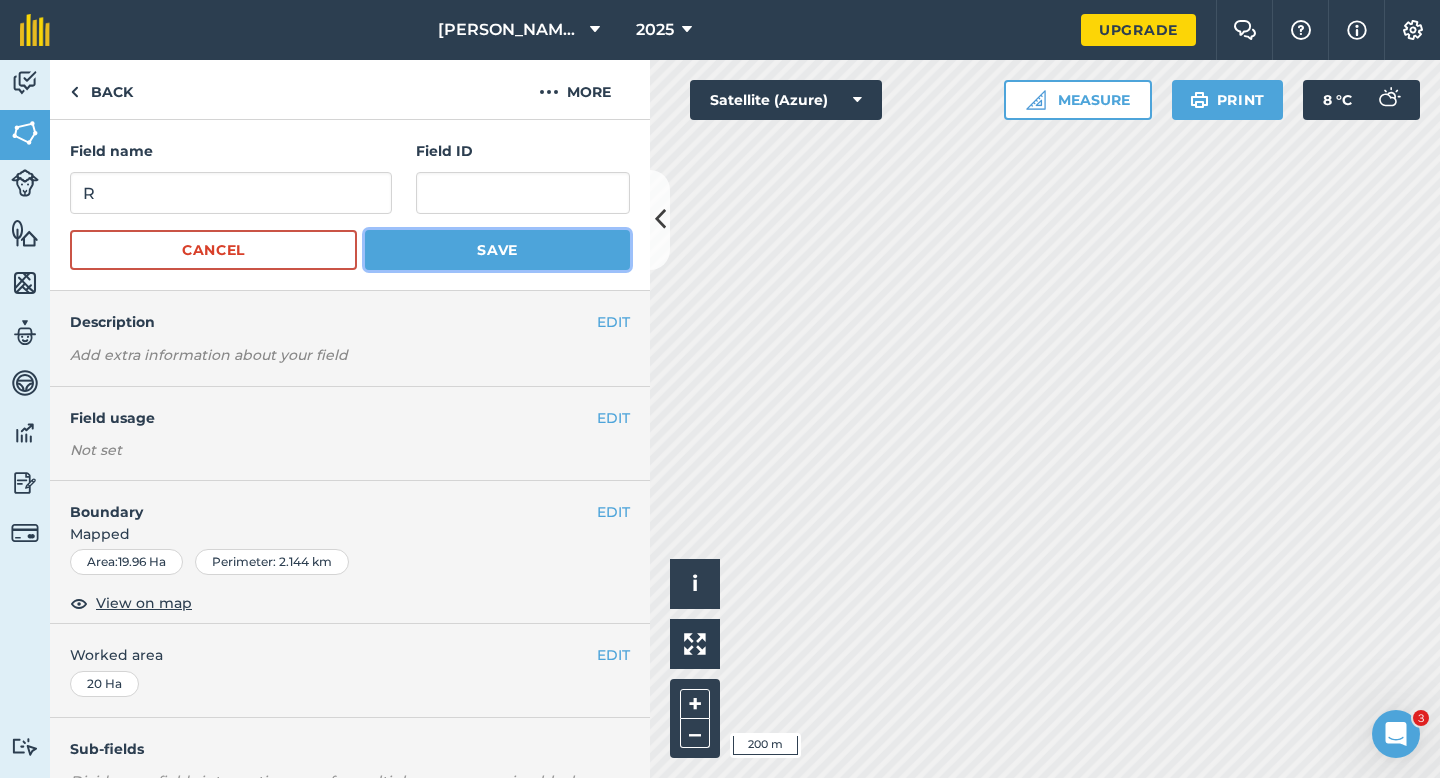 click on "Save" at bounding box center (497, 250) 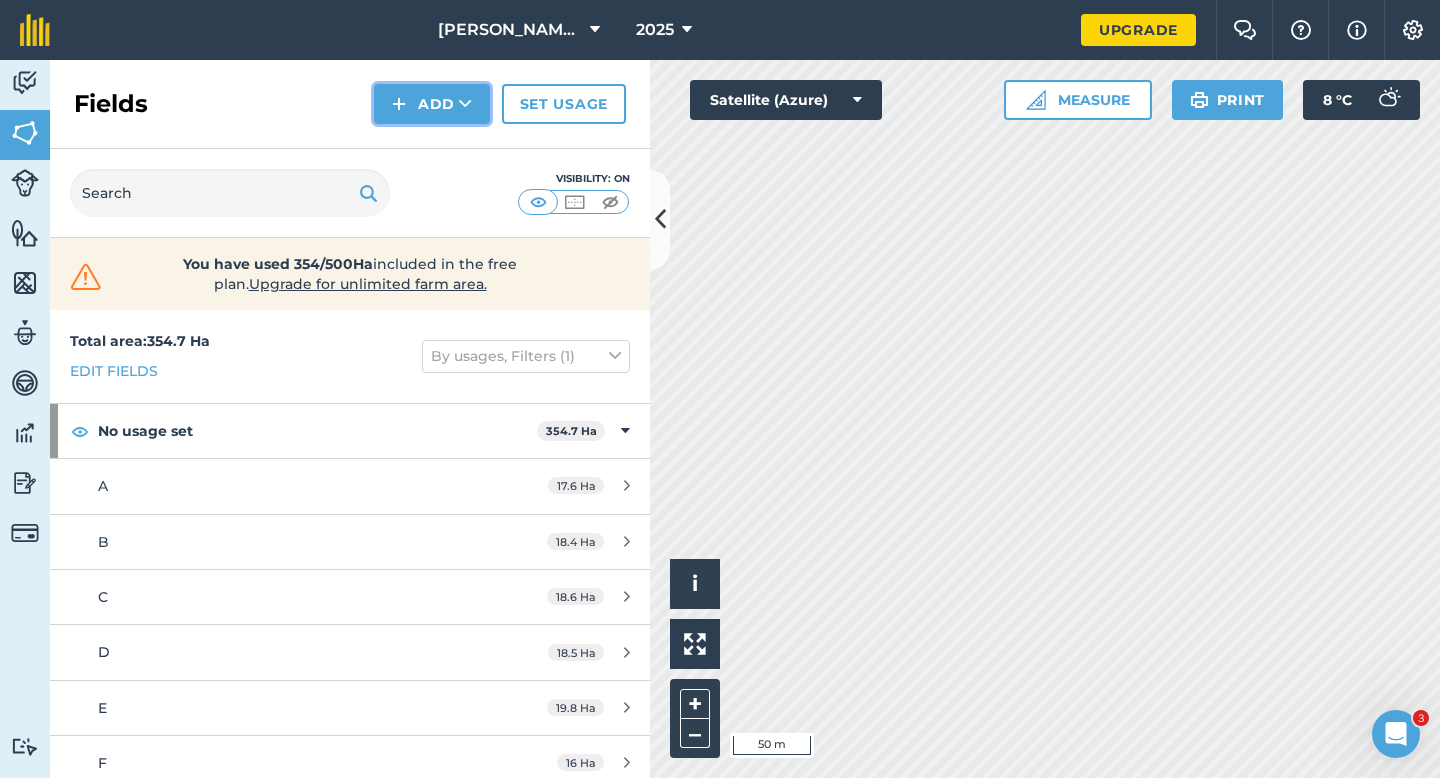 click on "Add" at bounding box center (432, 104) 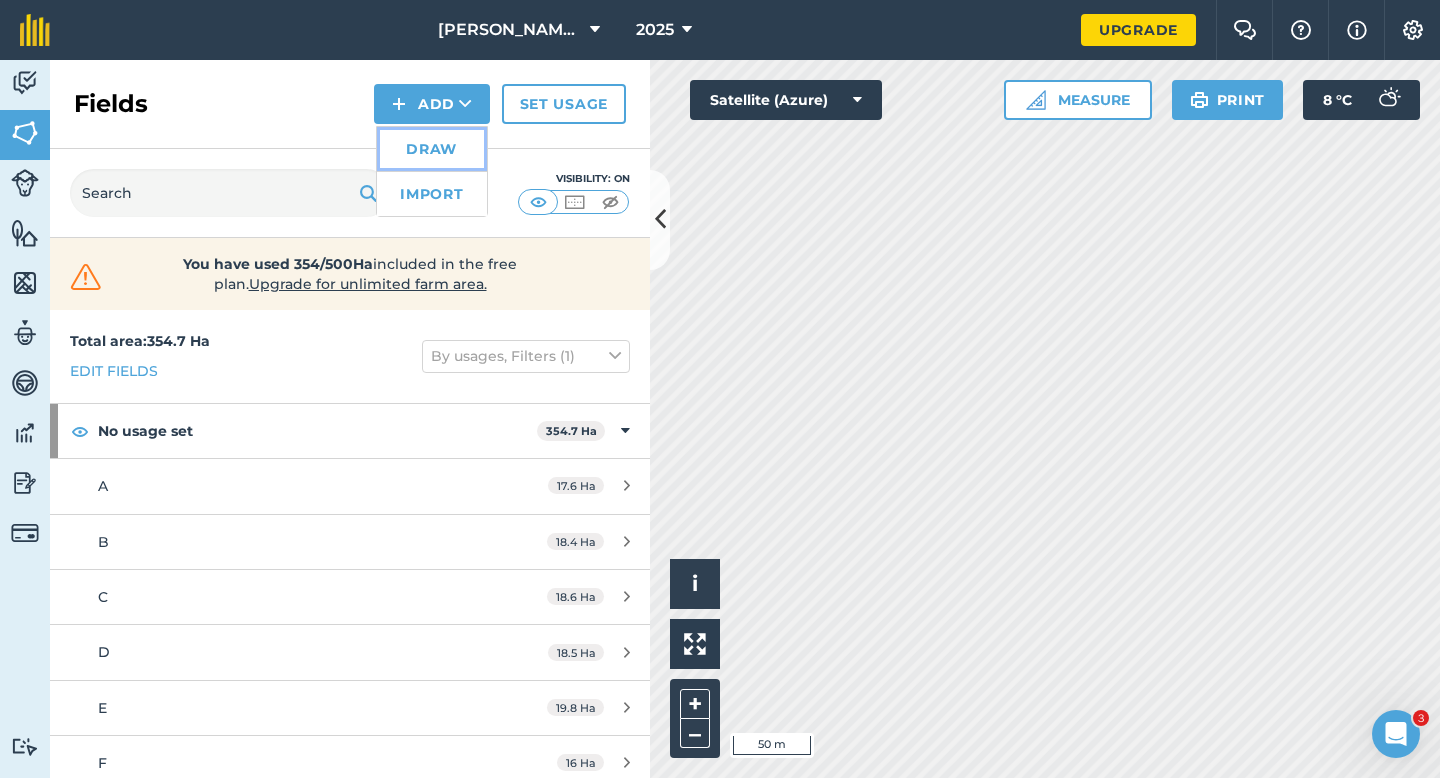 click on "Draw" at bounding box center [432, 149] 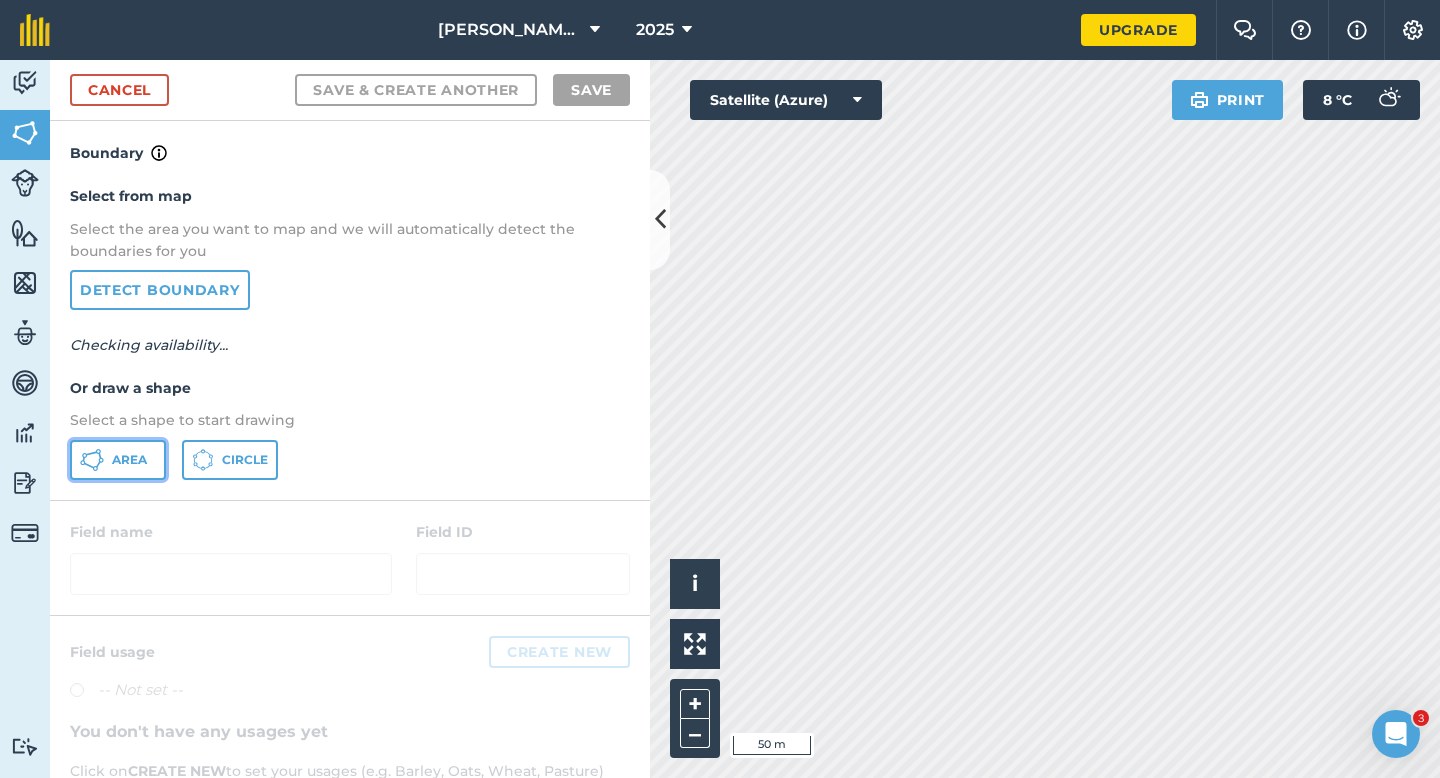 click on "Area" at bounding box center (118, 460) 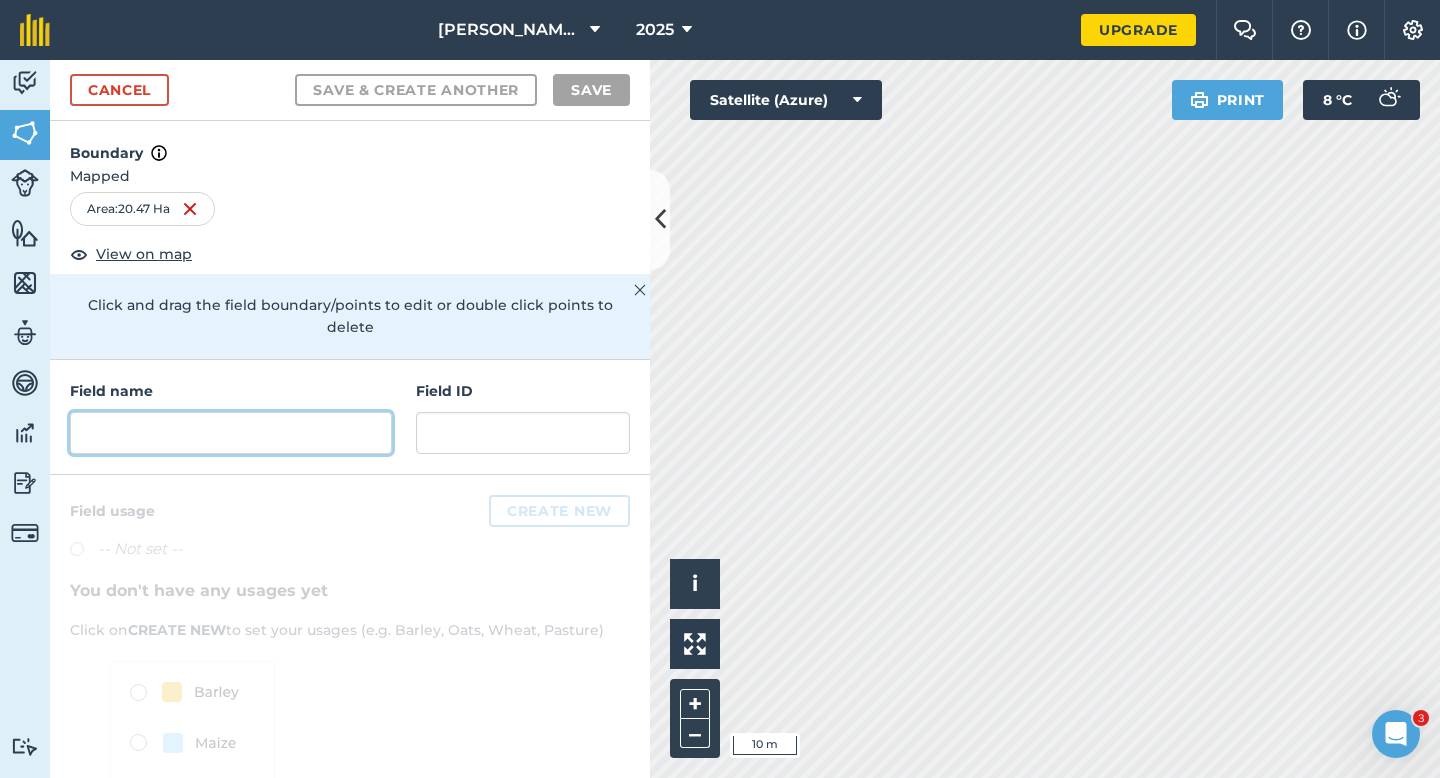 click at bounding box center (231, 433) 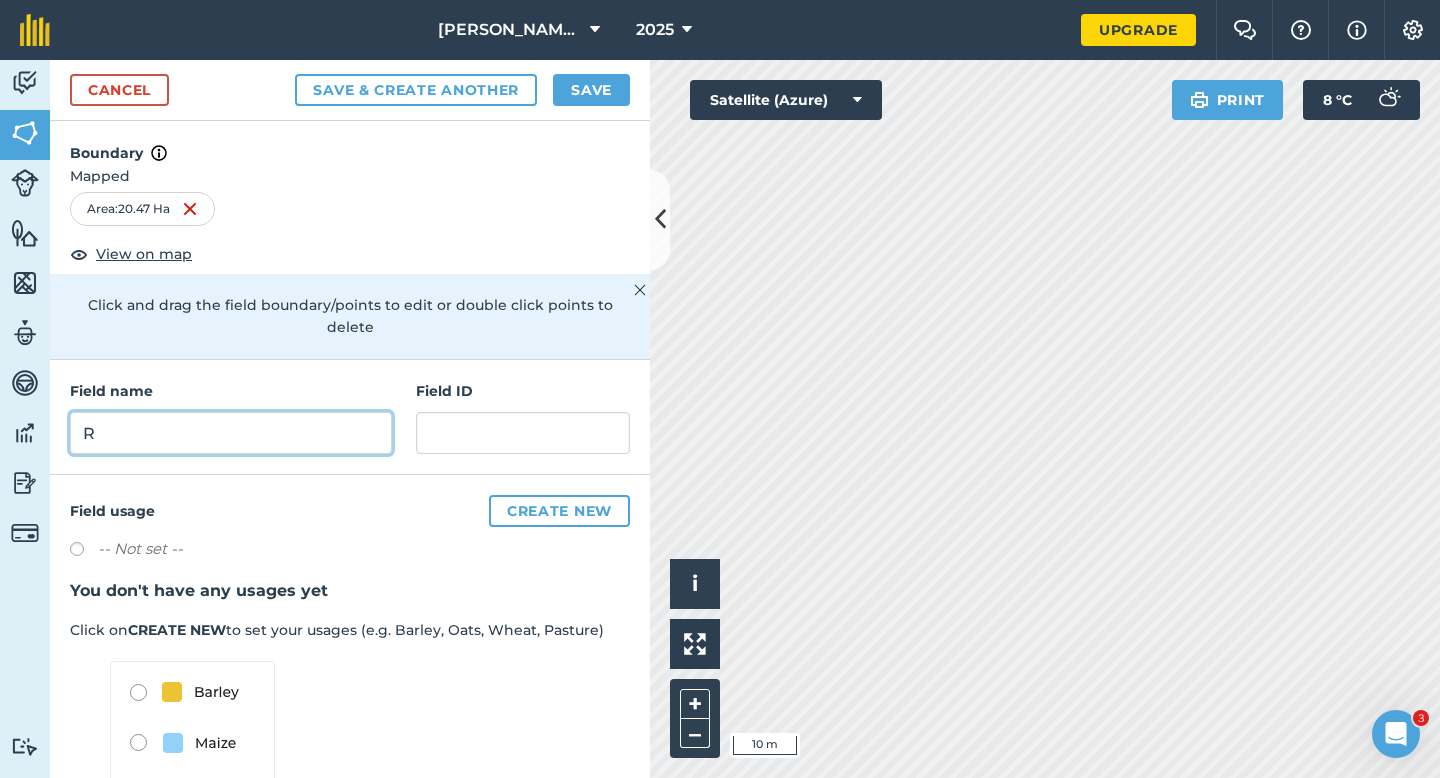 type on "R" 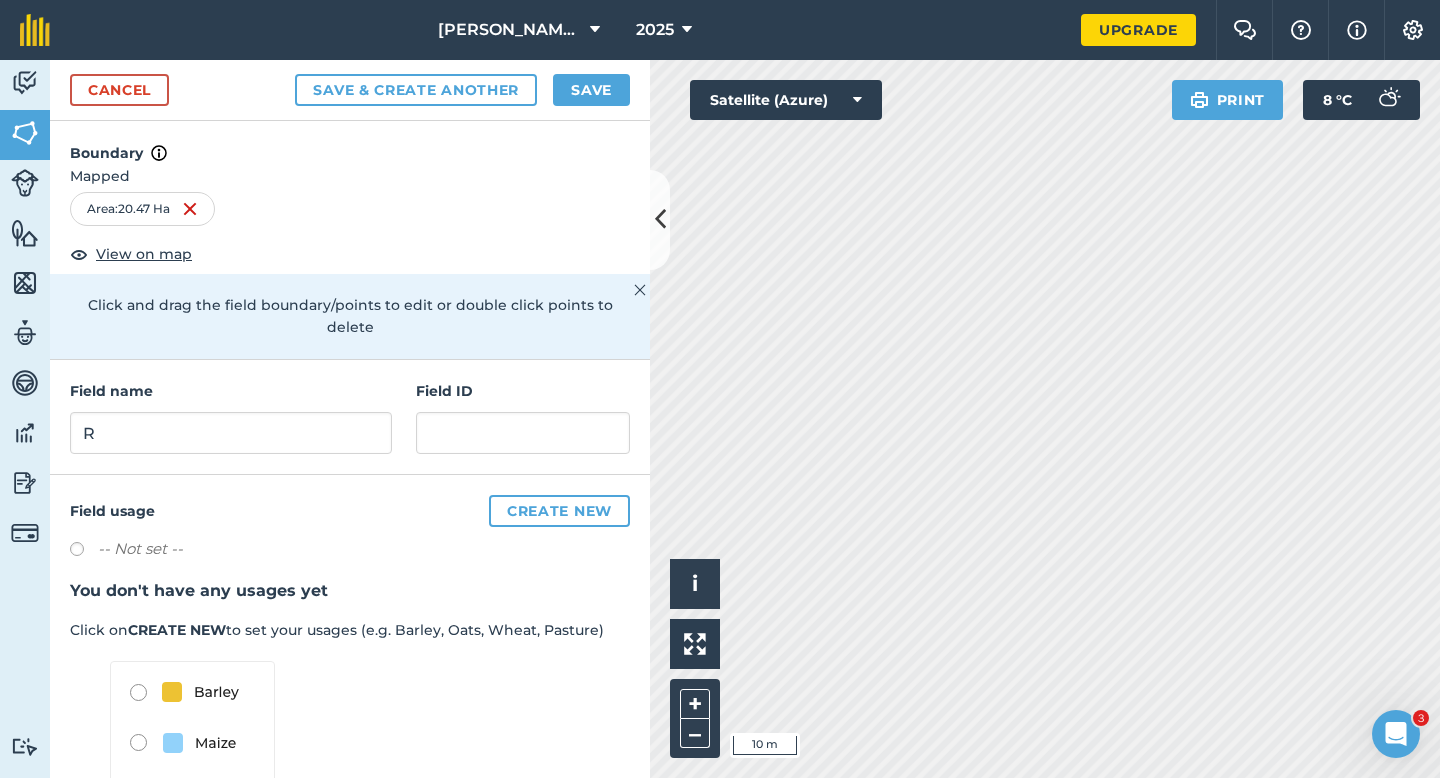 click on "Cancel Save & Create Another Save" at bounding box center (350, 90) 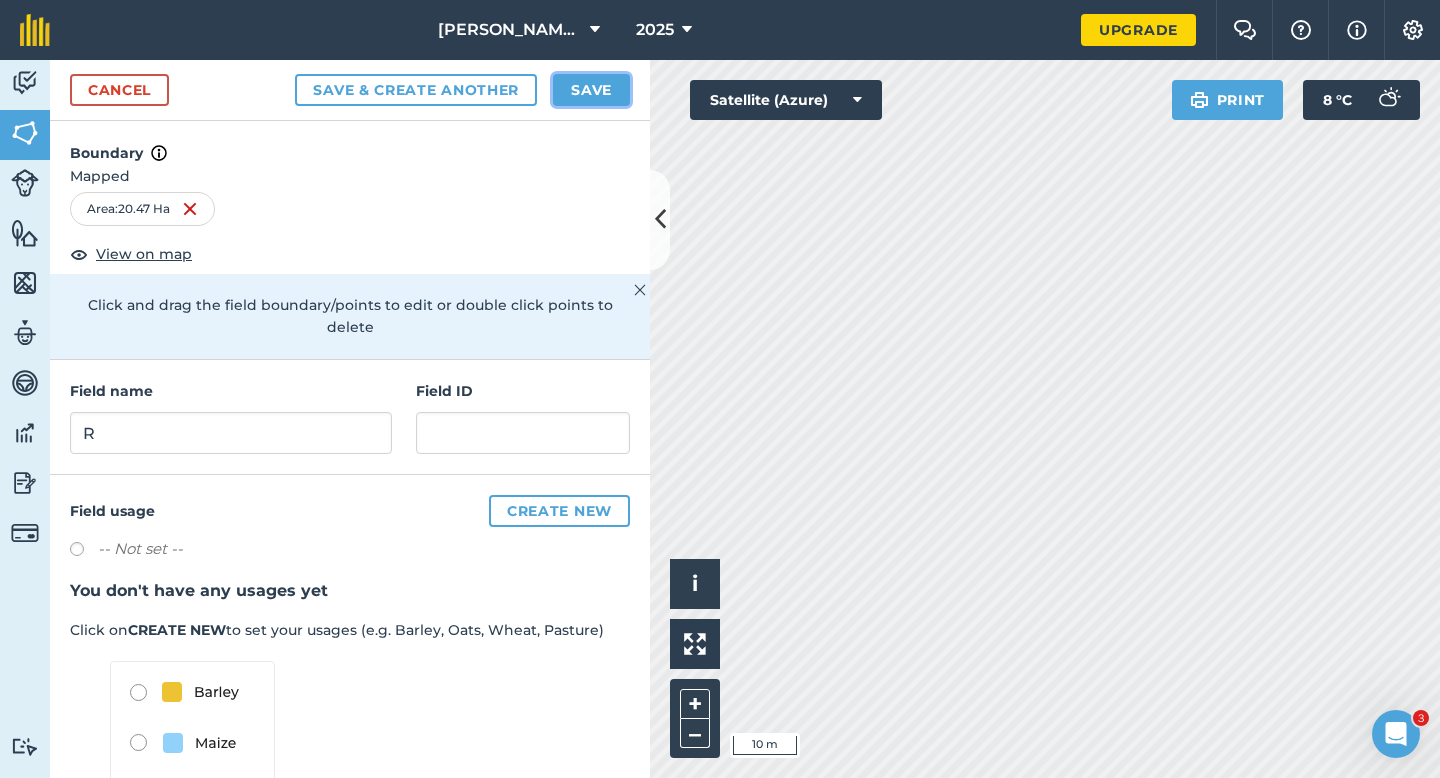click on "Save" at bounding box center [591, 90] 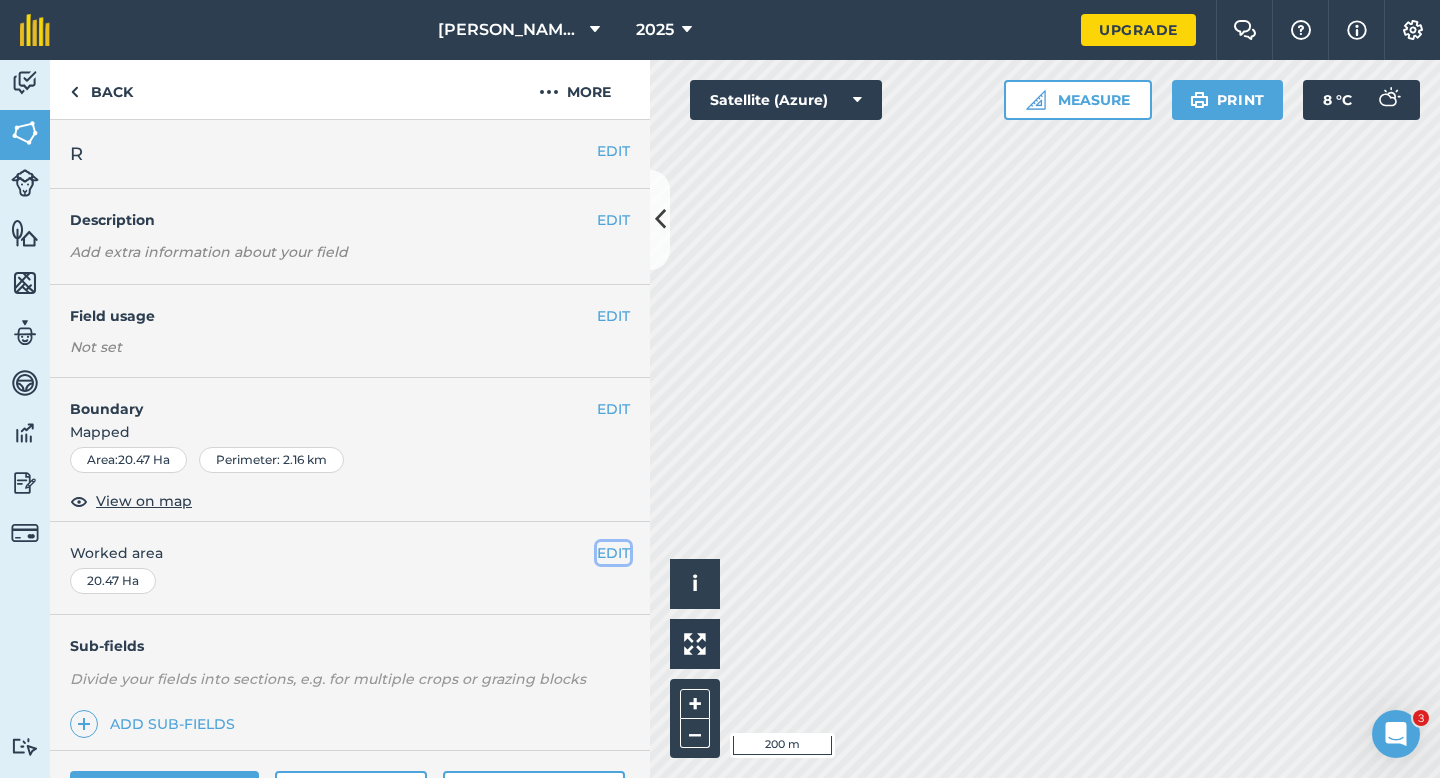 click on "EDIT" at bounding box center [613, 553] 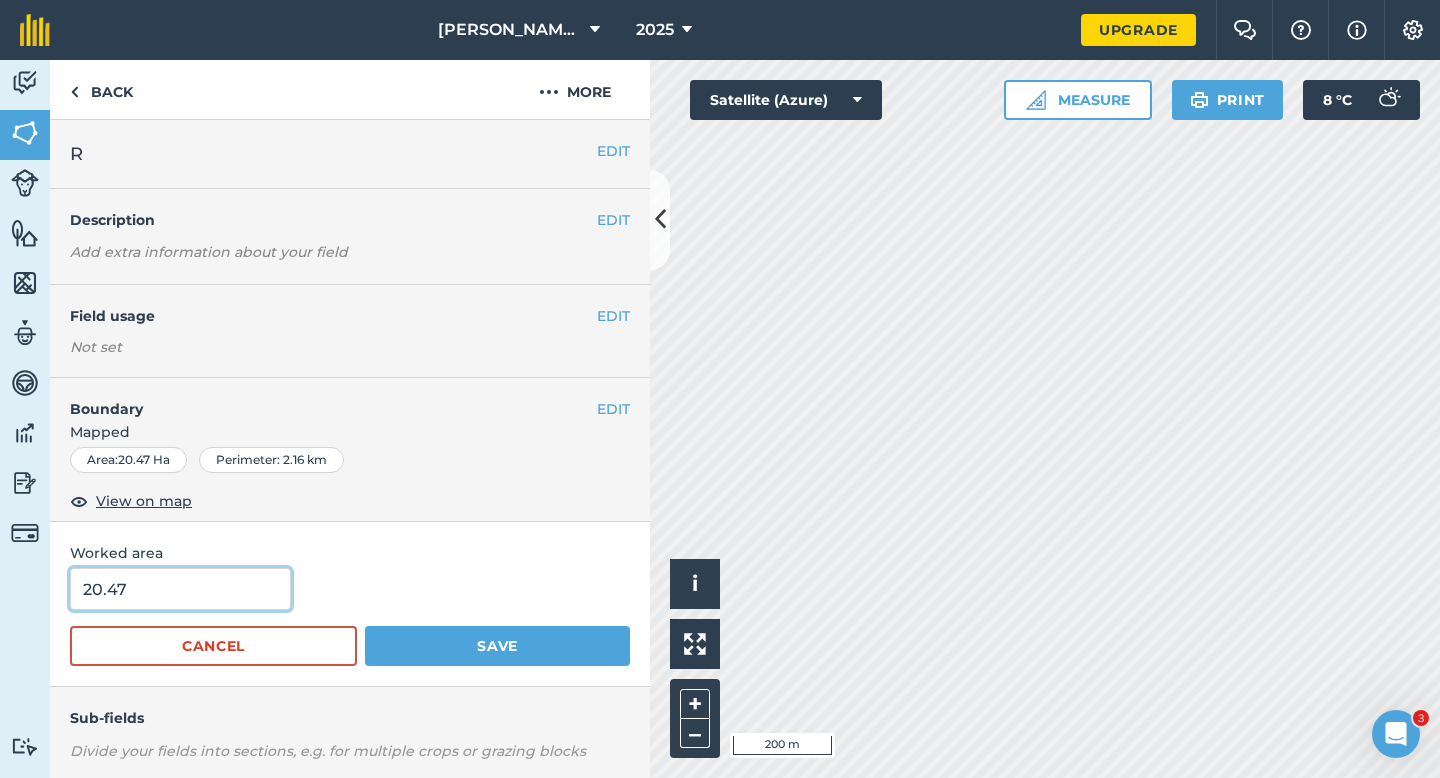 click on "20.47" at bounding box center [180, 589] 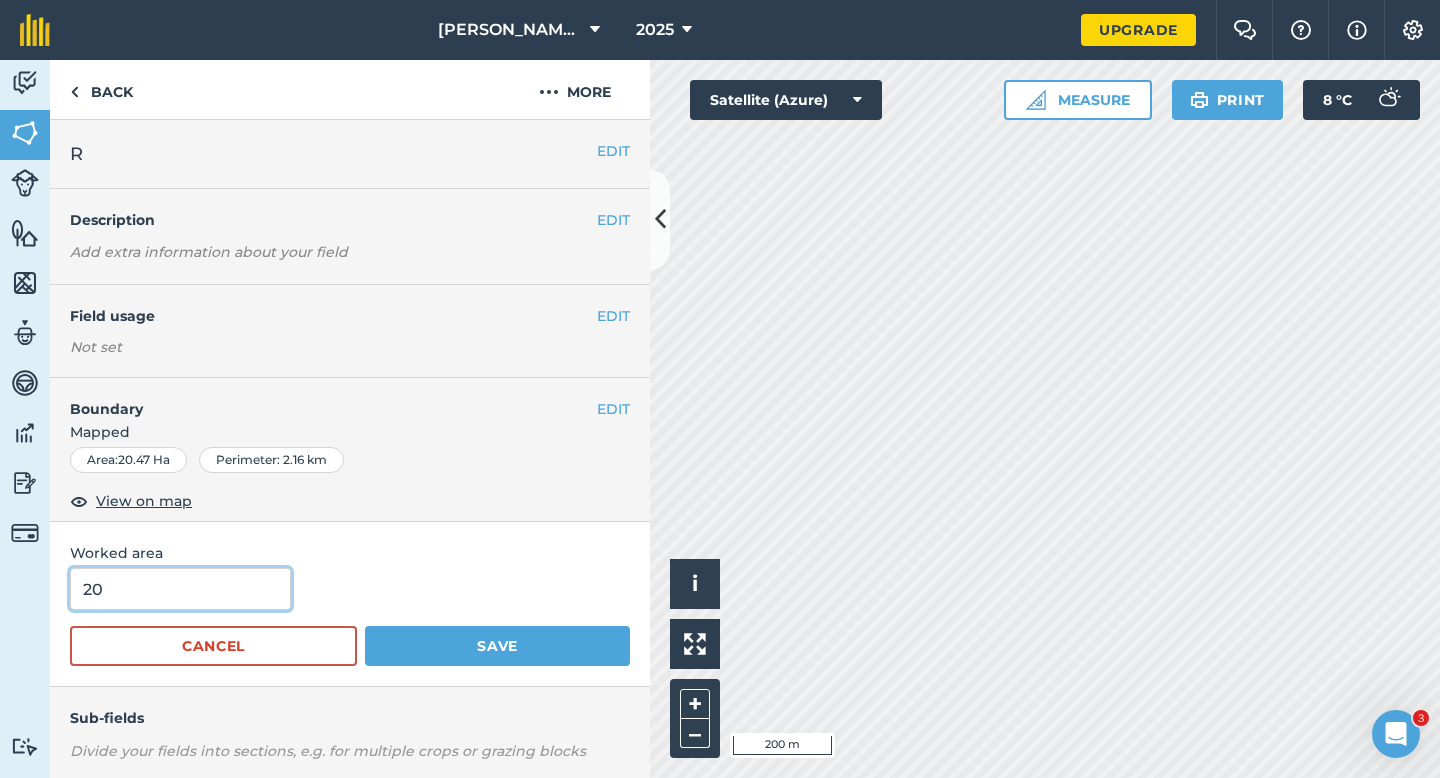 click on "Save" at bounding box center (497, 646) 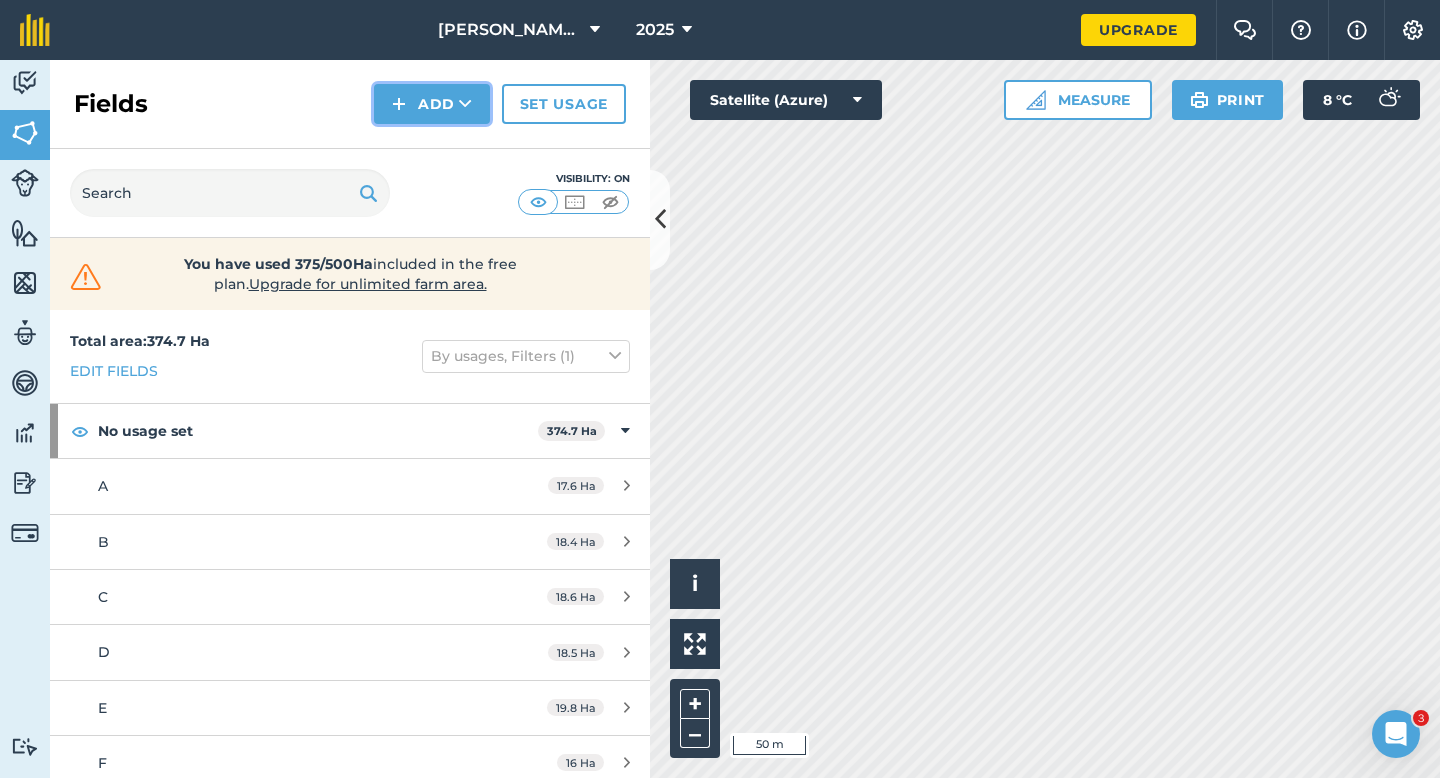 click on "Add" at bounding box center (432, 104) 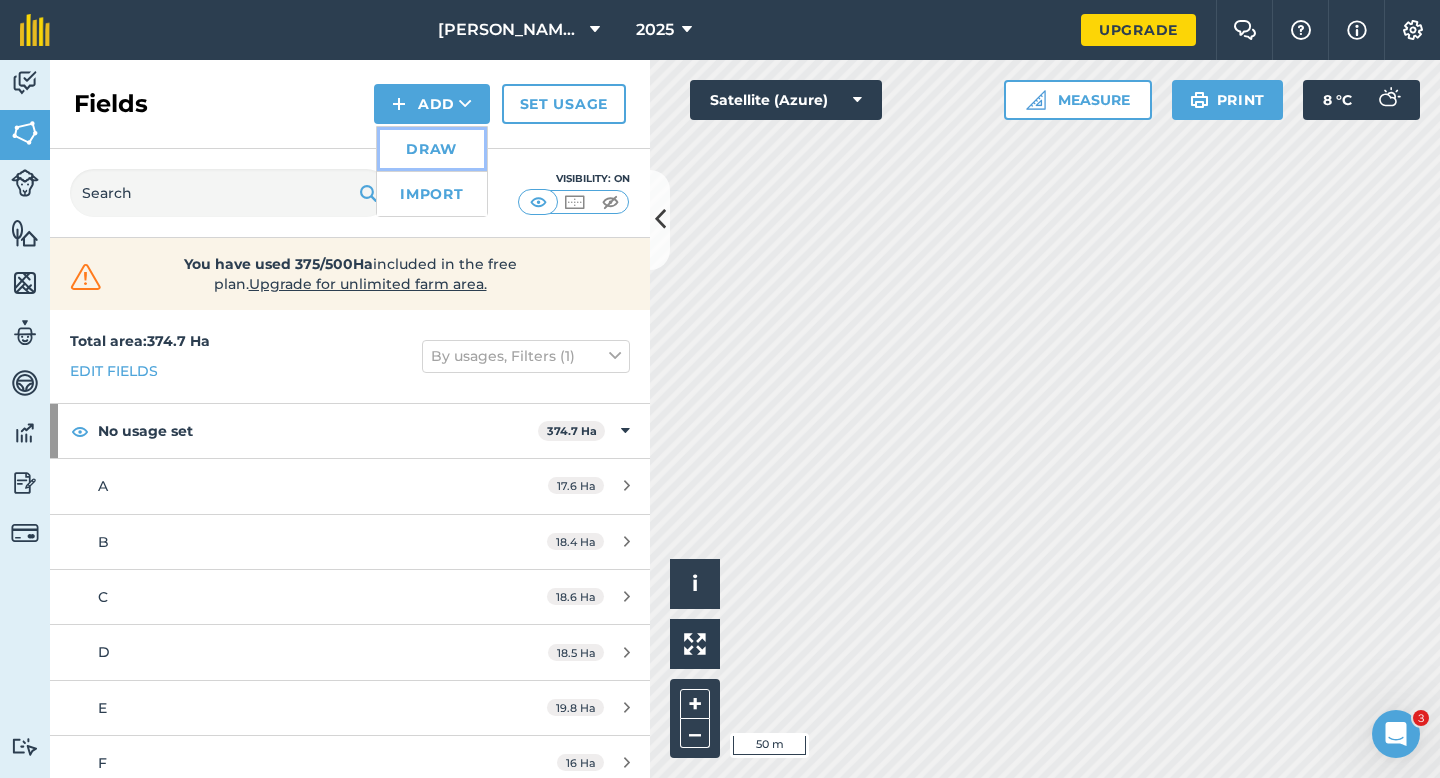 click on "Draw" at bounding box center (432, 149) 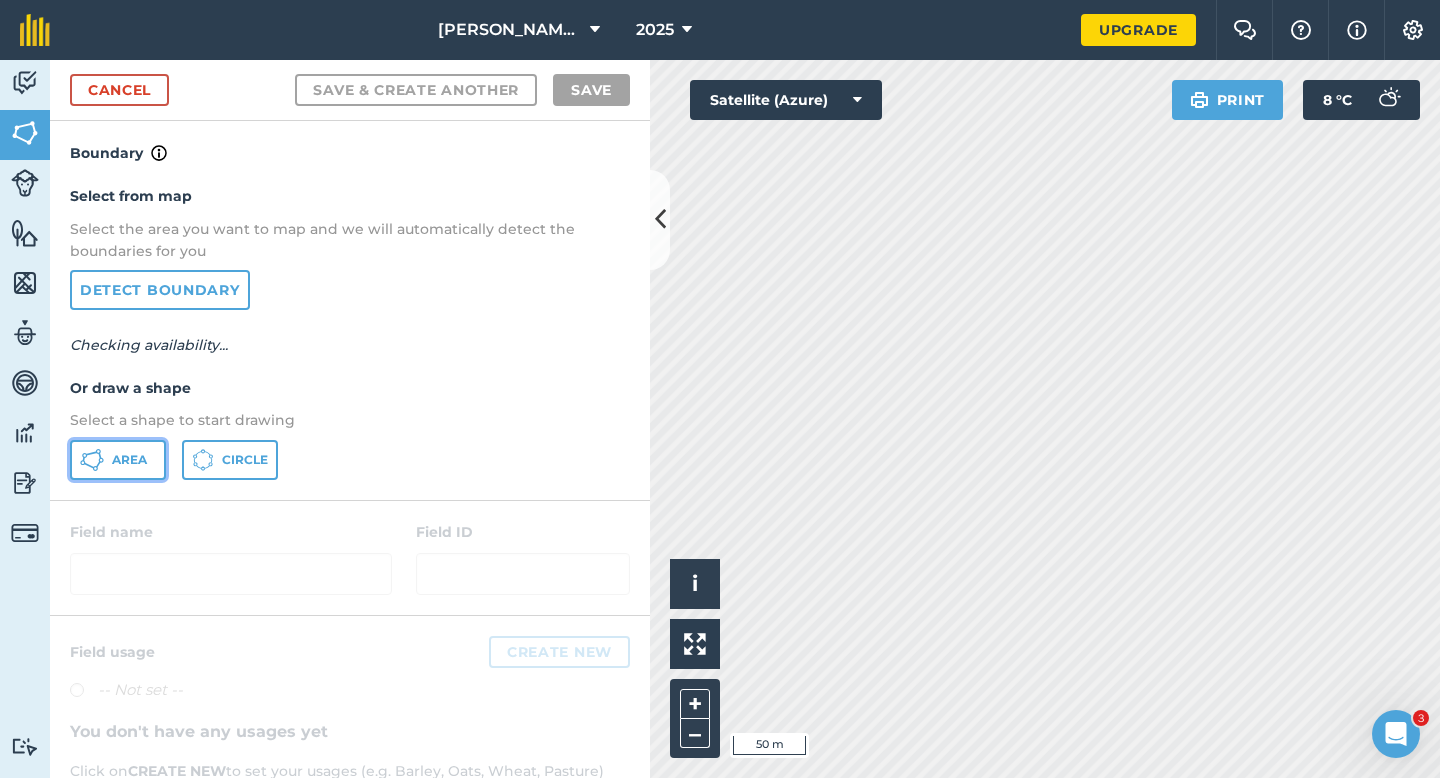click on "Area" at bounding box center (118, 460) 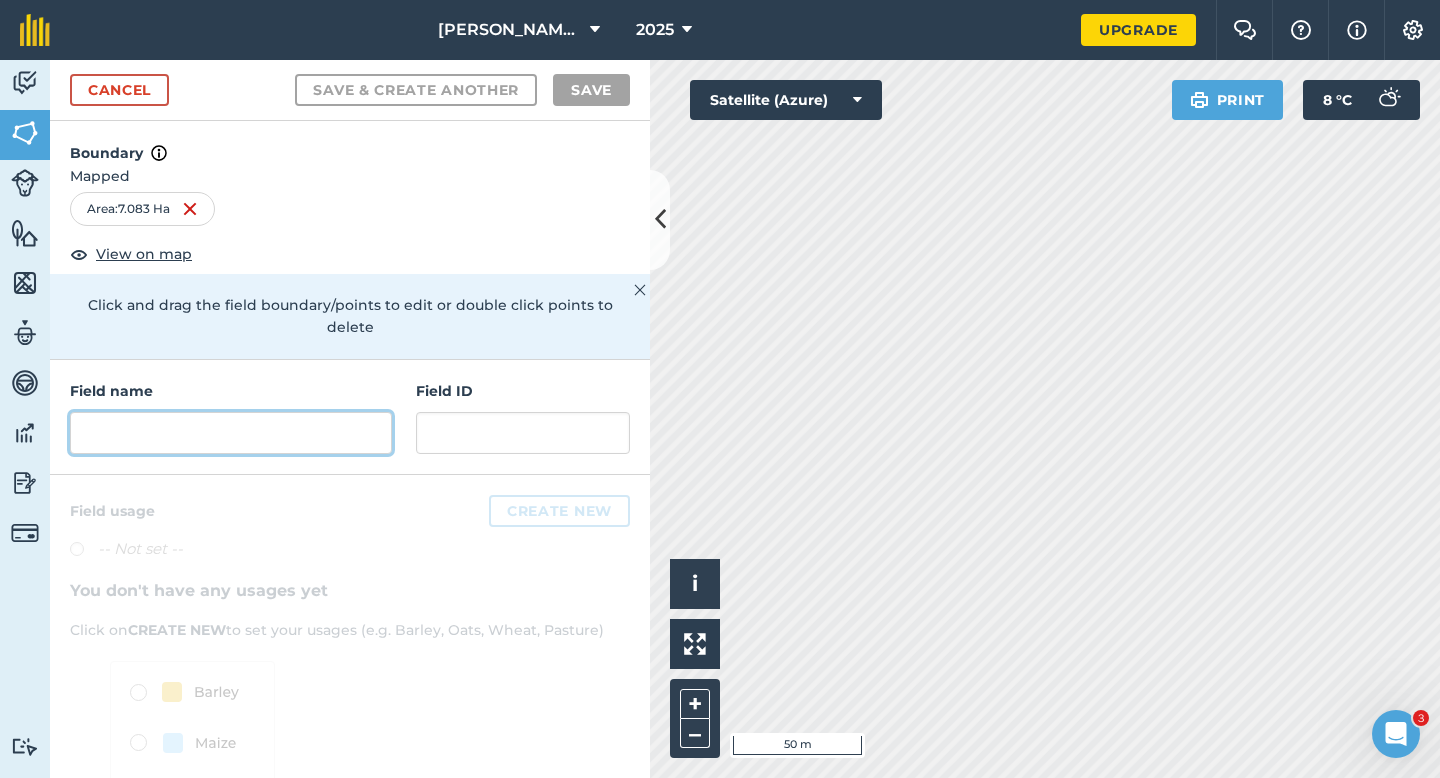 click at bounding box center (231, 433) 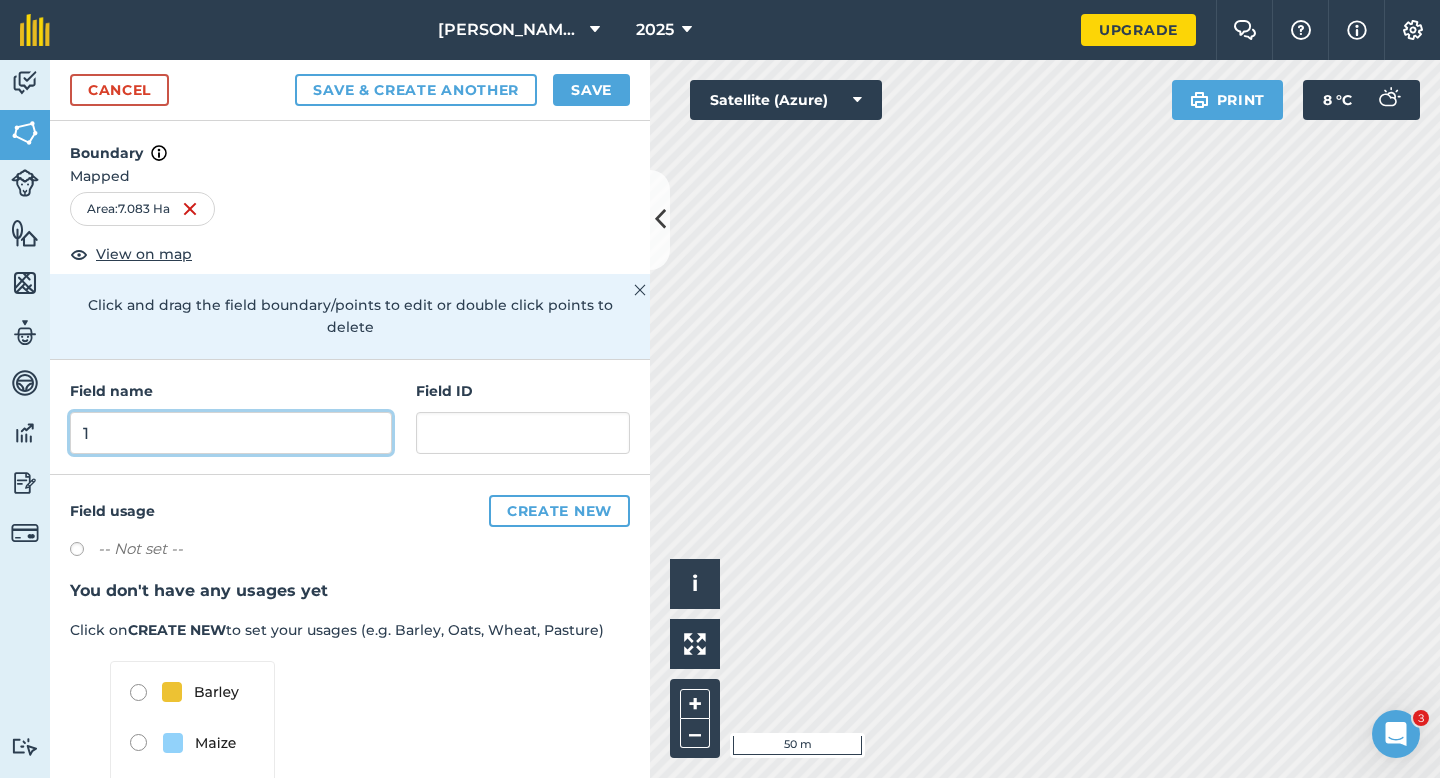 type on "1" 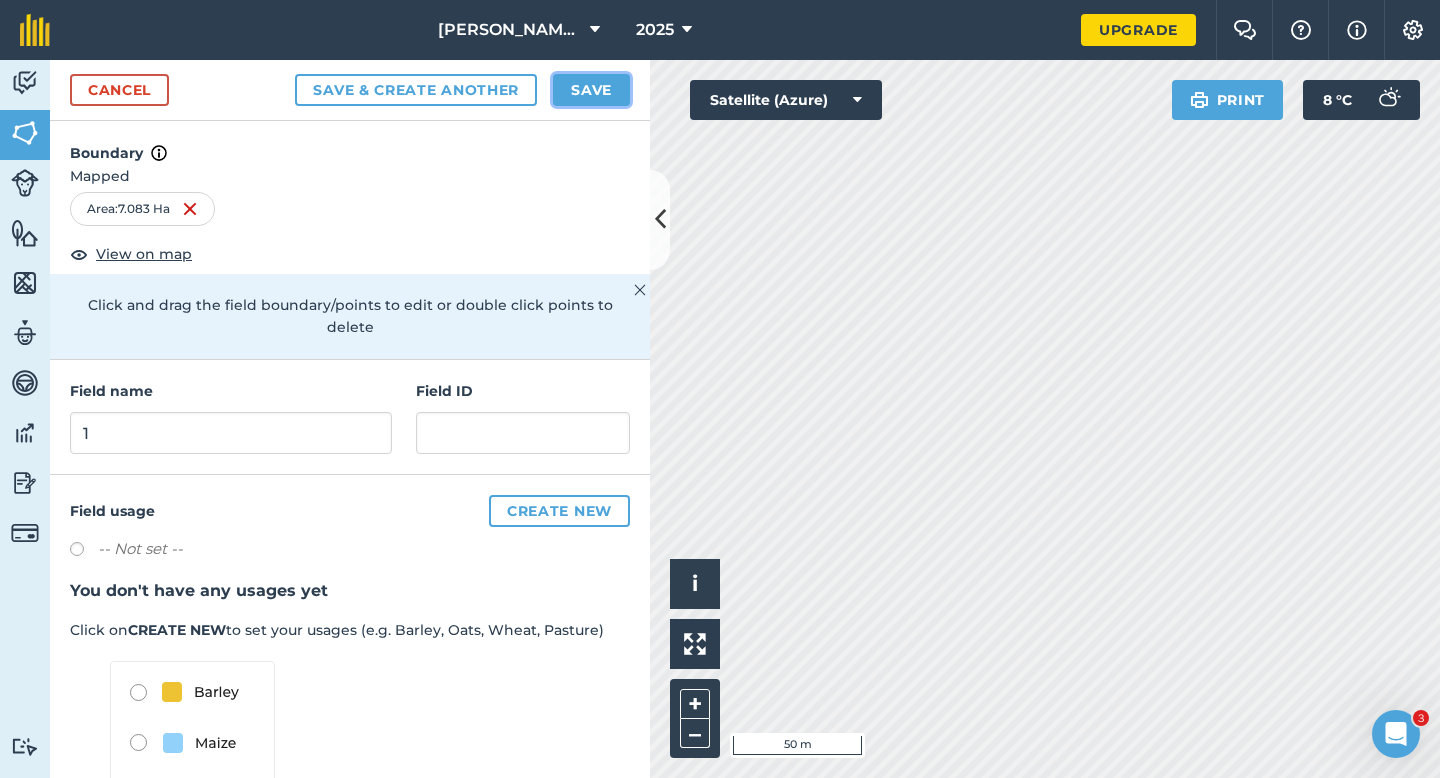 click on "Save" at bounding box center (591, 90) 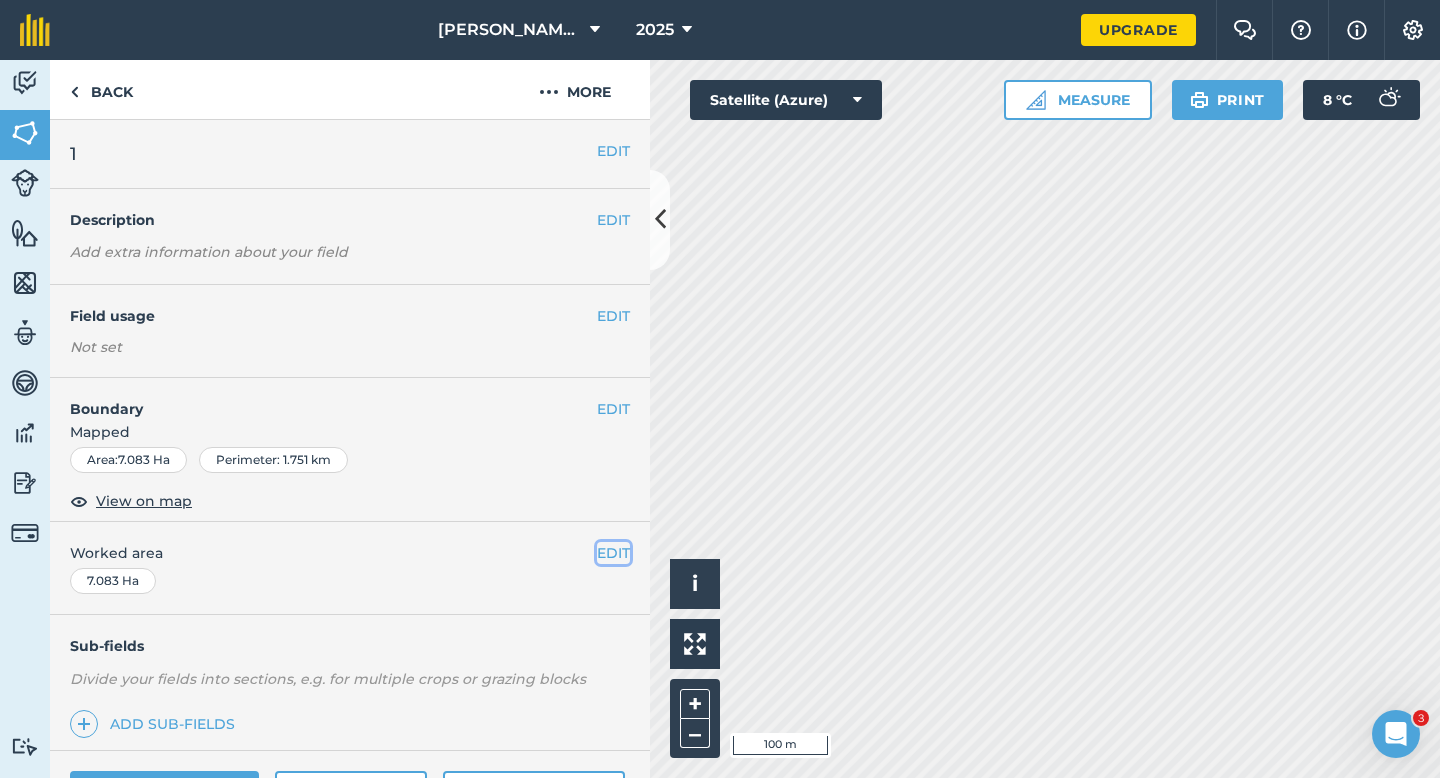 click on "EDIT" at bounding box center [613, 553] 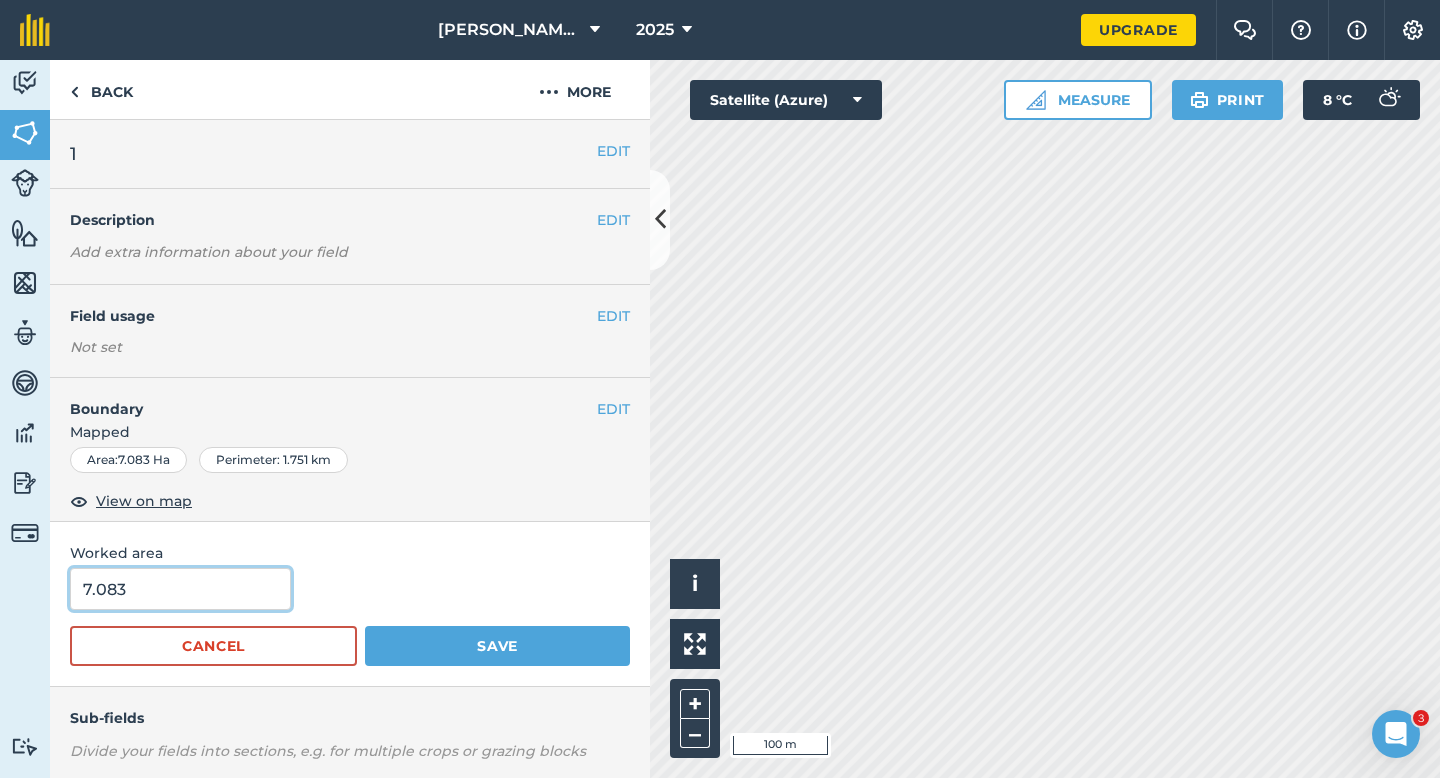 click on "7.083" at bounding box center (180, 589) 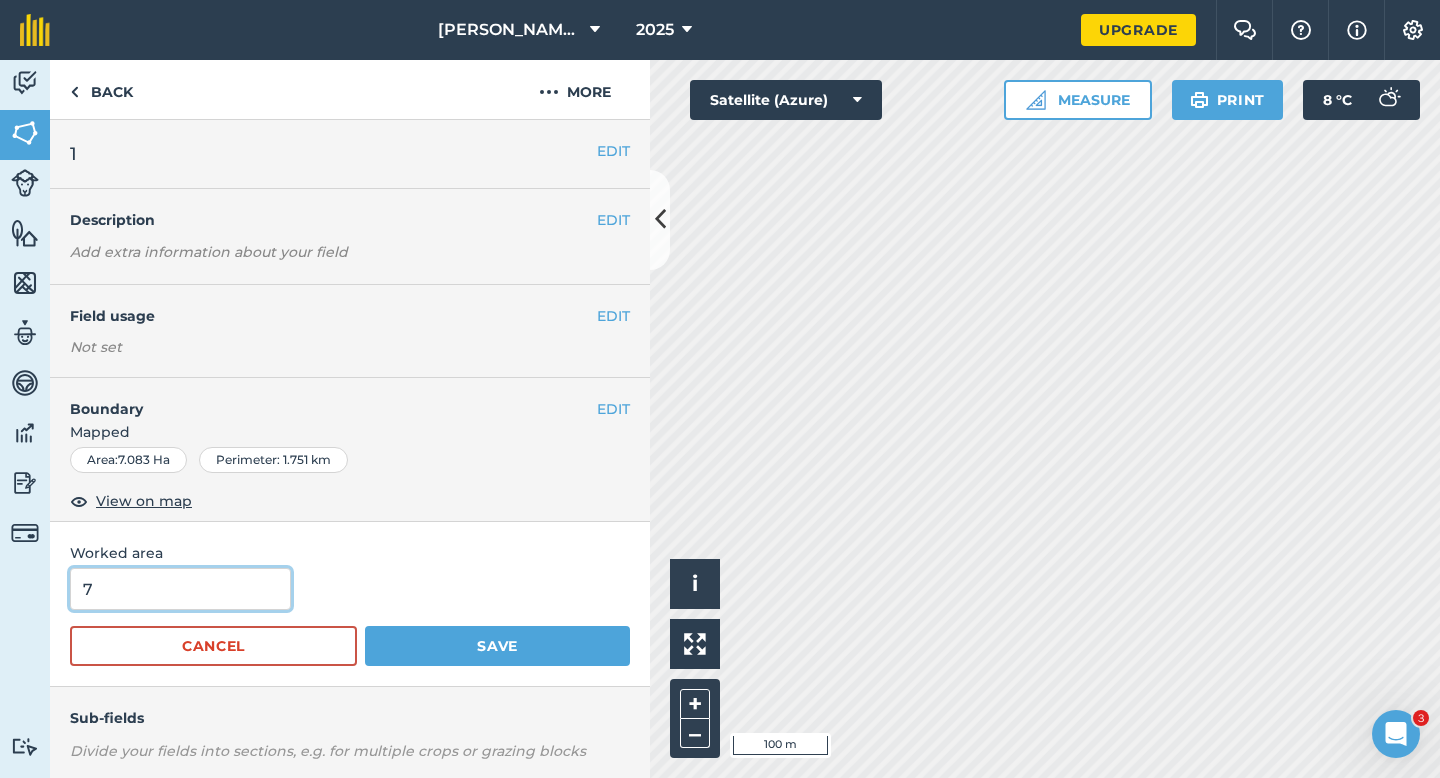 click on "Save" at bounding box center [497, 646] 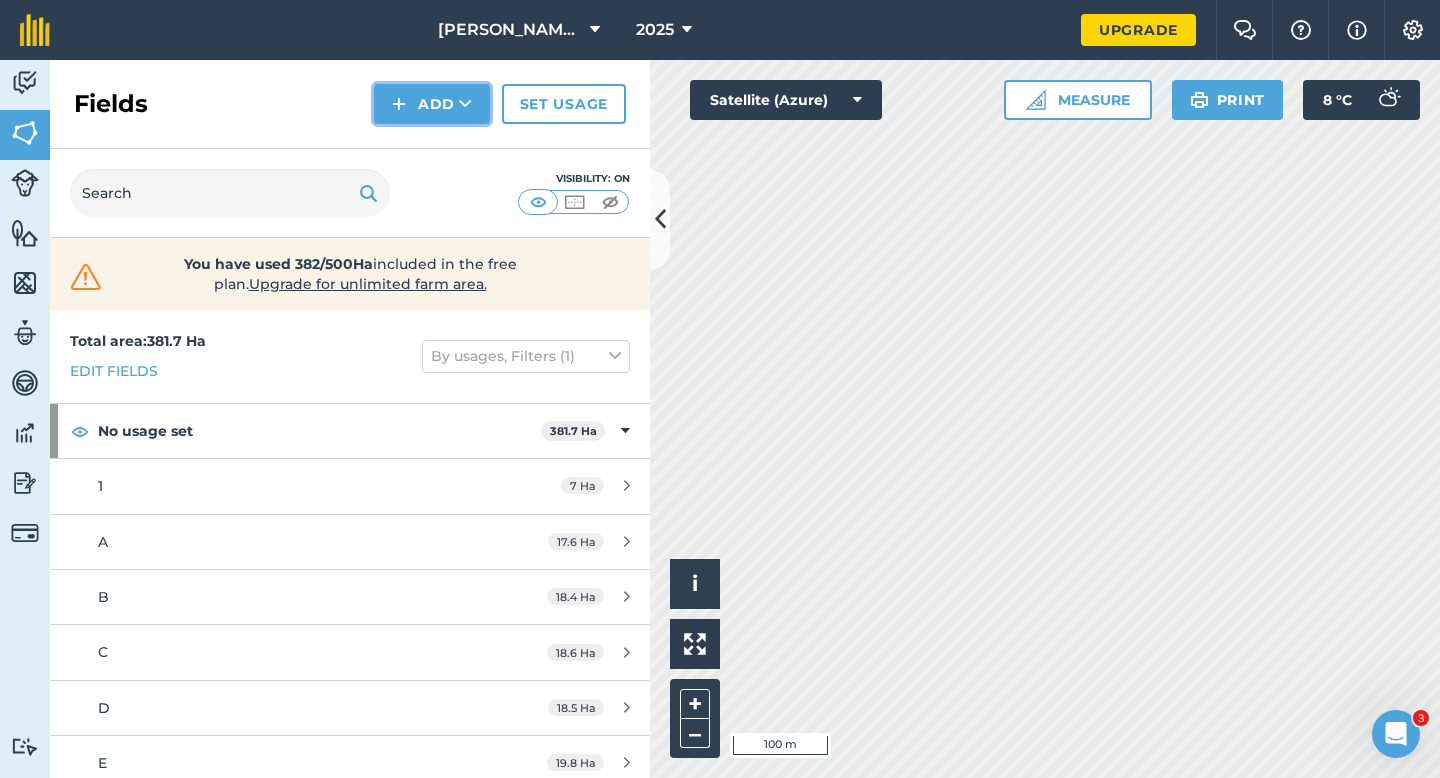 click on "Add" at bounding box center (432, 104) 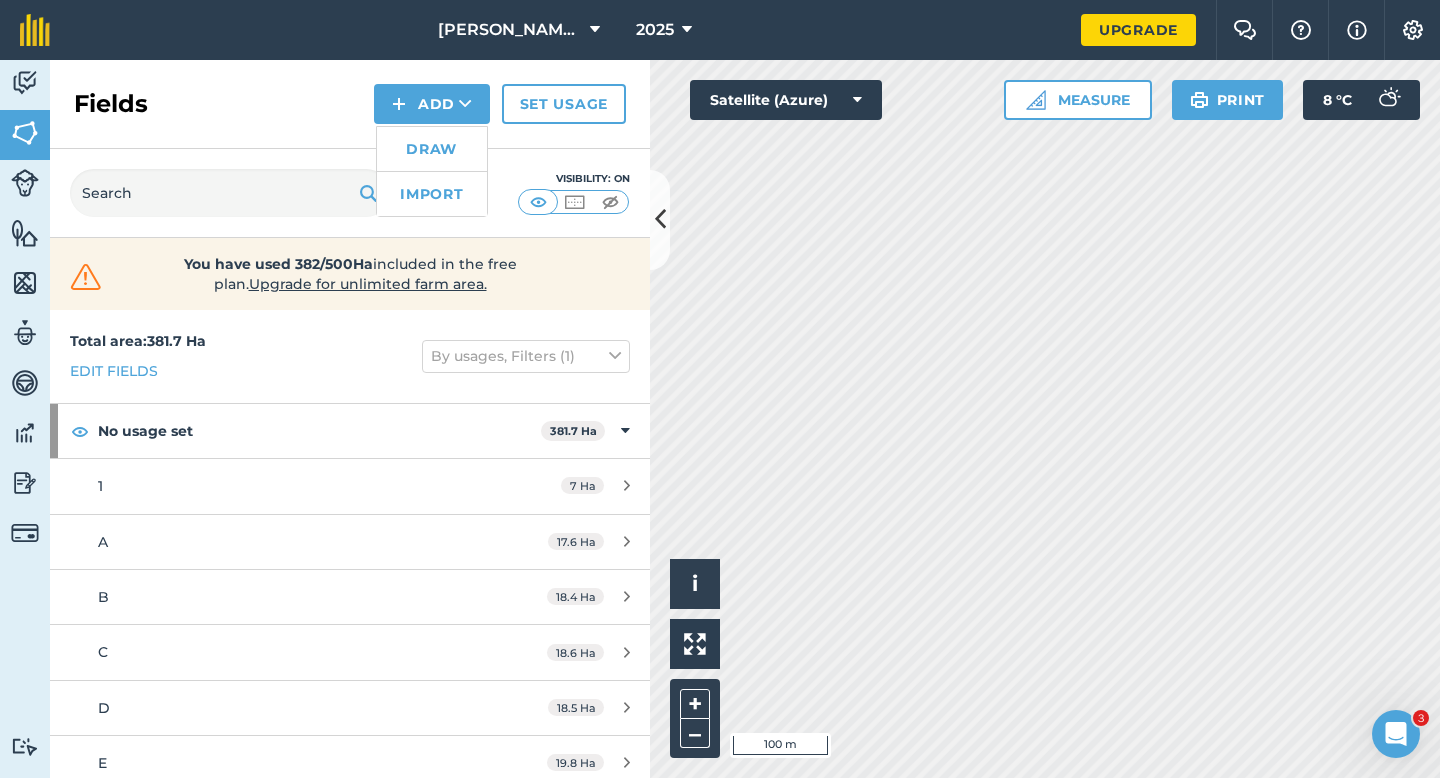 click on "Draw" at bounding box center [432, 149] 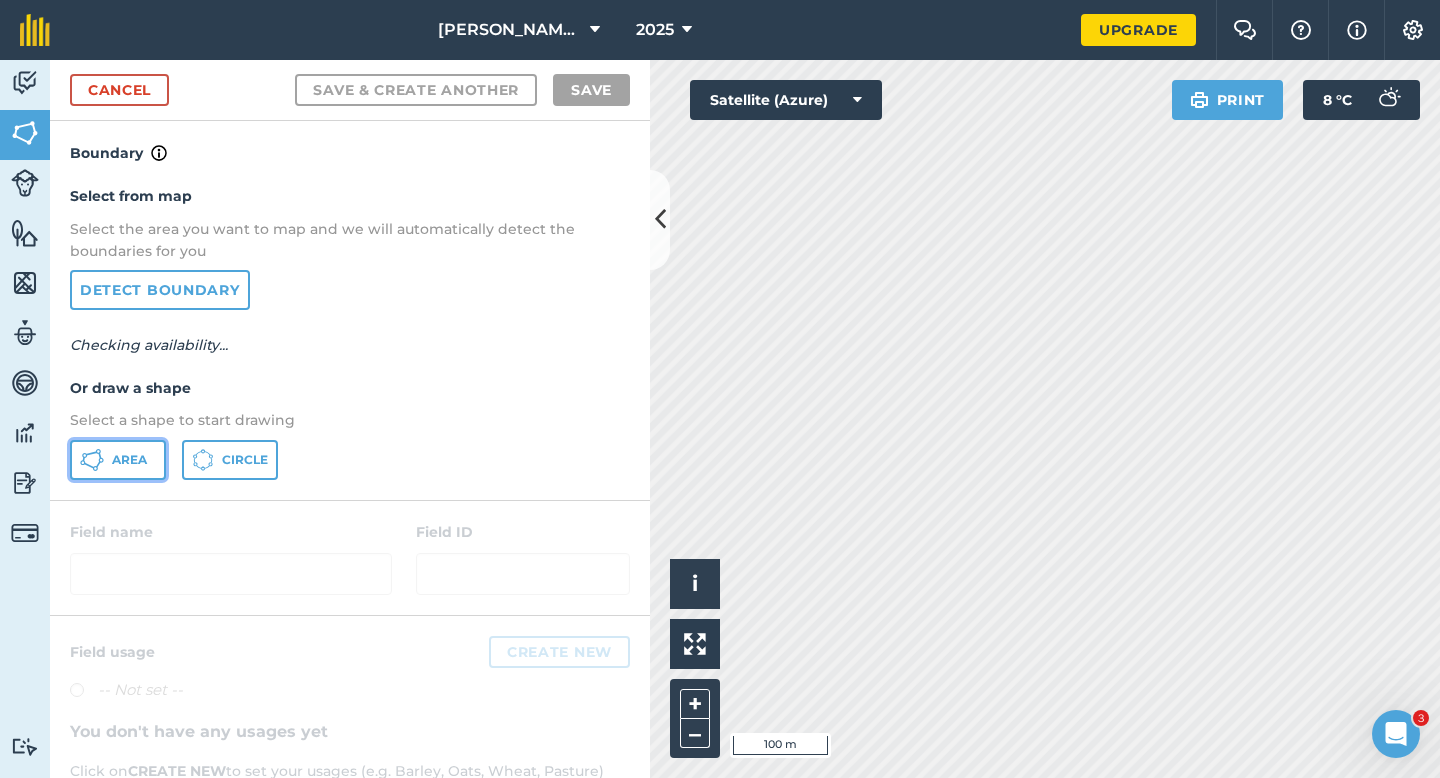 click on "Area" at bounding box center [118, 460] 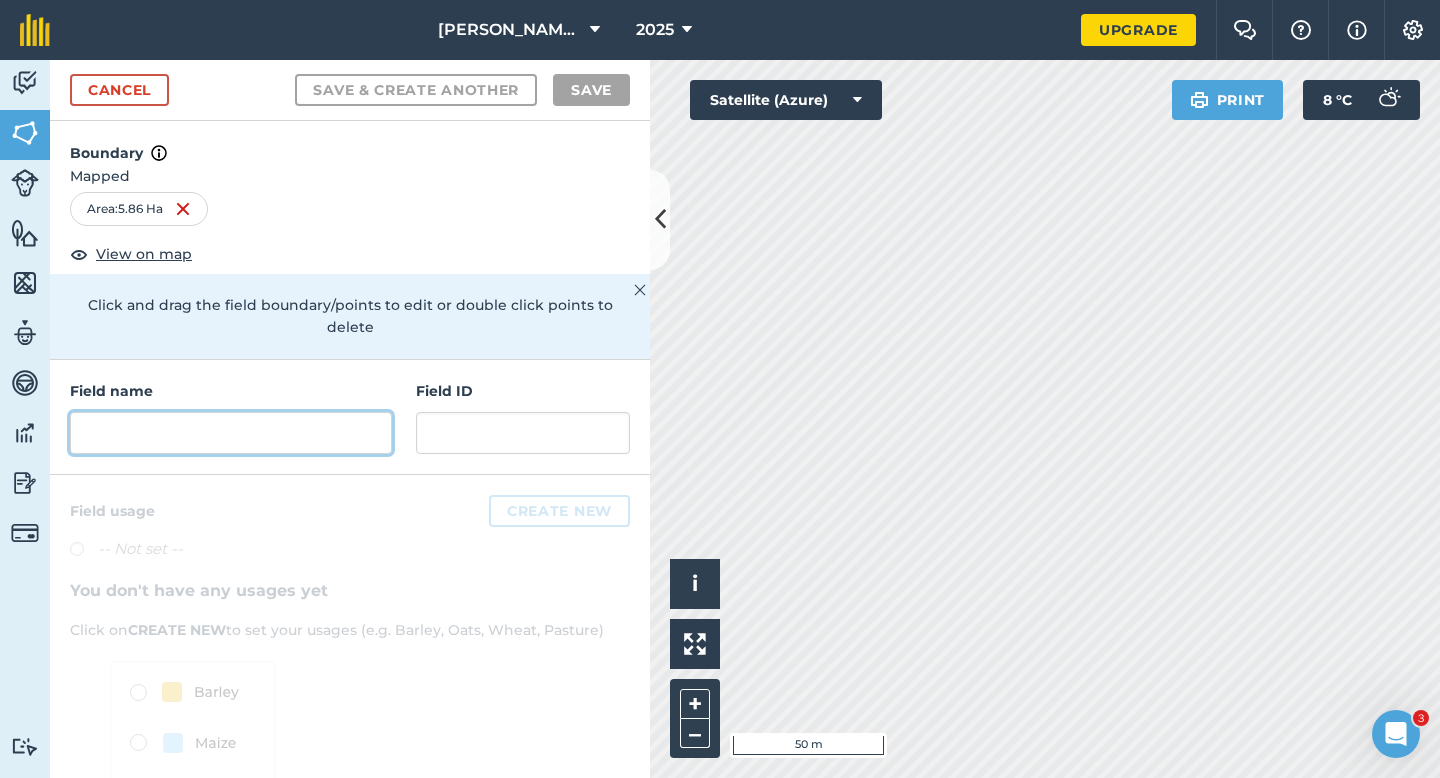 click at bounding box center [231, 433] 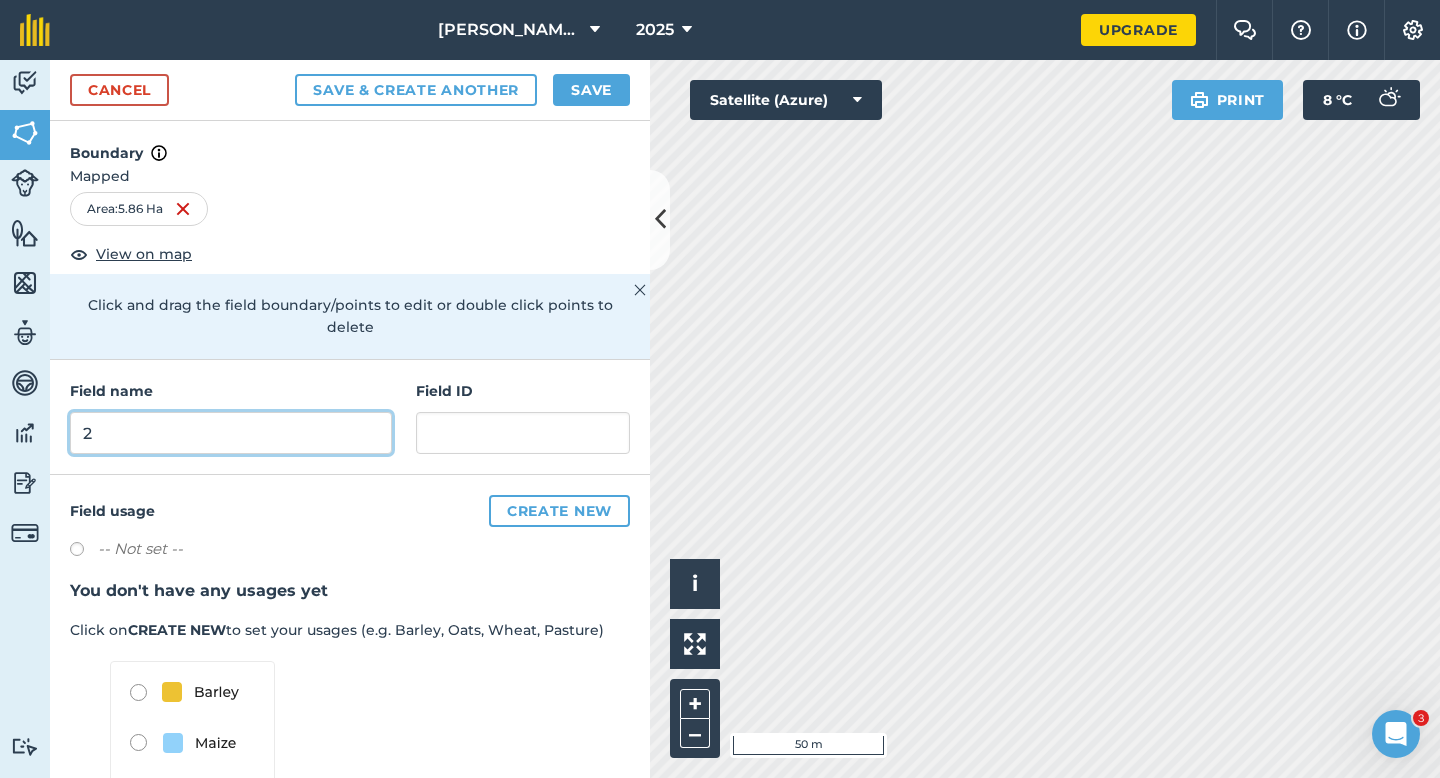 type on "2" 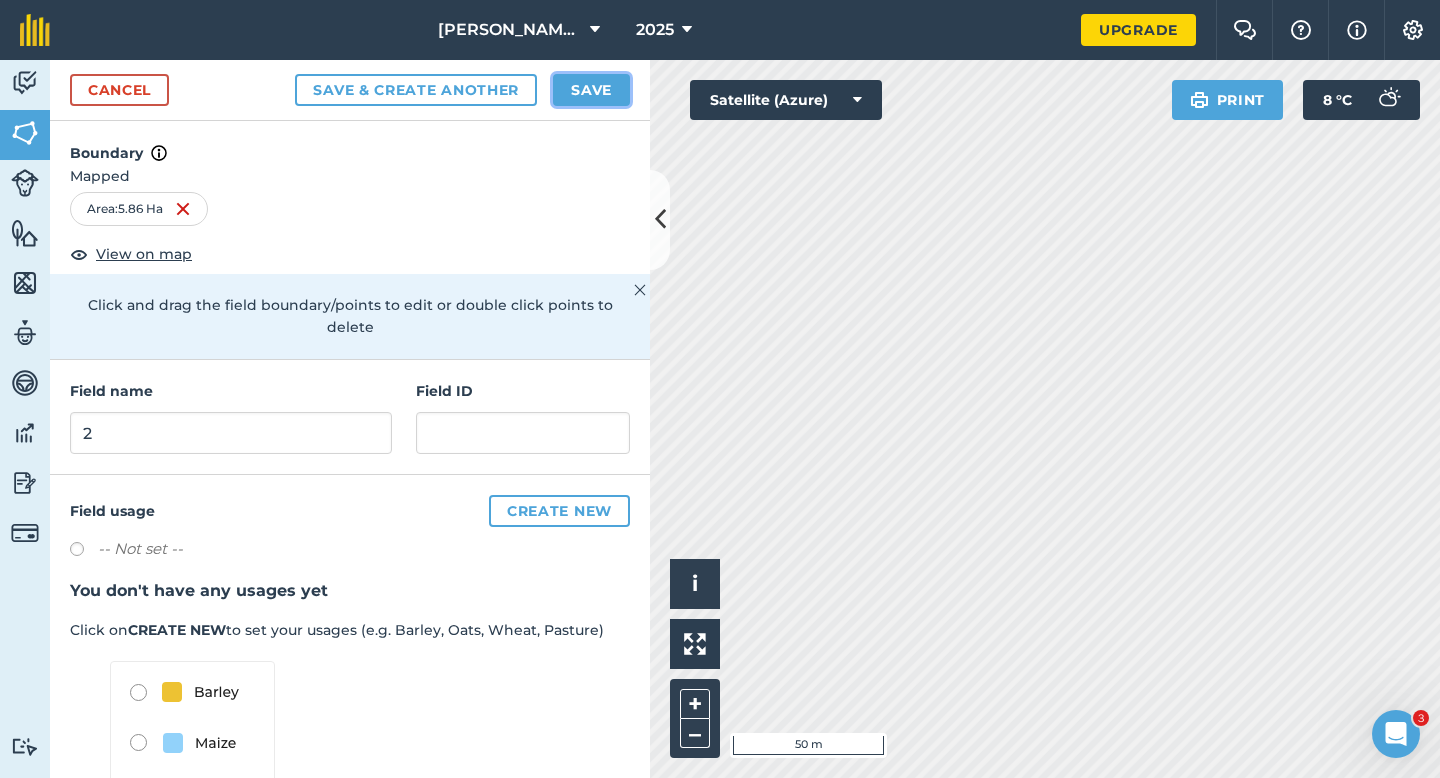 click on "Save" at bounding box center [591, 90] 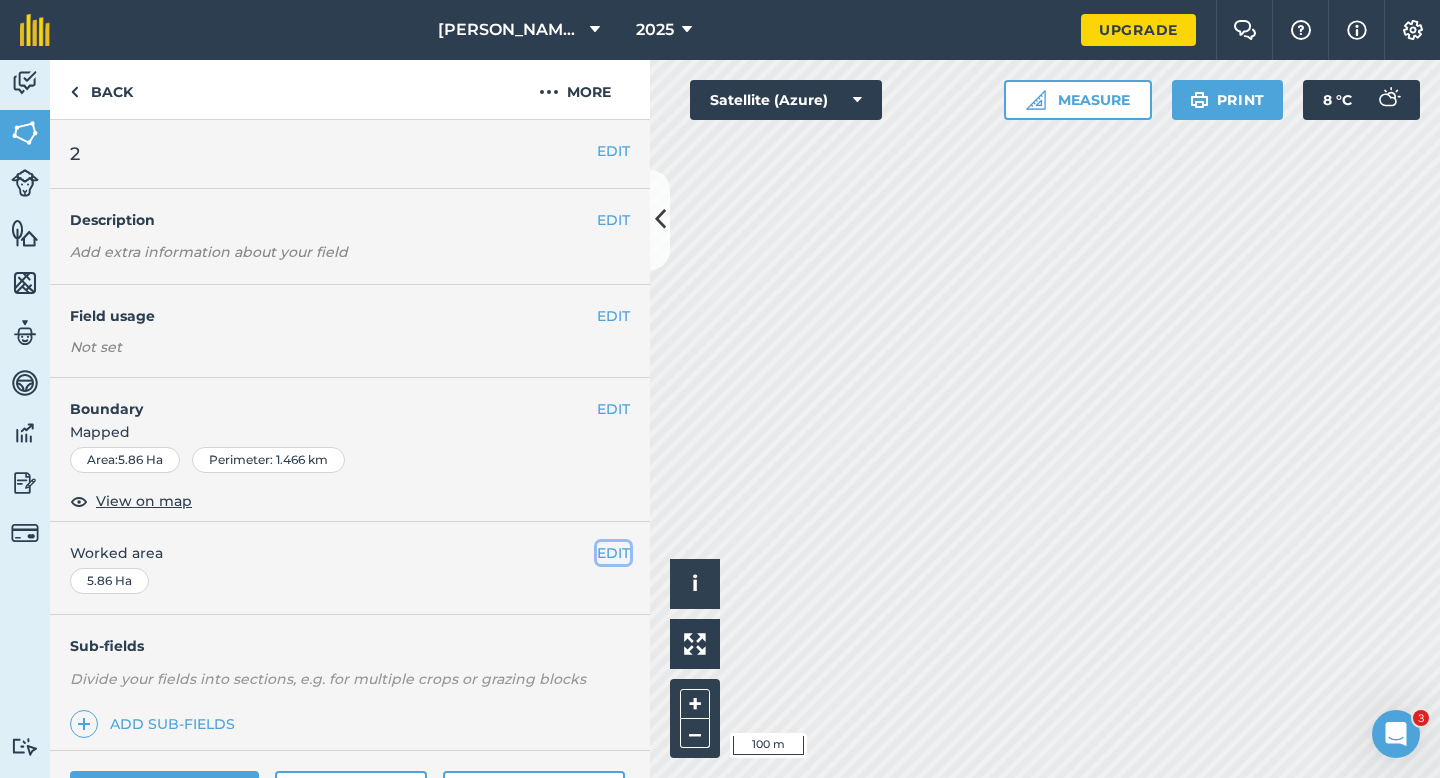 click on "EDIT" at bounding box center (613, 553) 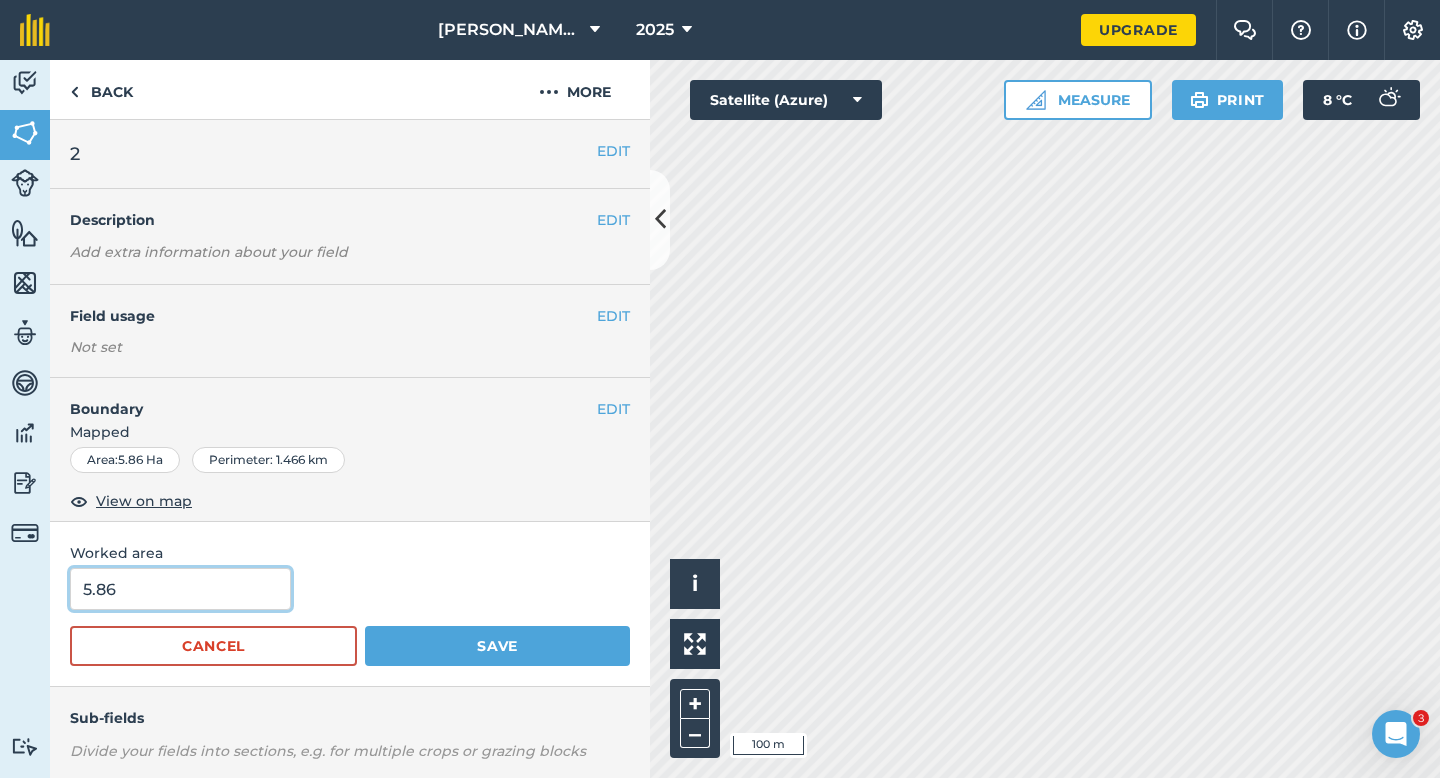 click on "5.86" at bounding box center [180, 589] 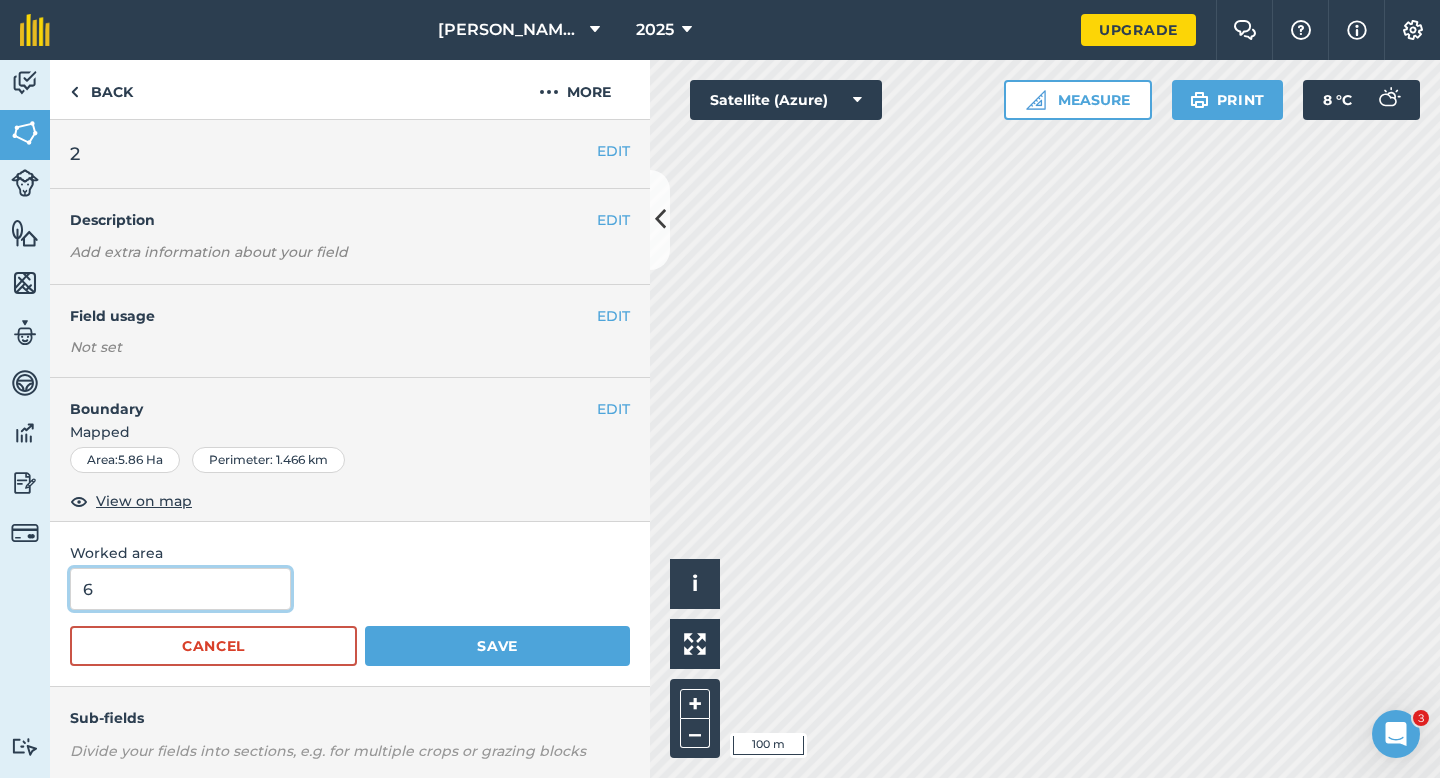 click on "Save" at bounding box center (497, 646) 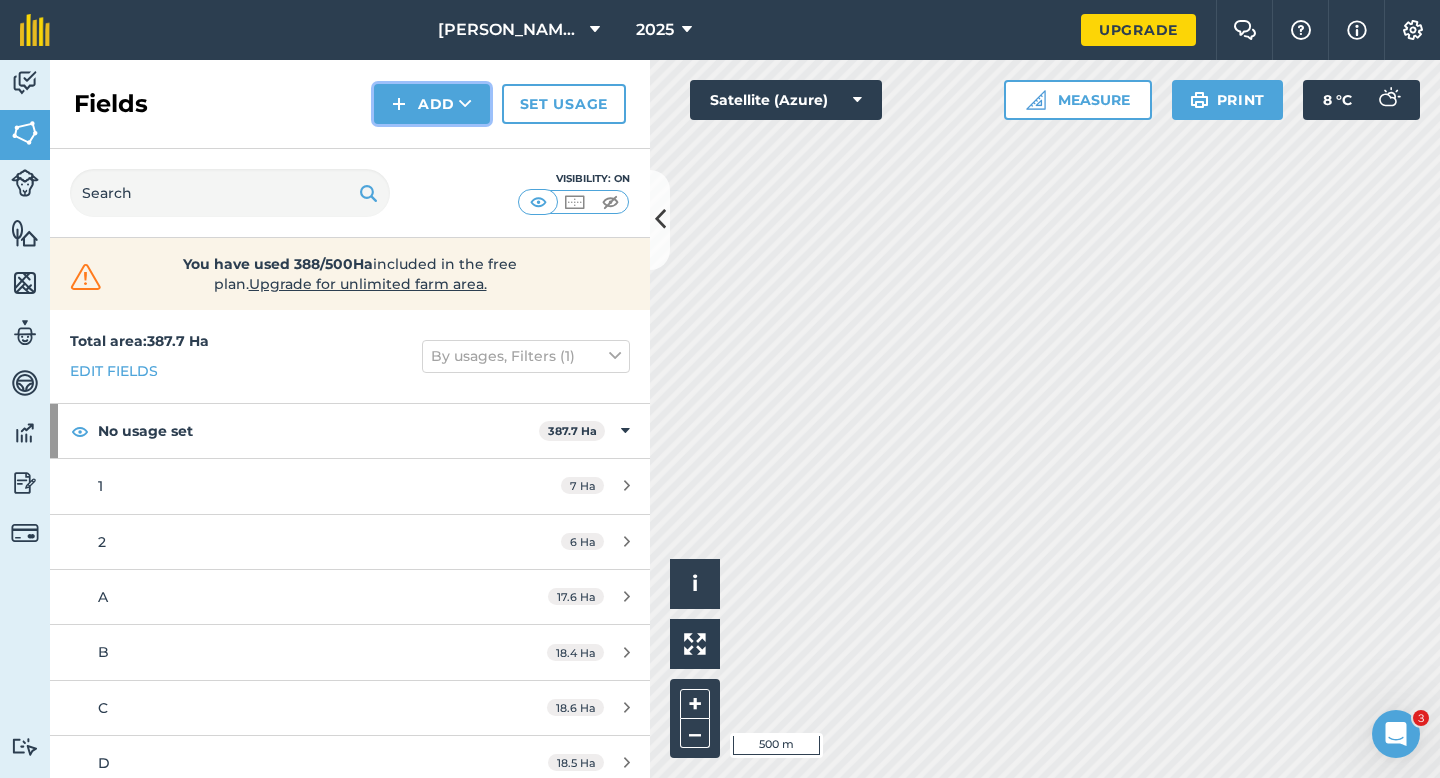 click on "Add" at bounding box center (432, 104) 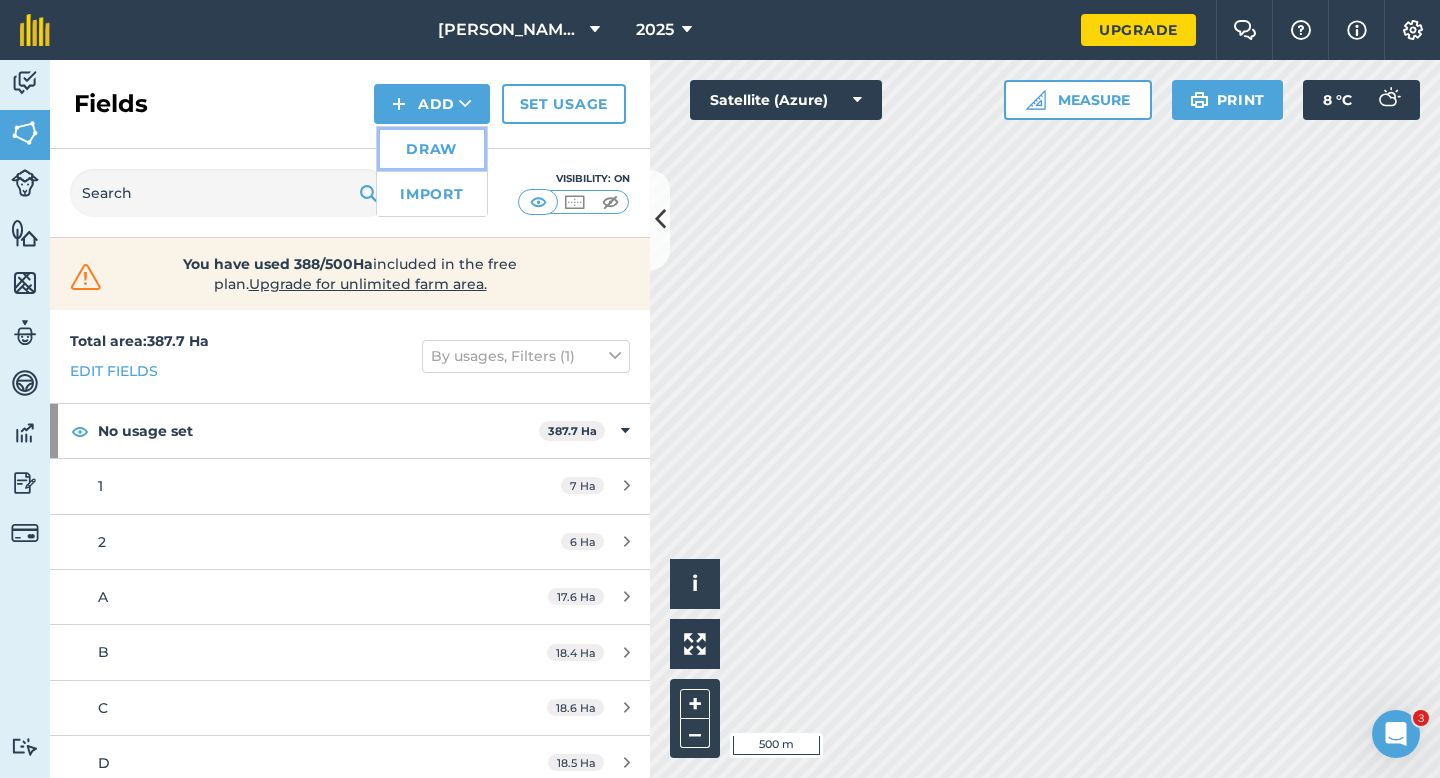 click on "Draw" at bounding box center [432, 149] 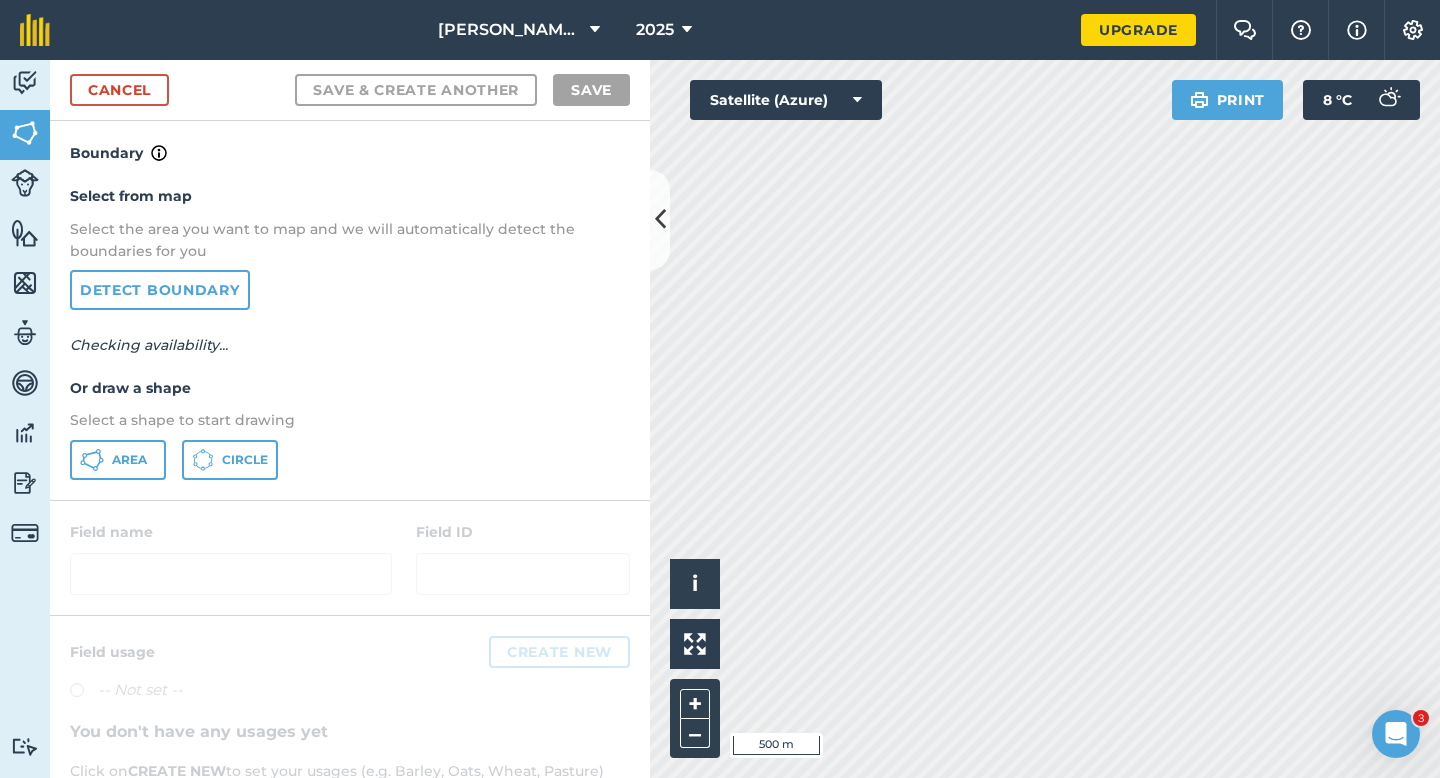 click on "Select from map Select the area you want to map and we will automatically detect the boundaries for you Detect boundary Checking availability... Or draw a shape Select a shape to start drawing Area Circle" at bounding box center (350, 332) 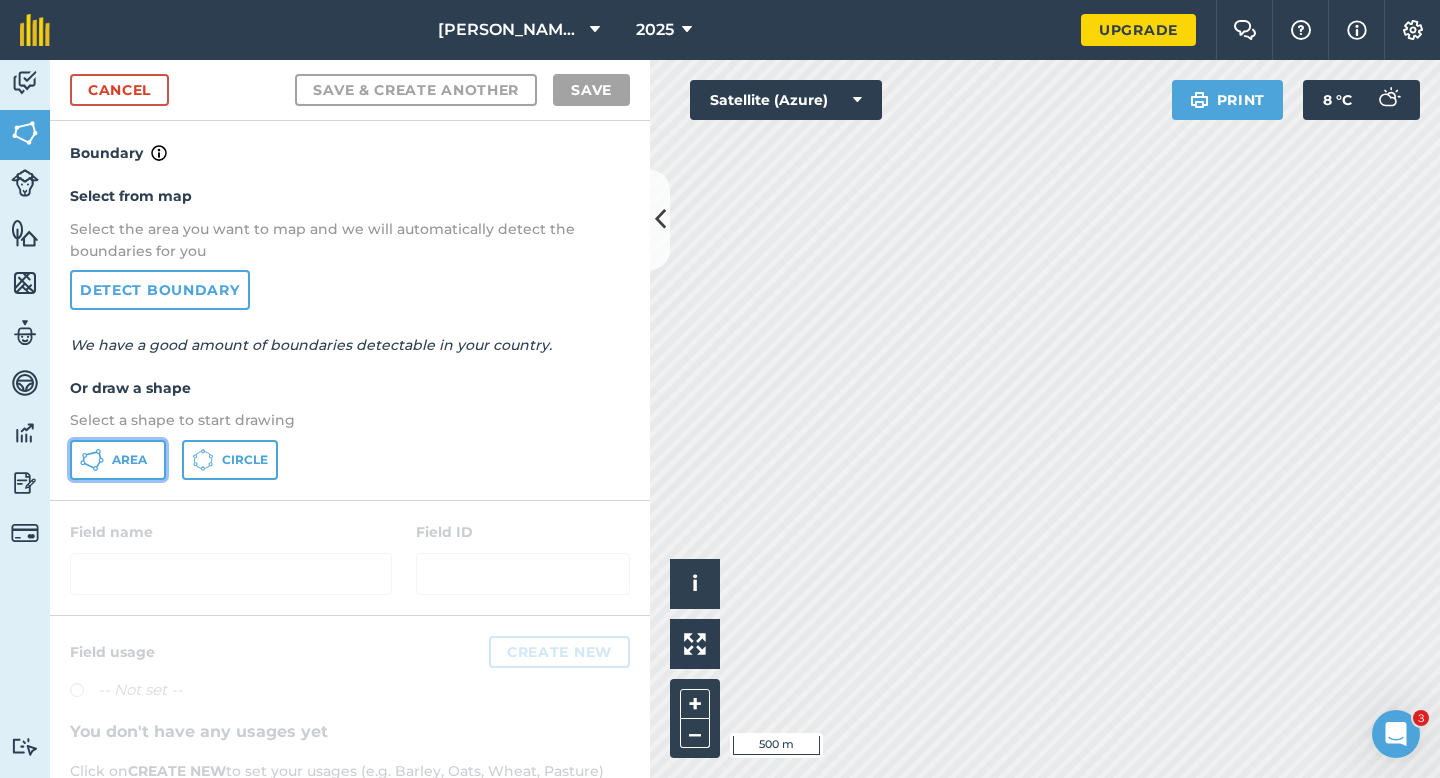 click on "Area" at bounding box center (118, 460) 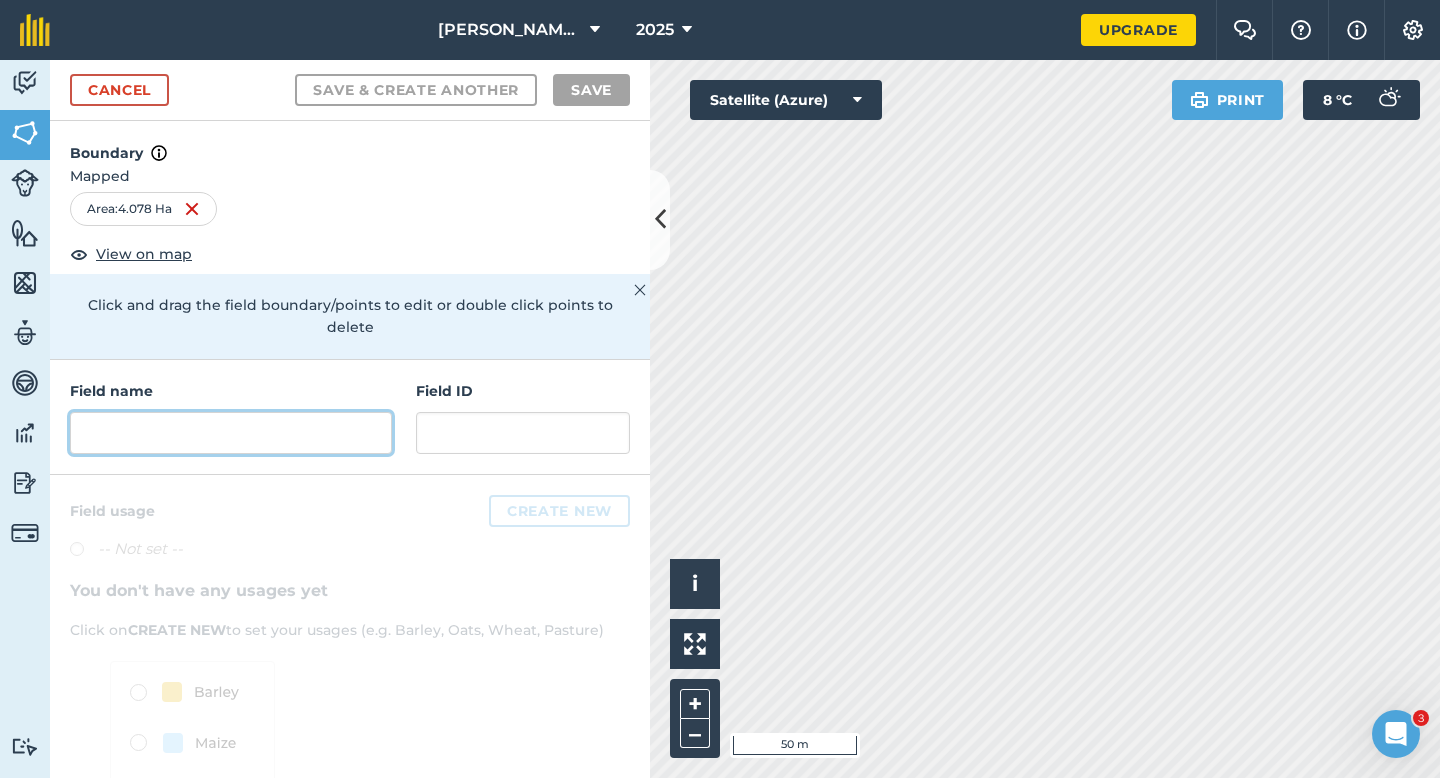 click at bounding box center [231, 433] 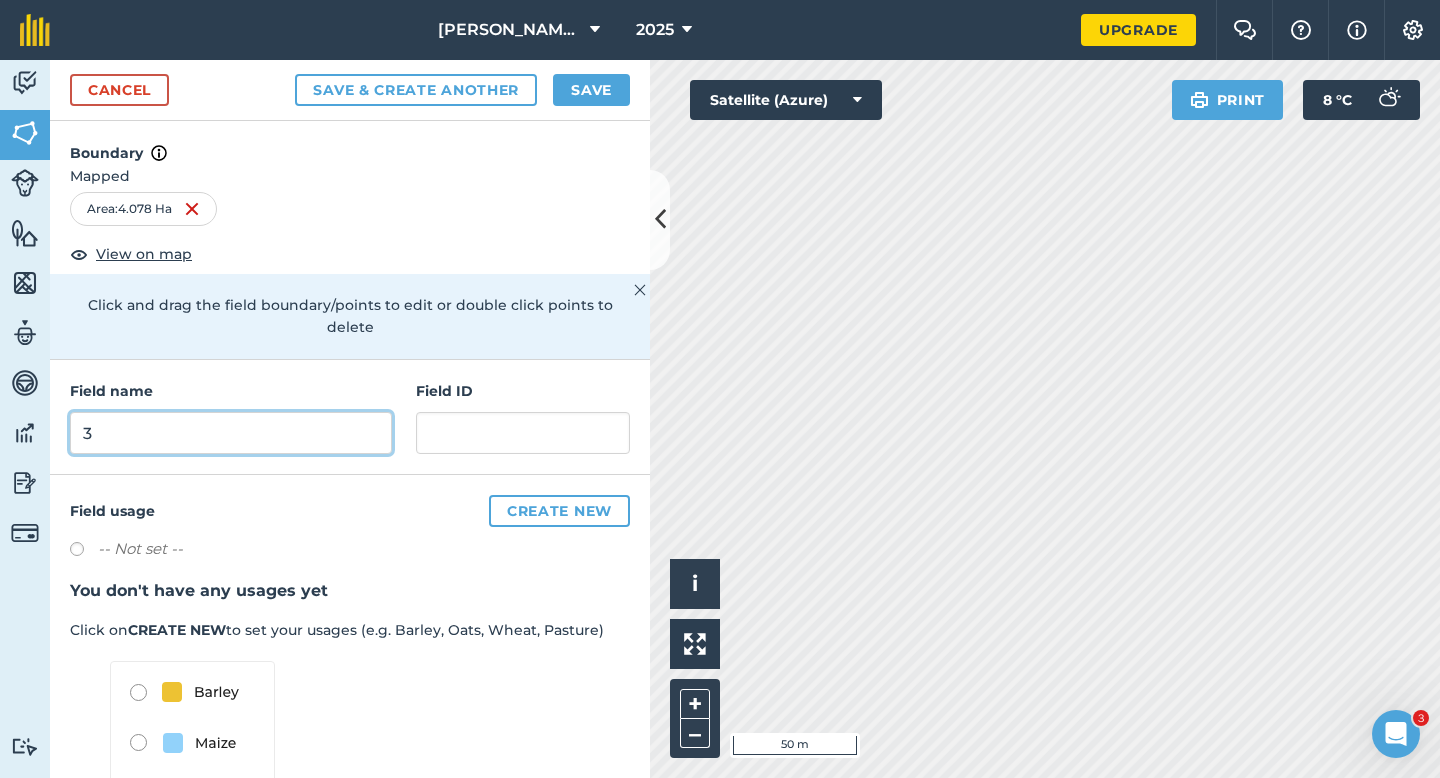 type on "3" 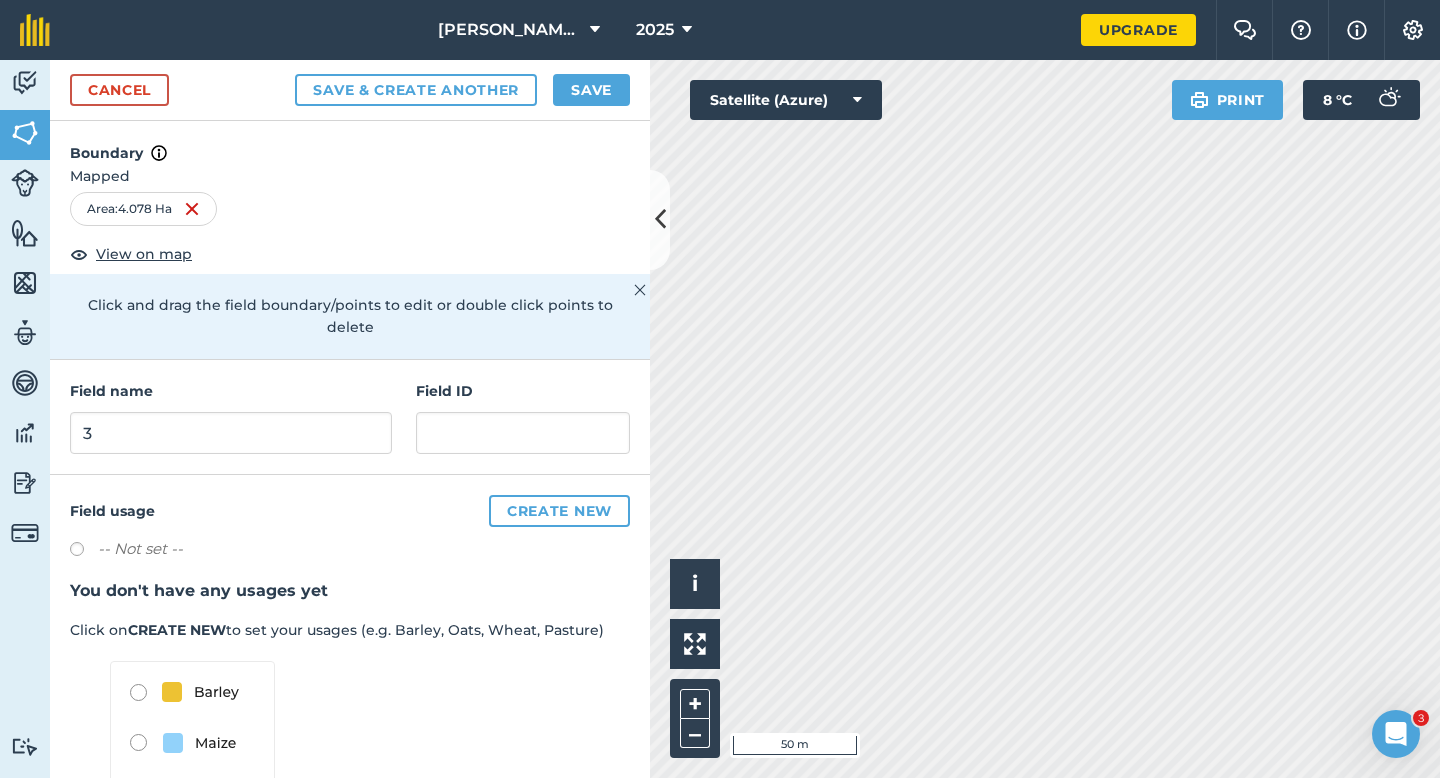 click on "Cancel Save & Create Another Save" at bounding box center [350, 90] 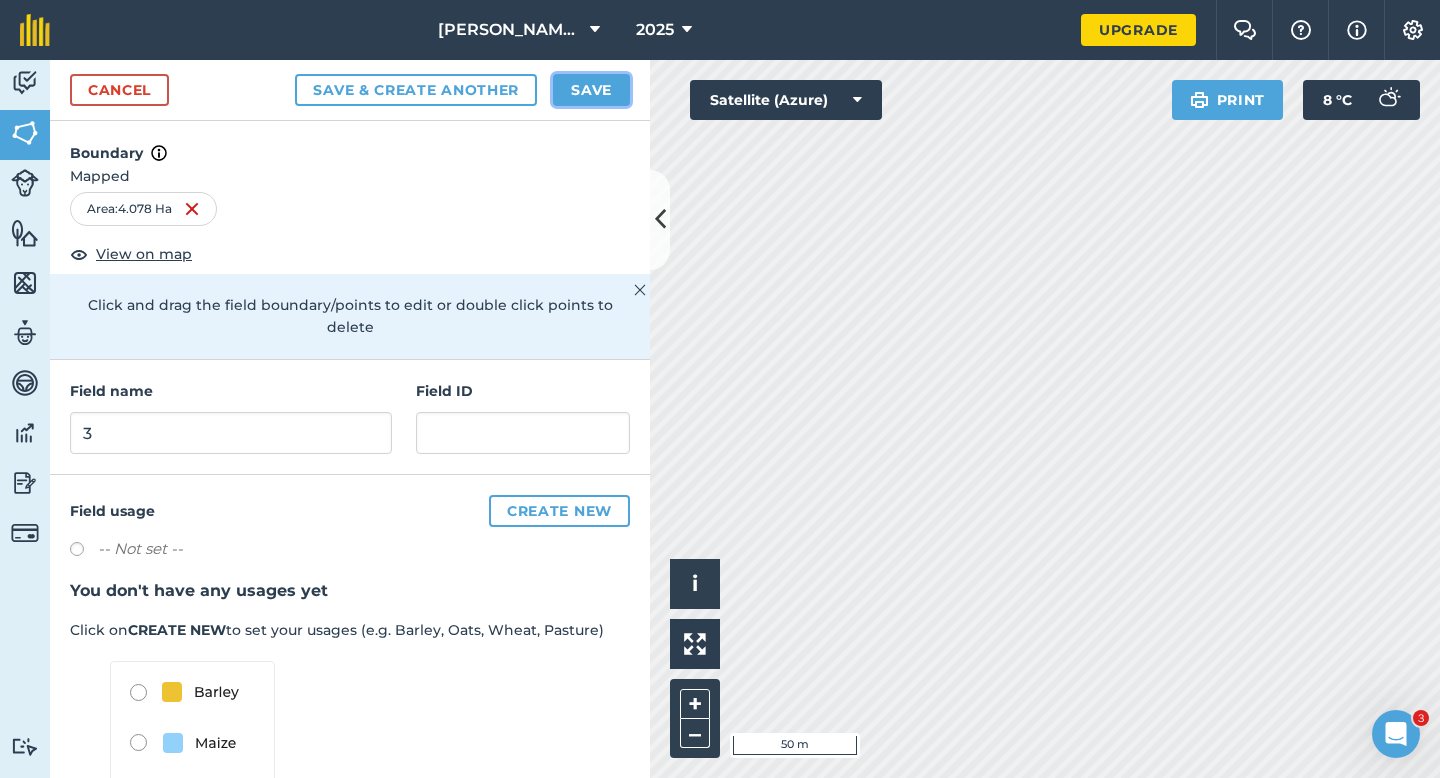click on "Save" at bounding box center [591, 90] 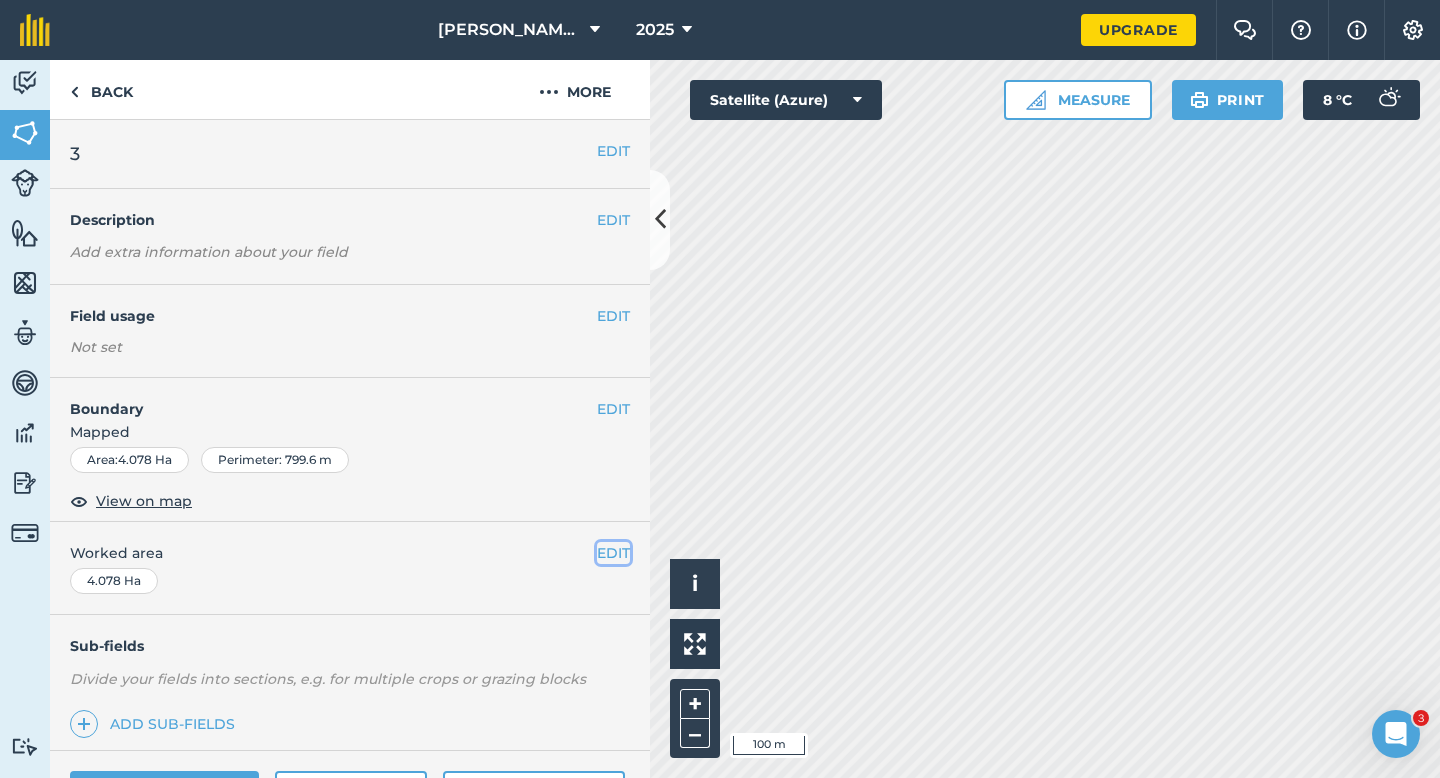 click on "EDIT" at bounding box center [613, 553] 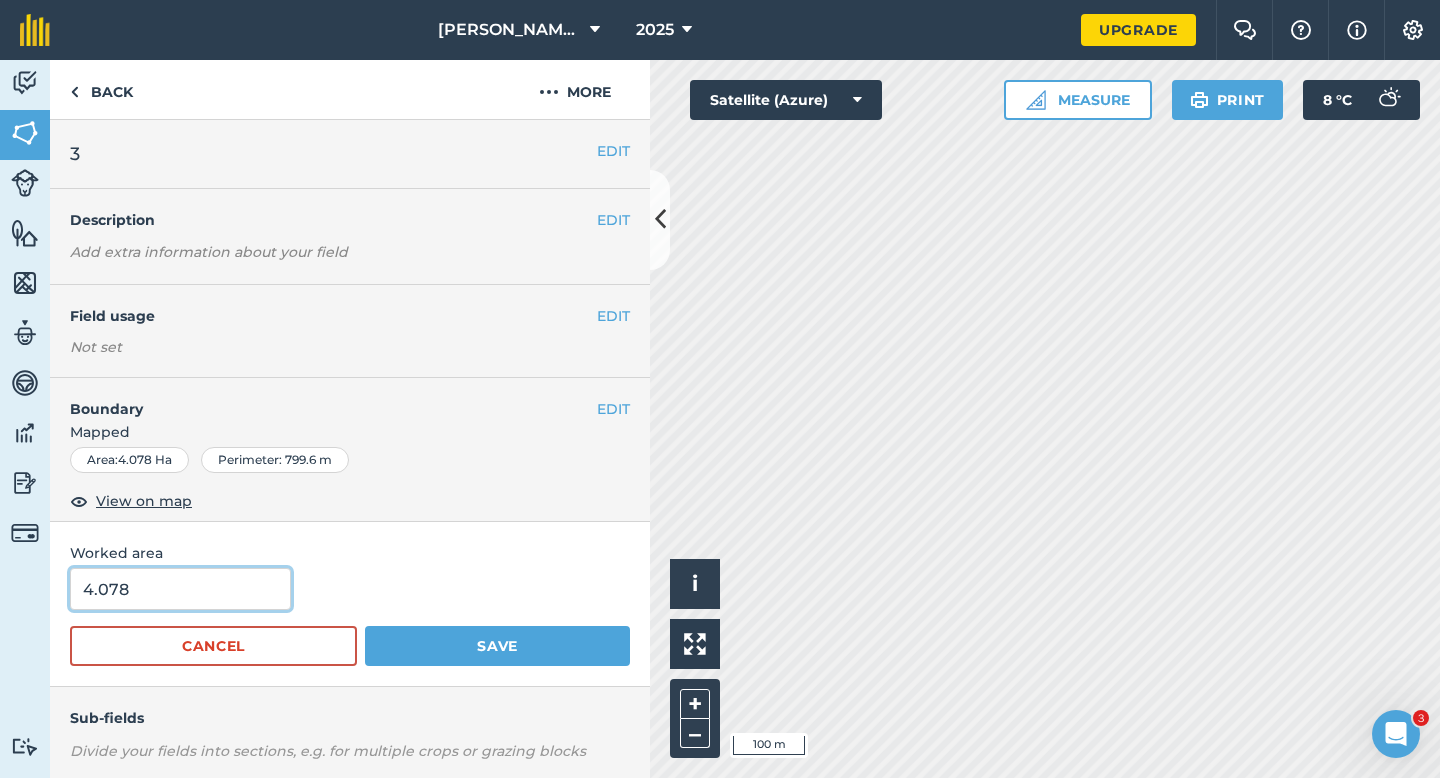 click on "4.078" at bounding box center (180, 589) 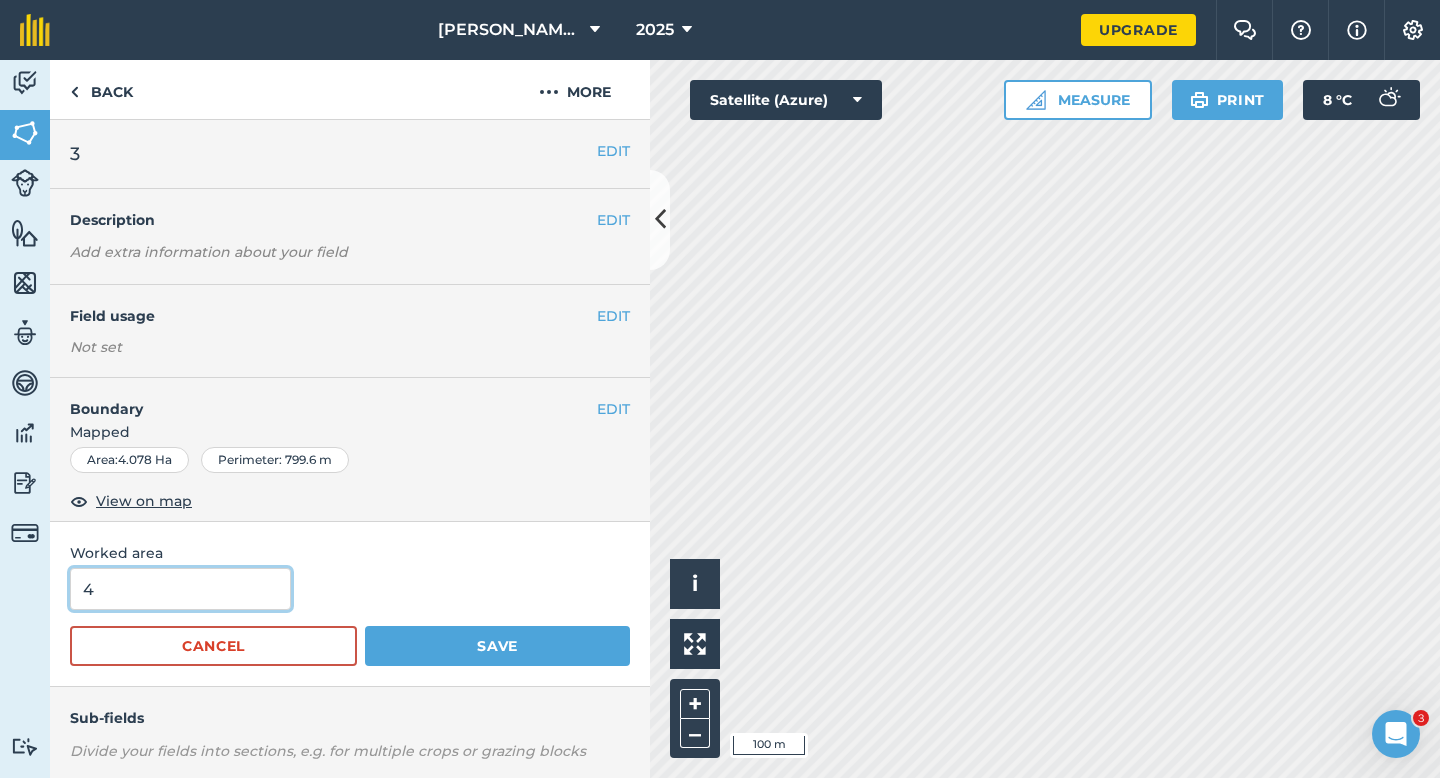 click on "Save" at bounding box center [497, 646] 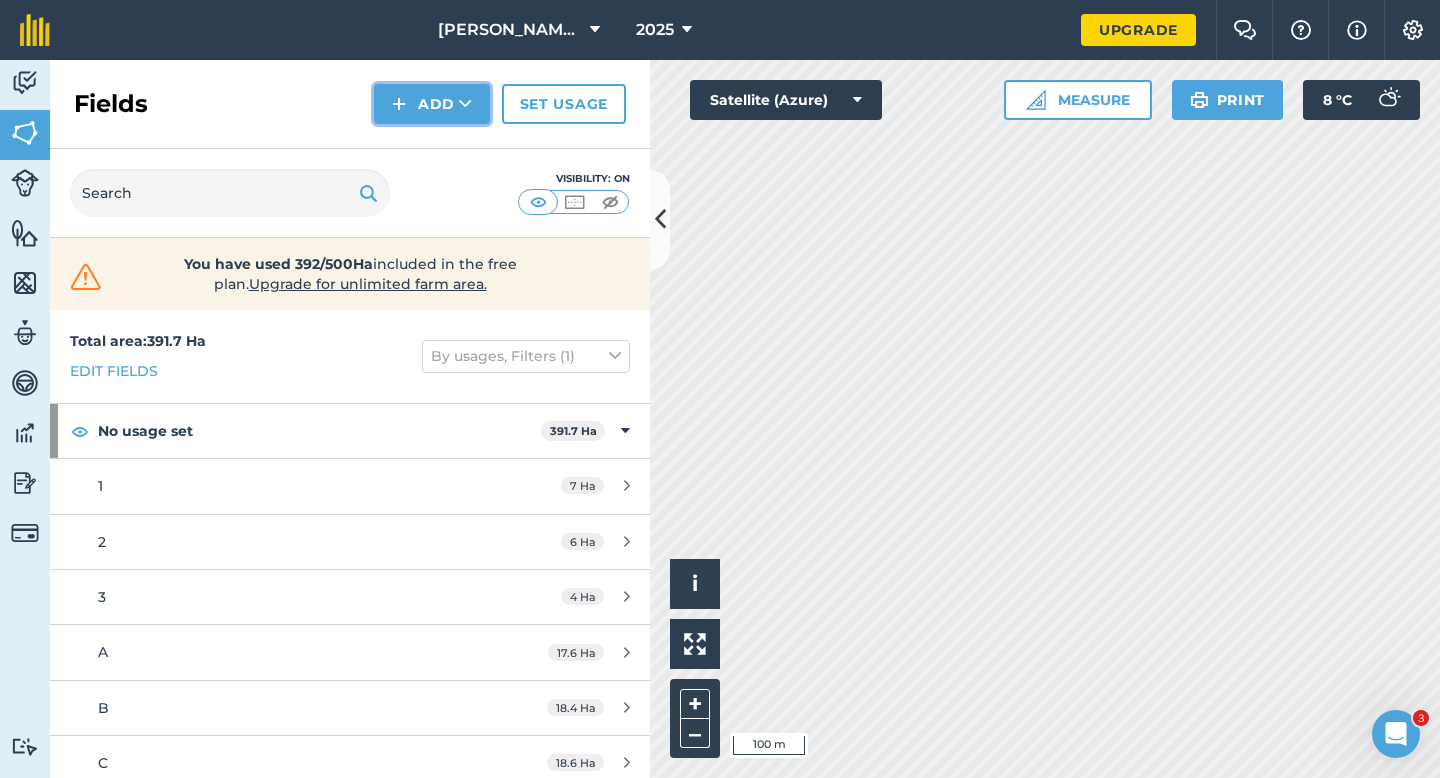 click on "Add" at bounding box center (432, 104) 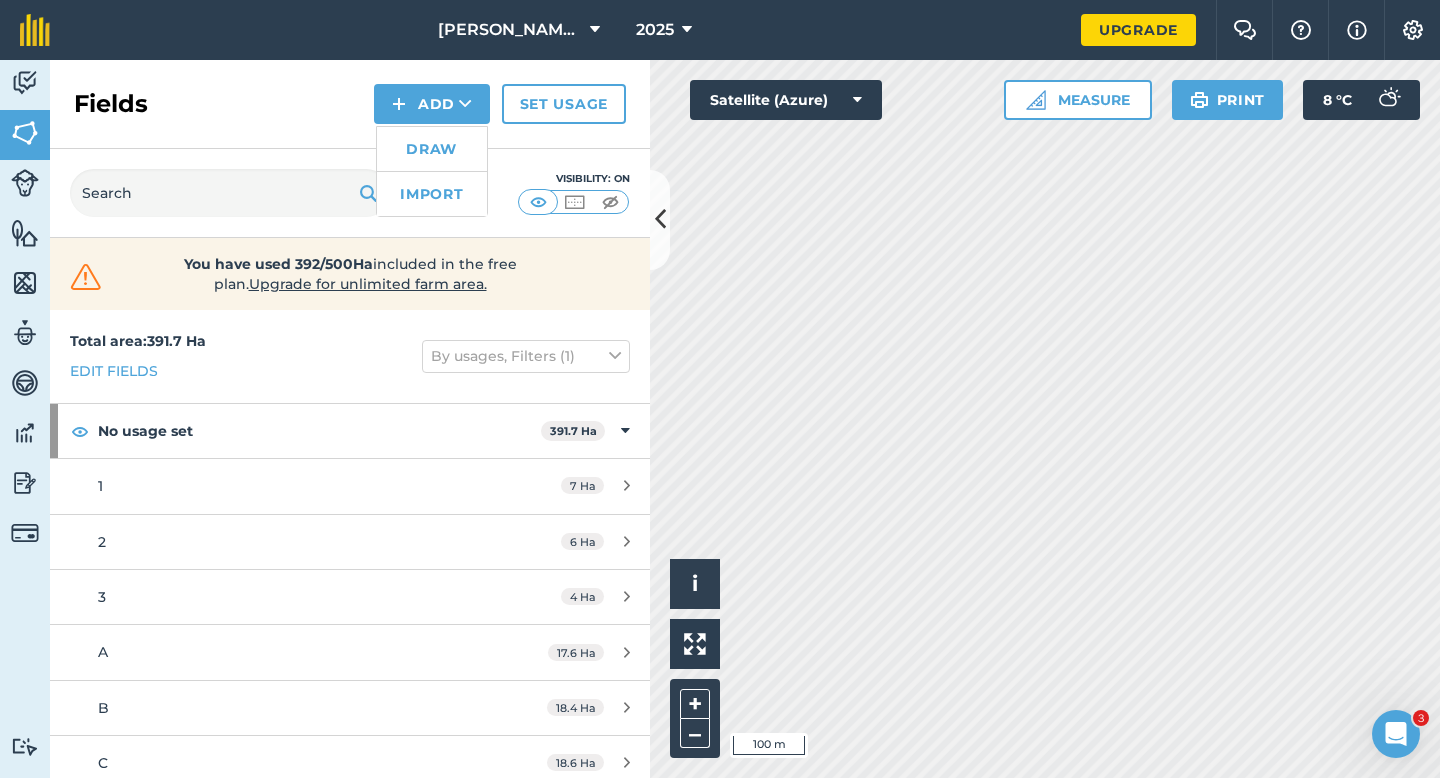 click on "Draw" at bounding box center (432, 149) 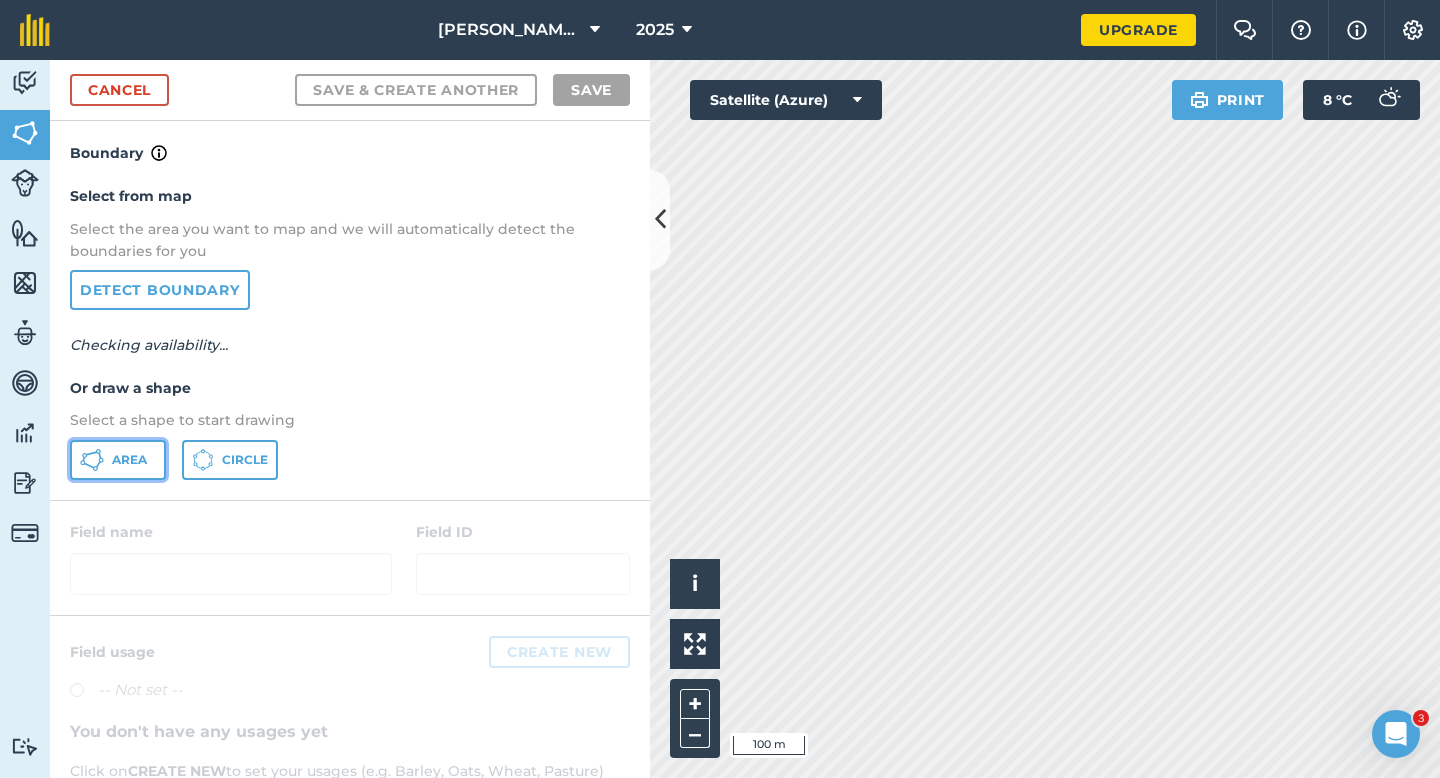 click on "Area" at bounding box center [129, 460] 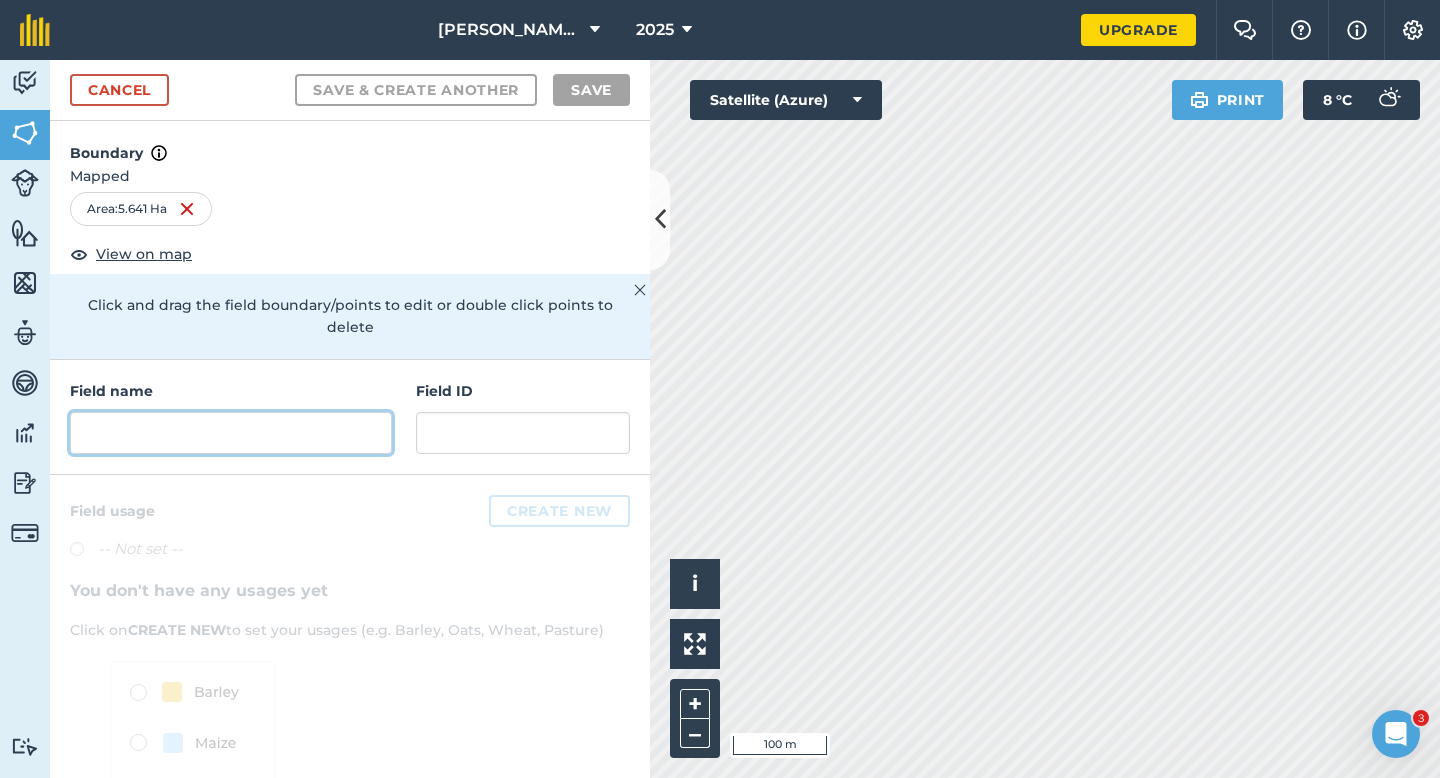 click at bounding box center [231, 433] 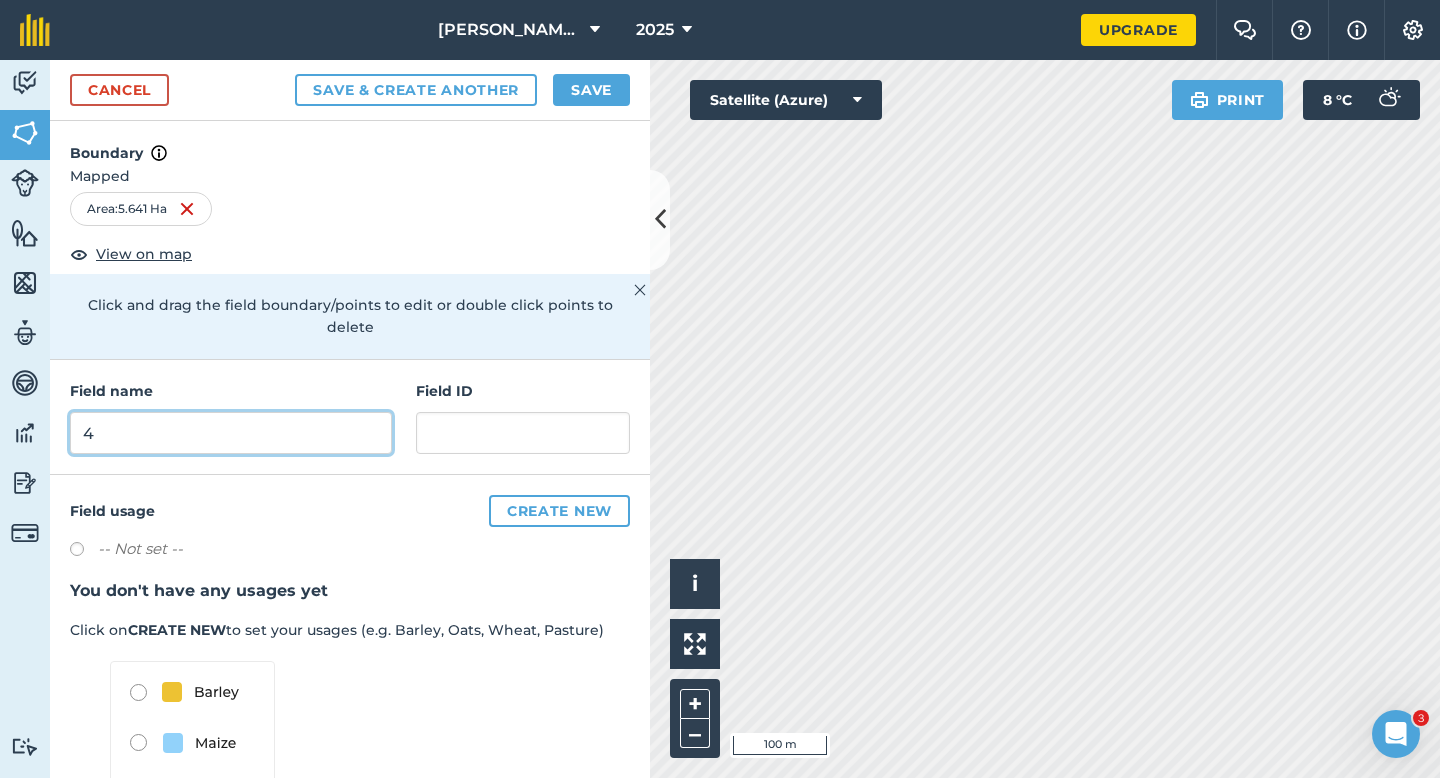 type on "4" 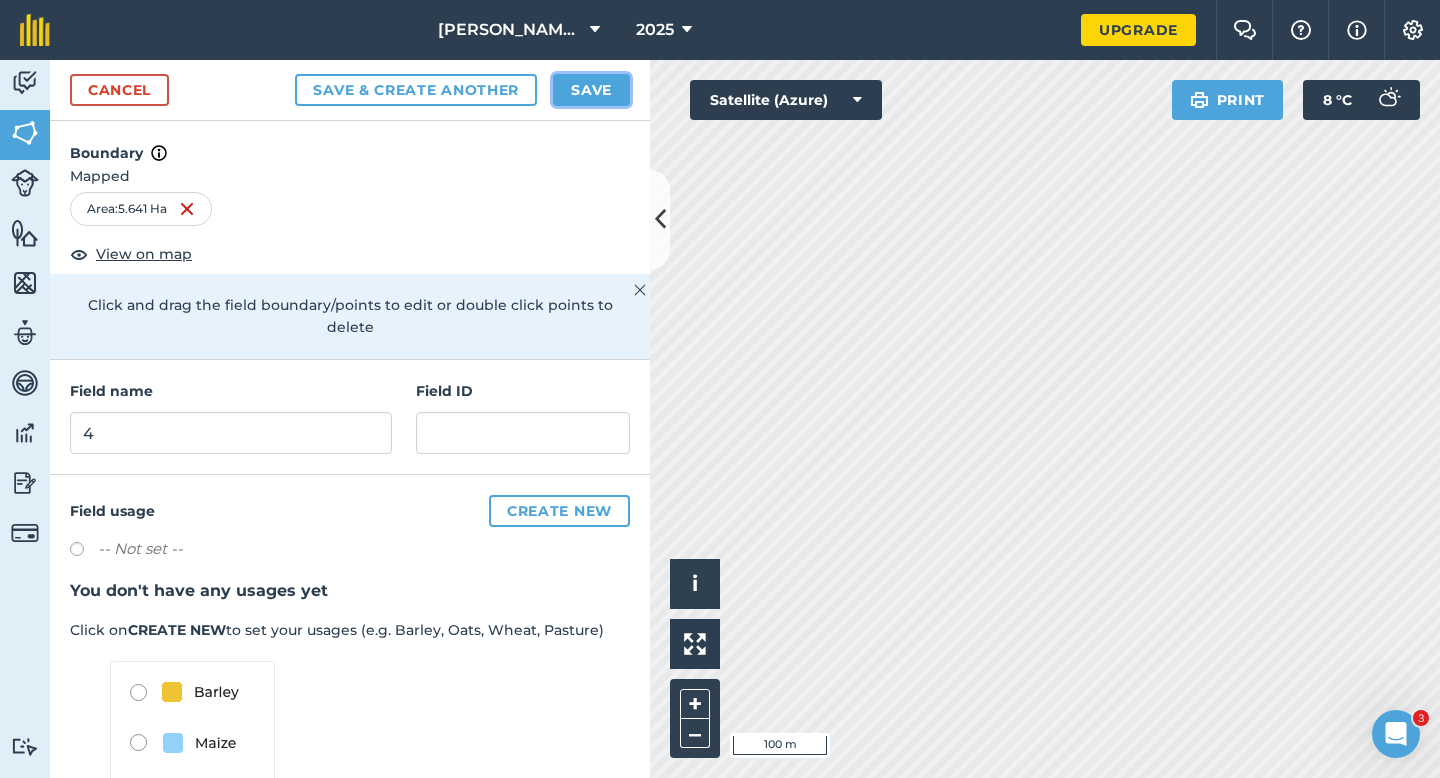 click on "Save" at bounding box center (591, 90) 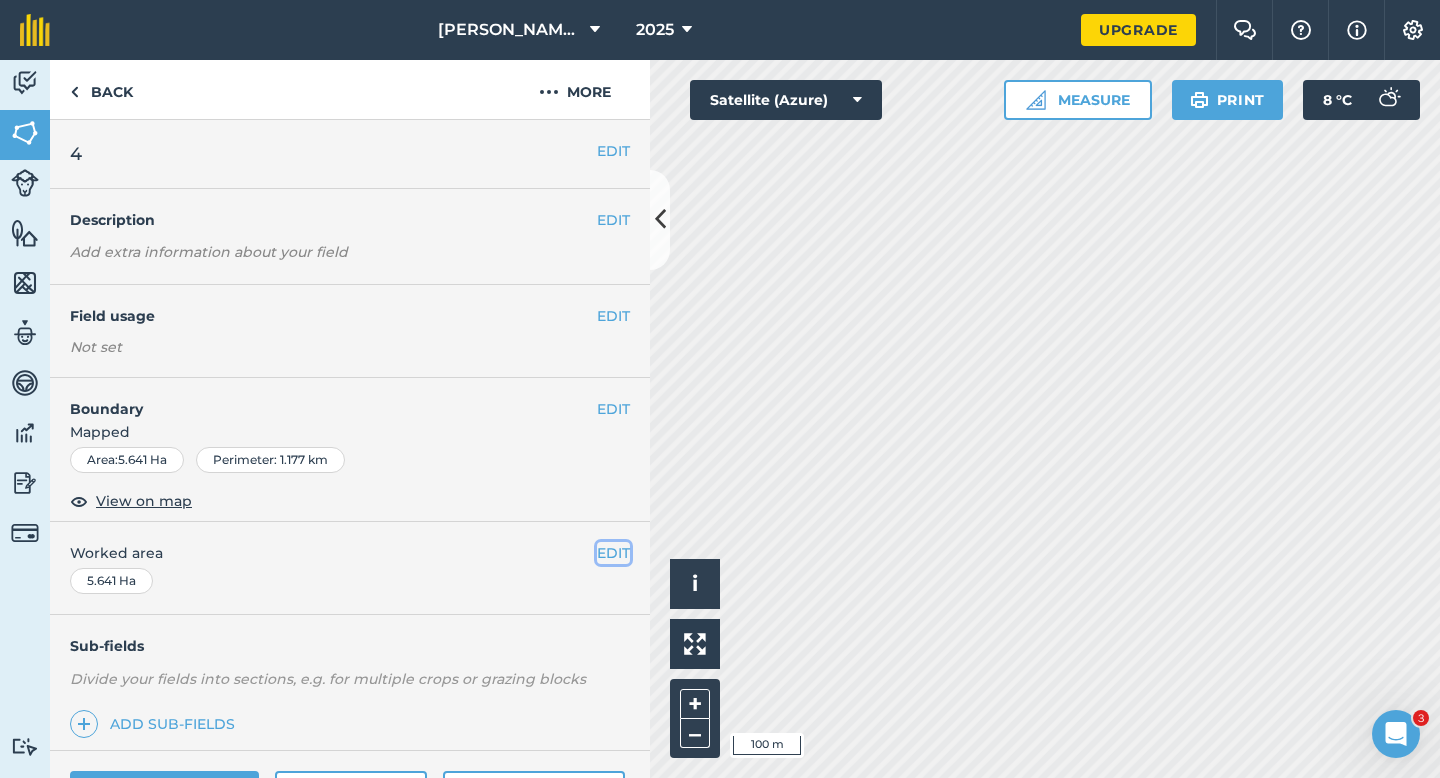 click on "EDIT" at bounding box center (613, 553) 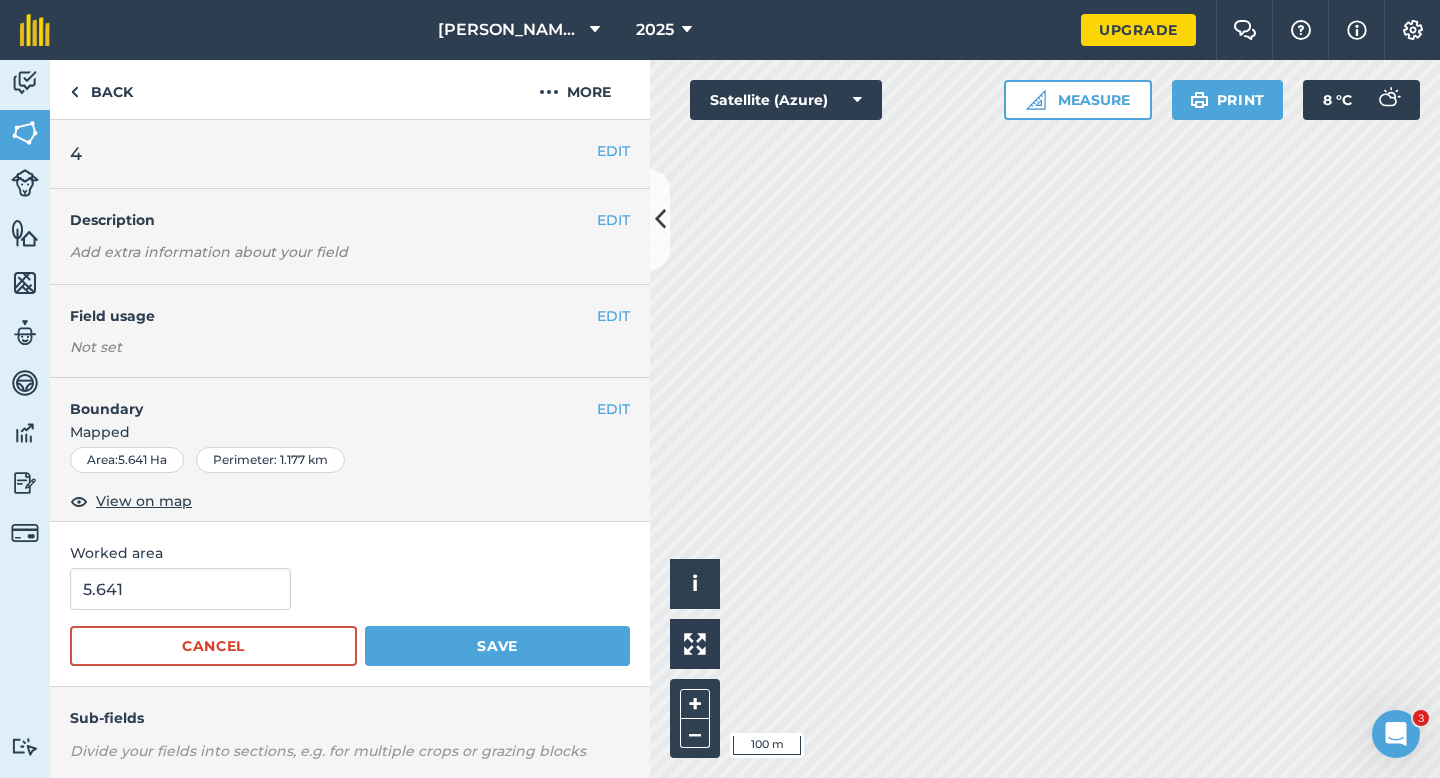 click on "5.641 Cancel Save" at bounding box center [350, 617] 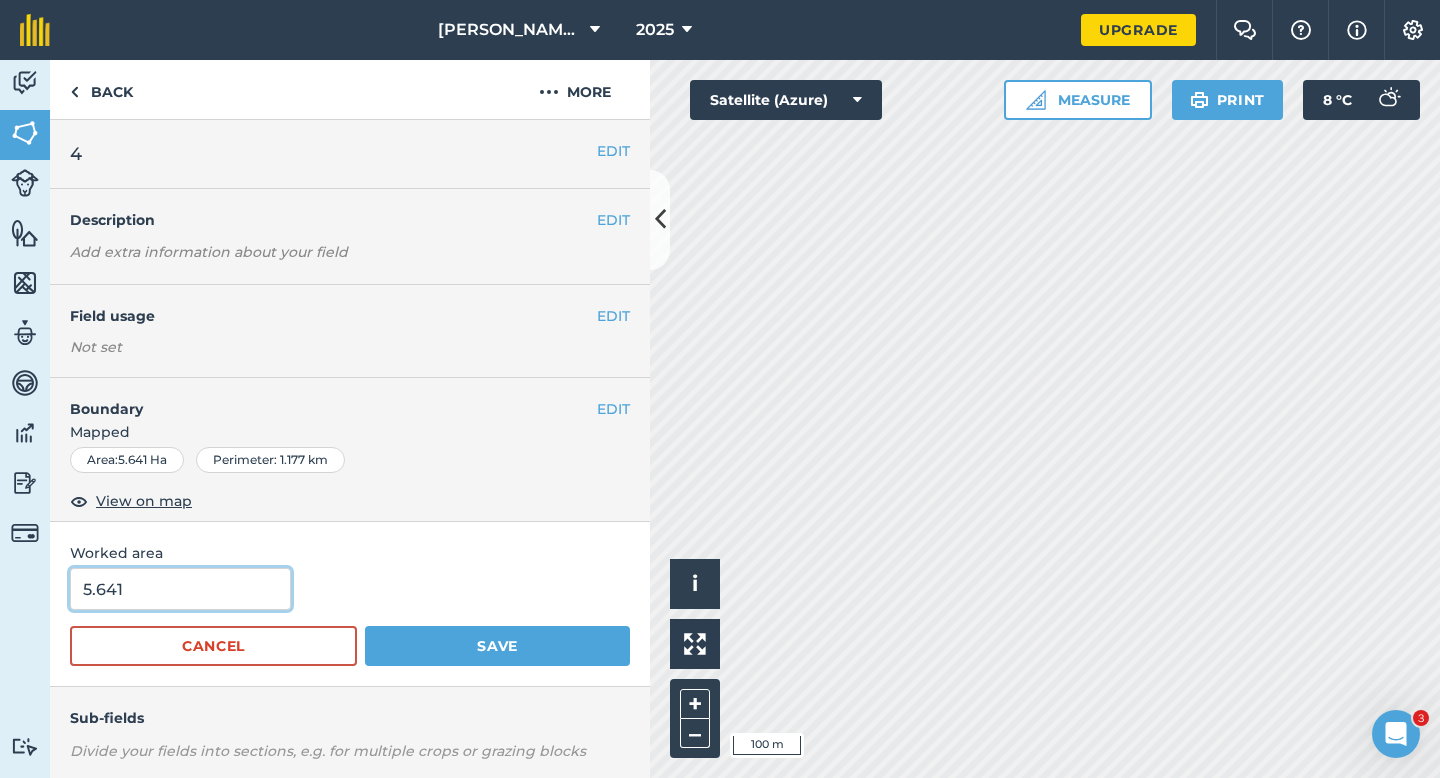 click on "5.641" at bounding box center [180, 589] 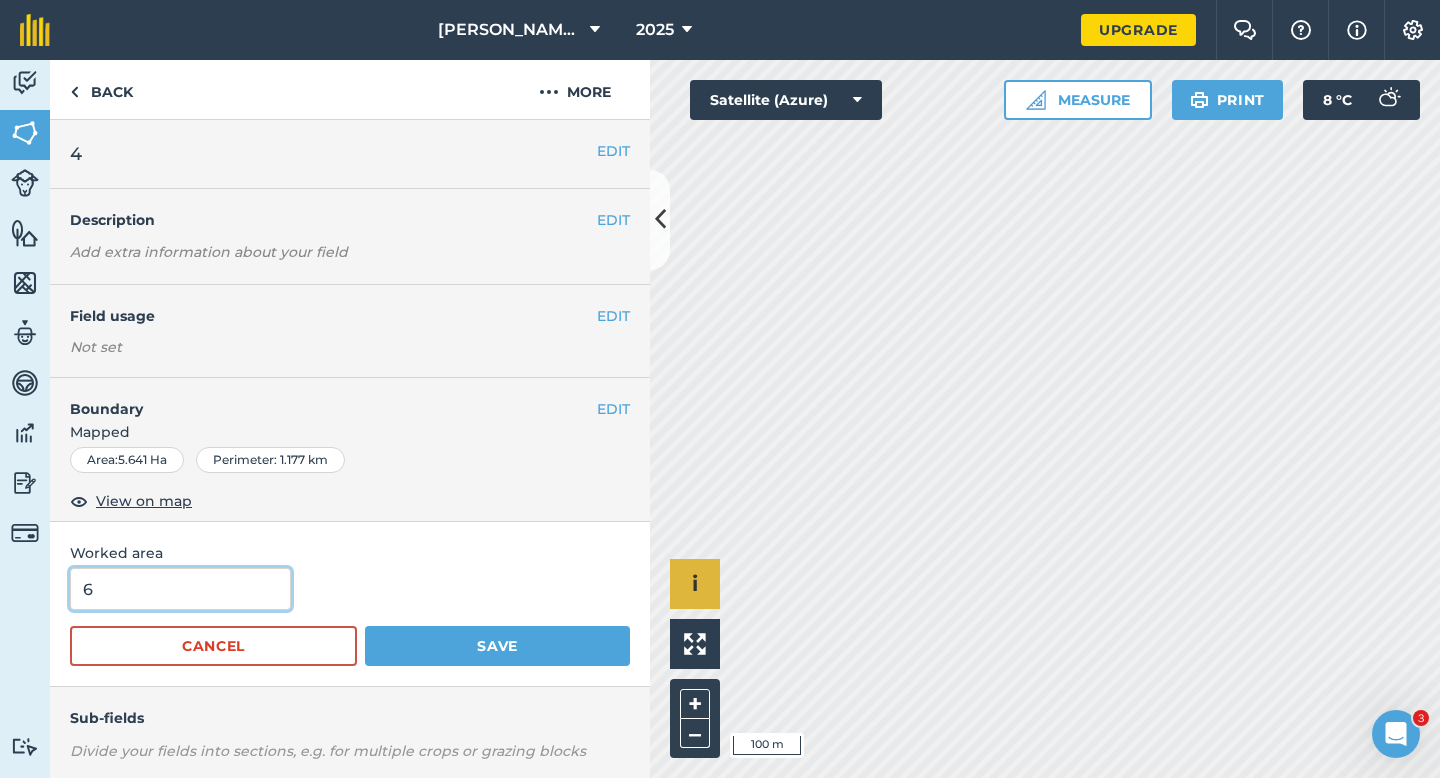 click on "Save" at bounding box center (497, 646) 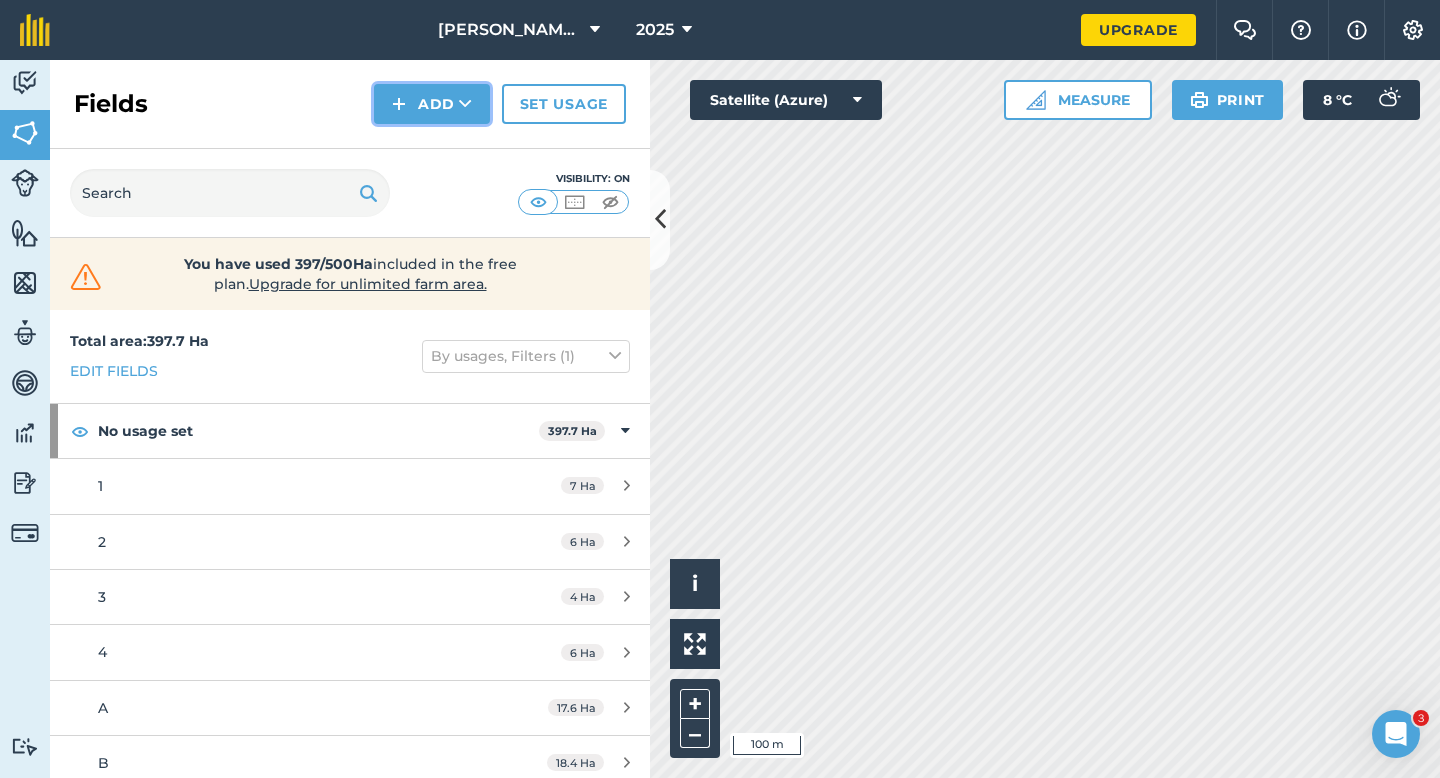 click on "Add" at bounding box center [432, 104] 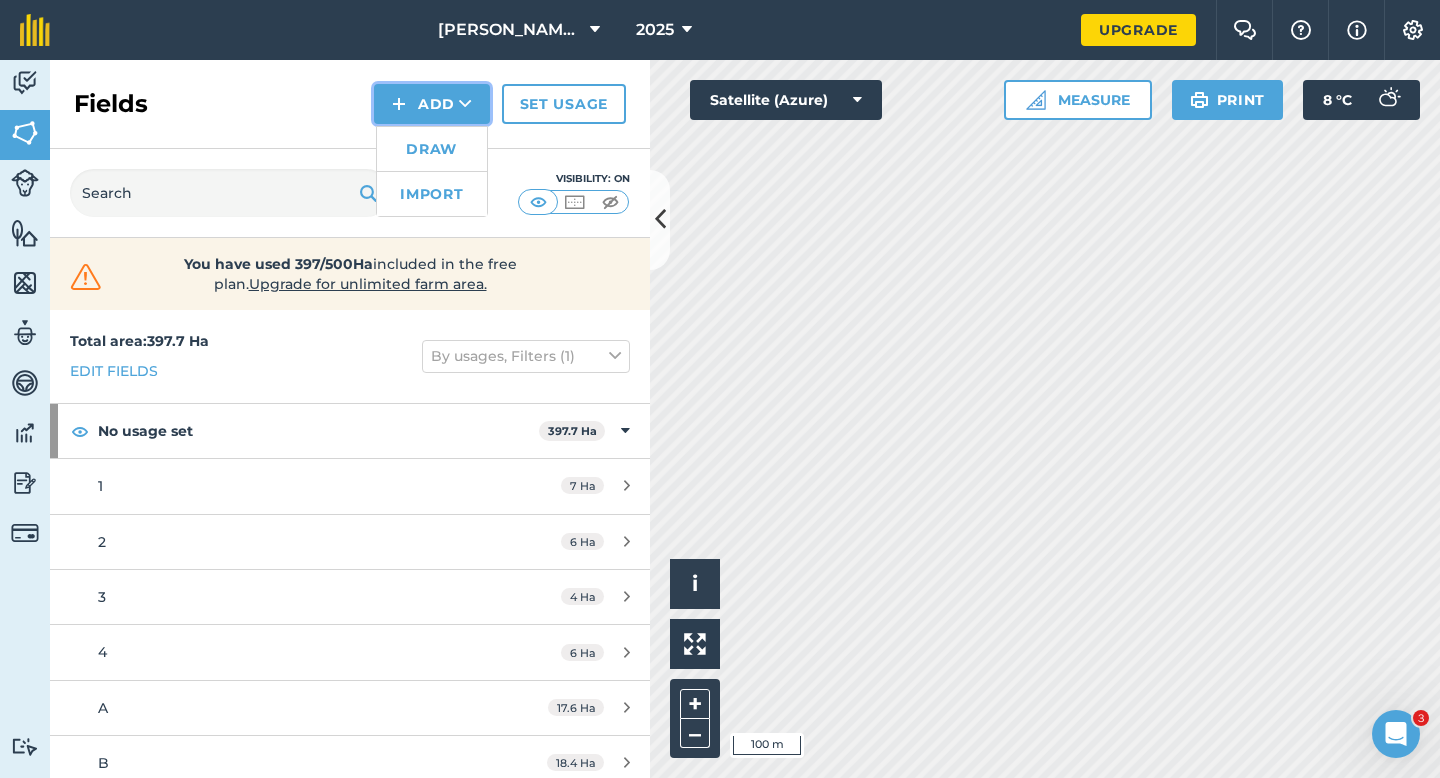 click on "Add   Draw Import" at bounding box center (432, 104) 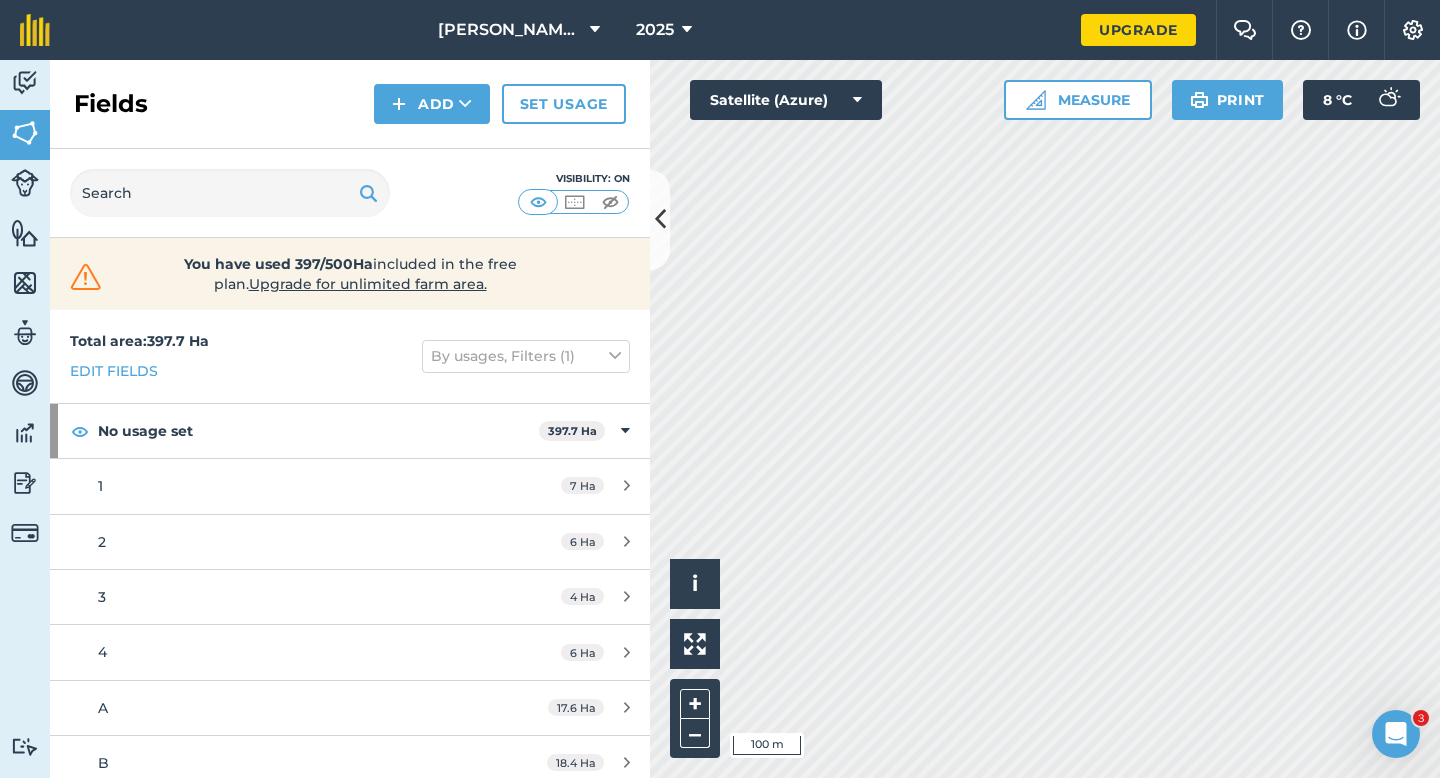 click on "Fields   Add   Set usage" at bounding box center (350, 104) 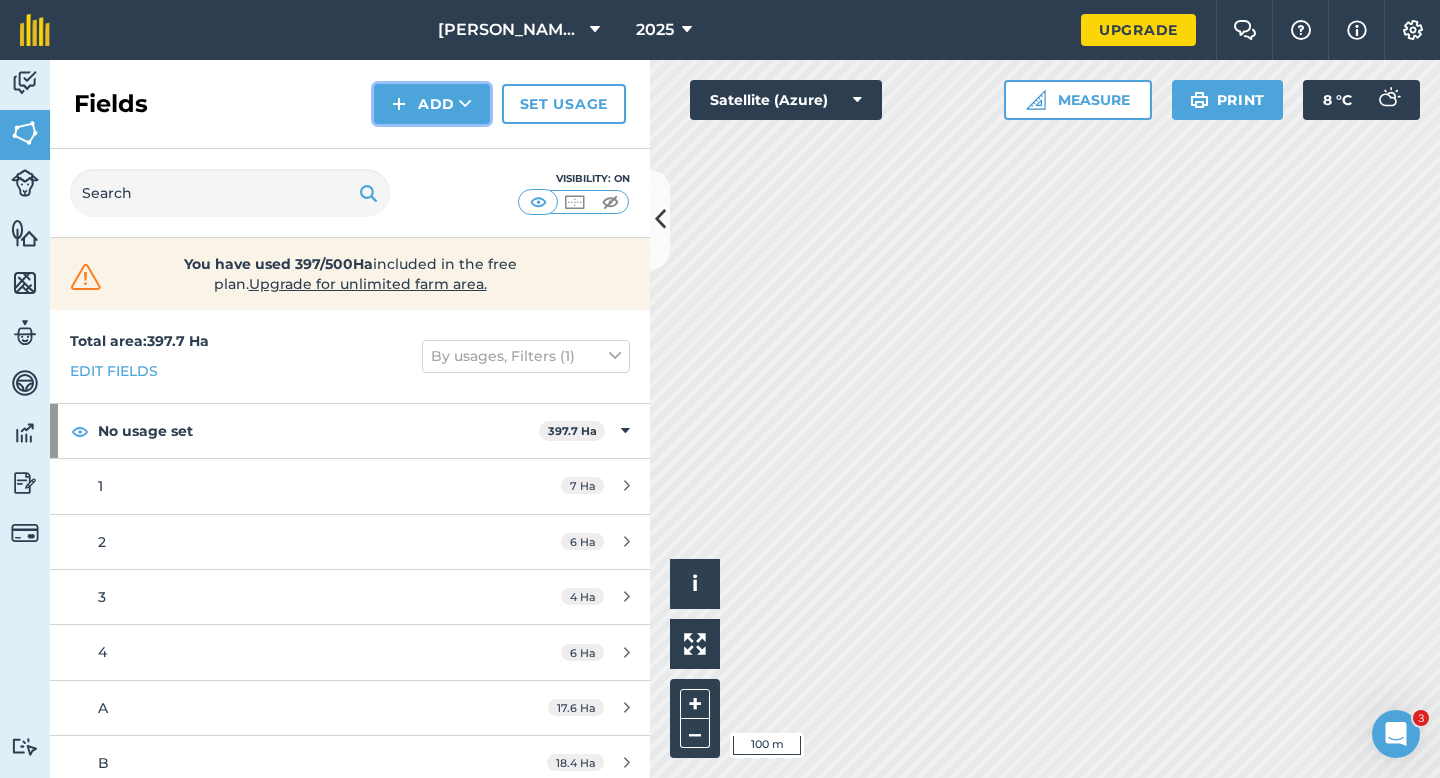 click on "Add" at bounding box center (432, 104) 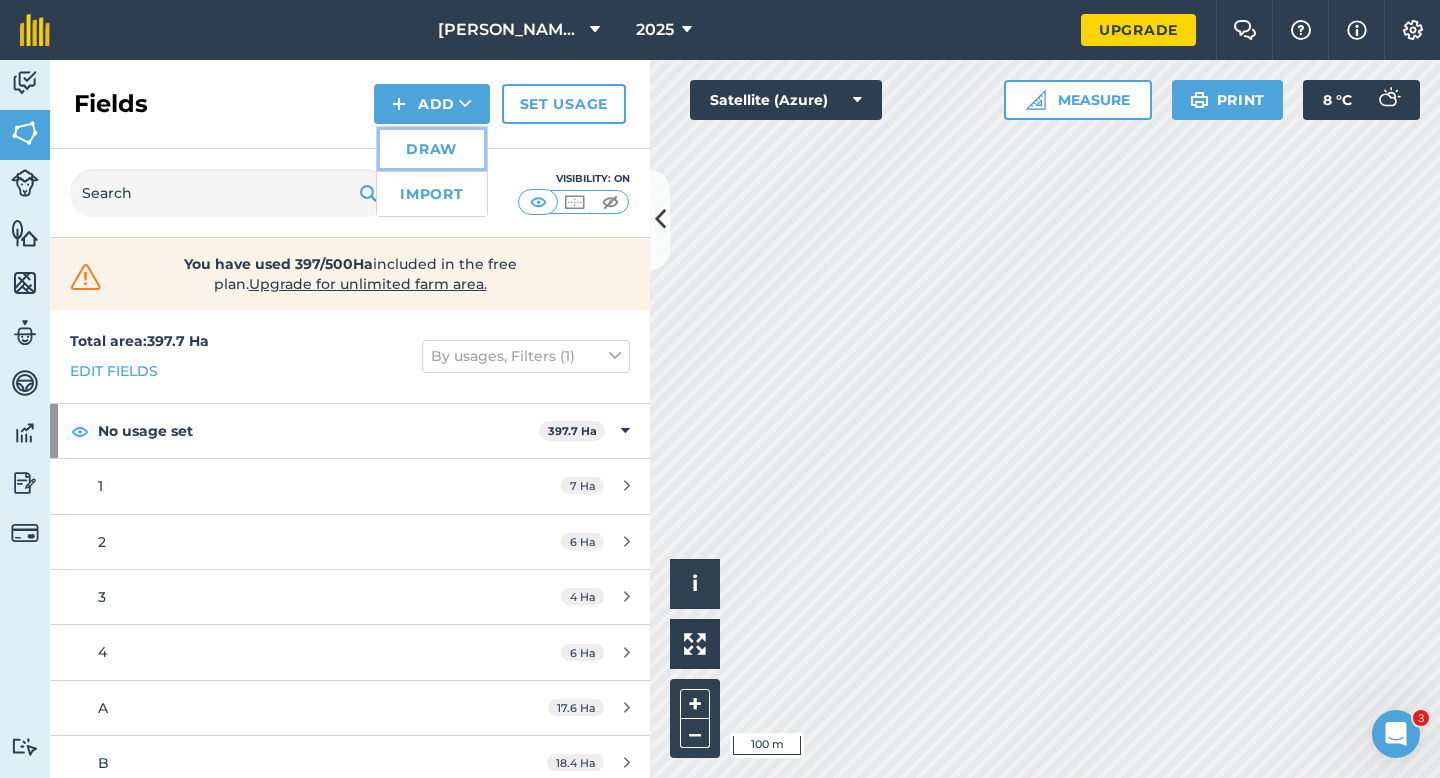 click on "Draw" at bounding box center [432, 149] 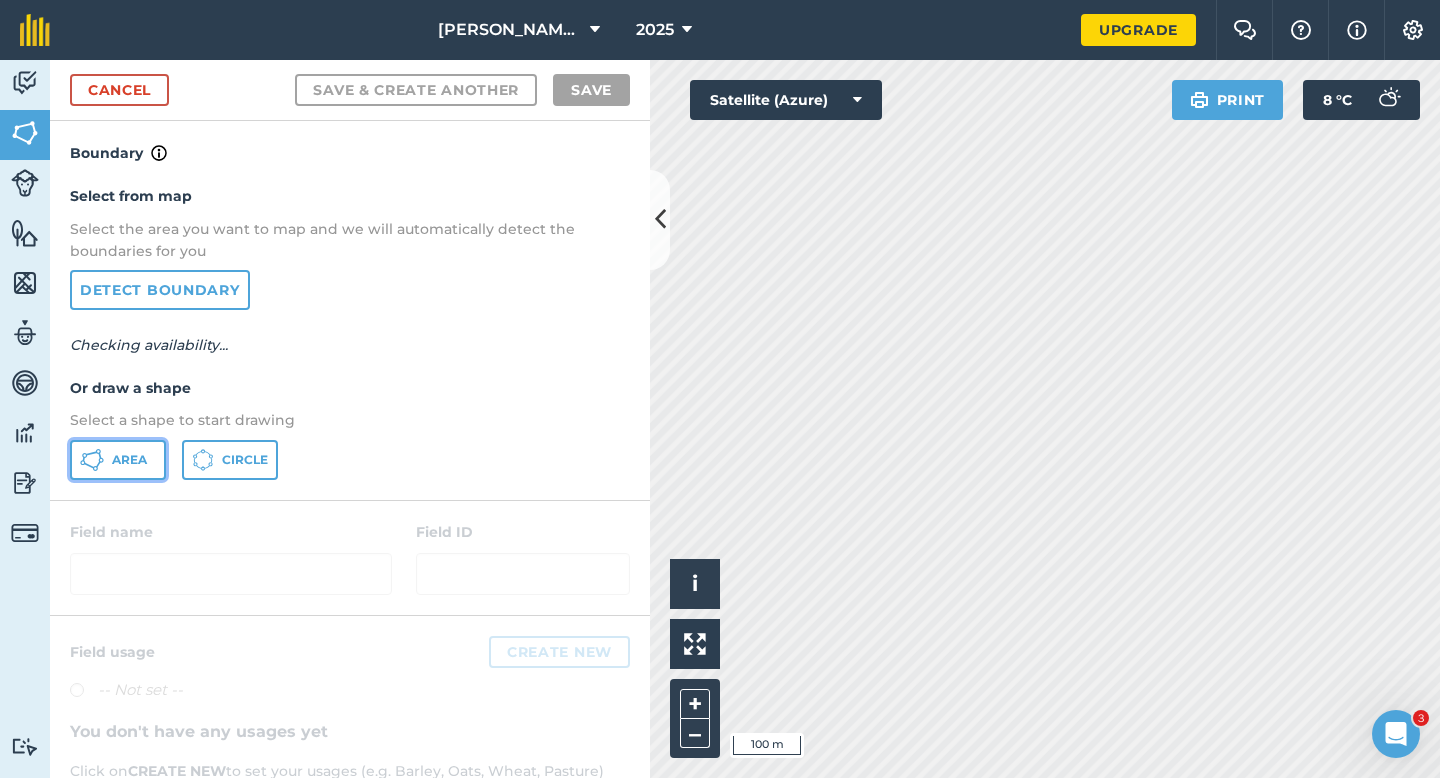 click on "Area" at bounding box center (118, 460) 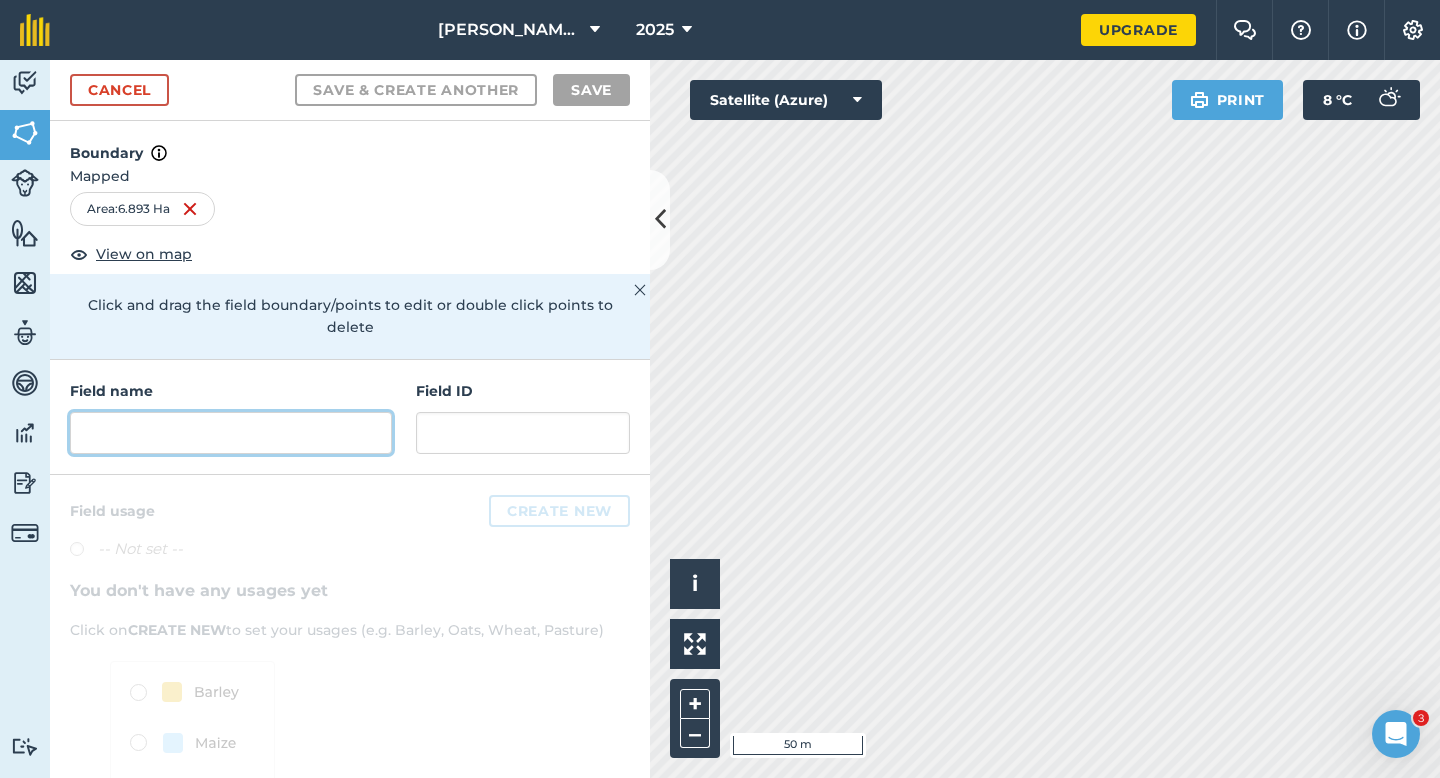 click at bounding box center (231, 433) 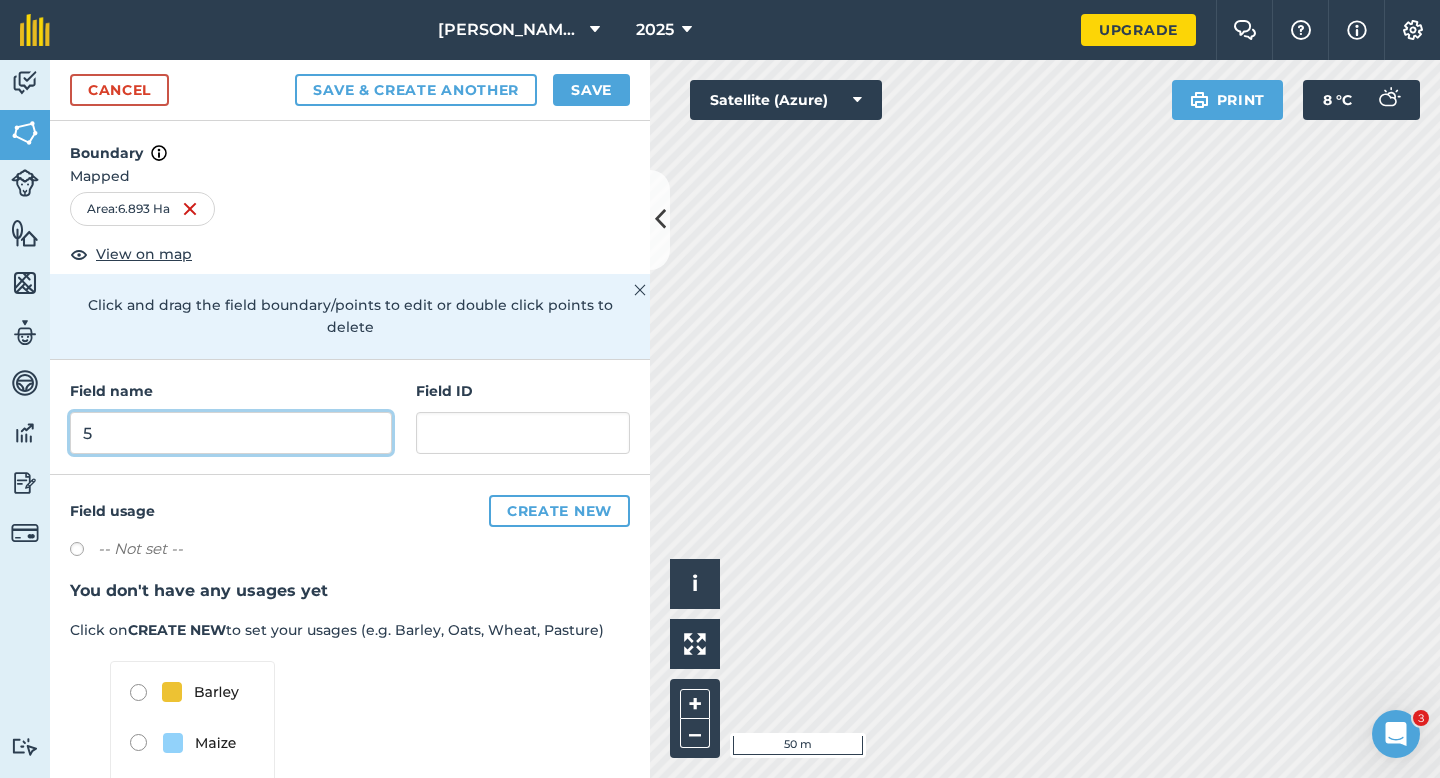 type on "5" 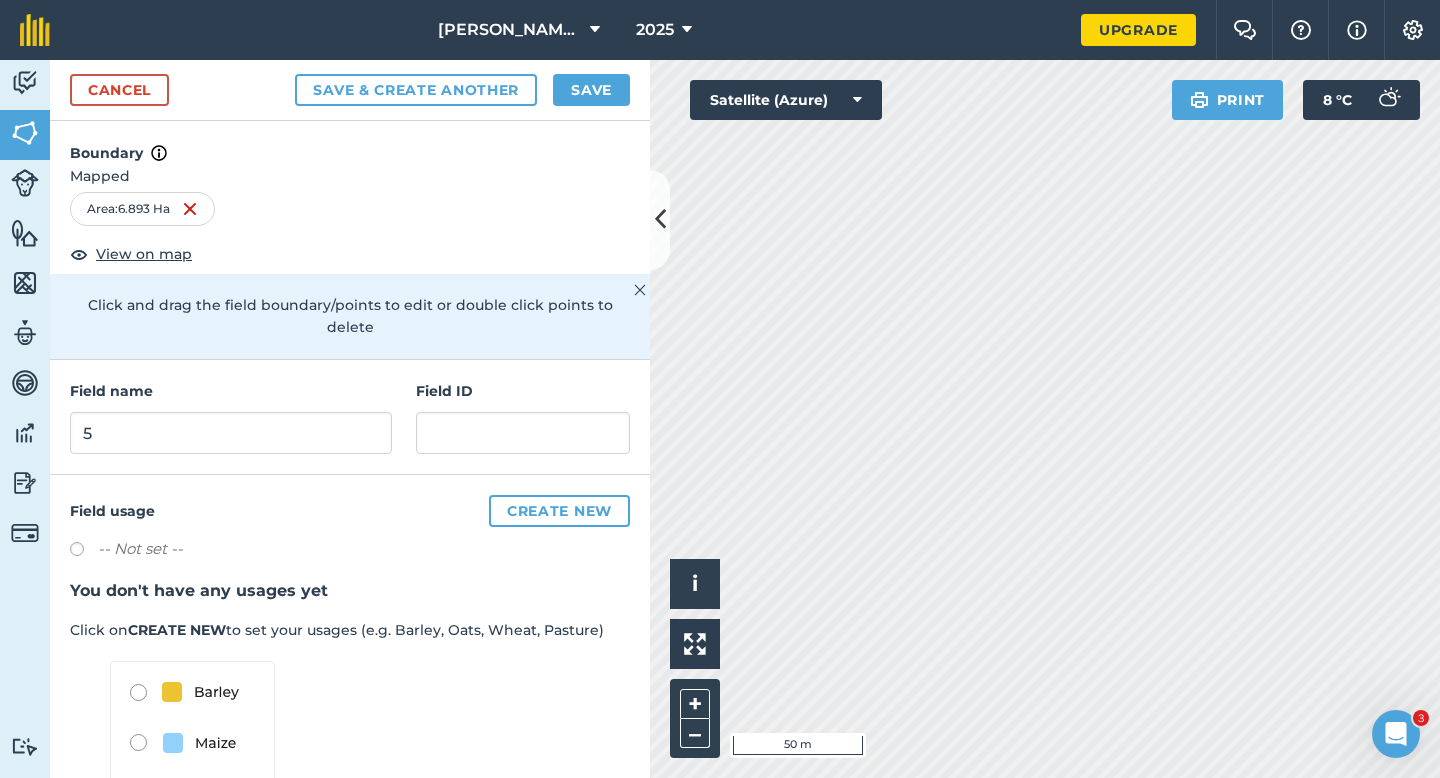 click on "Cancel Save & Create Another Save" at bounding box center [350, 90] 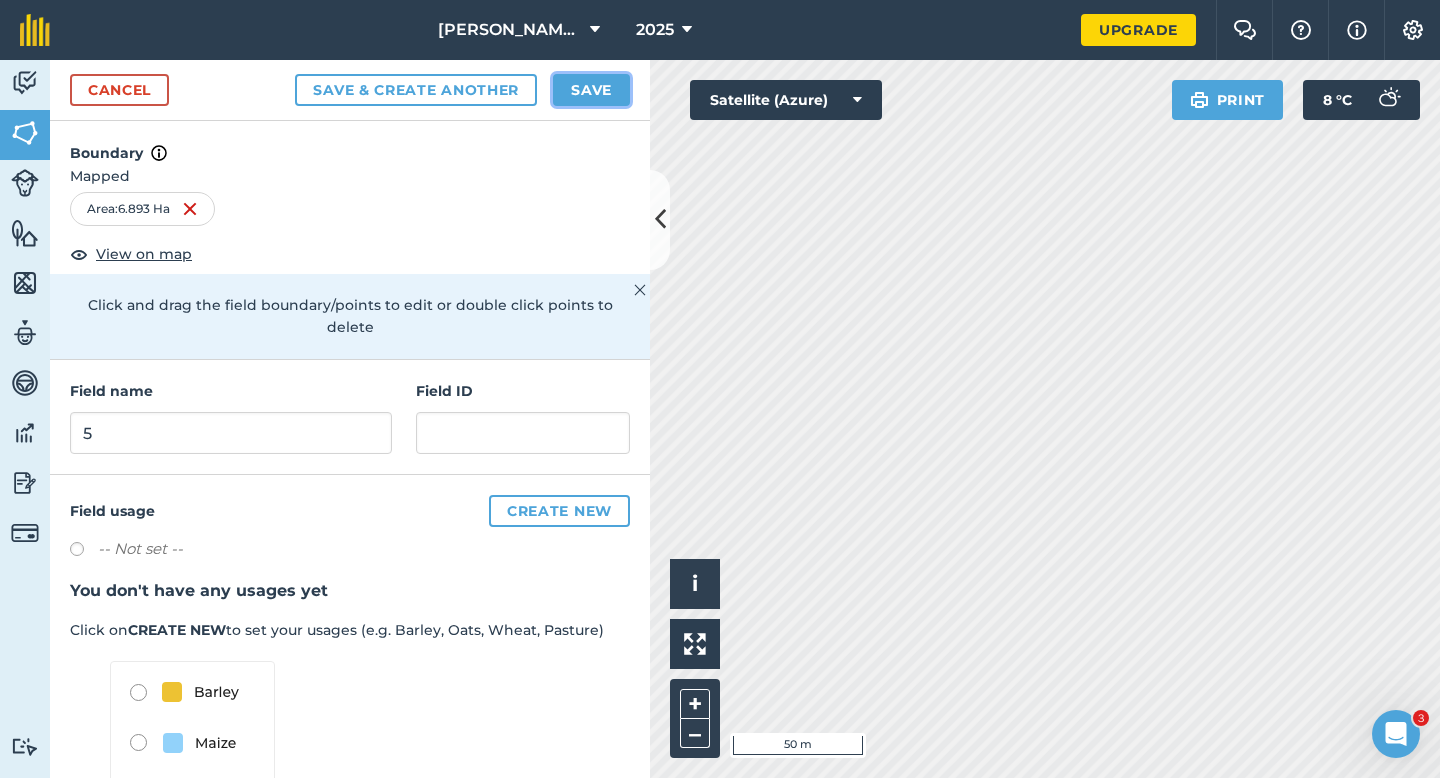 click on "Save" at bounding box center [591, 90] 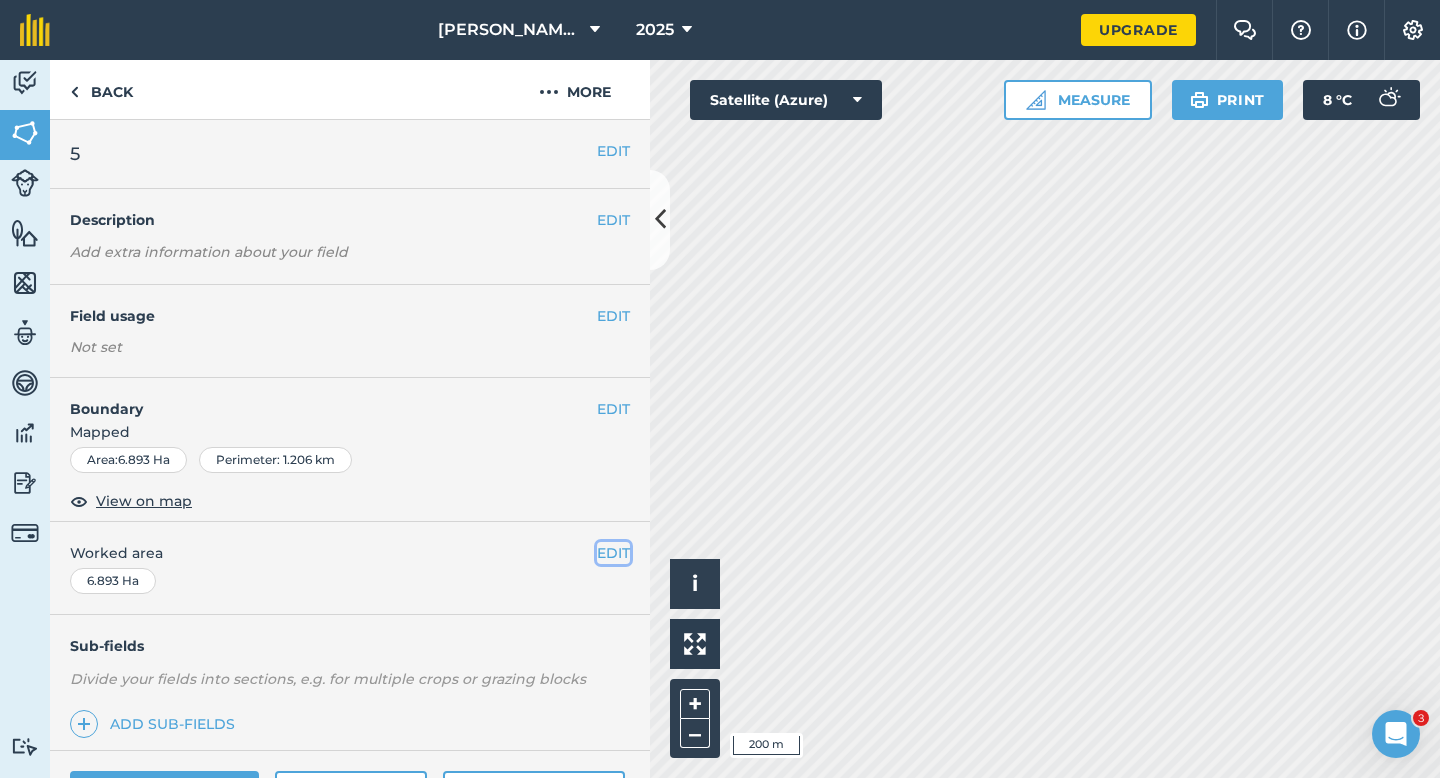 click on "EDIT" at bounding box center (613, 553) 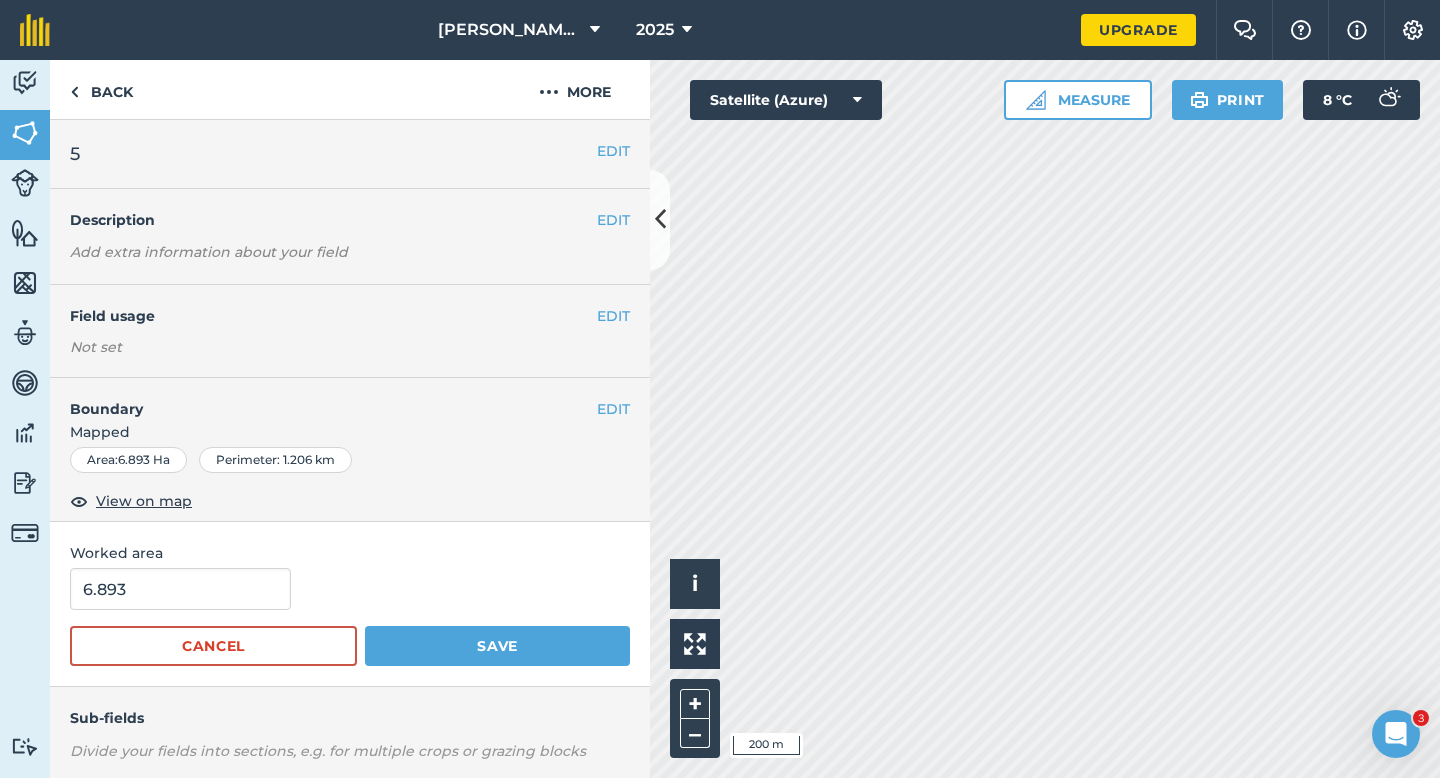 click on "Worked area" at bounding box center [350, 553] 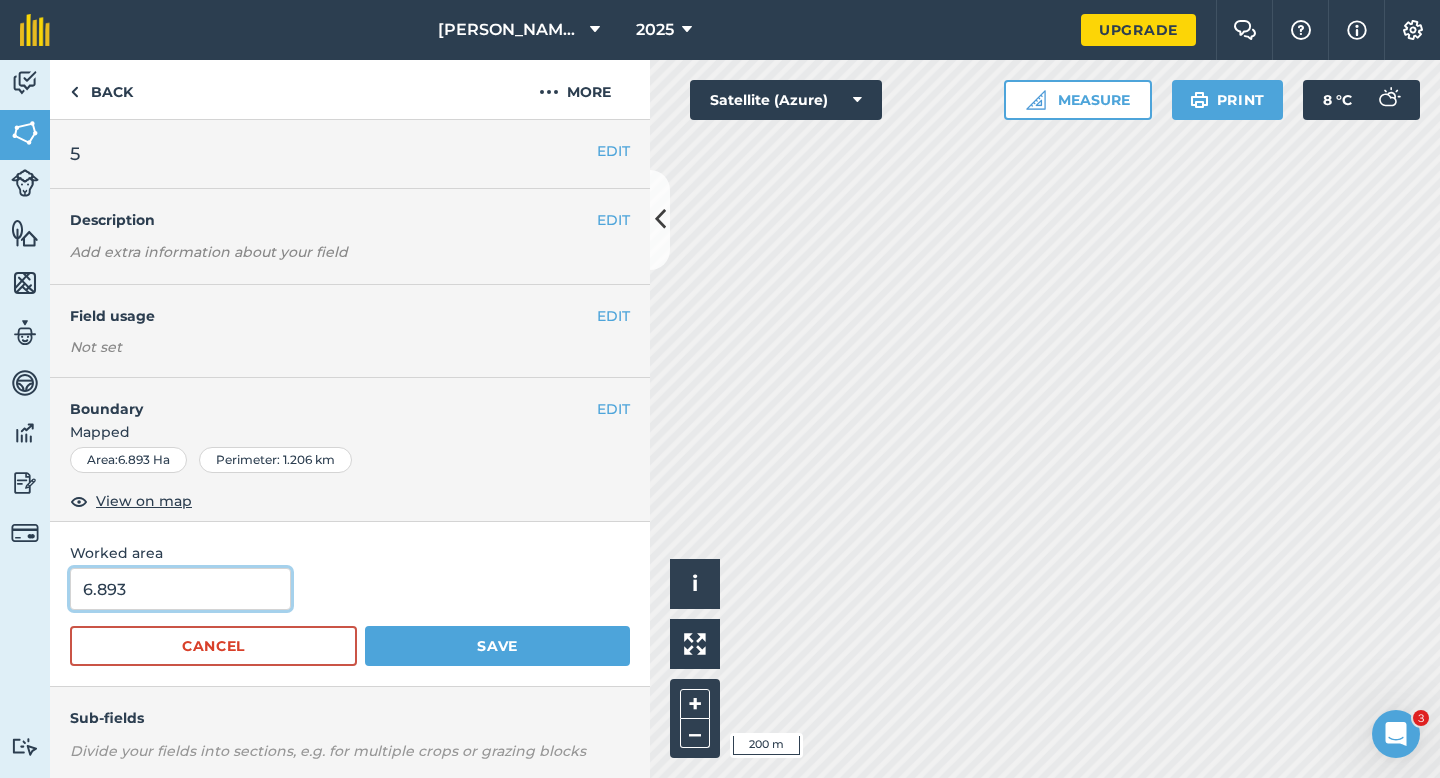 click on "6.893" at bounding box center [180, 589] 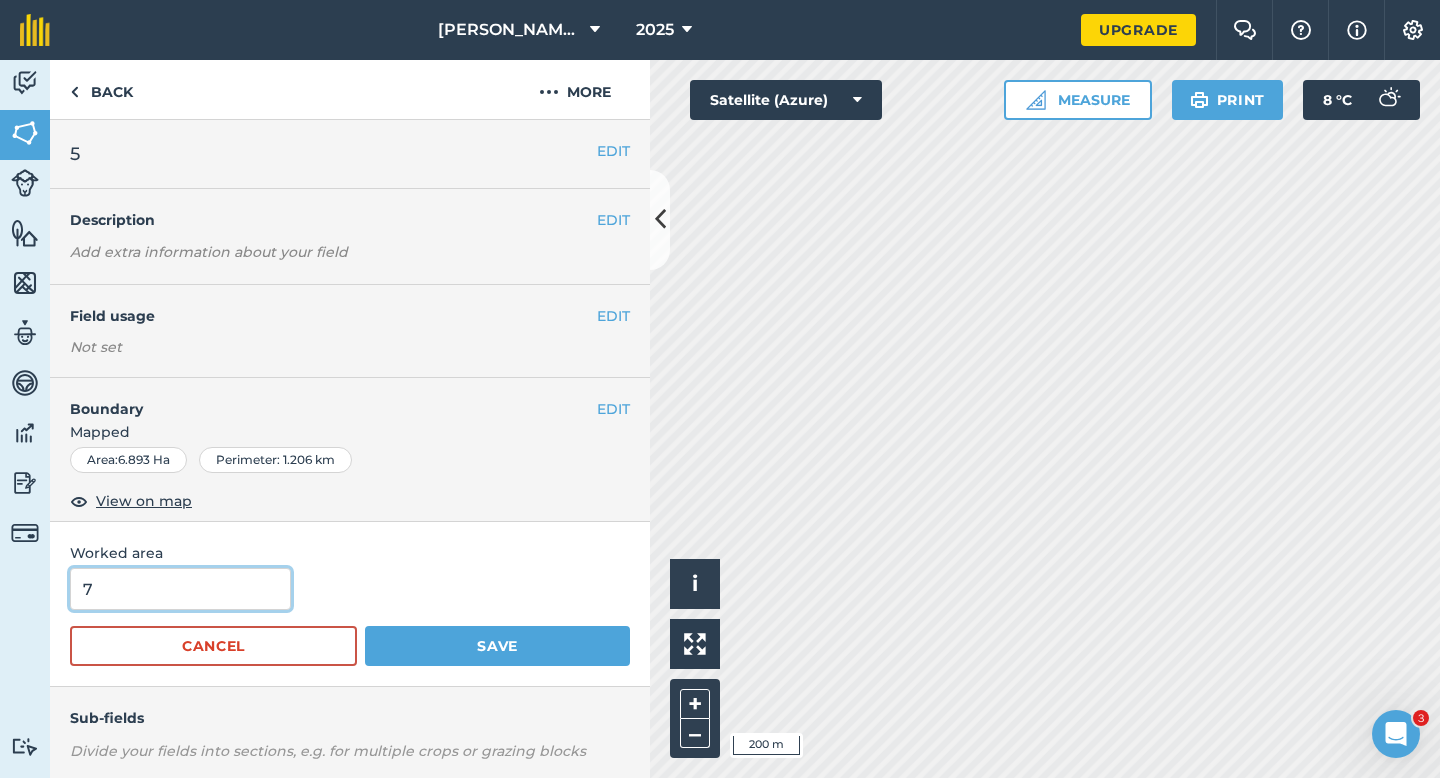 click on "Save" at bounding box center (497, 646) 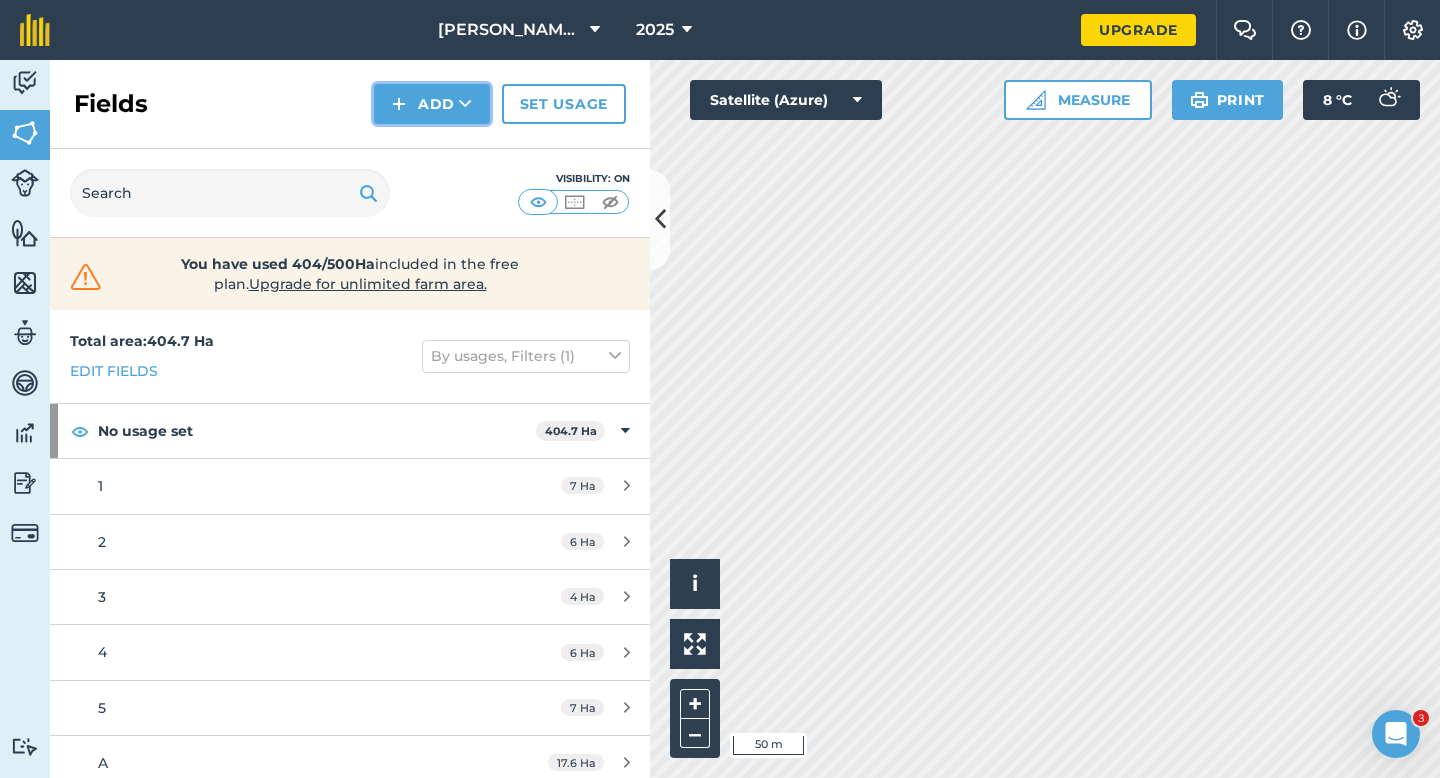 click on "Add" at bounding box center (432, 104) 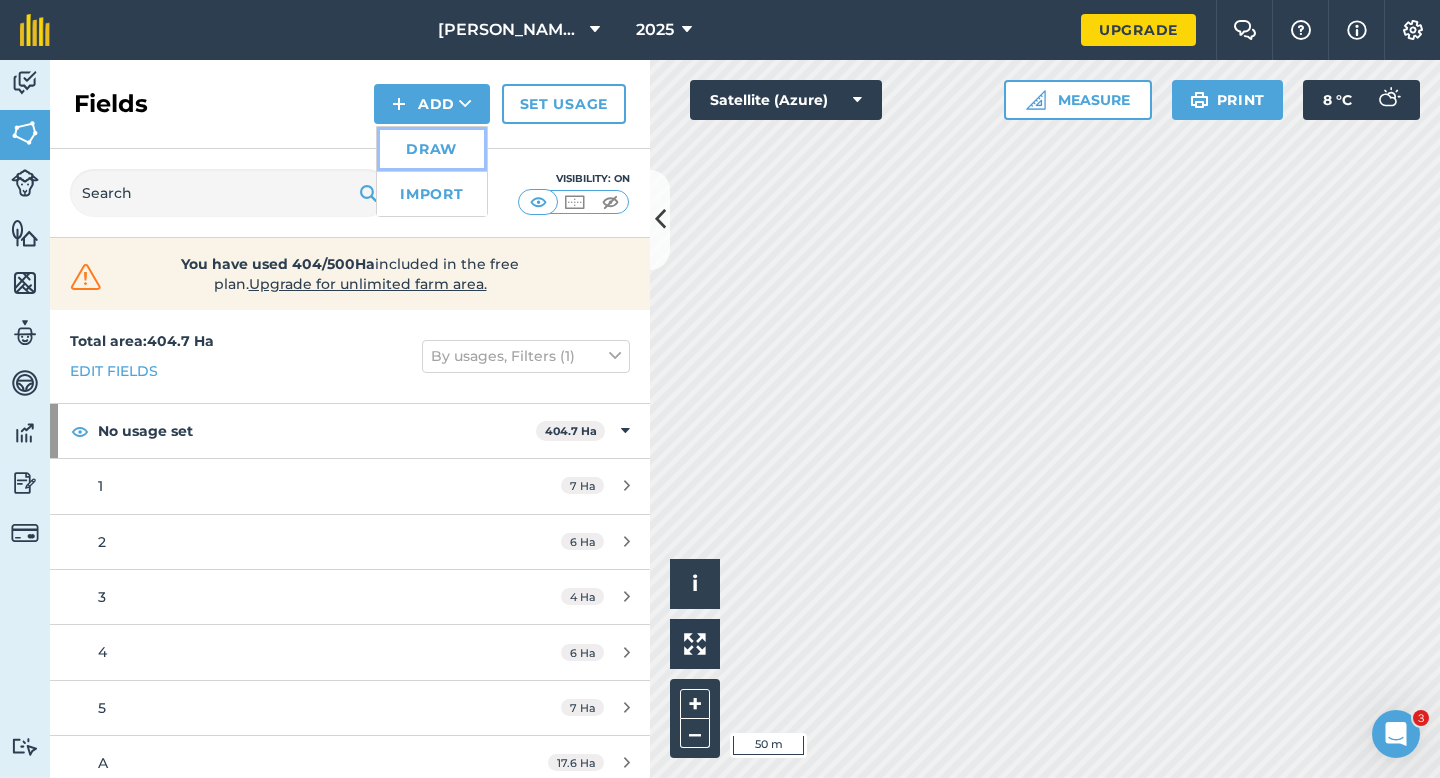 click on "Draw" at bounding box center (432, 149) 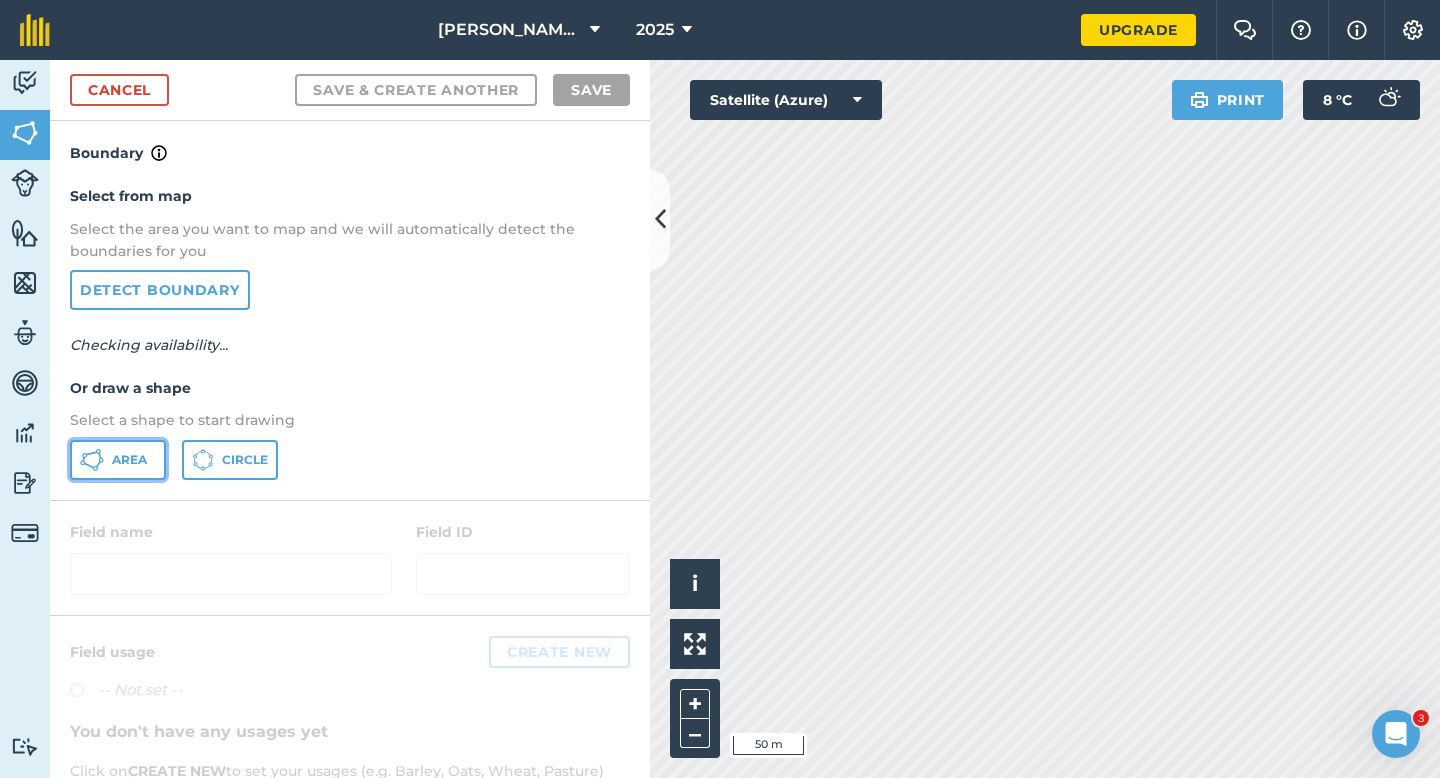click on "Area" at bounding box center [118, 460] 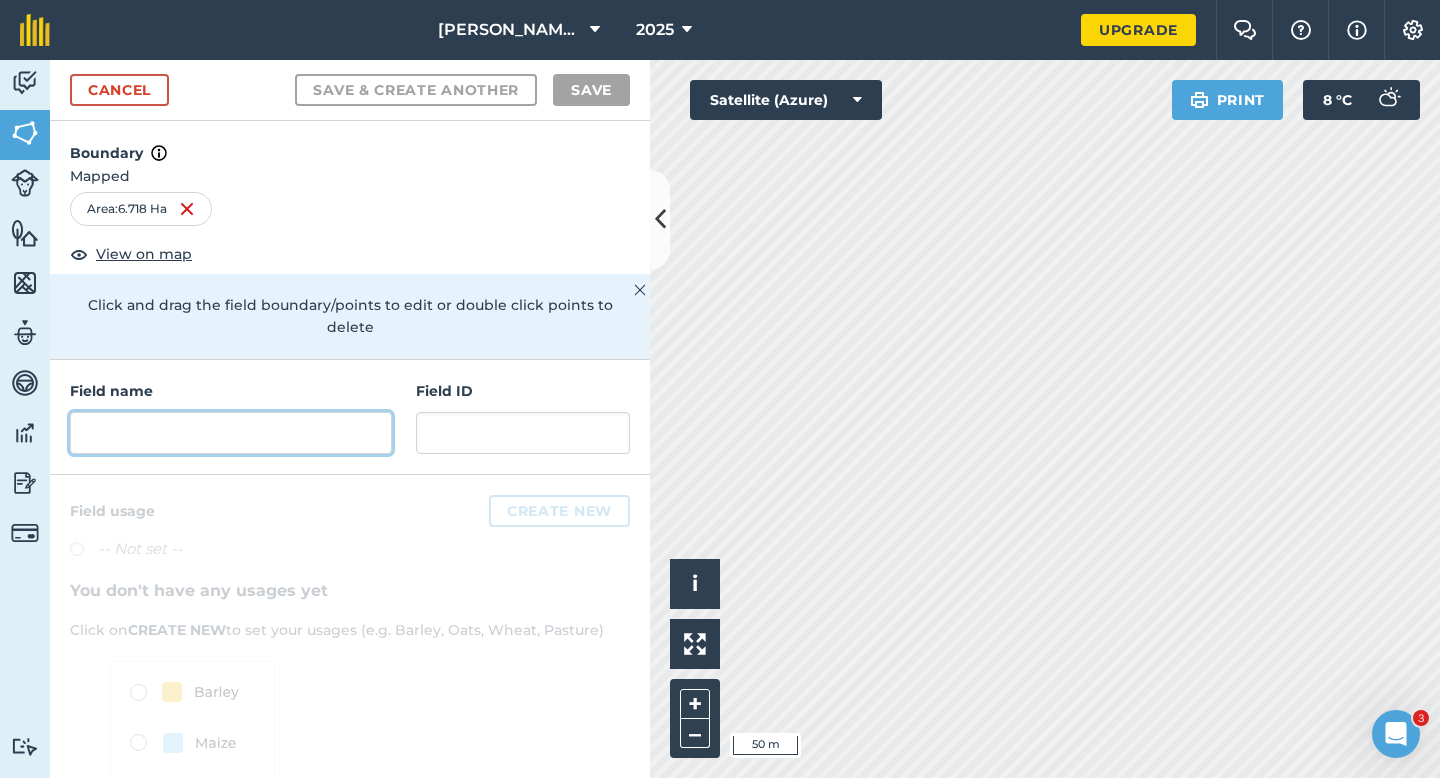 click at bounding box center (231, 433) 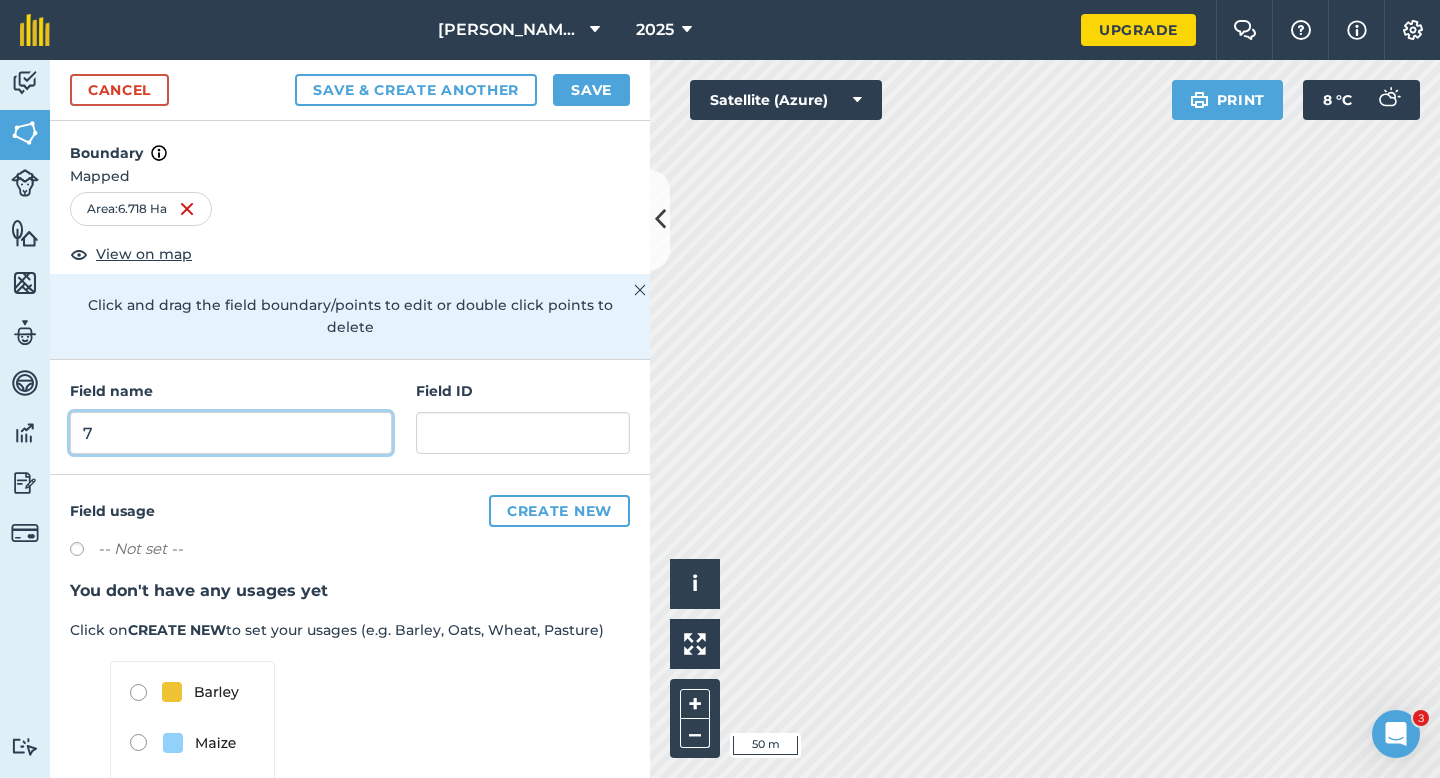 type on "7" 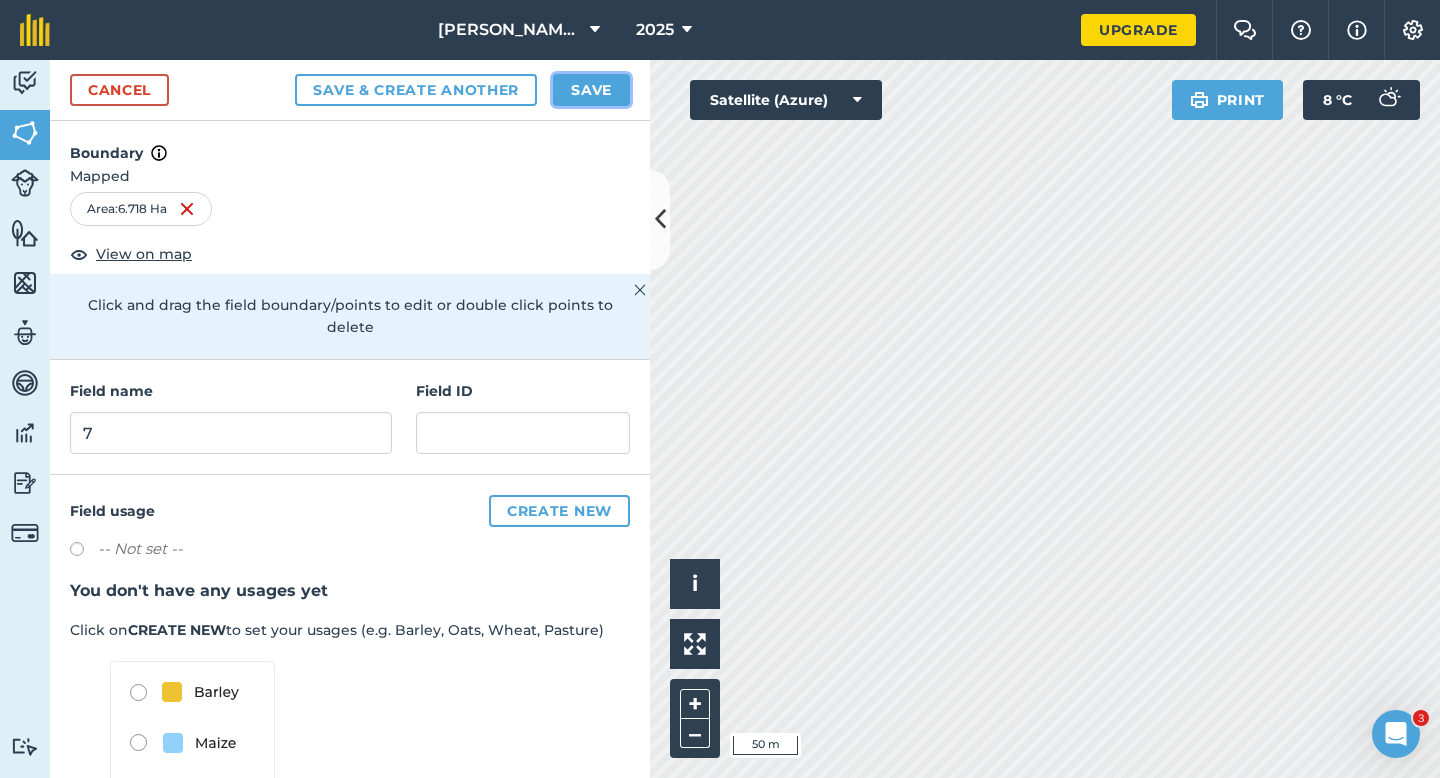 click on "Save" at bounding box center [591, 90] 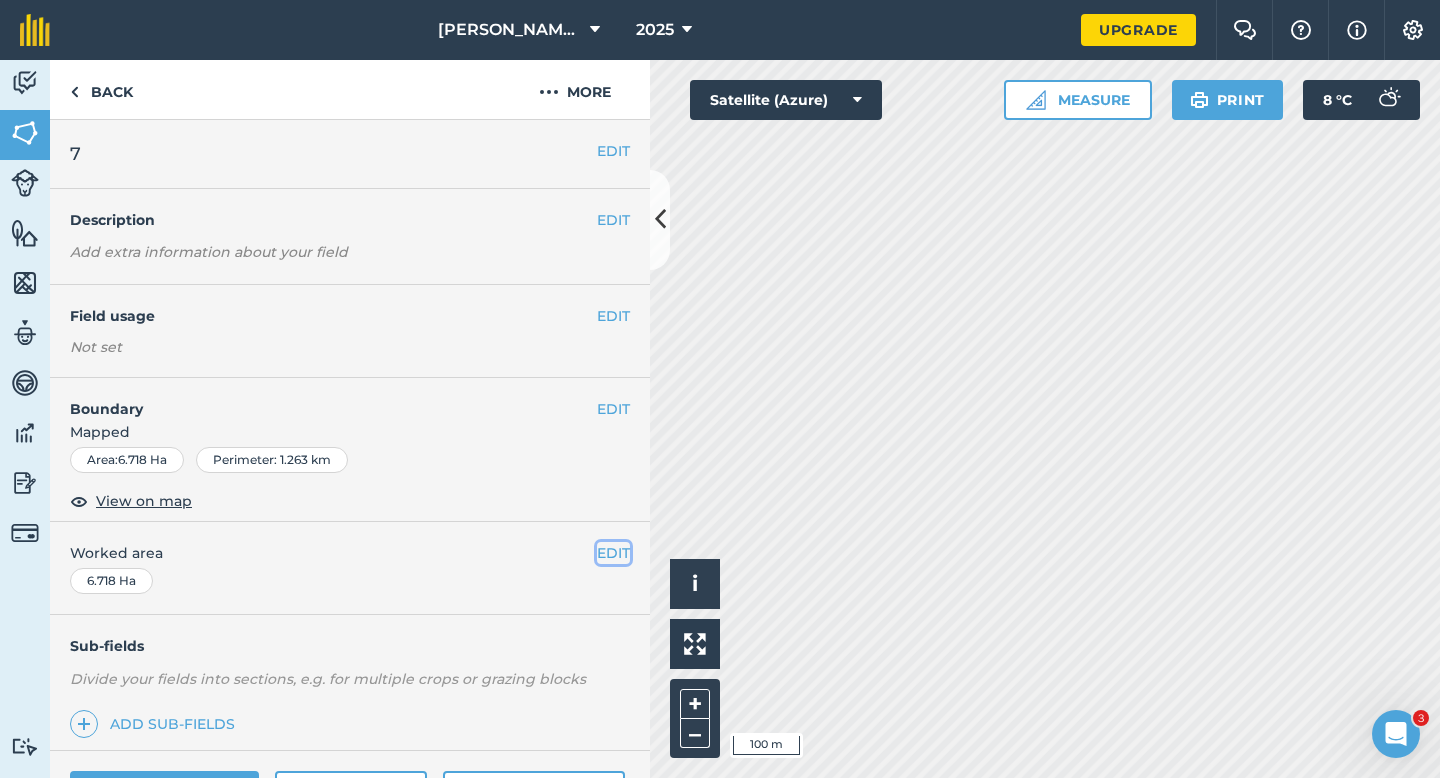 click on "EDIT" at bounding box center [613, 553] 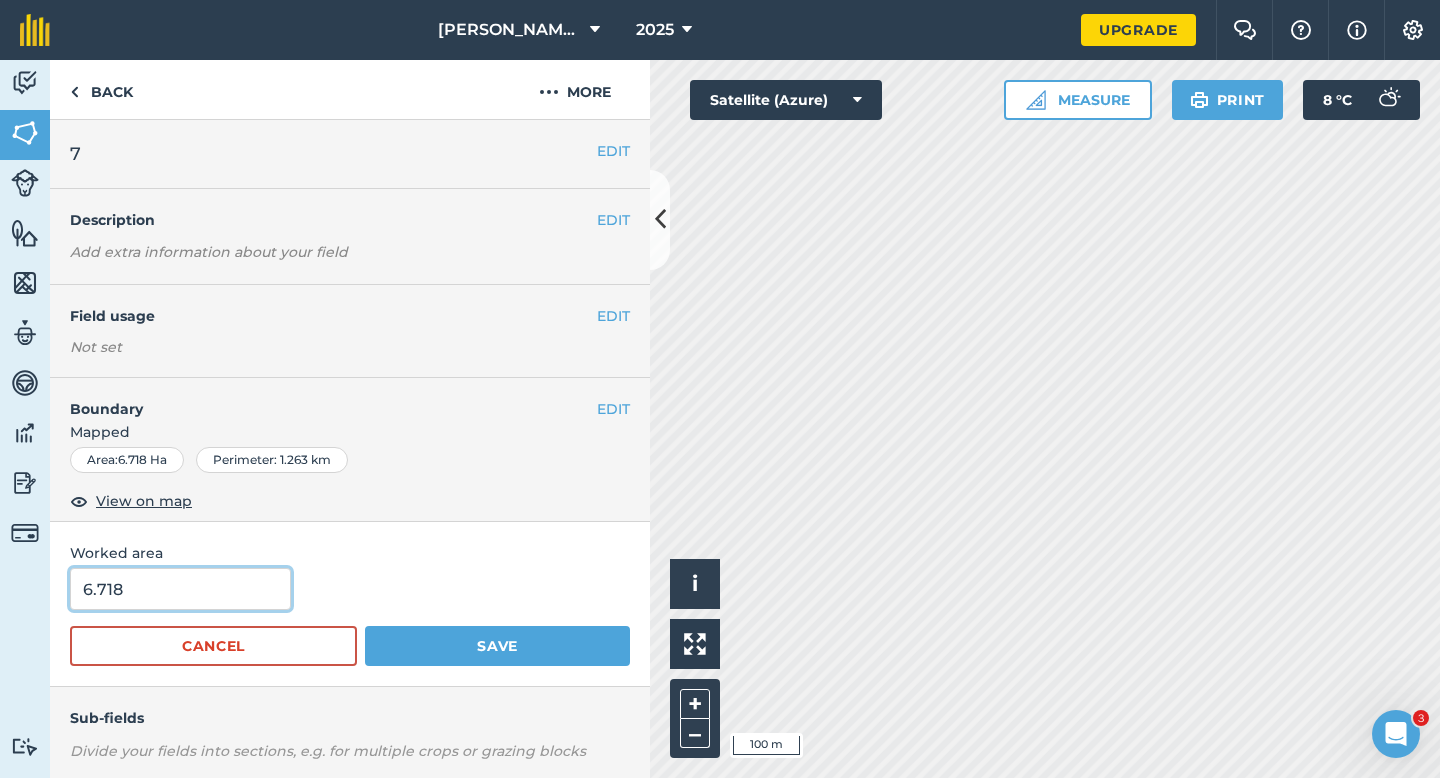 type on "7" 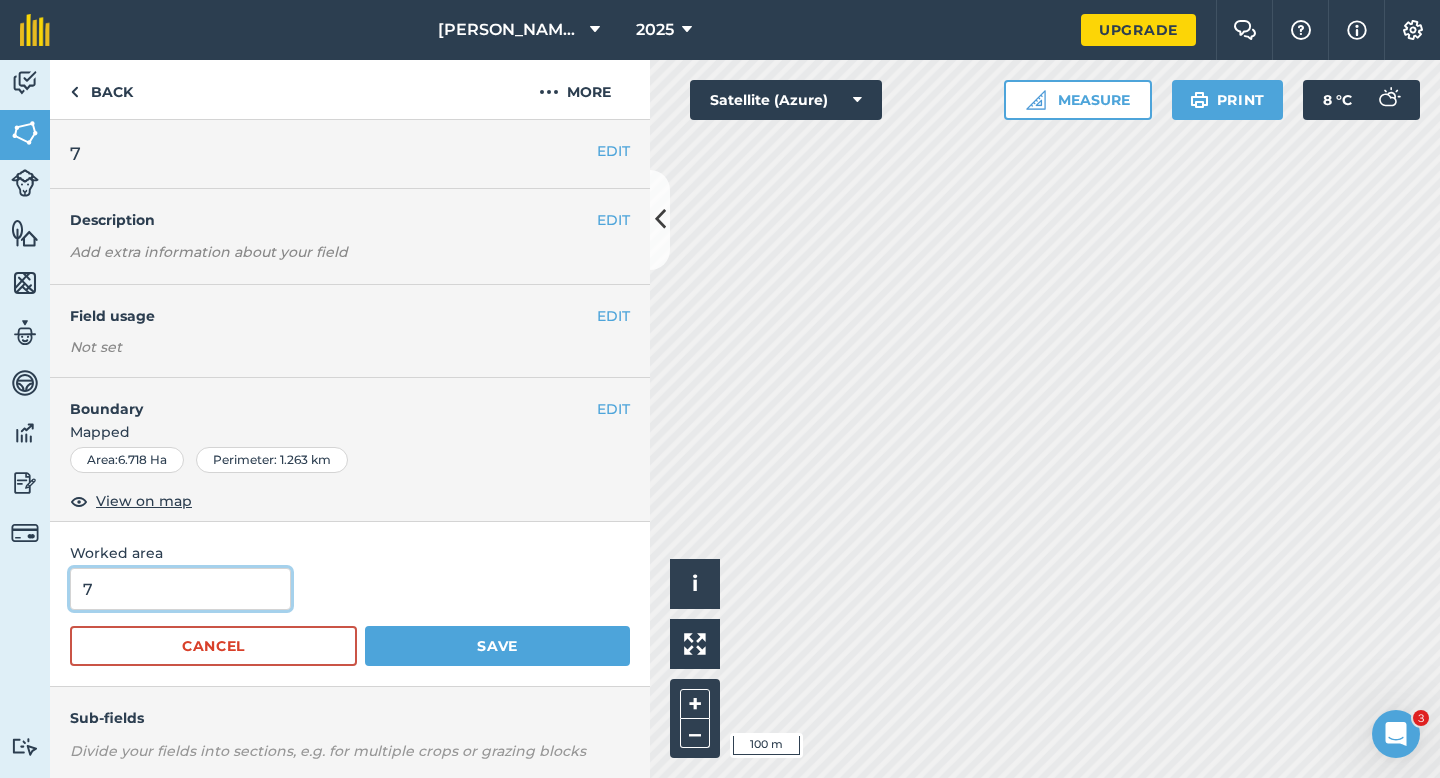 click on "7" at bounding box center [180, 589] 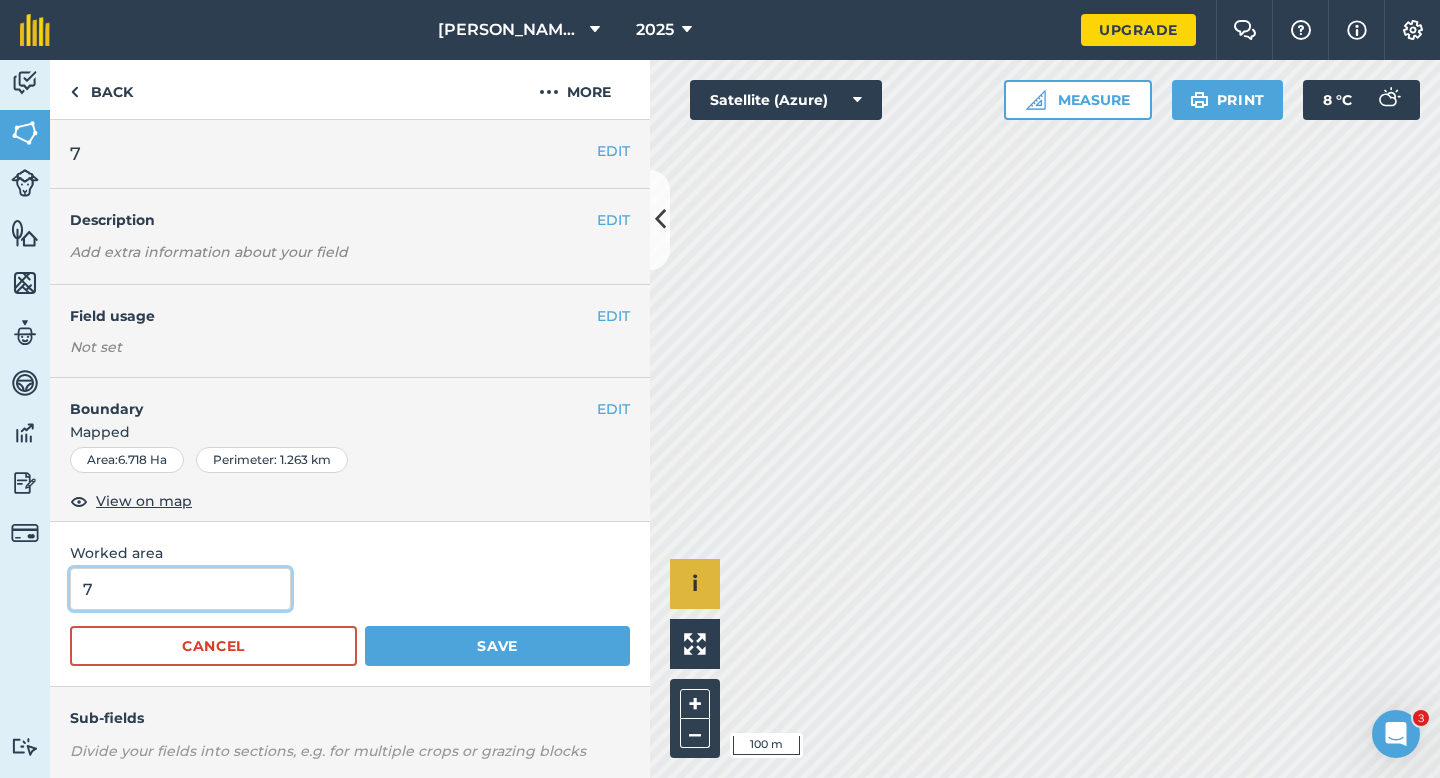 click on "Save" at bounding box center [497, 646] 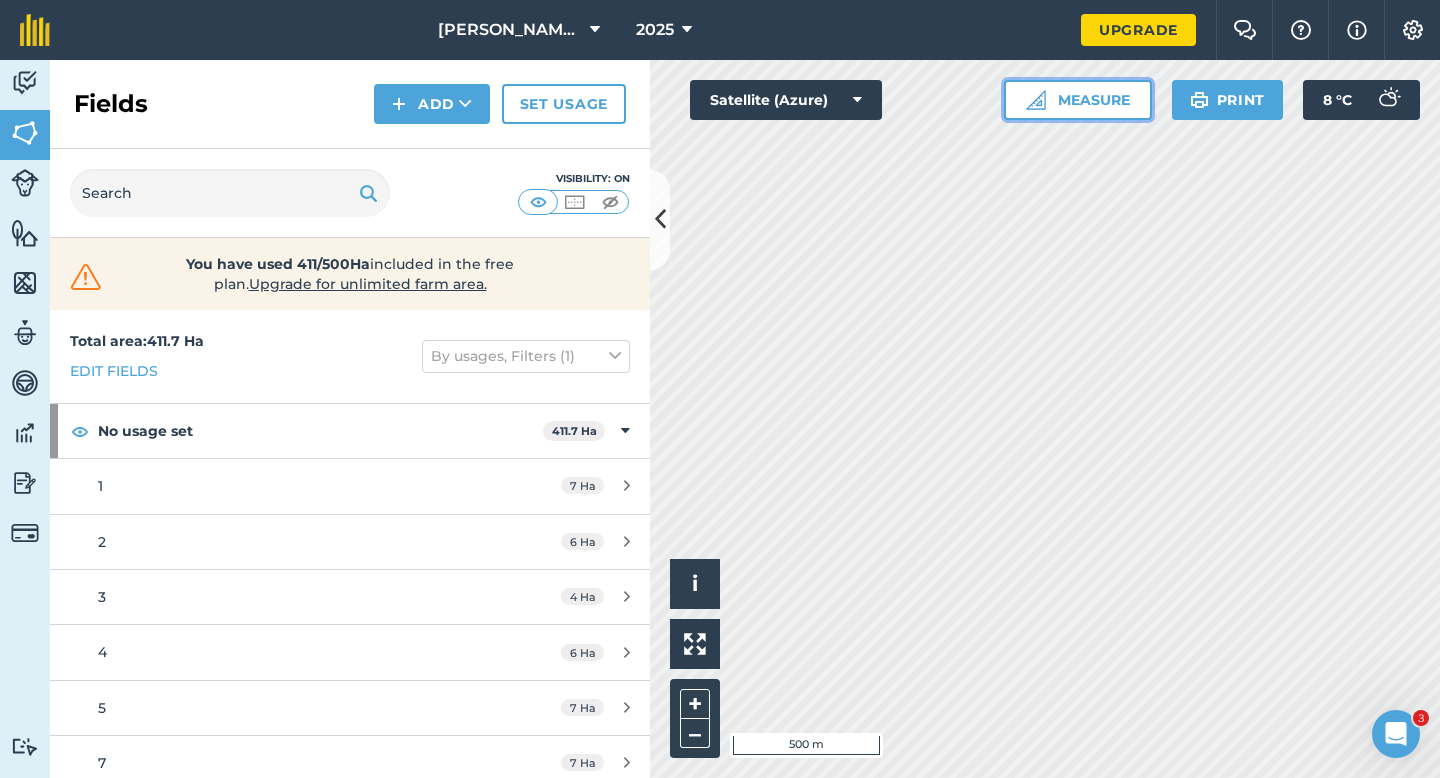 click on "Measure" at bounding box center (1078, 100) 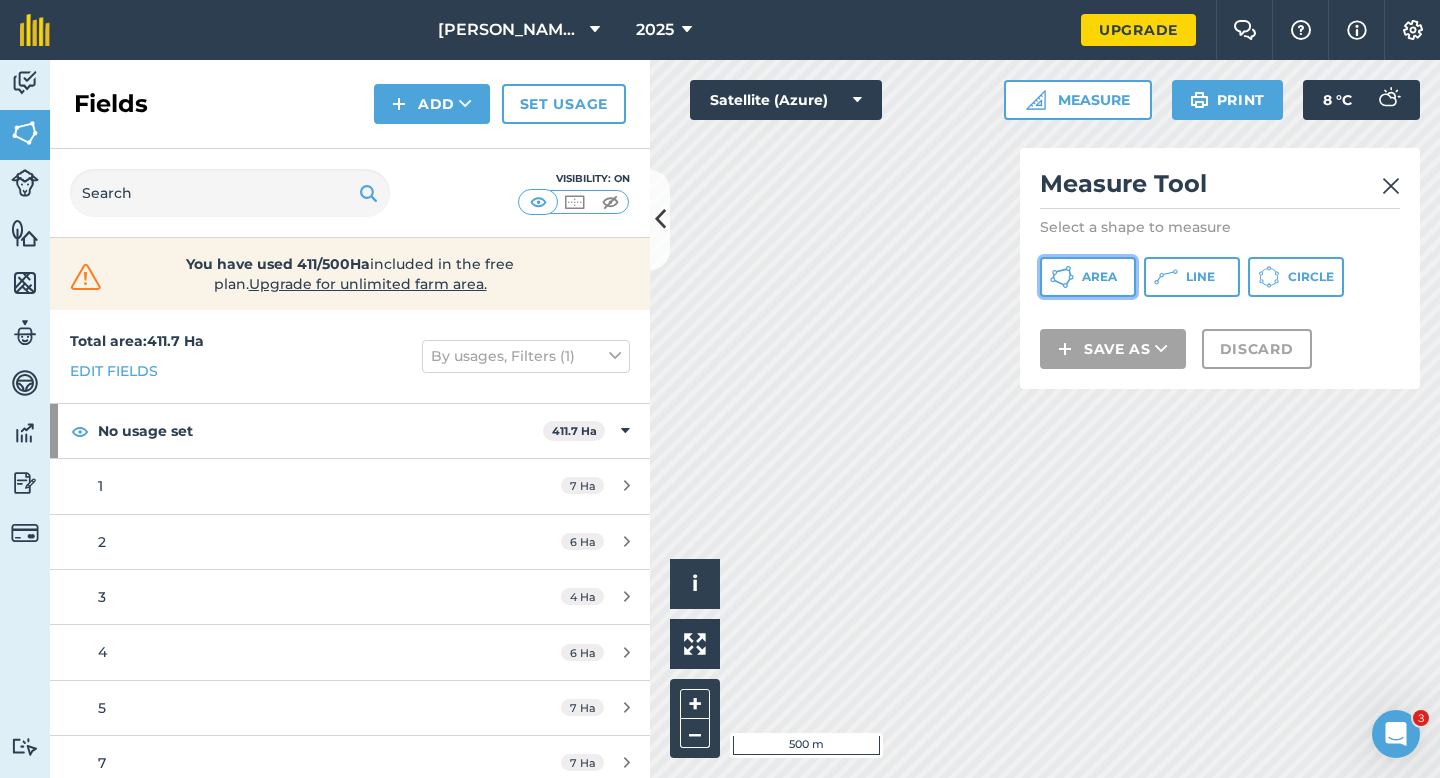 click on "Area" at bounding box center [1088, 277] 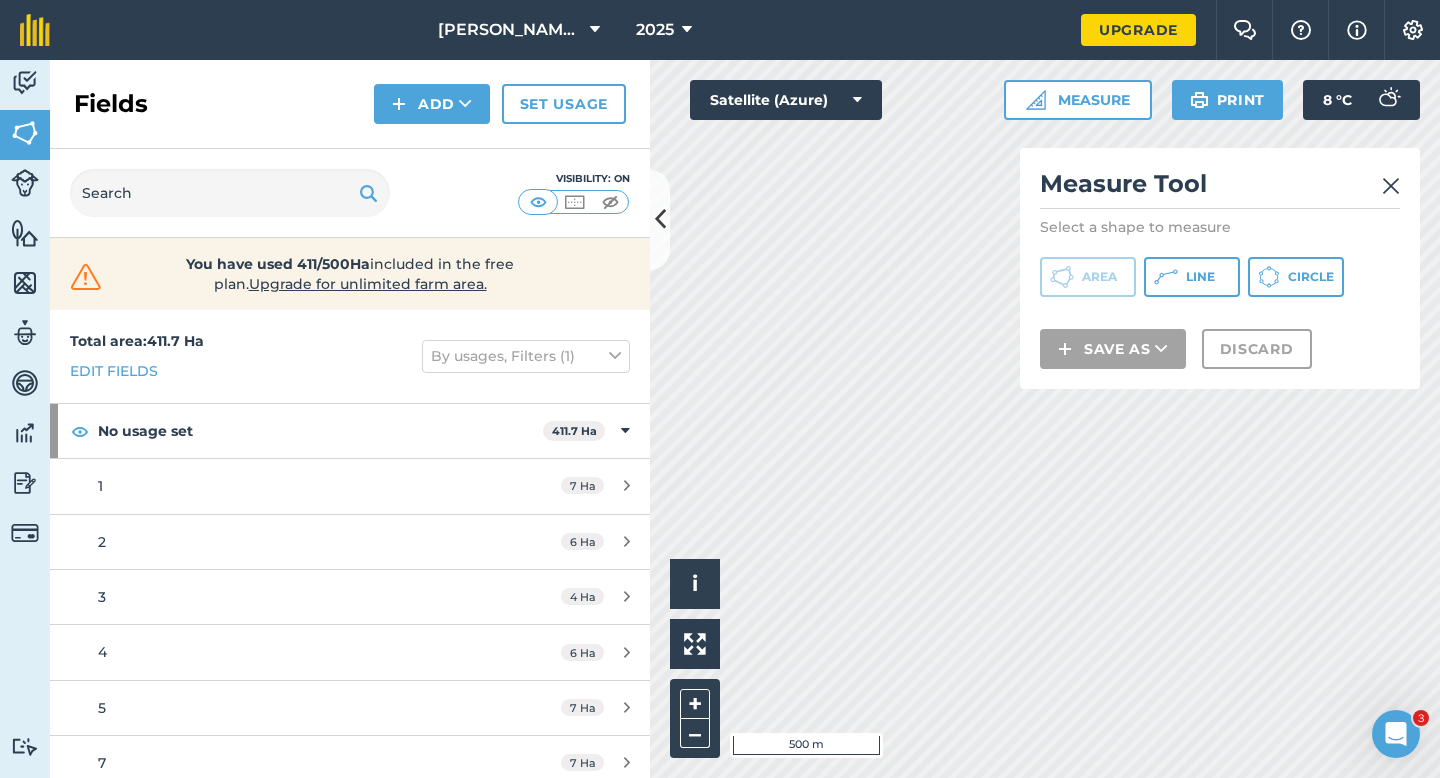 click at bounding box center (1391, 186) 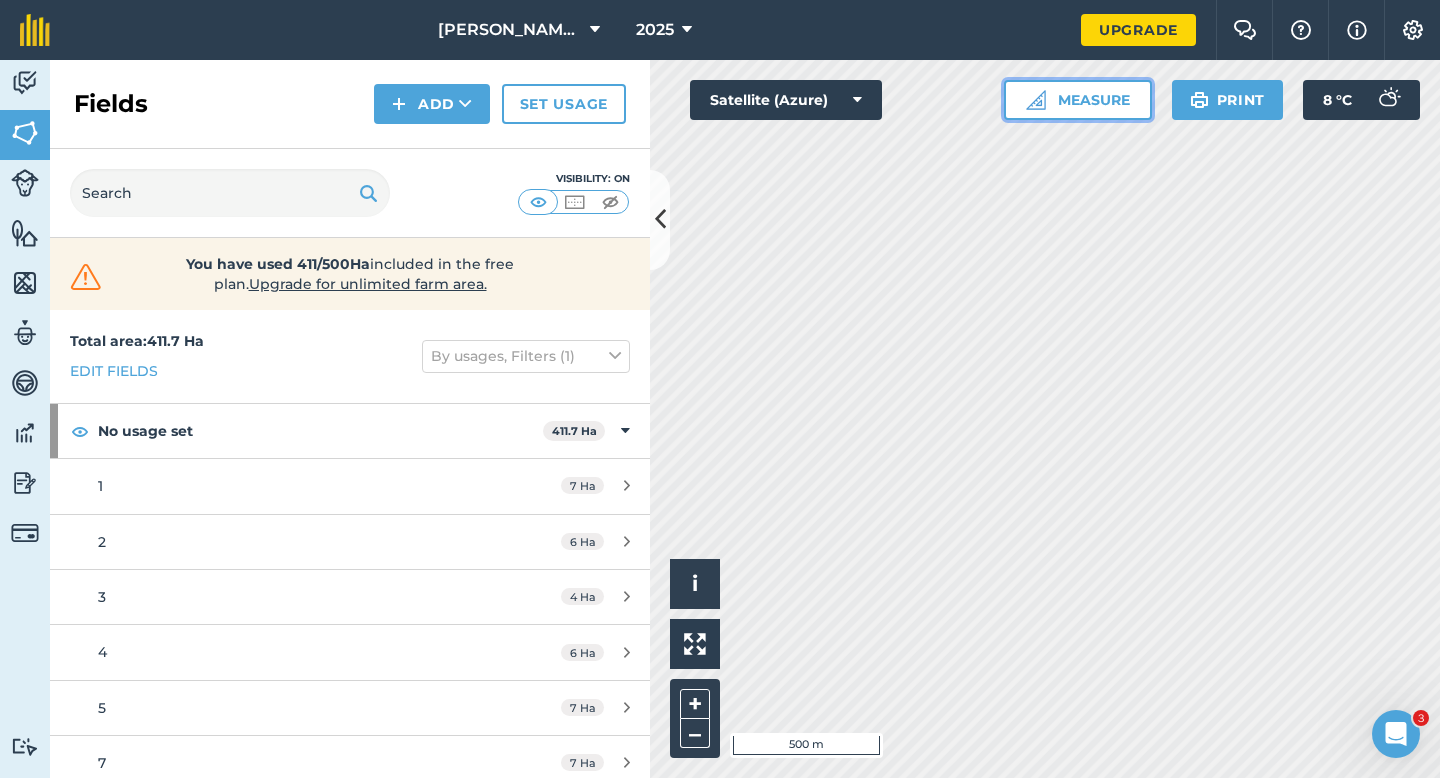click on "Measure" at bounding box center (1078, 100) 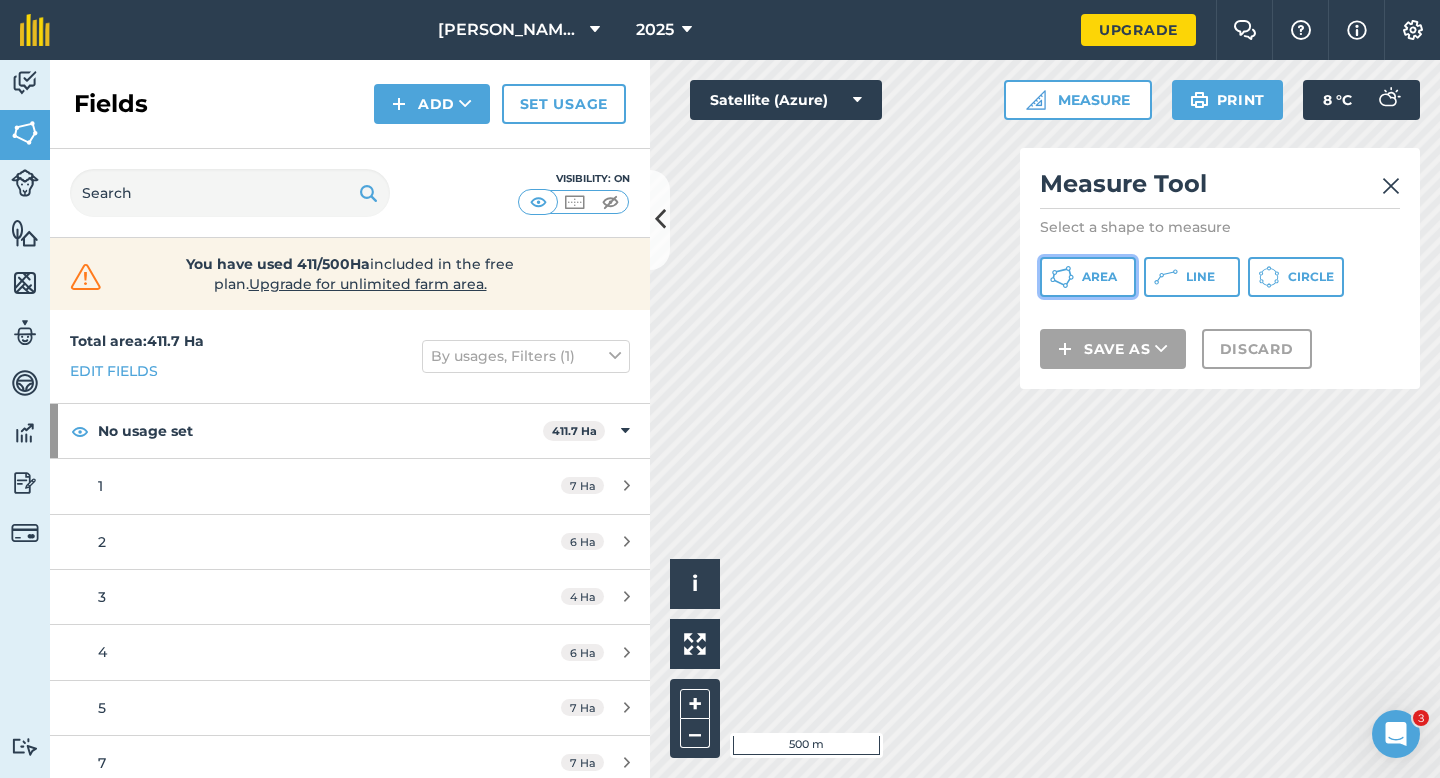 click on "Area" at bounding box center [1088, 277] 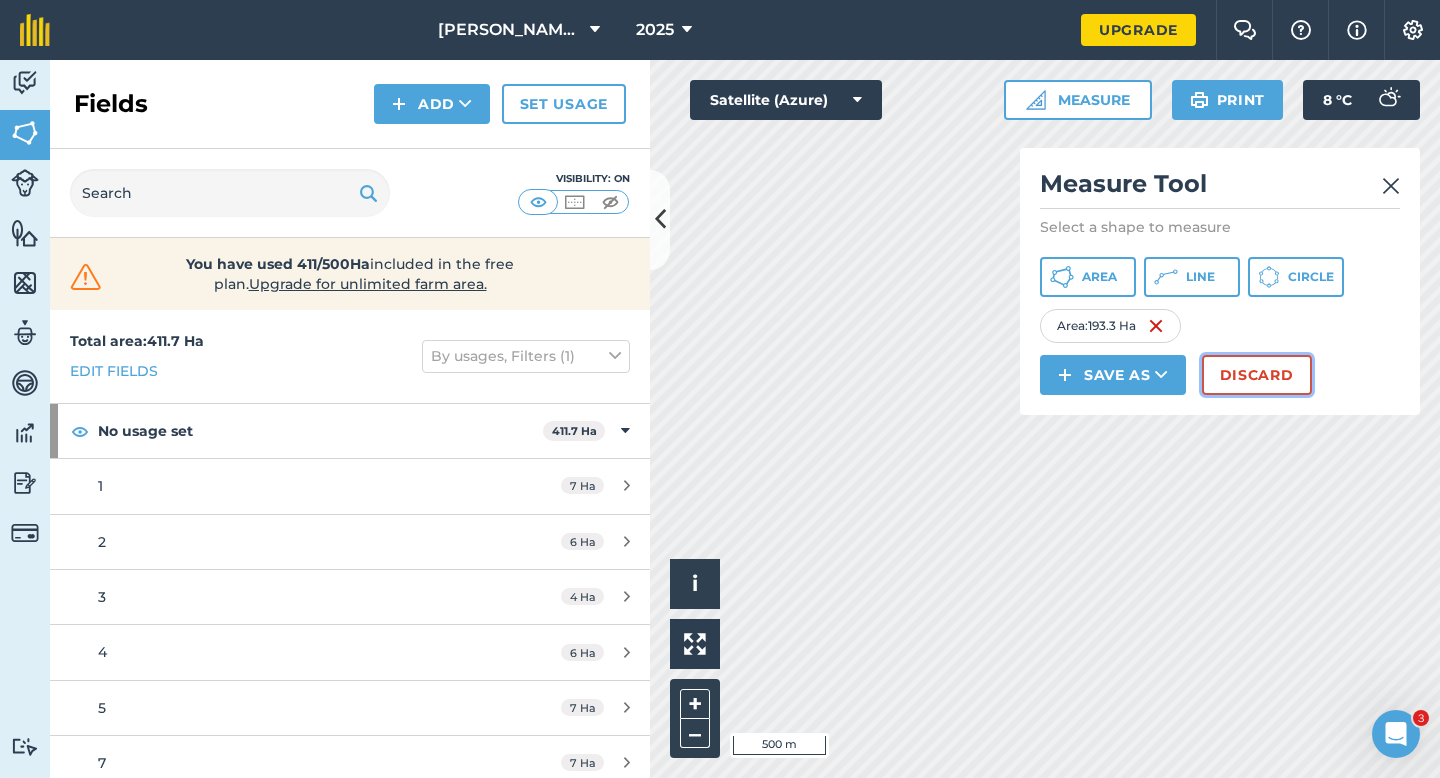 click on "Discard" at bounding box center (1257, 375) 